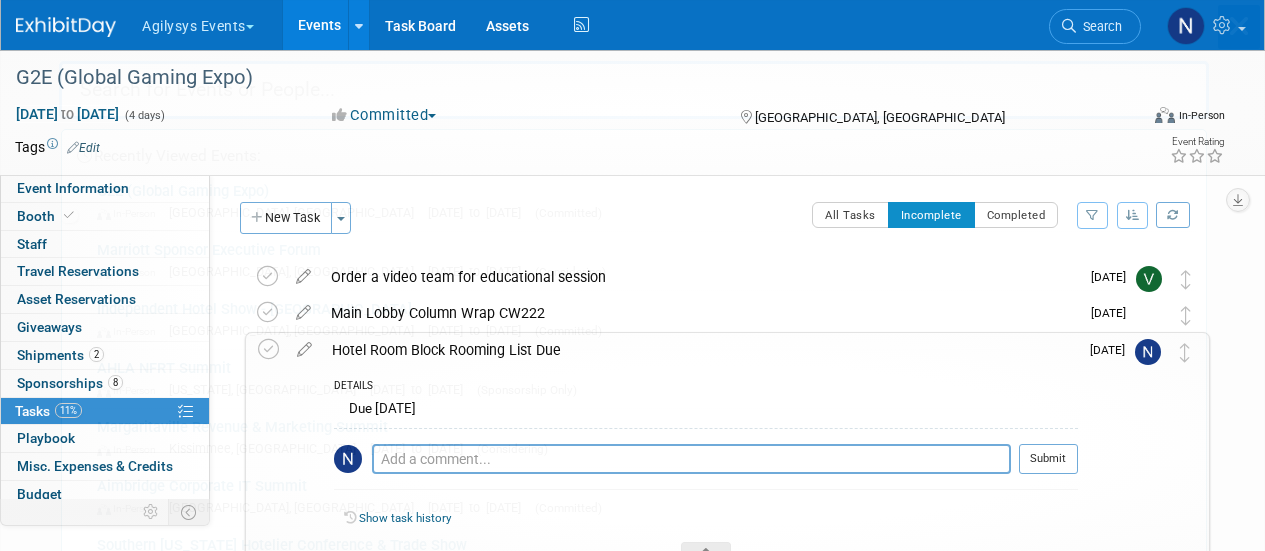 scroll, scrollTop: 0, scrollLeft: 0, axis: both 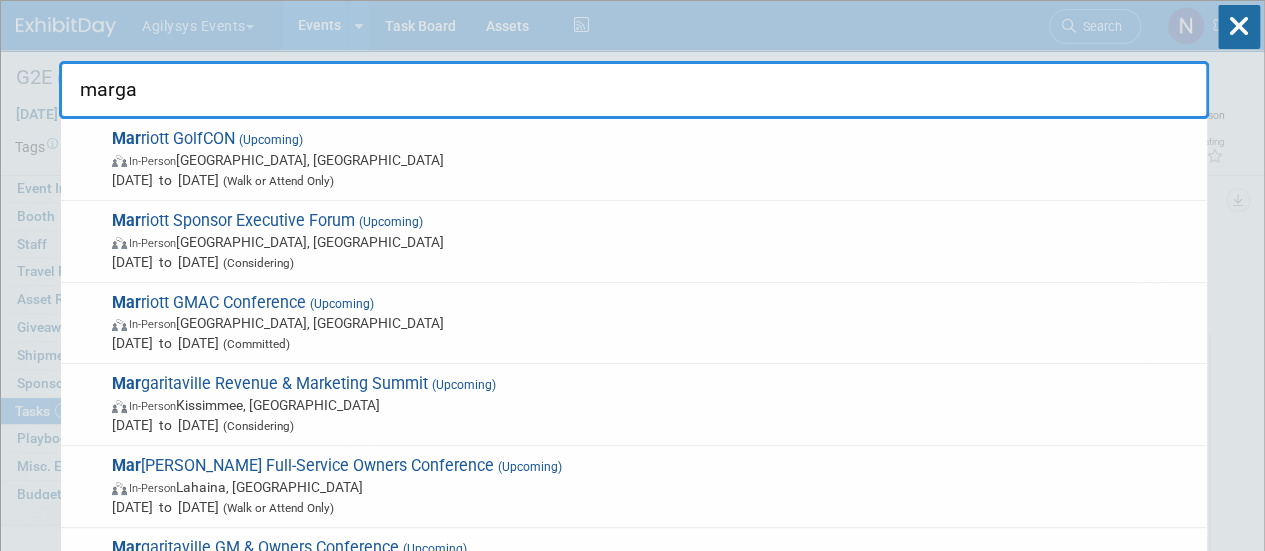 type on "margar" 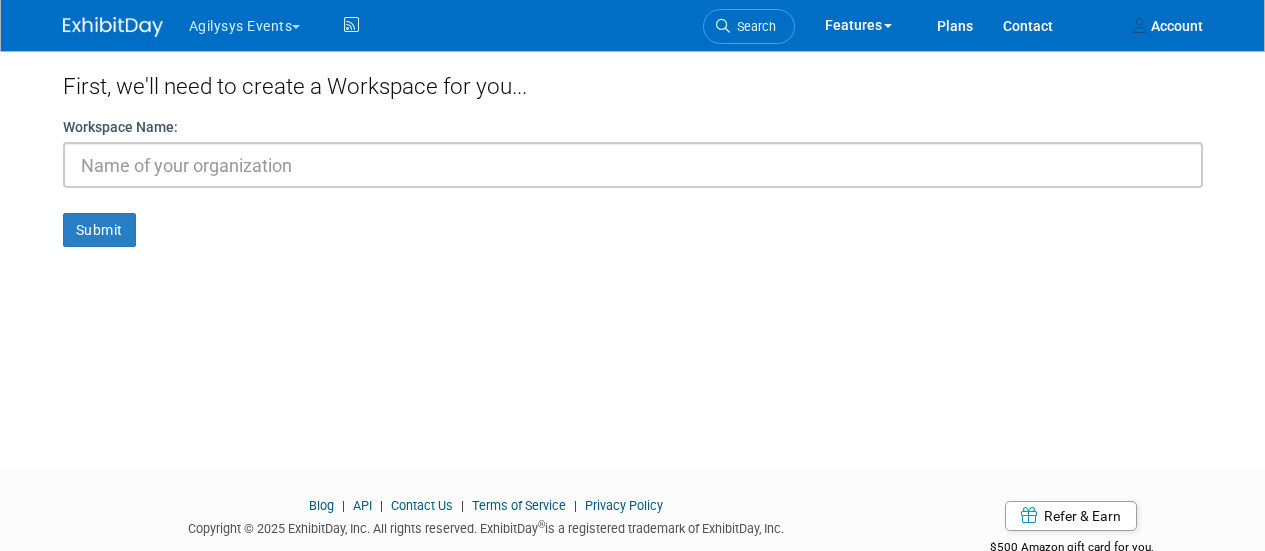 scroll, scrollTop: 0, scrollLeft: 0, axis: both 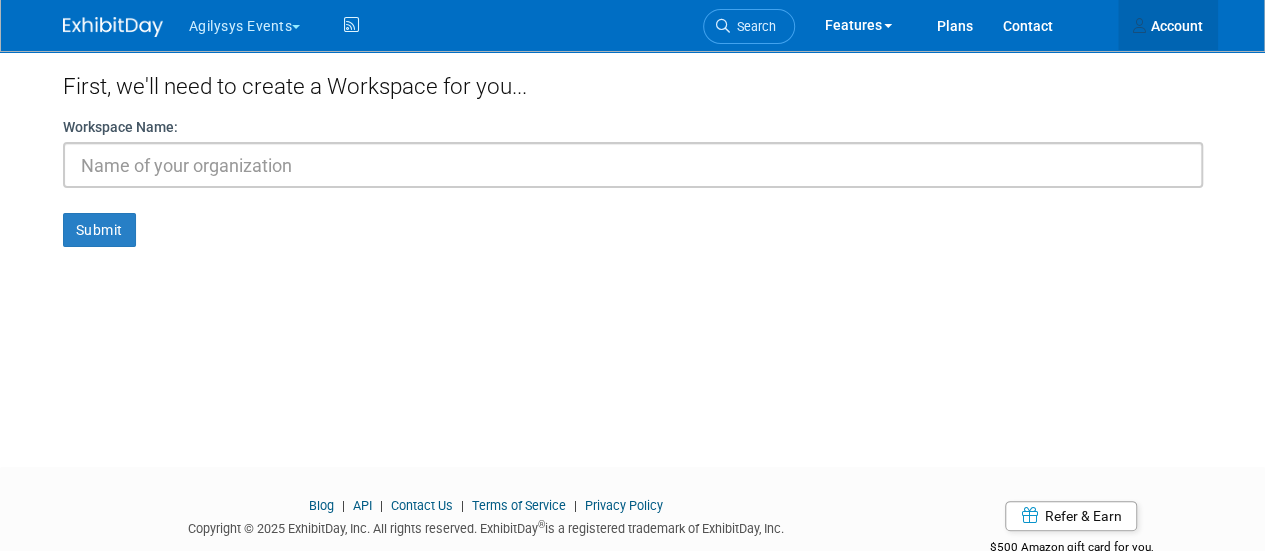 click on "Account" at bounding box center [1168, 25] 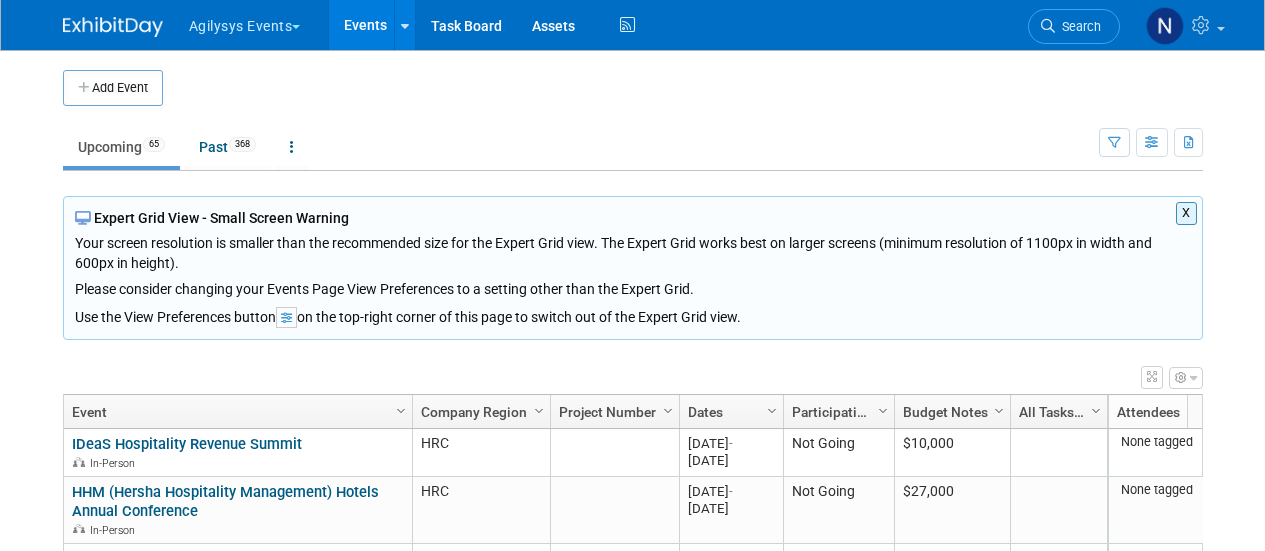 scroll, scrollTop: 0, scrollLeft: 0, axis: both 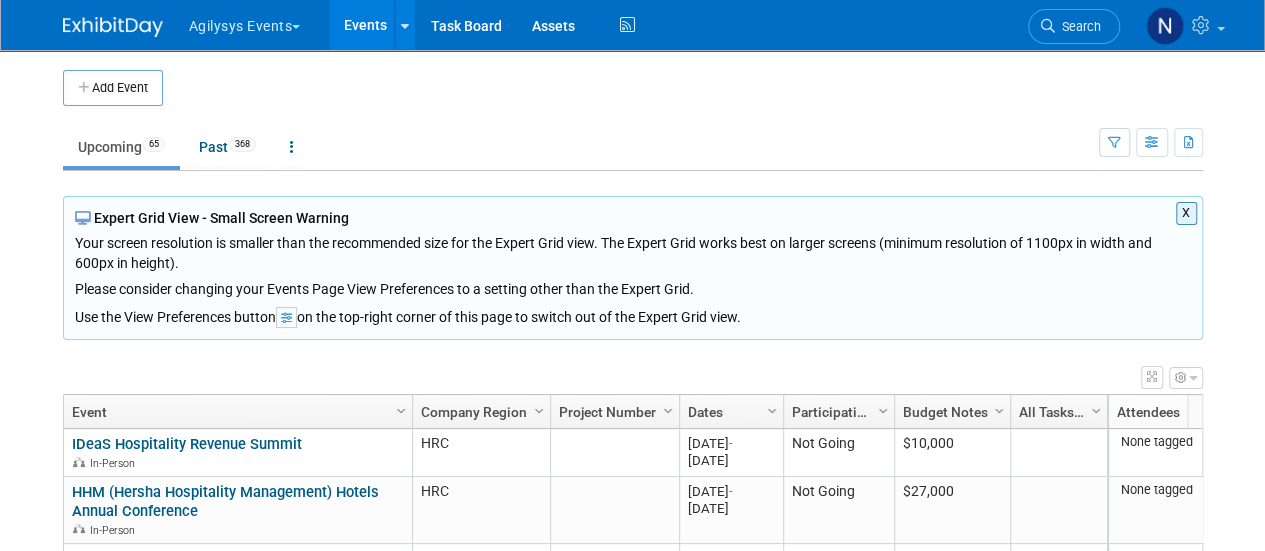 click on "X" at bounding box center [1186, 213] 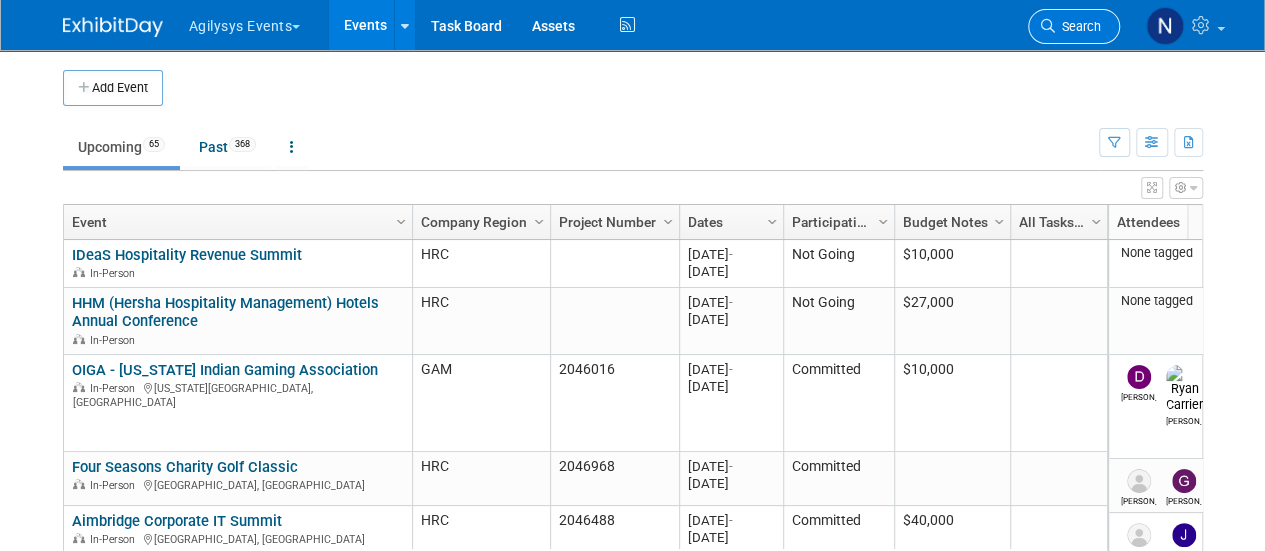 click on "Search" at bounding box center [1074, 26] 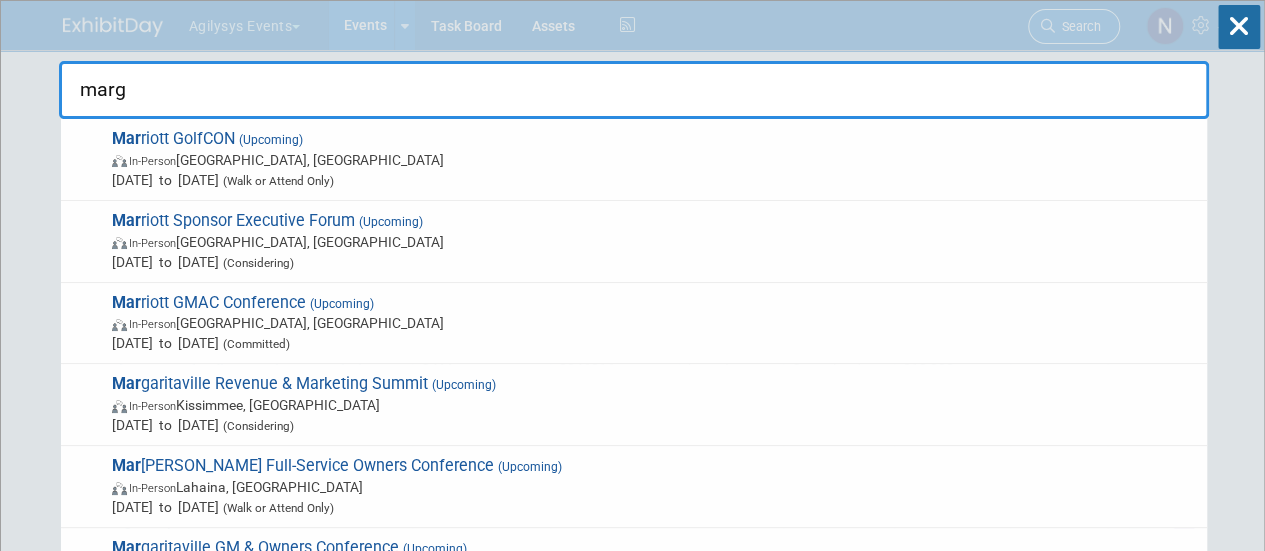 type on "marga" 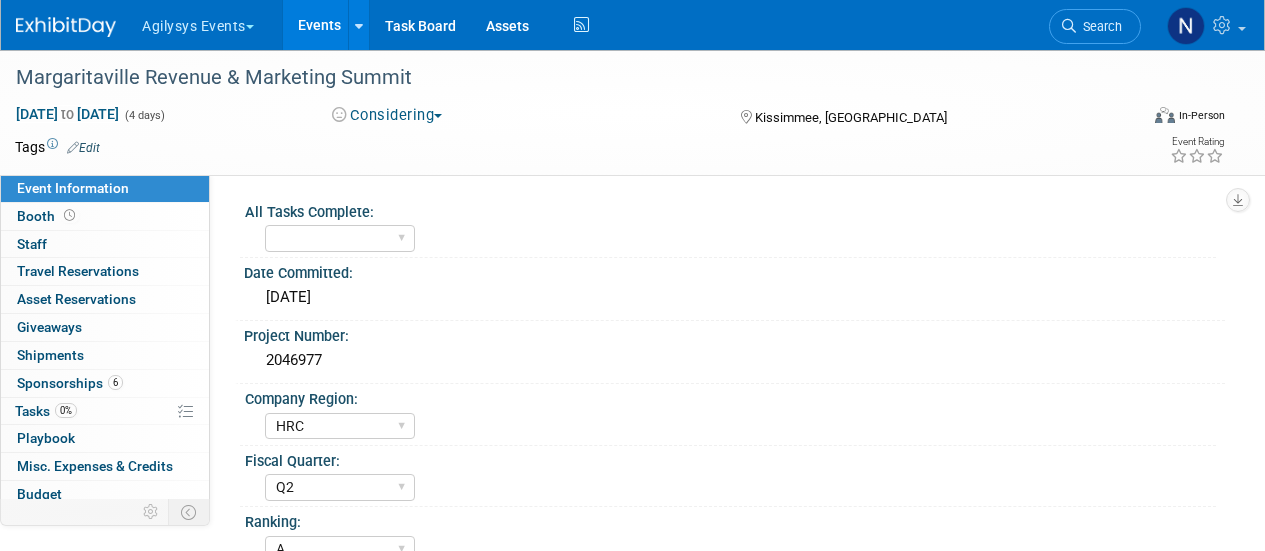 select on "HRC" 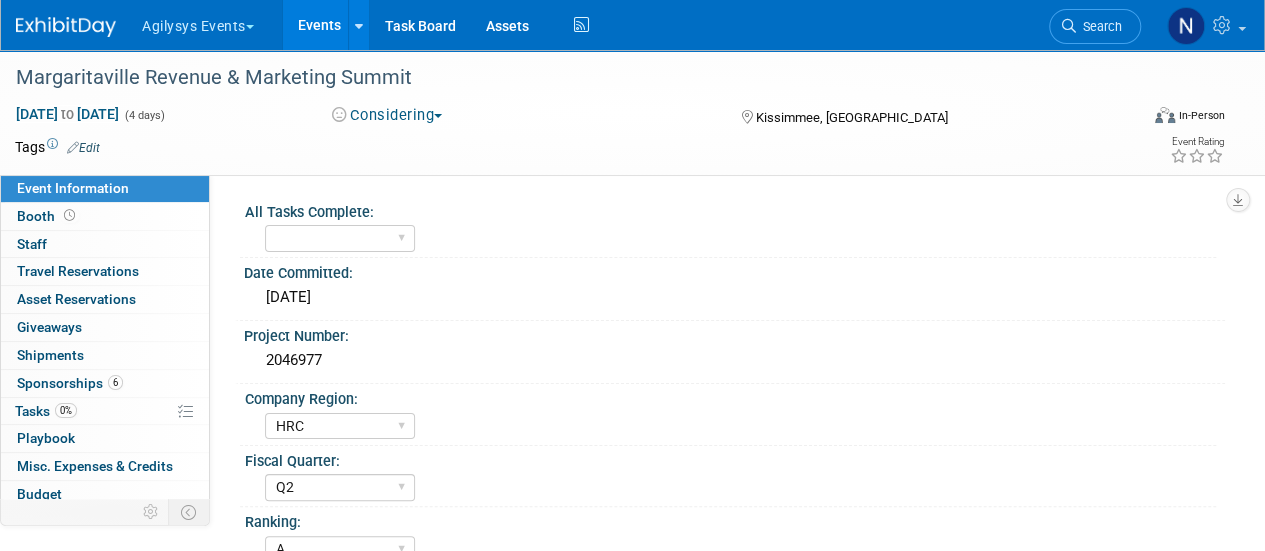 scroll, scrollTop: 0, scrollLeft: 0, axis: both 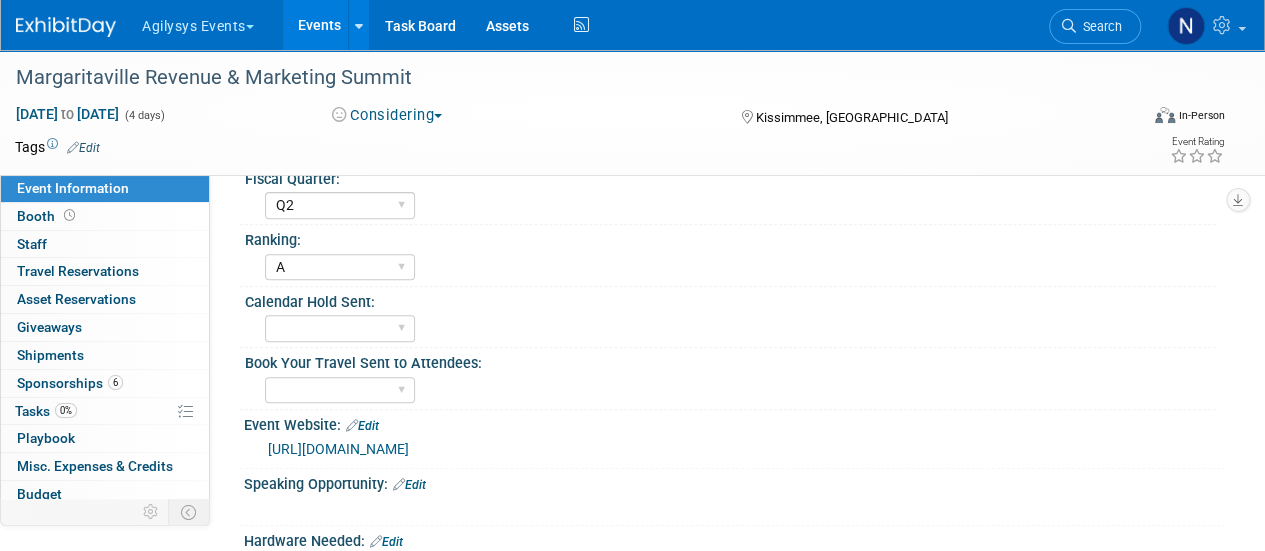 click on "Considering" at bounding box center [387, 115] 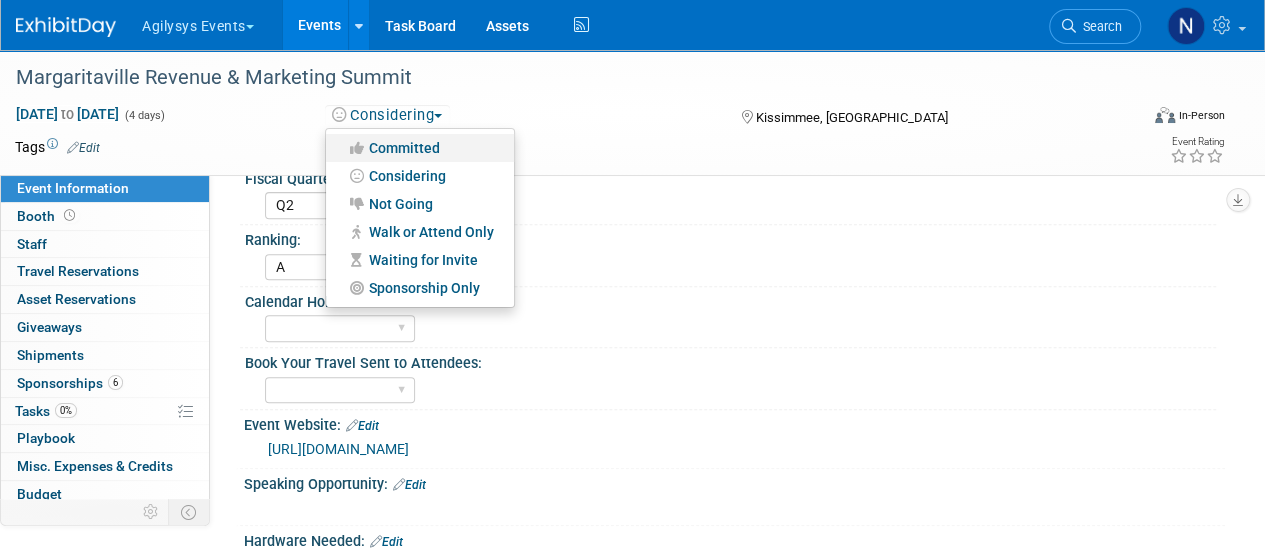 click on "Committed" at bounding box center (420, 148) 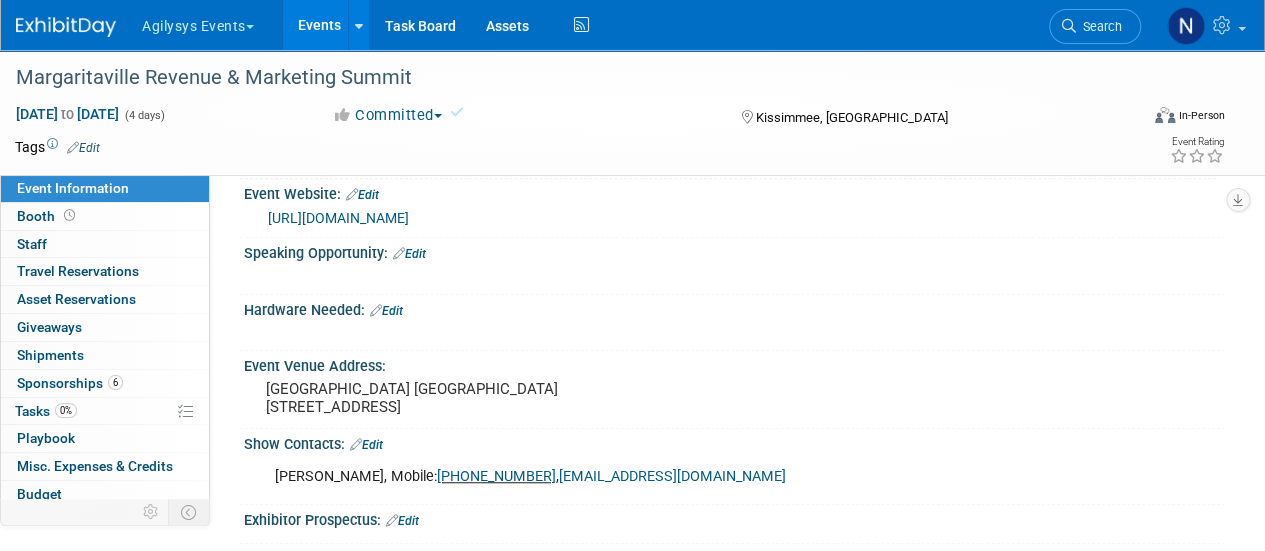 scroll, scrollTop: 513, scrollLeft: 0, axis: vertical 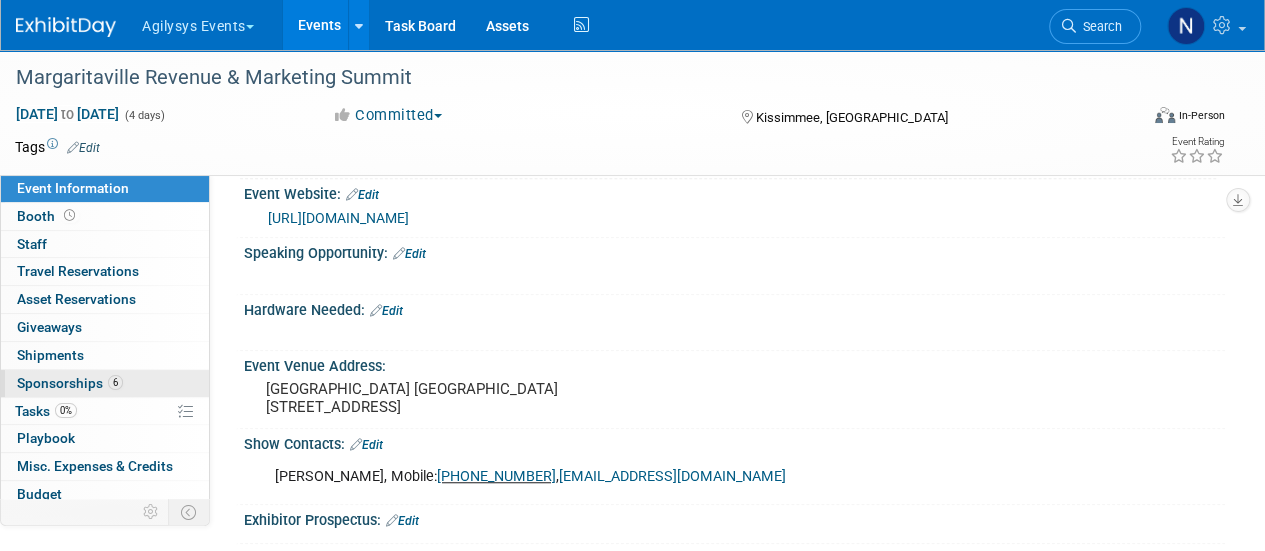 click on "6
Sponsorships 6" at bounding box center [105, 383] 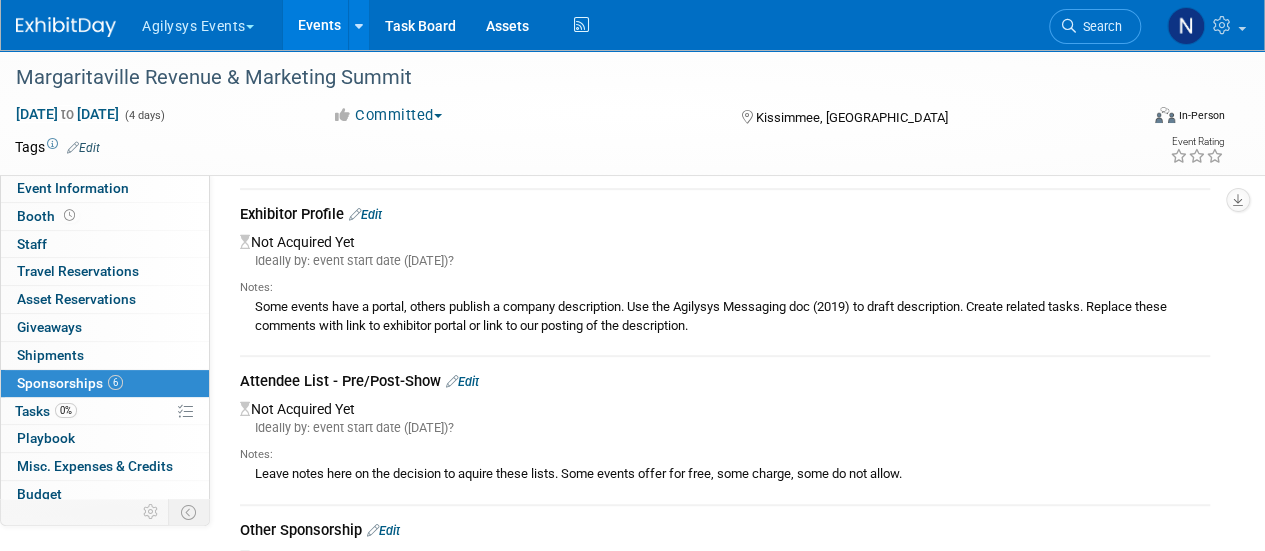 scroll, scrollTop: 0, scrollLeft: 0, axis: both 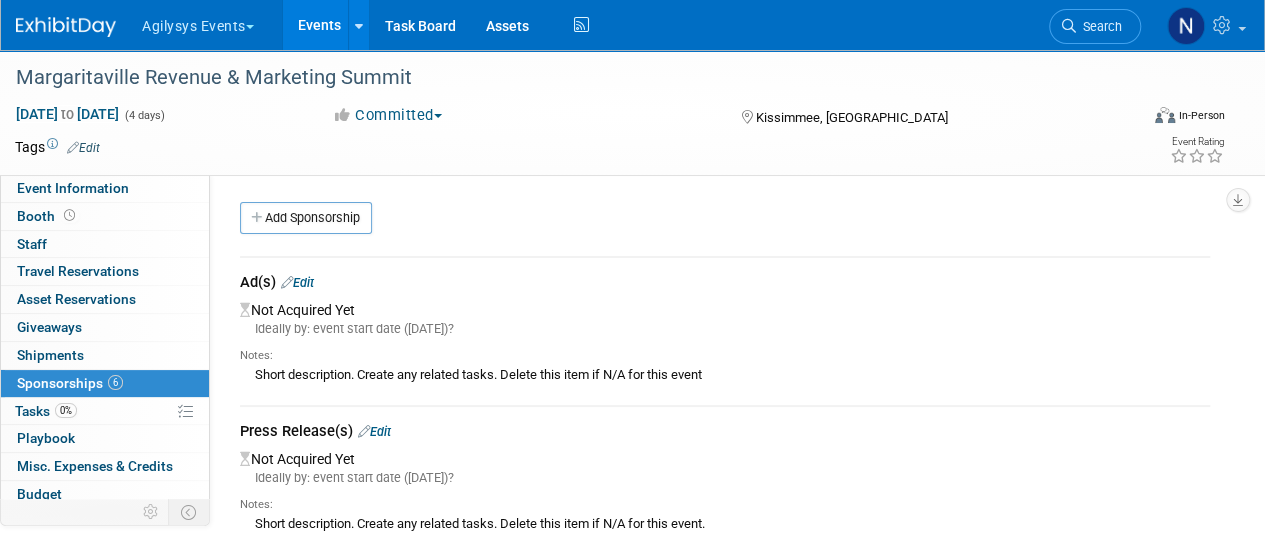click on "Edit" at bounding box center (297, 282) 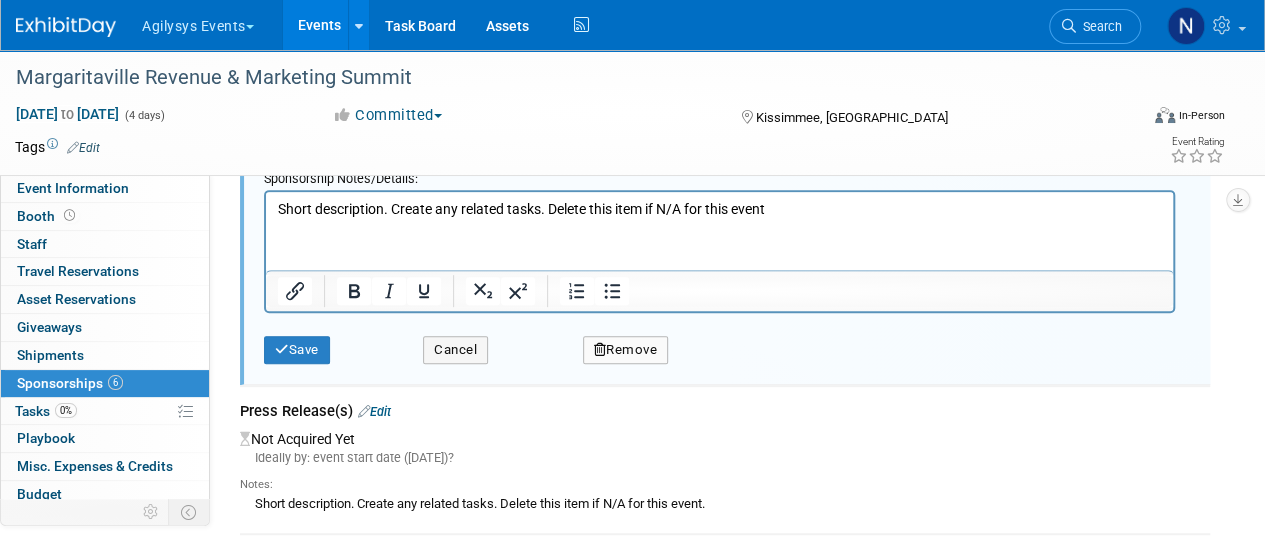 scroll, scrollTop: 278, scrollLeft: 0, axis: vertical 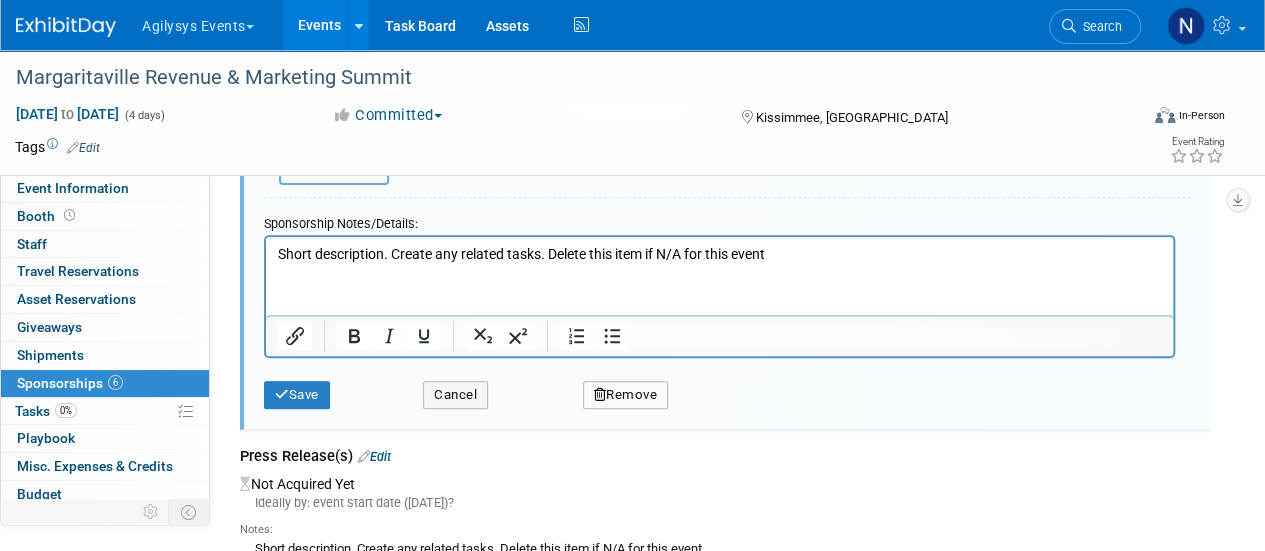 click on "Remove" at bounding box center (626, 395) 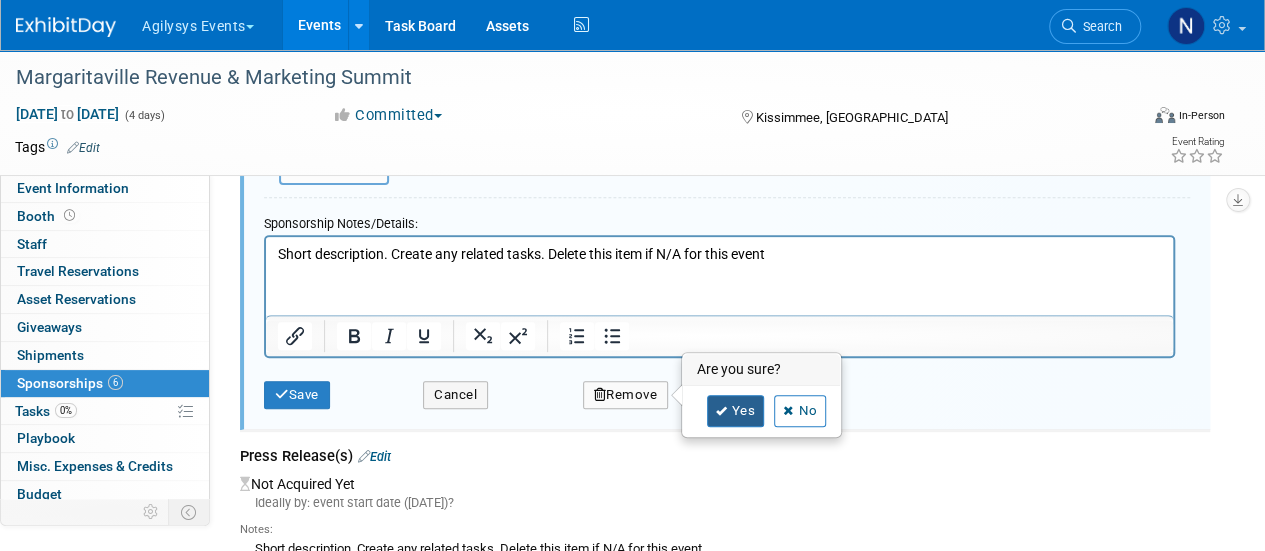 click on "Yes" at bounding box center [736, 411] 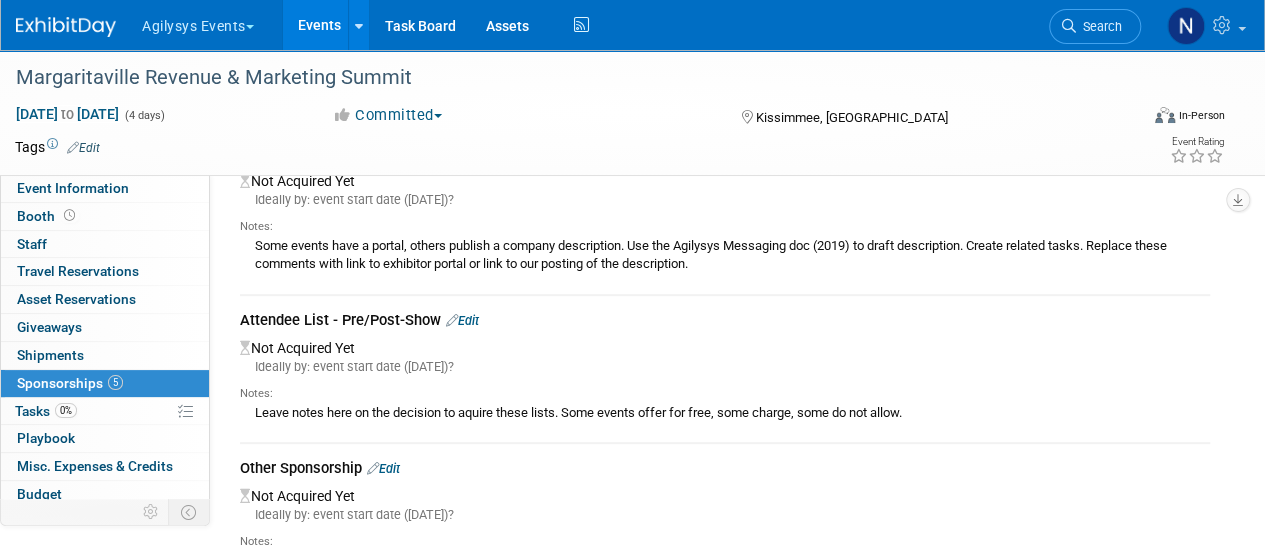 scroll, scrollTop: 0, scrollLeft: 0, axis: both 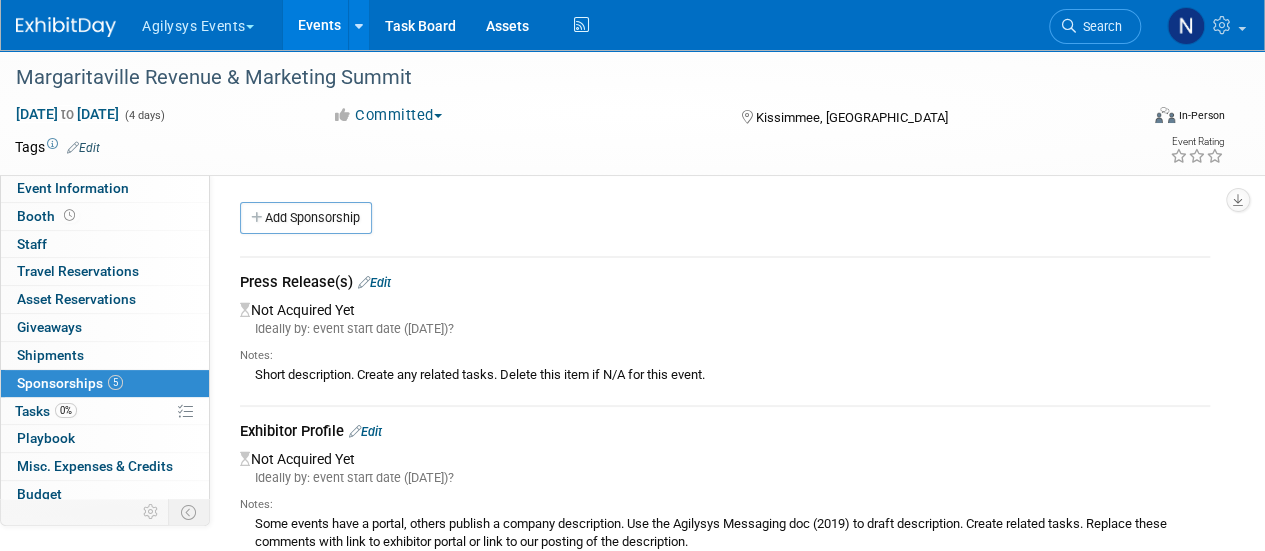 click on "Edit" at bounding box center (374, 282) 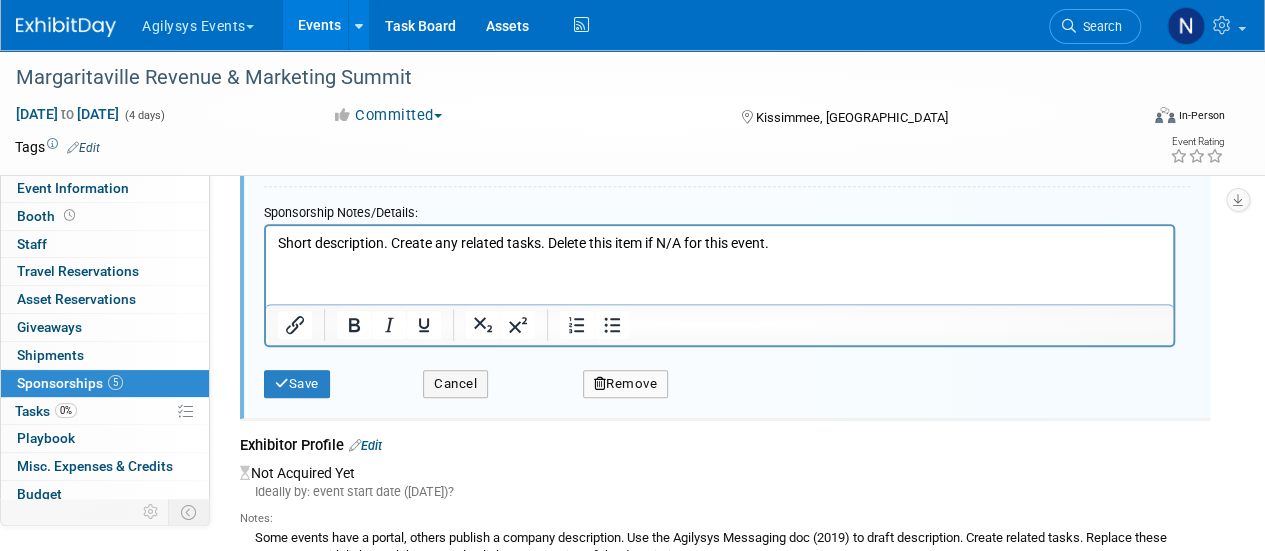 scroll, scrollTop: 291, scrollLeft: 0, axis: vertical 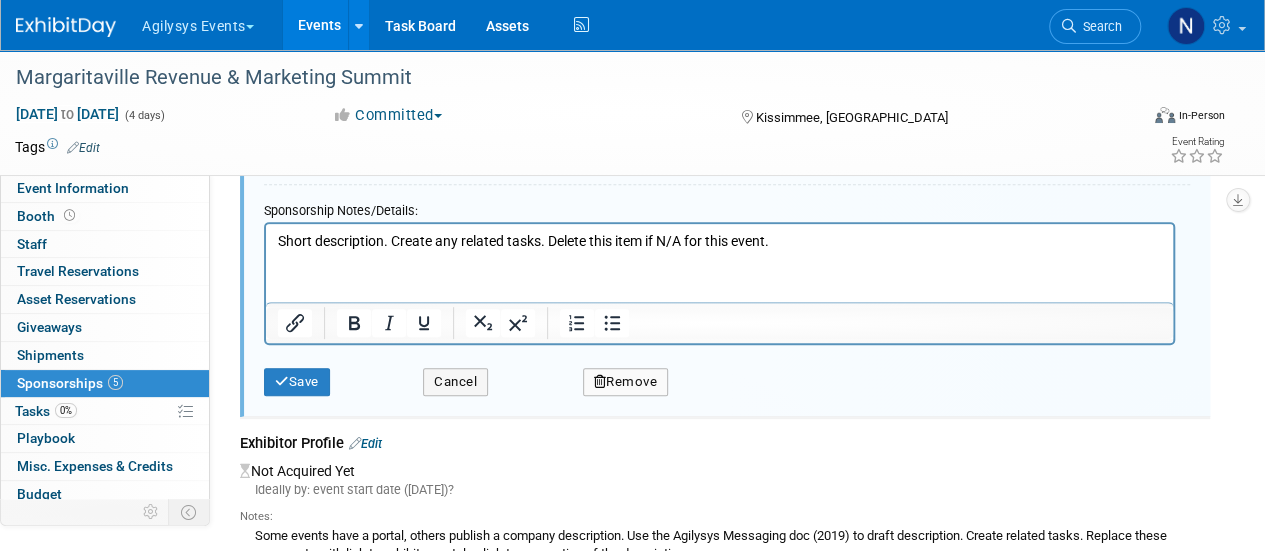 click on "Remove" at bounding box center (767, 375) 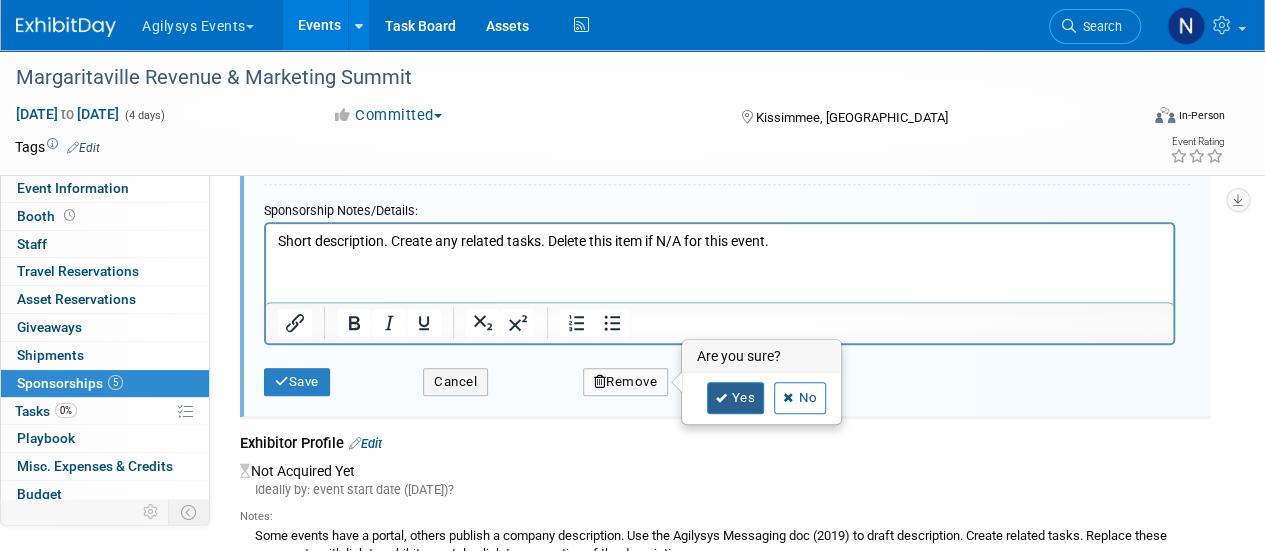 click on "Yes" at bounding box center (736, 398) 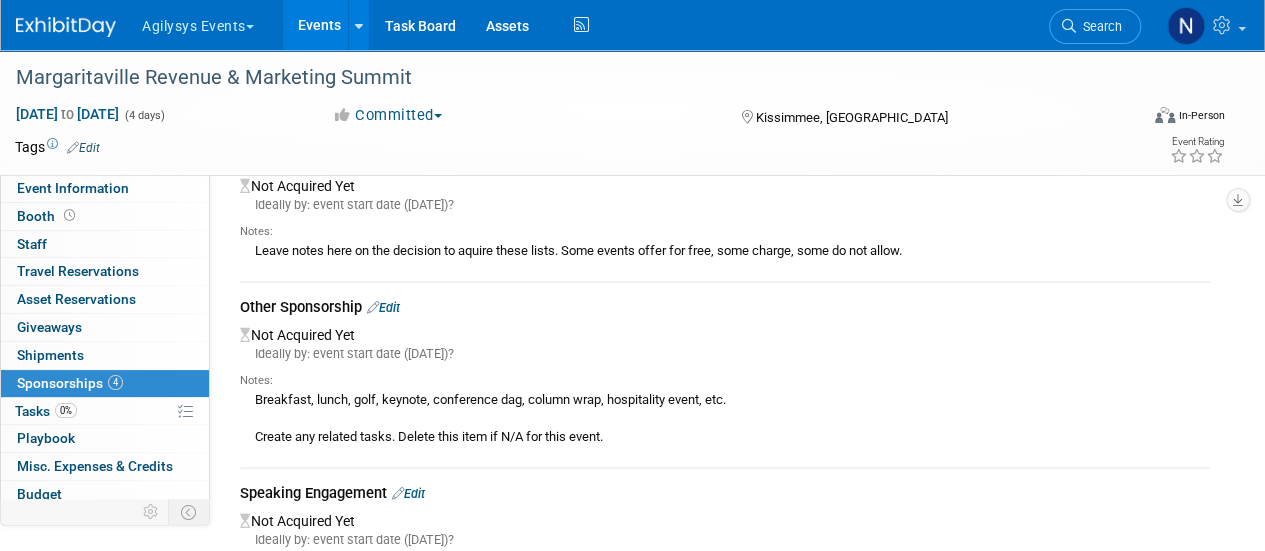 scroll, scrollTop: 0, scrollLeft: 0, axis: both 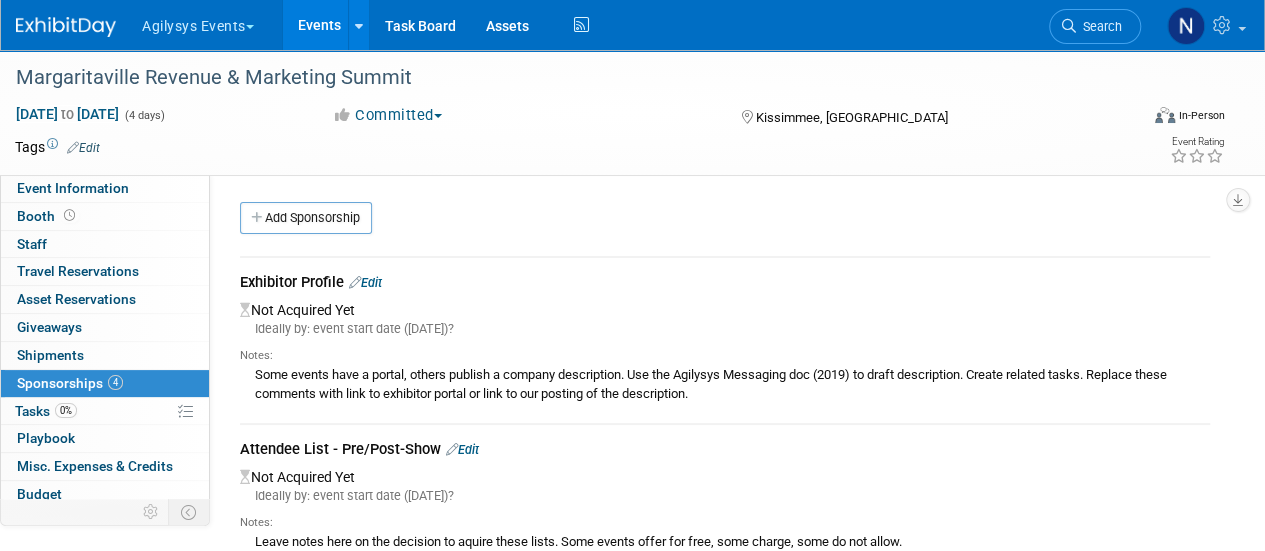 click on "Edit" at bounding box center (365, 282) 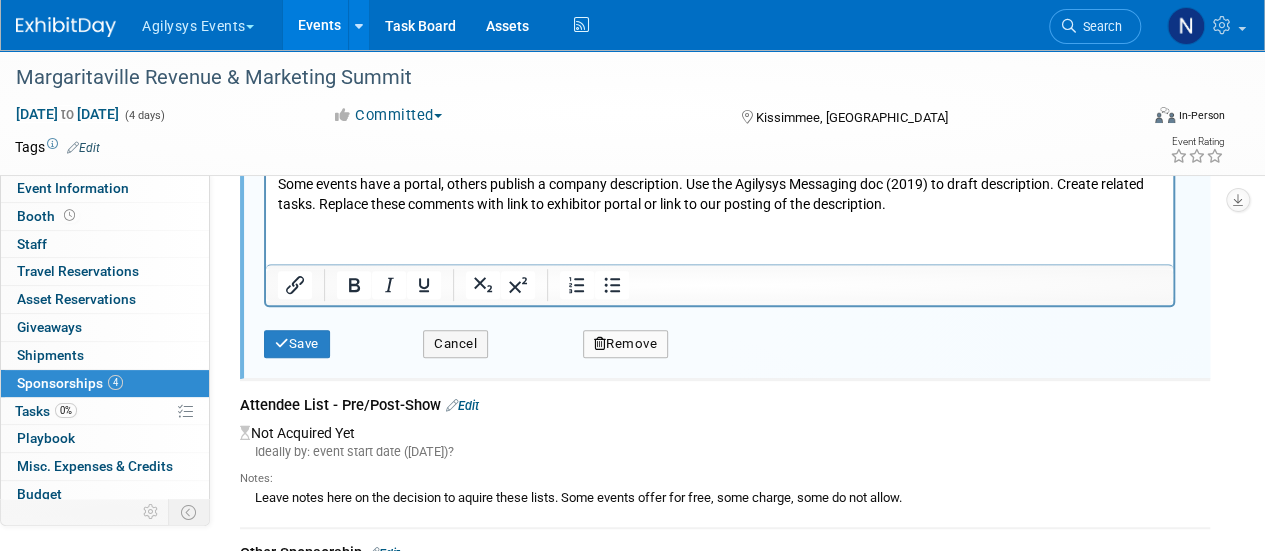 scroll, scrollTop: 351, scrollLeft: 0, axis: vertical 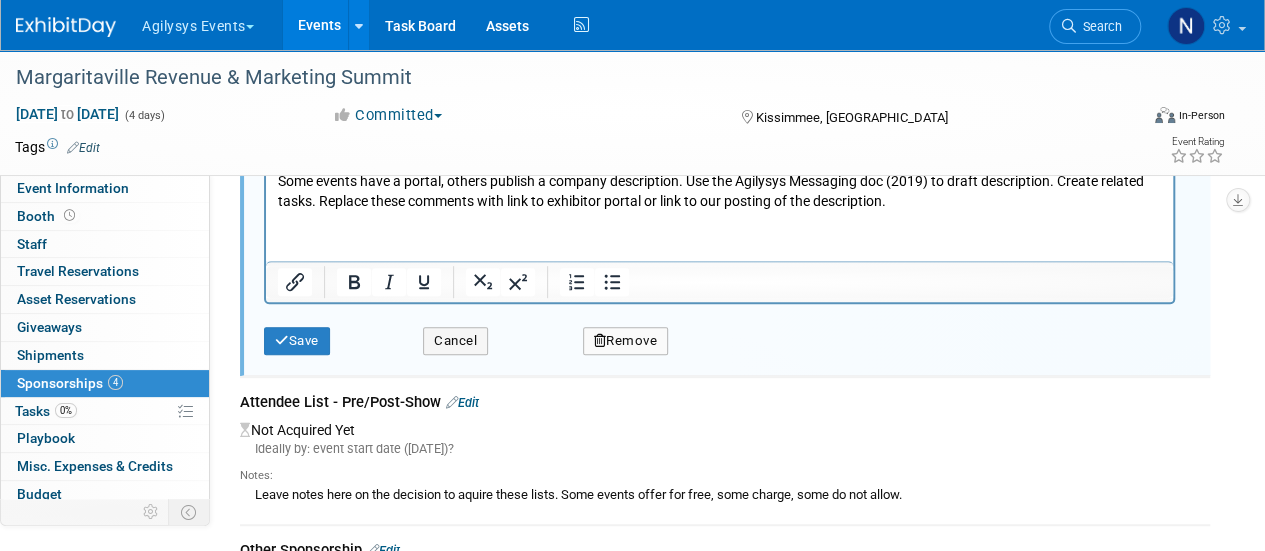 click on "Remove" at bounding box center (626, 341) 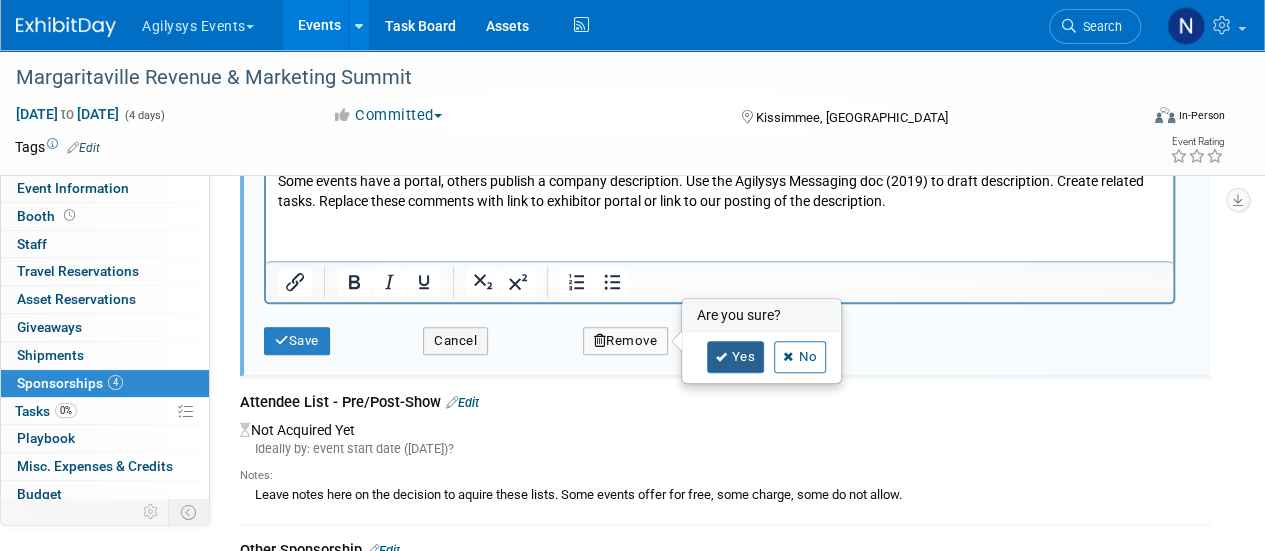 click on "Yes" at bounding box center (736, 357) 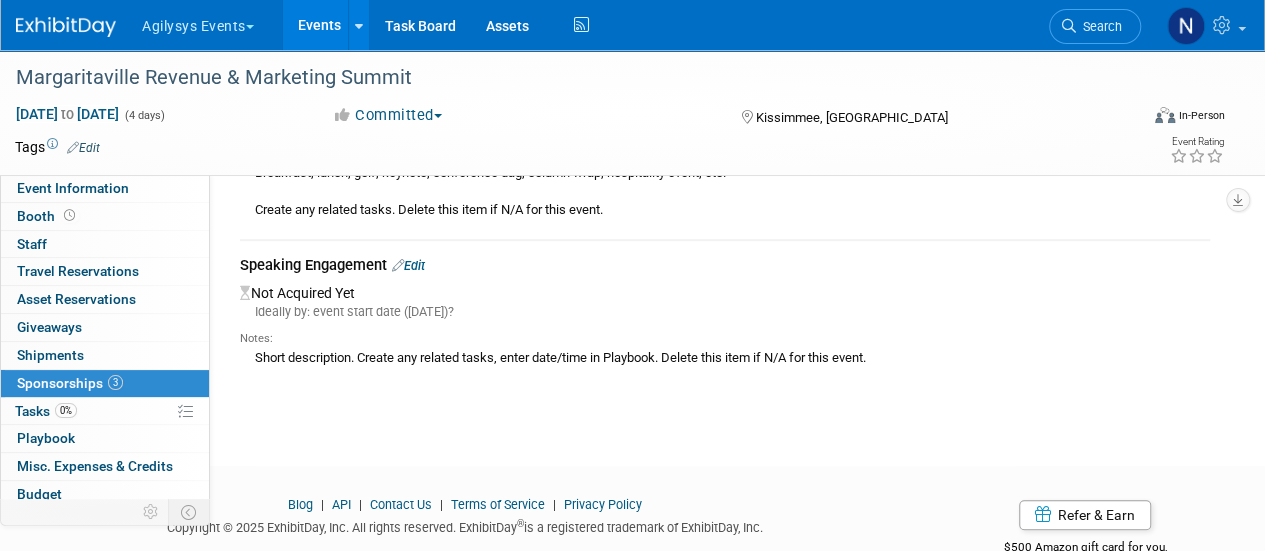 click on "Edit" at bounding box center (408, 265) 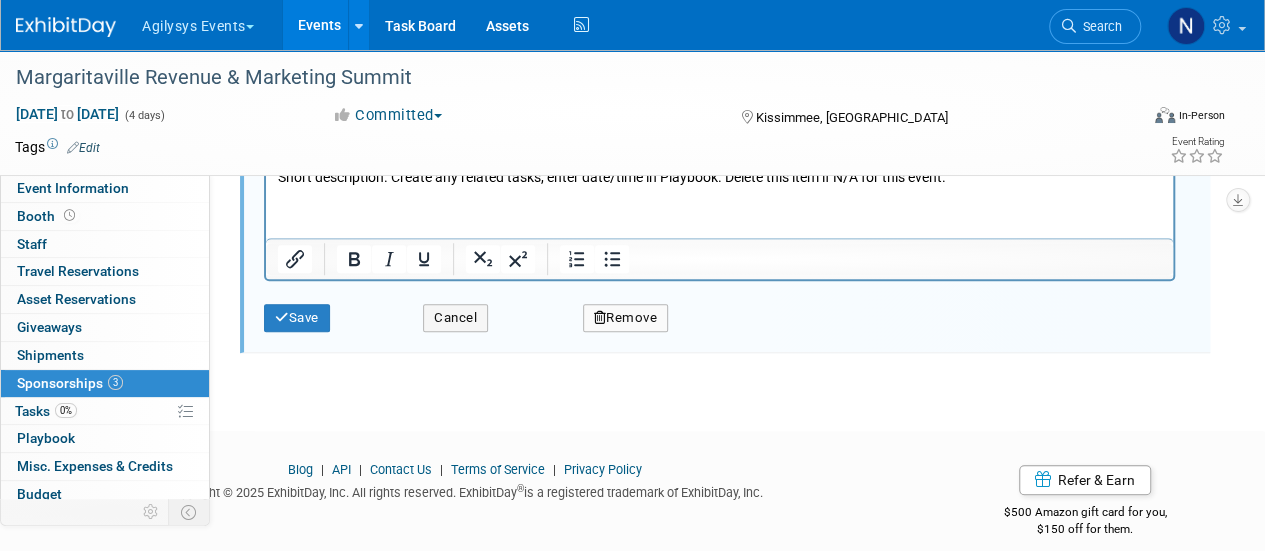 scroll, scrollTop: 690, scrollLeft: 0, axis: vertical 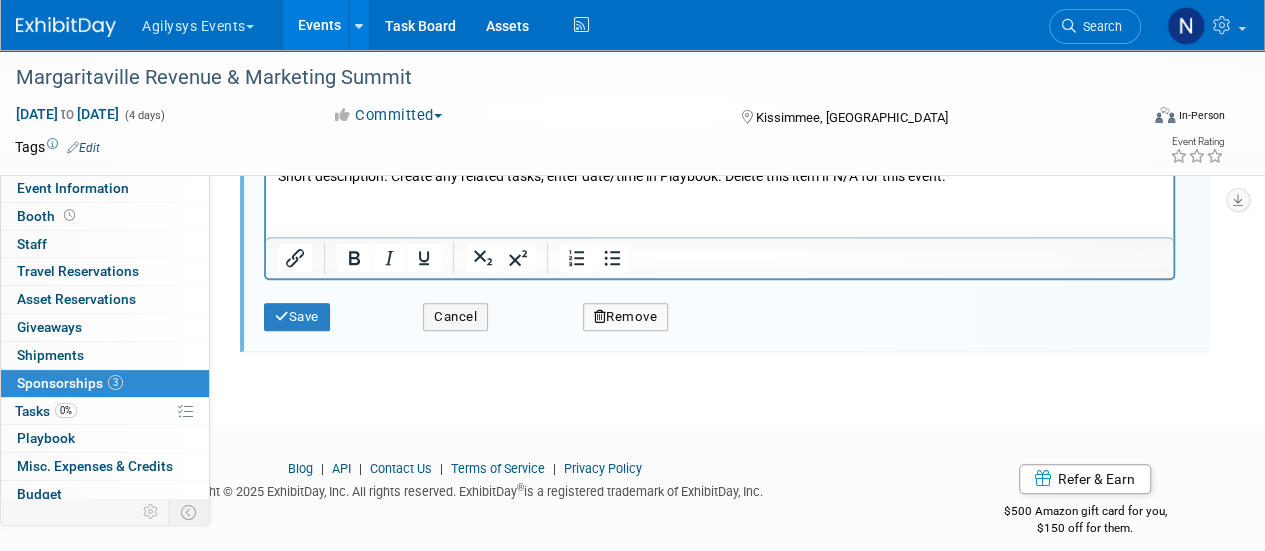 click on "Remove" at bounding box center (626, 317) 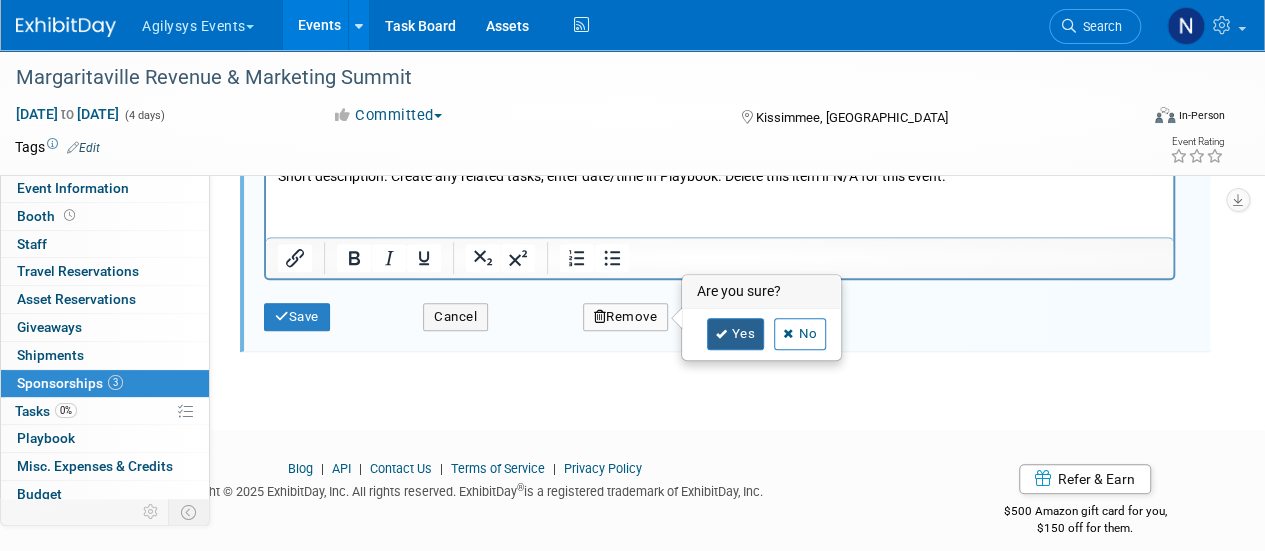 click on "Yes" at bounding box center (736, 334) 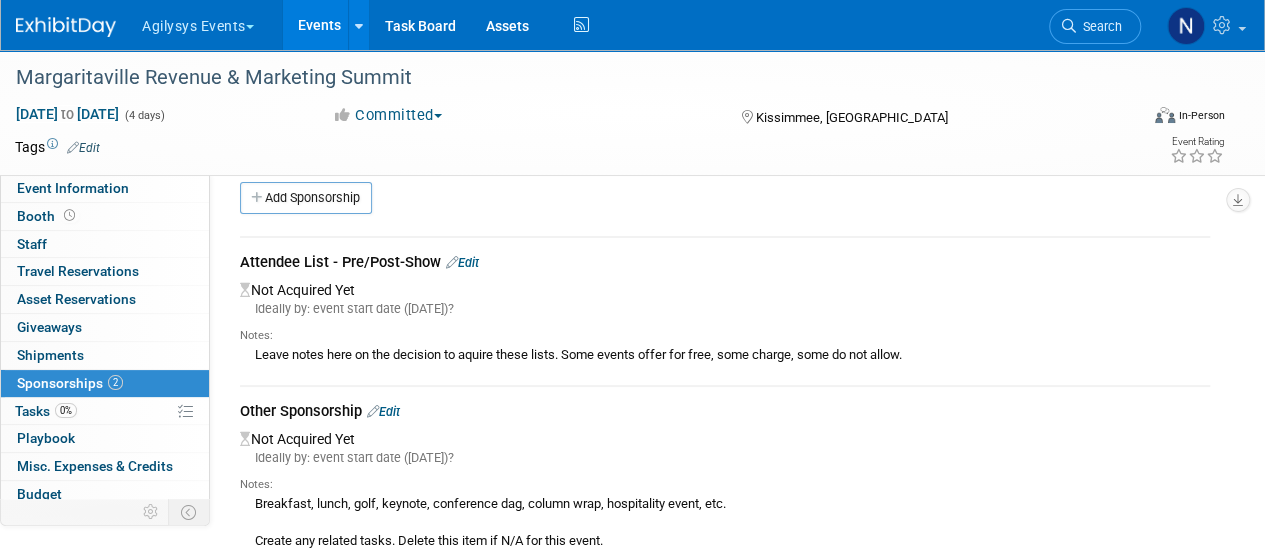 scroll, scrollTop: 18, scrollLeft: 0, axis: vertical 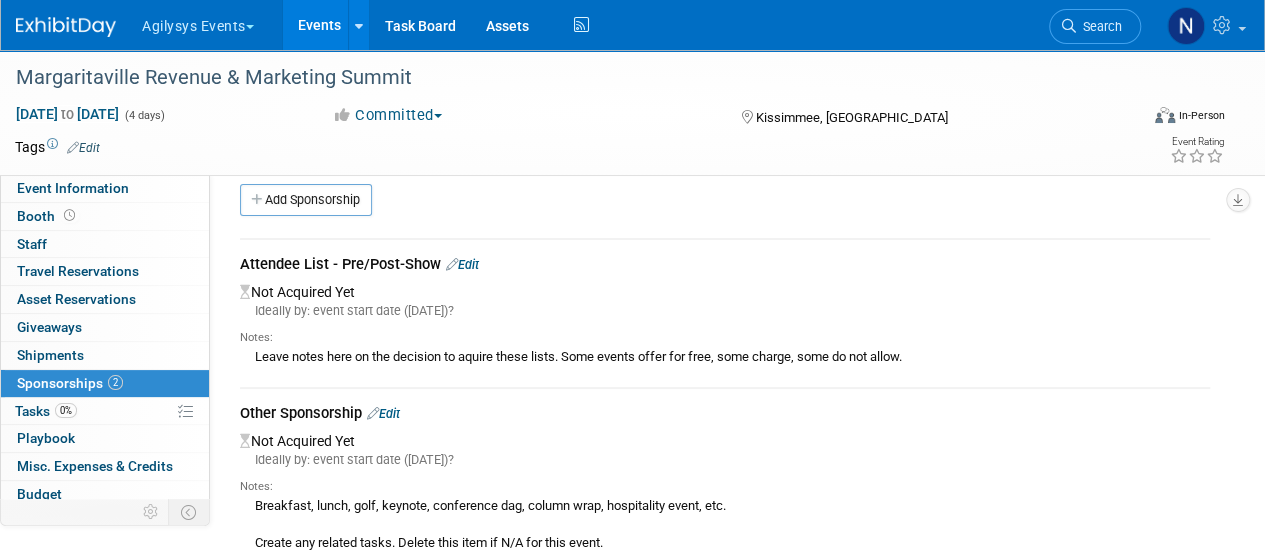 click on "Edit" at bounding box center [383, 413] 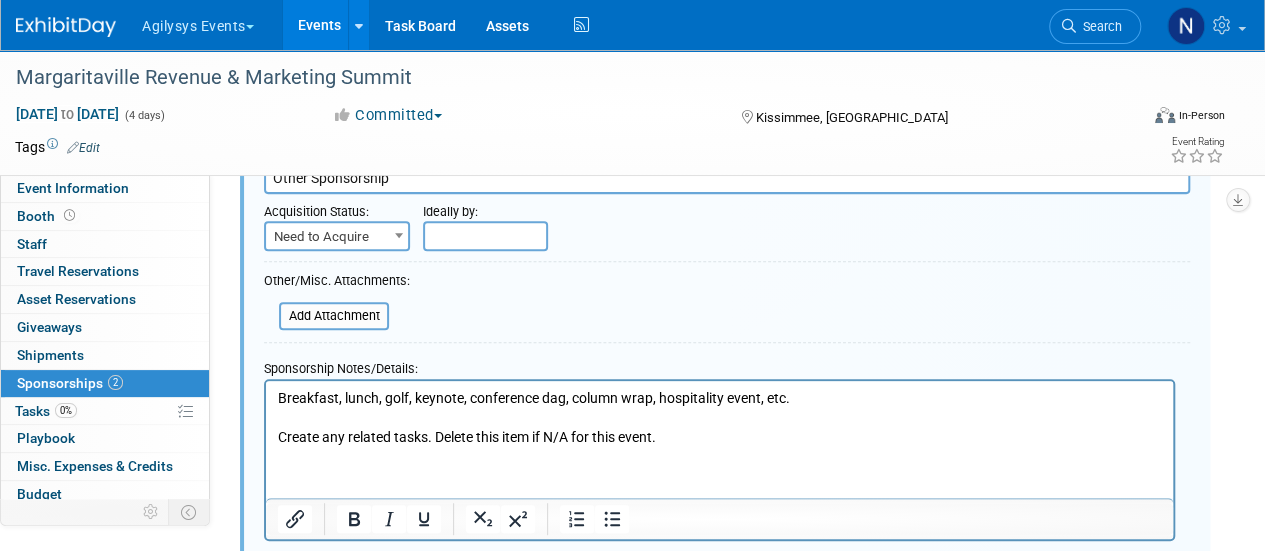 scroll, scrollTop: 306, scrollLeft: 0, axis: vertical 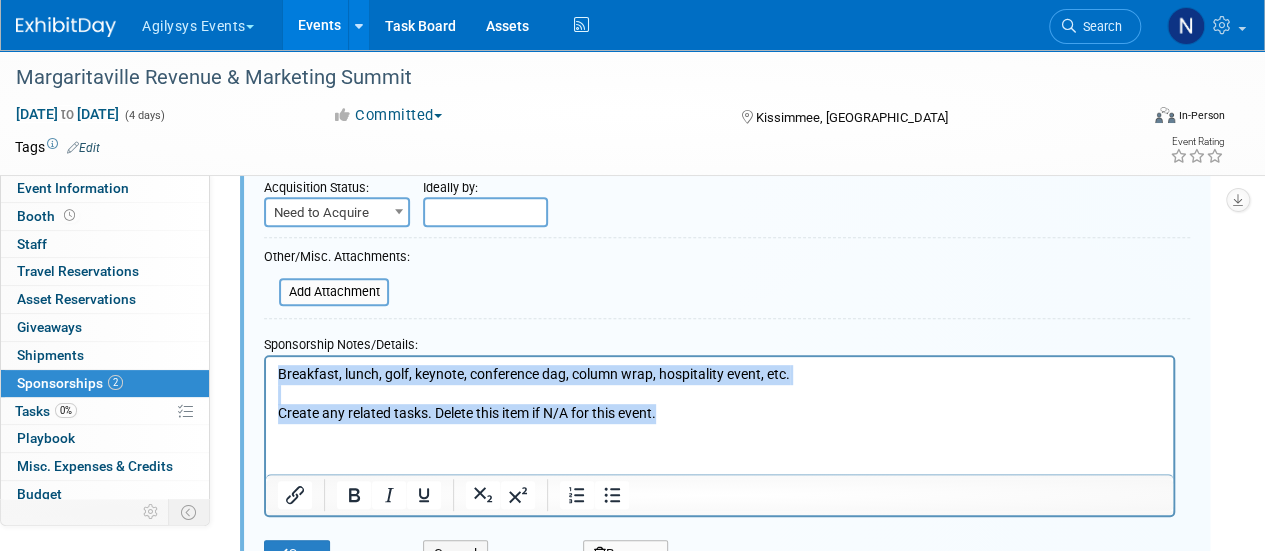 drag, startPoint x: 693, startPoint y: 410, endPoint x: 252, endPoint y: 360, distance: 443.8254 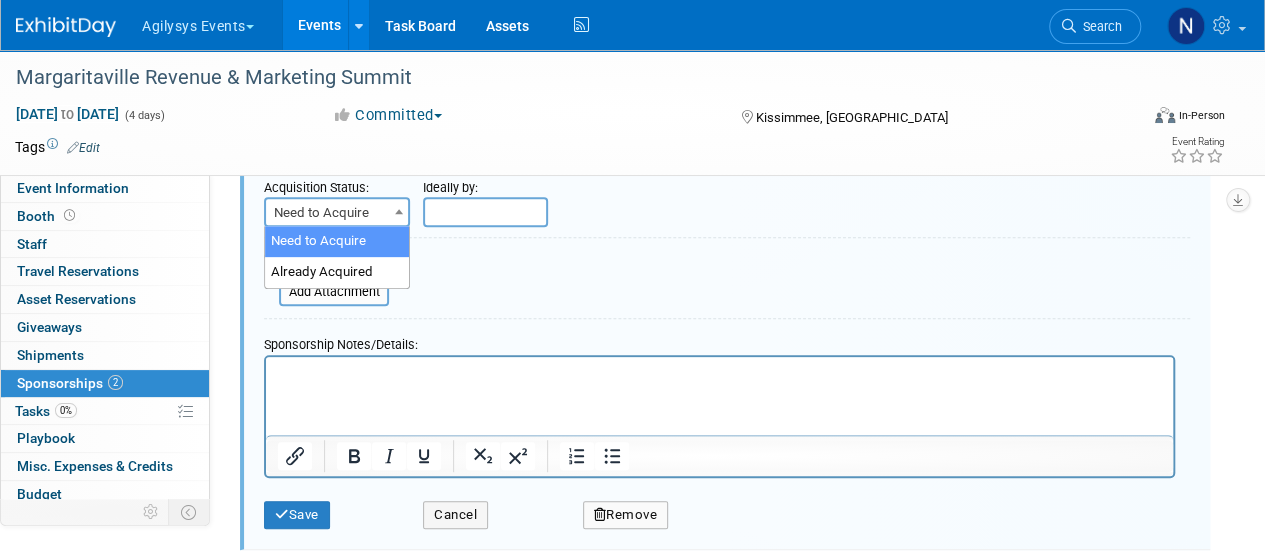 click on "Need to Acquire" at bounding box center [337, 213] 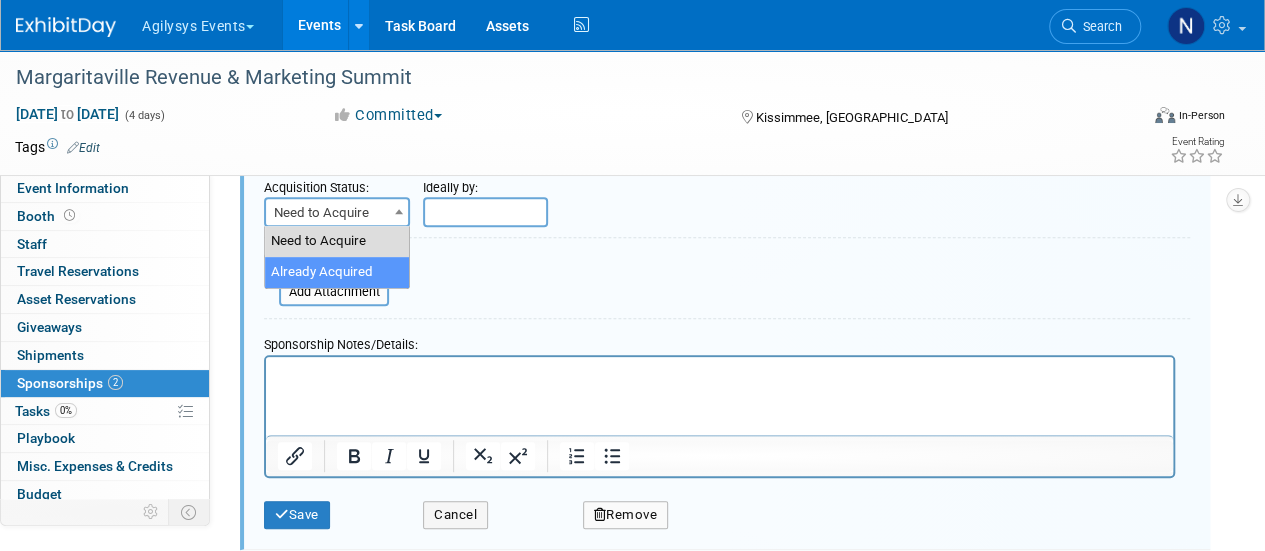 select on "2" 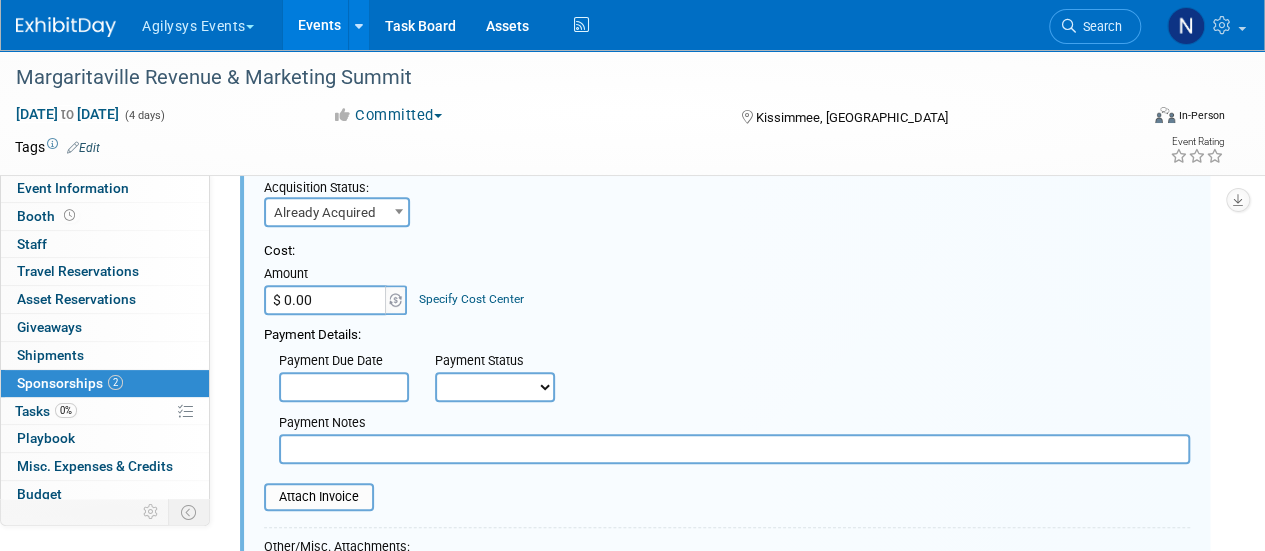 click on "$ 0.00" at bounding box center [326, 300] 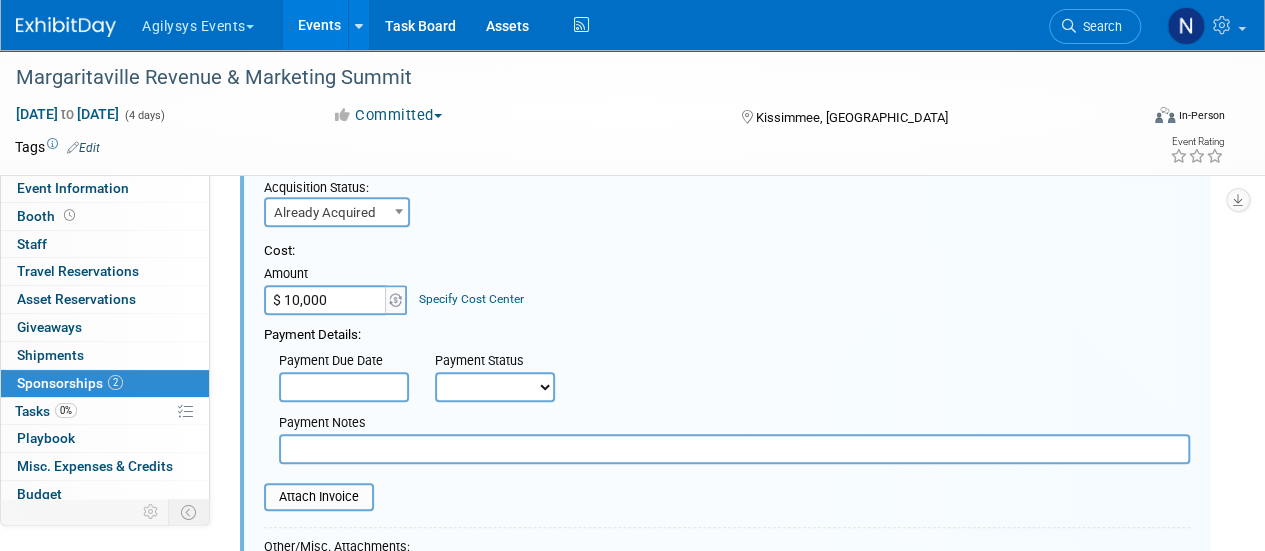 type on "$ 10,000.00" 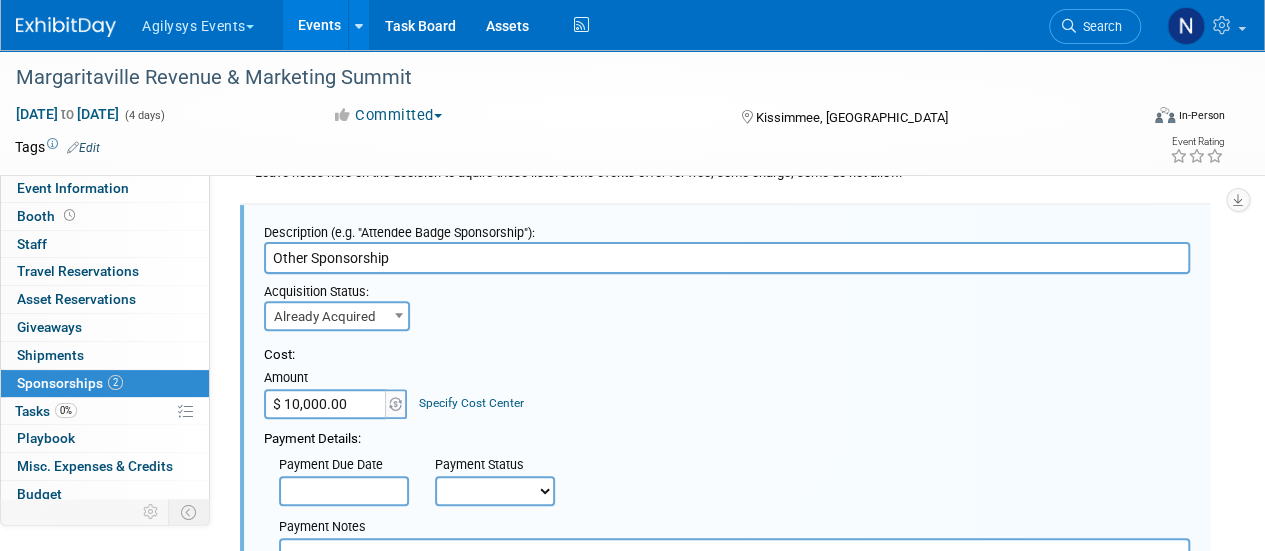 scroll, scrollTop: 194, scrollLeft: 0, axis: vertical 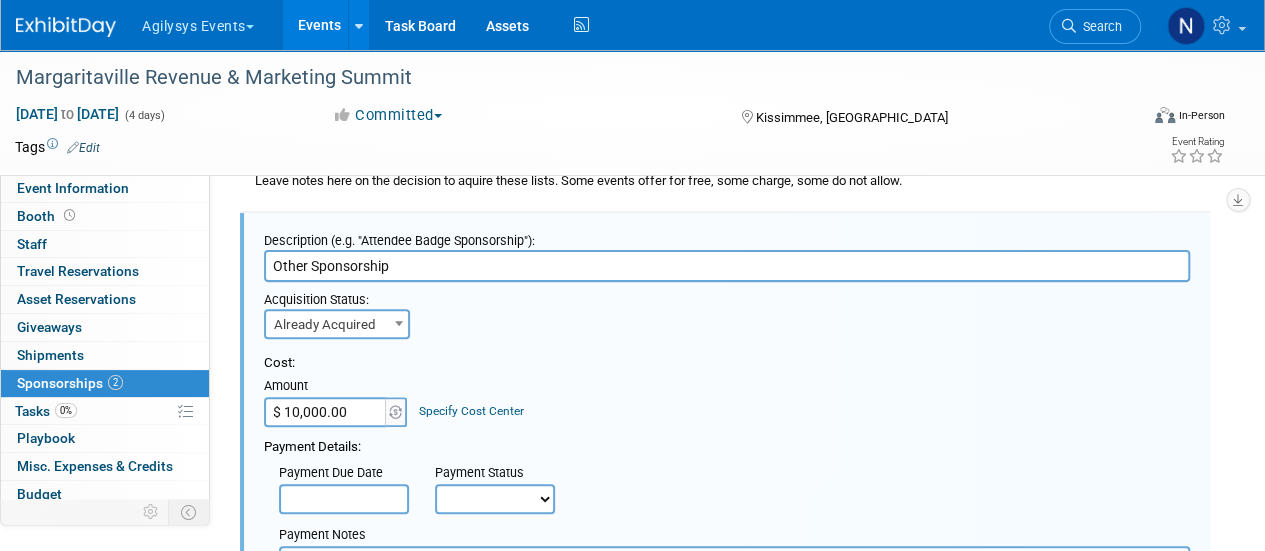 click on "Other Sponsorship" at bounding box center [727, 266] 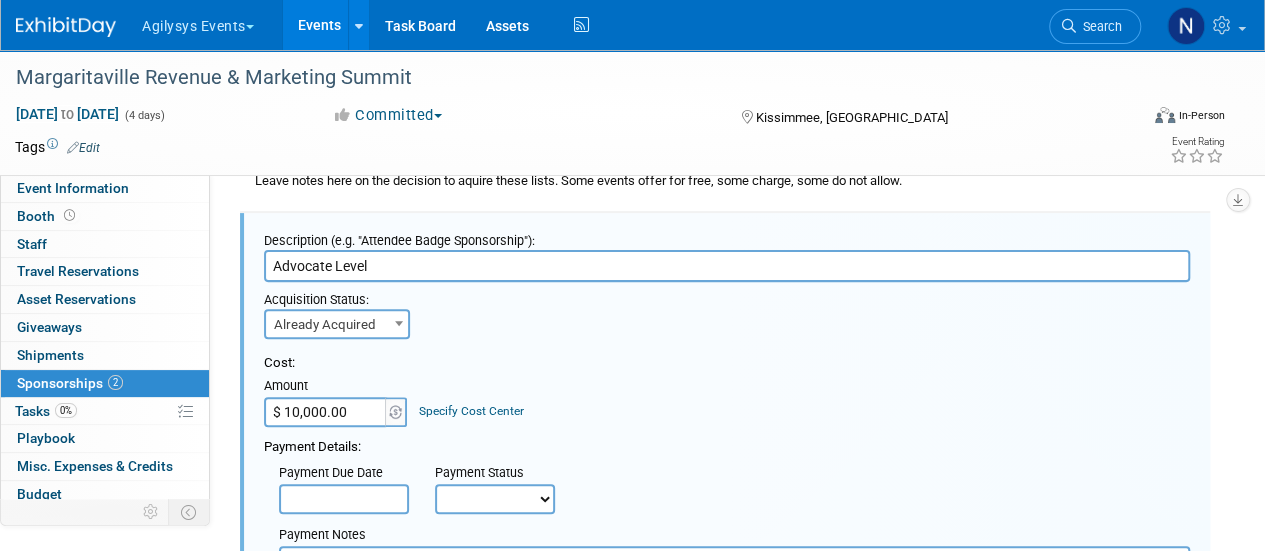 type on "Advocate Level" 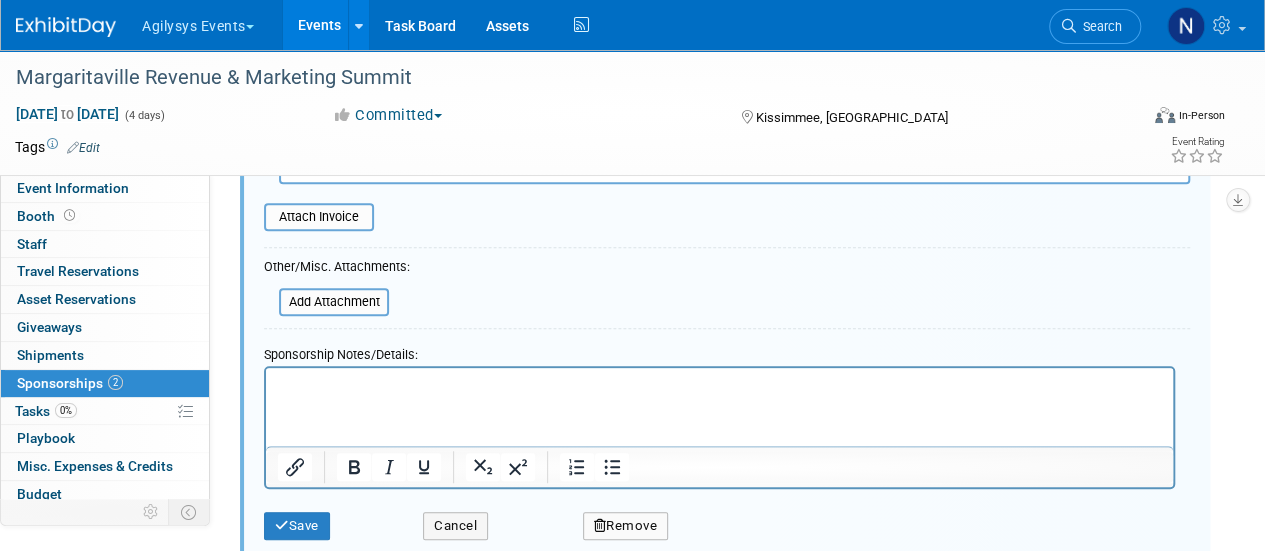 scroll, scrollTop: 588, scrollLeft: 0, axis: vertical 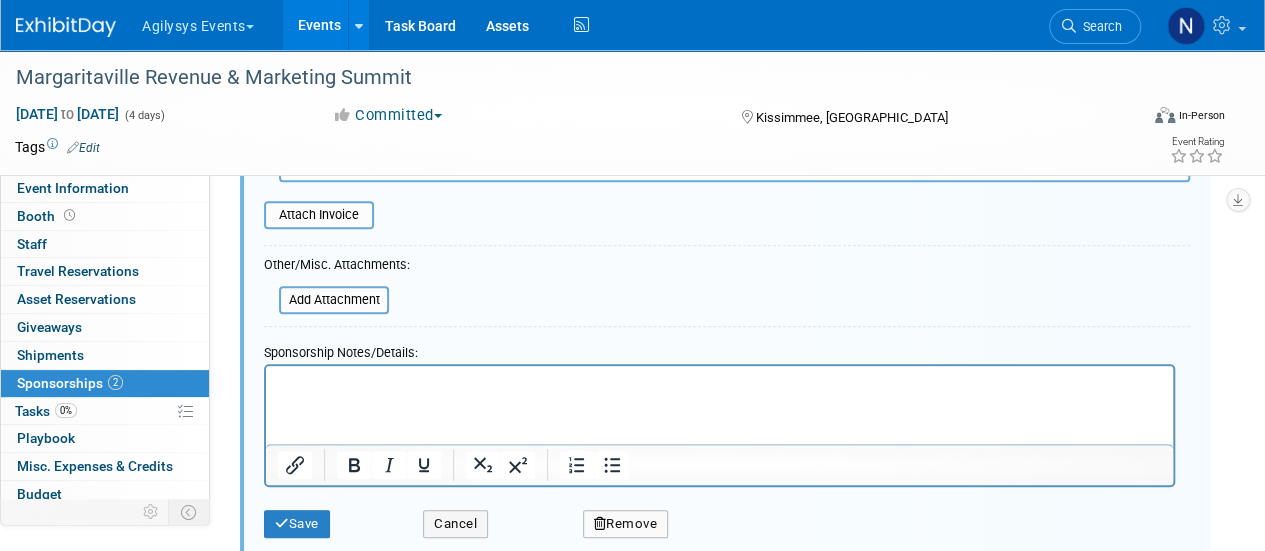 click at bounding box center [719, 380] 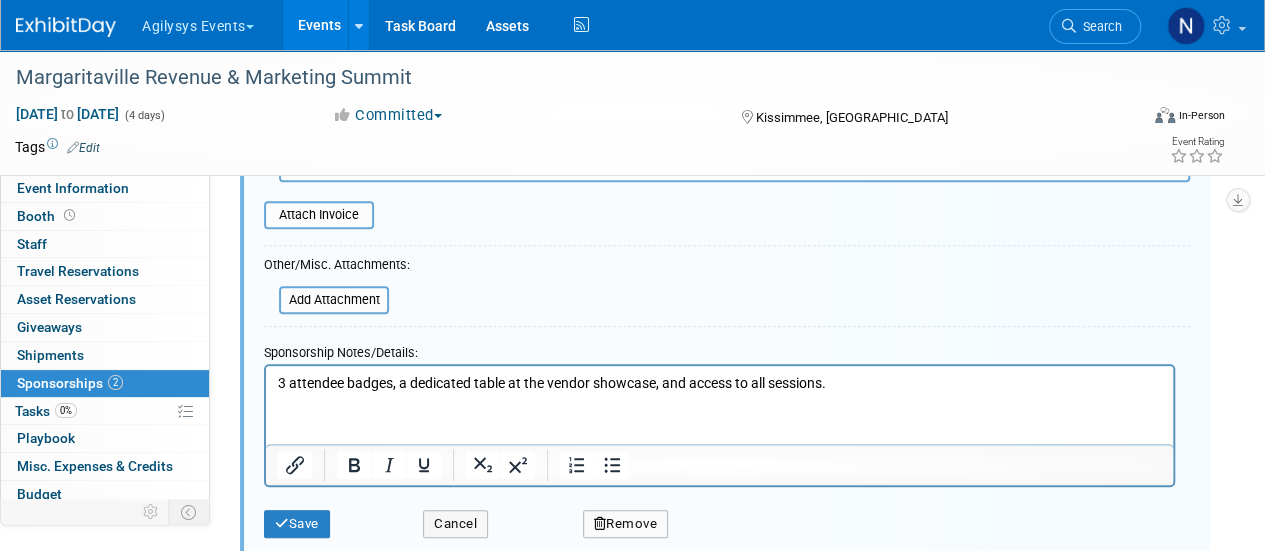 type 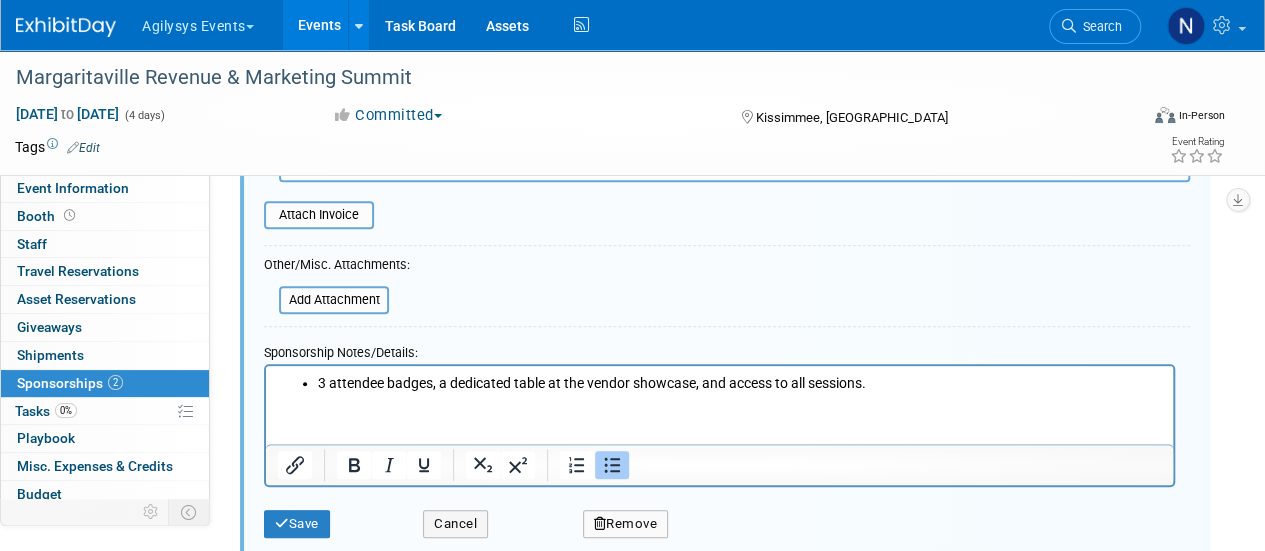 click on "3 attendee badges, a dedicated table at the vendor showcase, and access to all sessions." at bounding box center [740, 384] 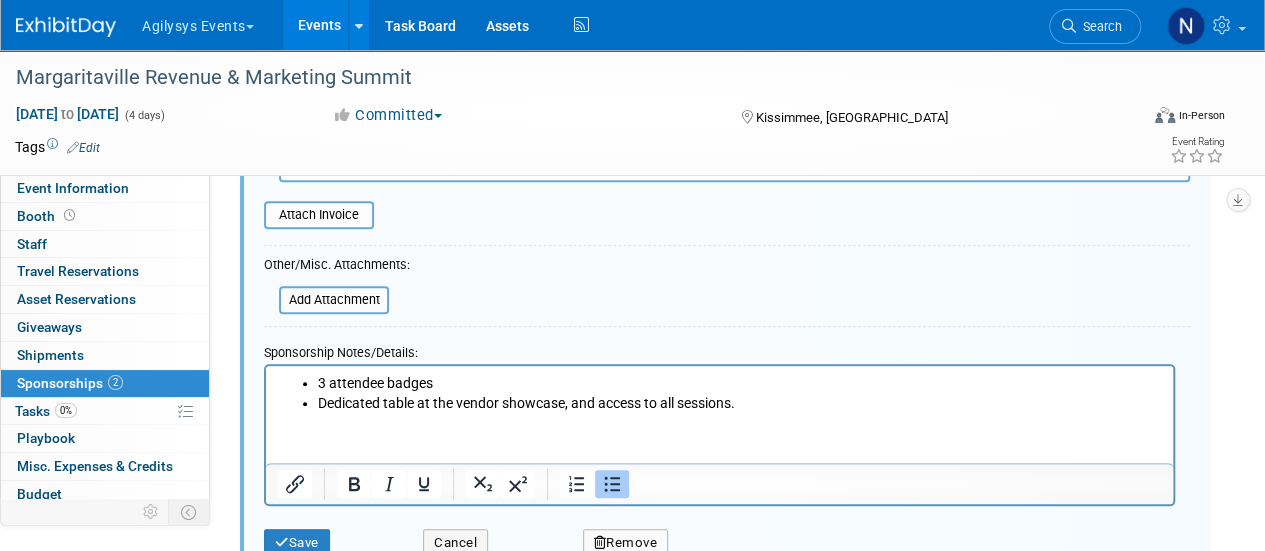 click on "Dedicated table at the vendor showcase, and access to all sessions." at bounding box center [740, 404] 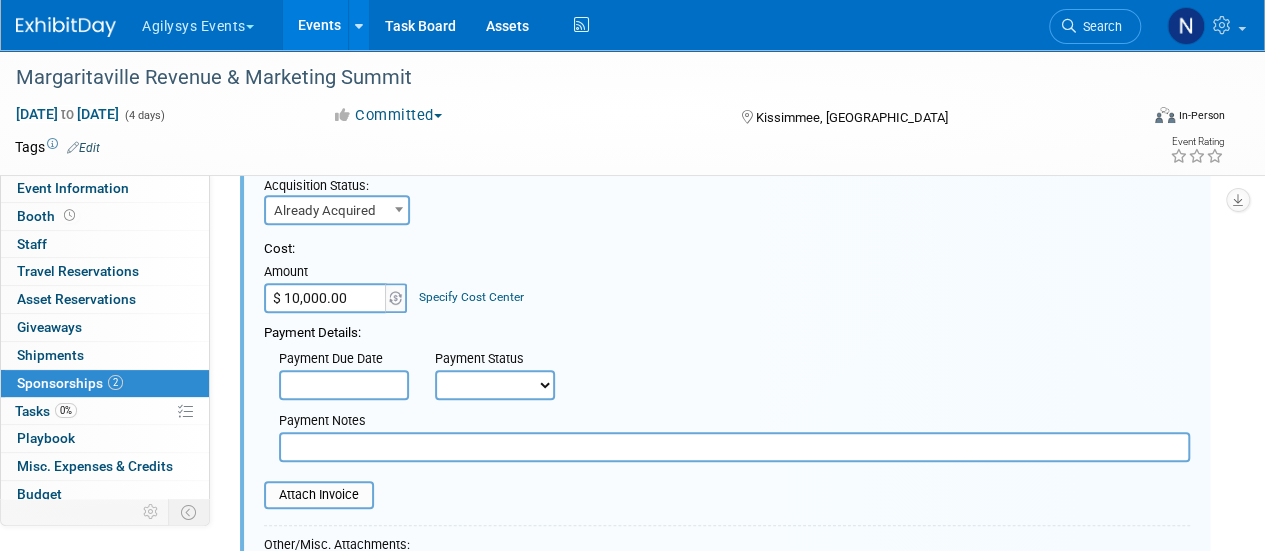 scroll, scrollTop: 308, scrollLeft: 0, axis: vertical 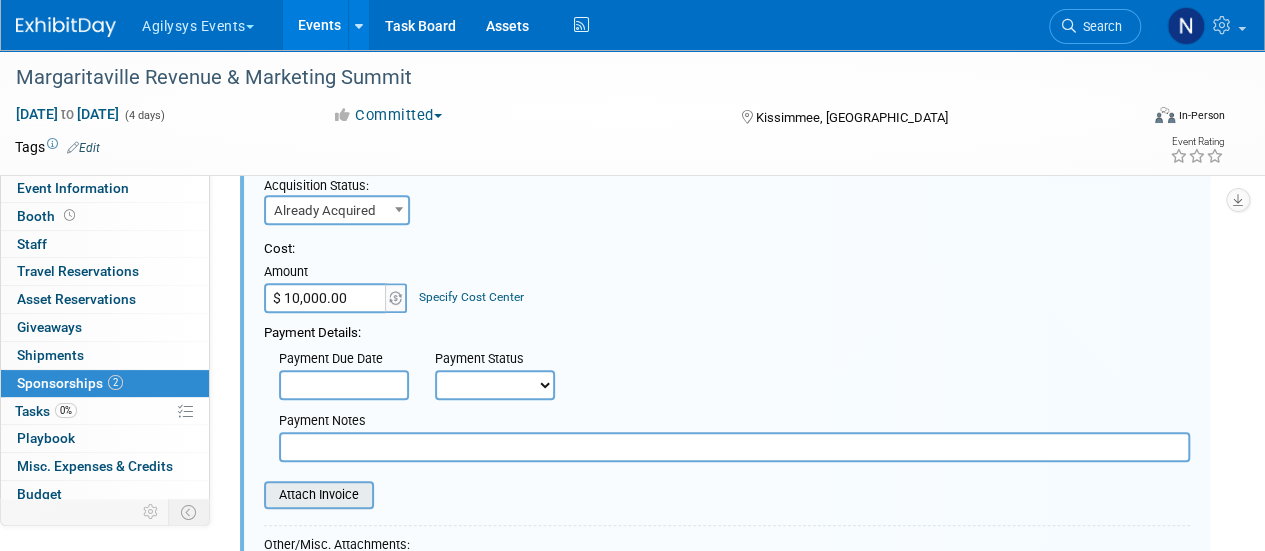 click at bounding box center (253, 495) 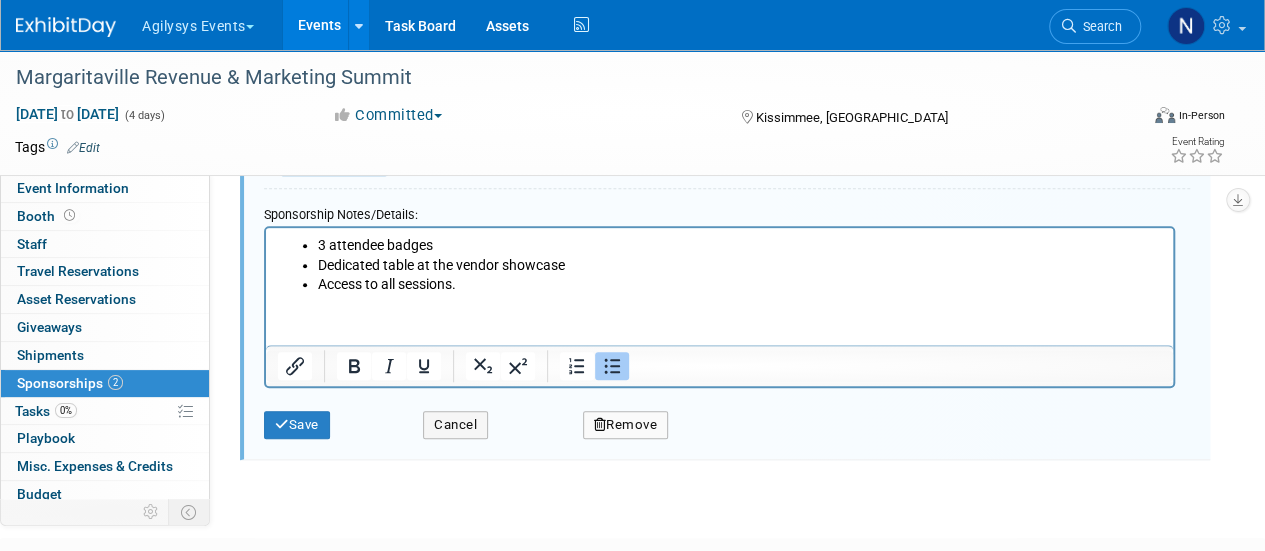 scroll, scrollTop: 740, scrollLeft: 0, axis: vertical 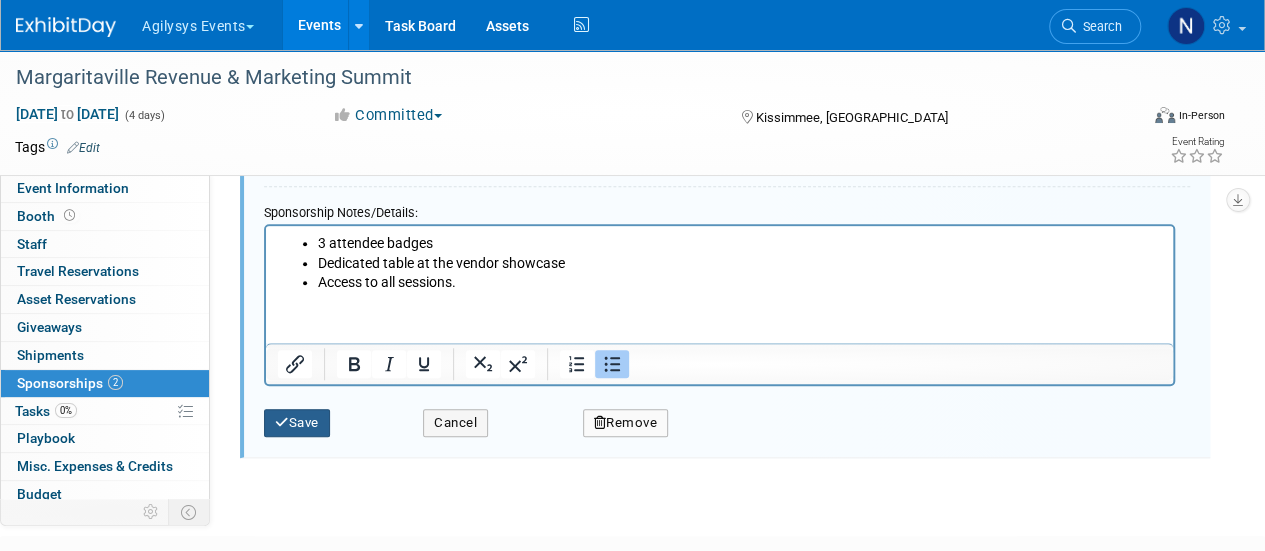 click on "Save" at bounding box center (297, 423) 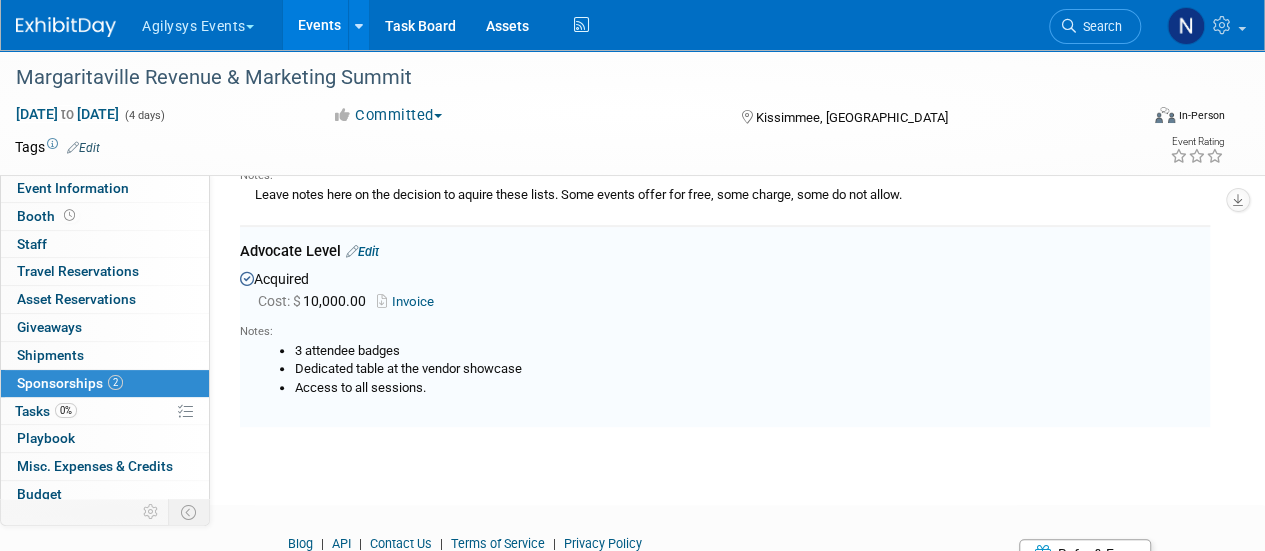 scroll, scrollTop: 178, scrollLeft: 0, axis: vertical 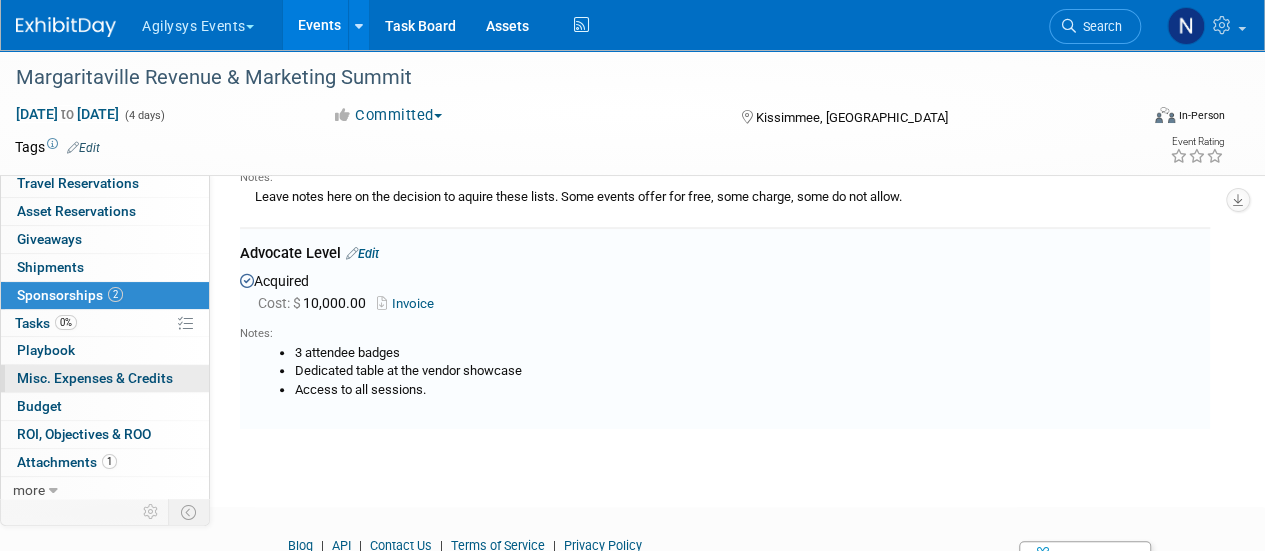click on "Attachments 1" at bounding box center (67, 462) 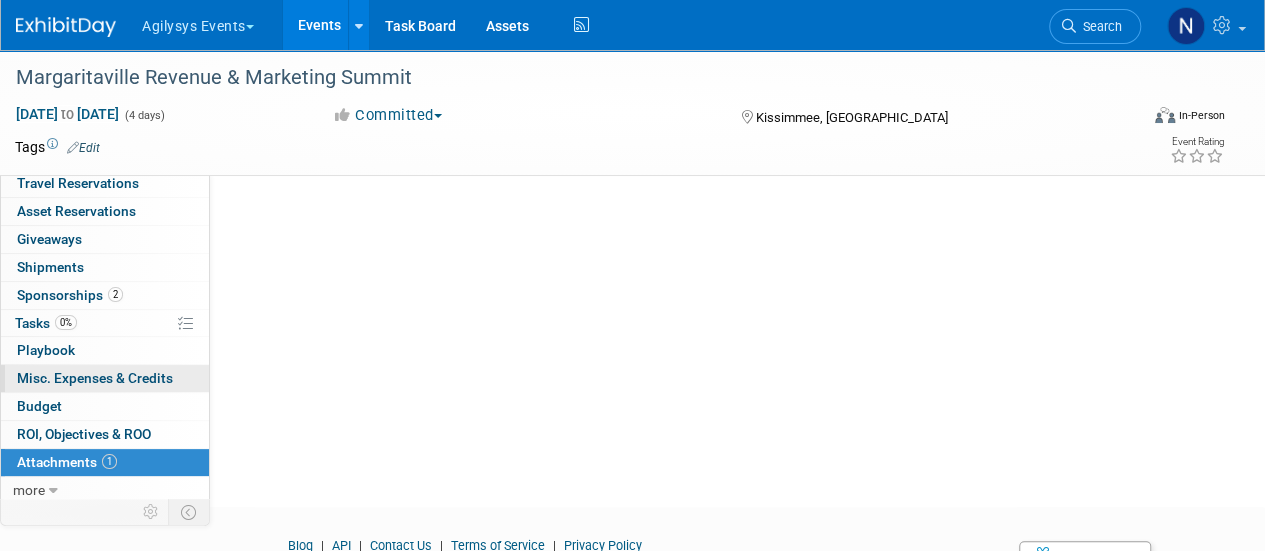 scroll, scrollTop: 0, scrollLeft: 0, axis: both 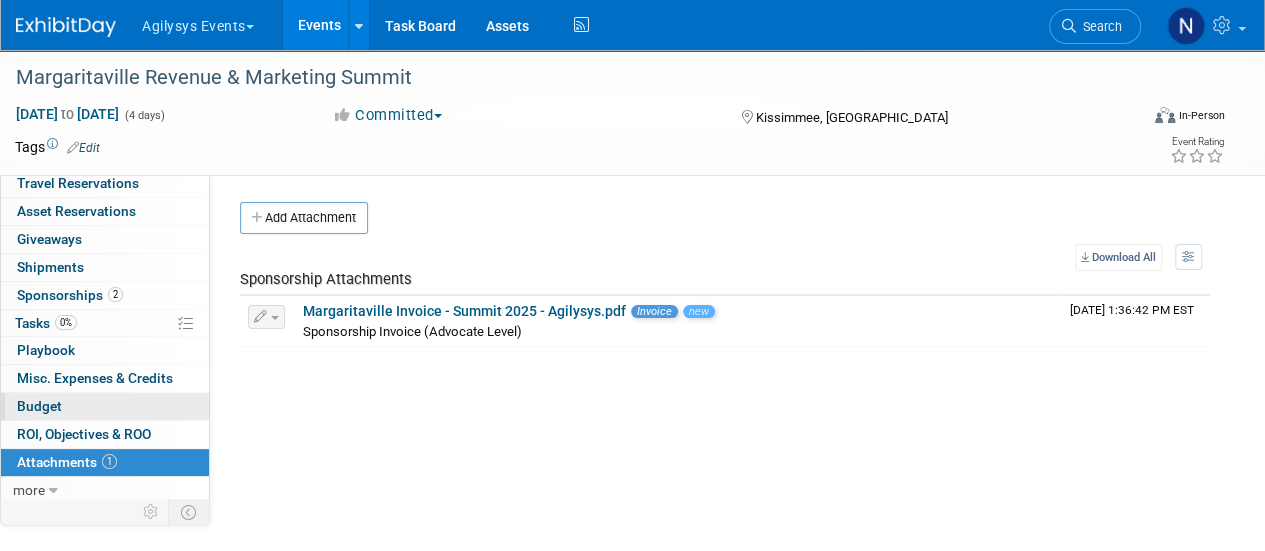 click on "Budget" at bounding box center [39, 406] 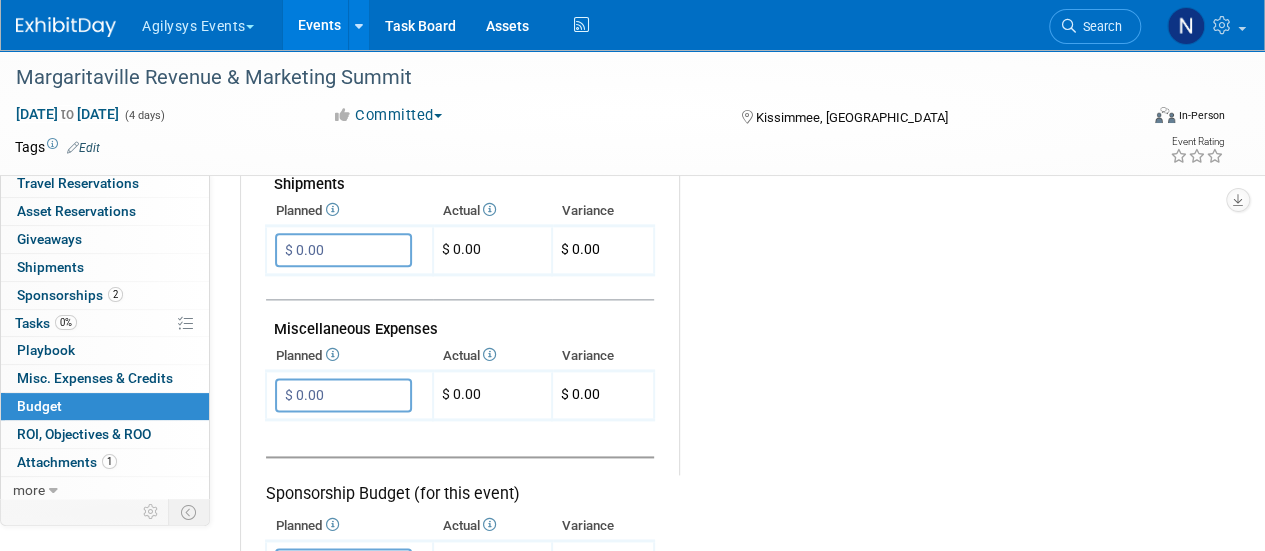 scroll, scrollTop: 1469, scrollLeft: 0, axis: vertical 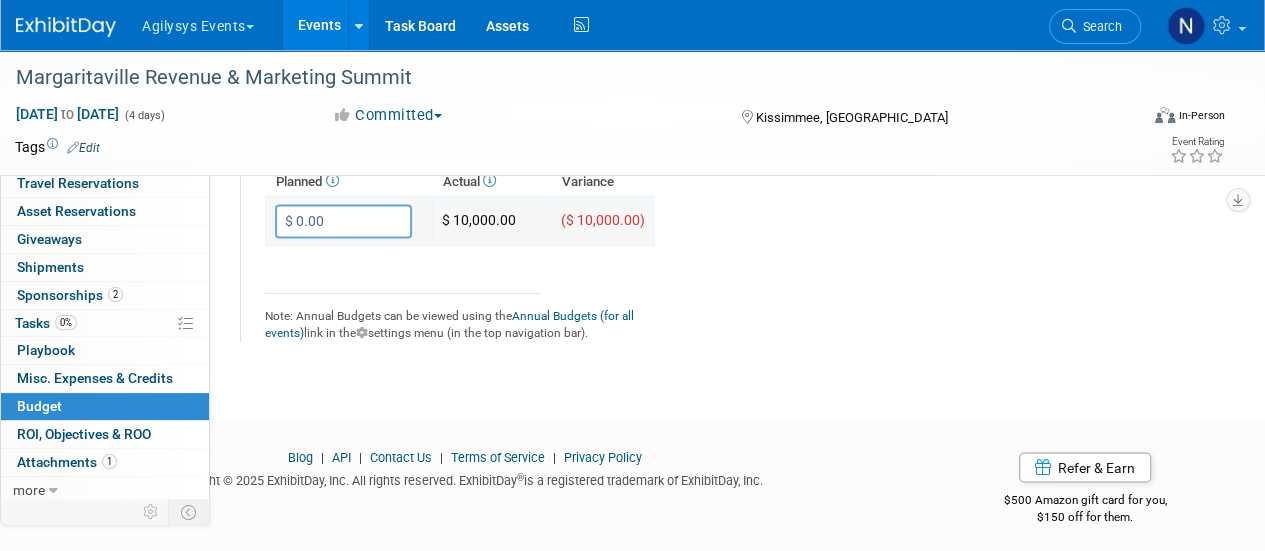 click on "$ 0.00" at bounding box center [343, 221] 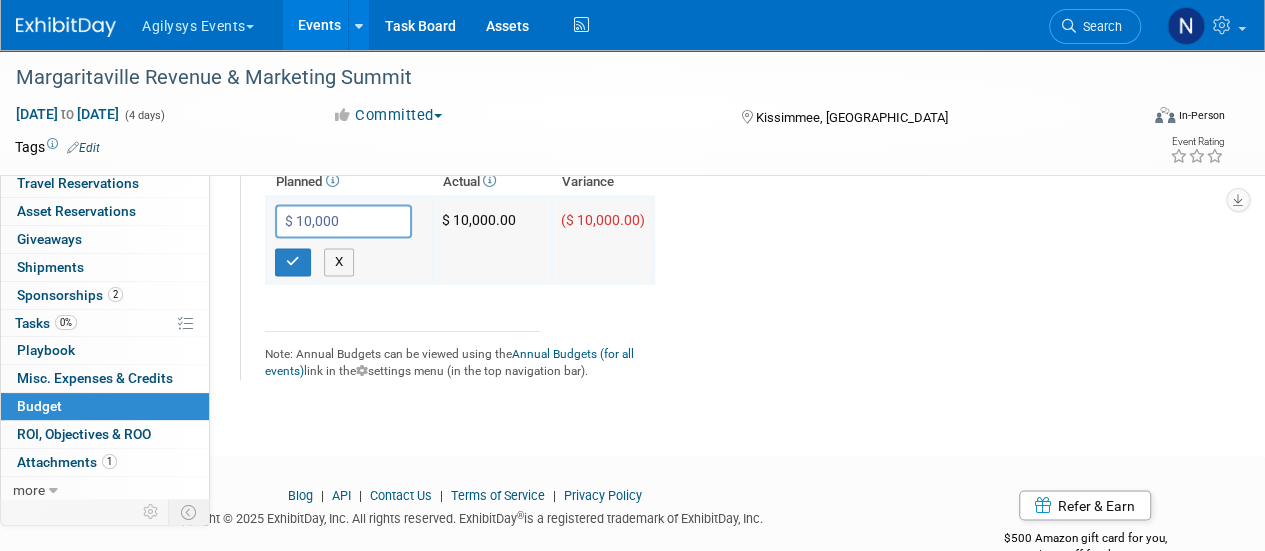 type on "$ 10,000.00" 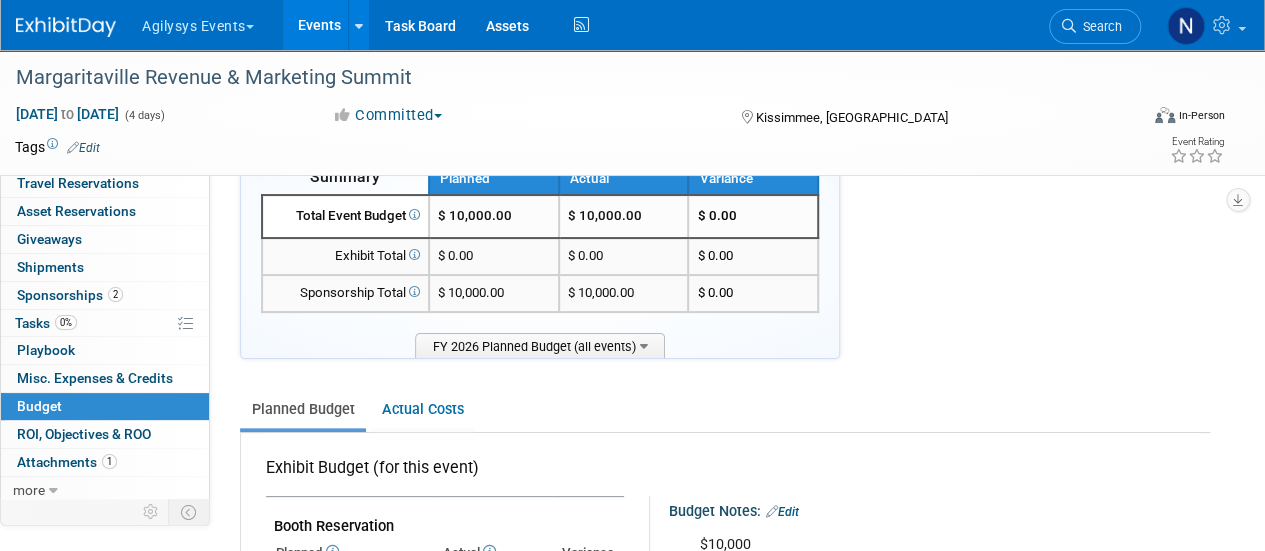 scroll, scrollTop: 66, scrollLeft: 0, axis: vertical 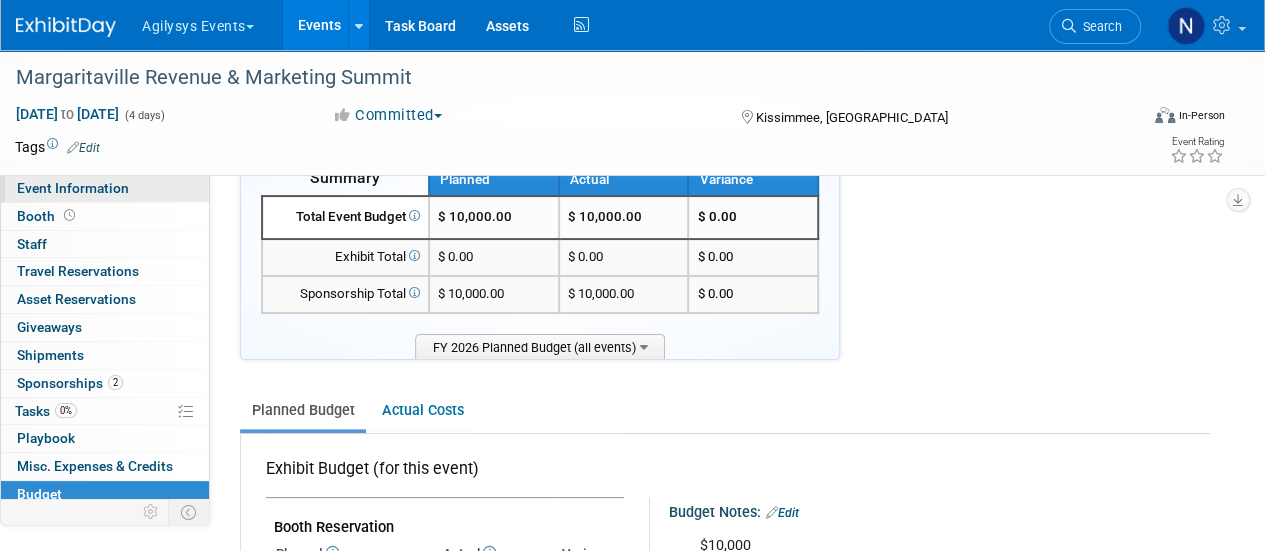 click on "Event Information" at bounding box center (105, 188) 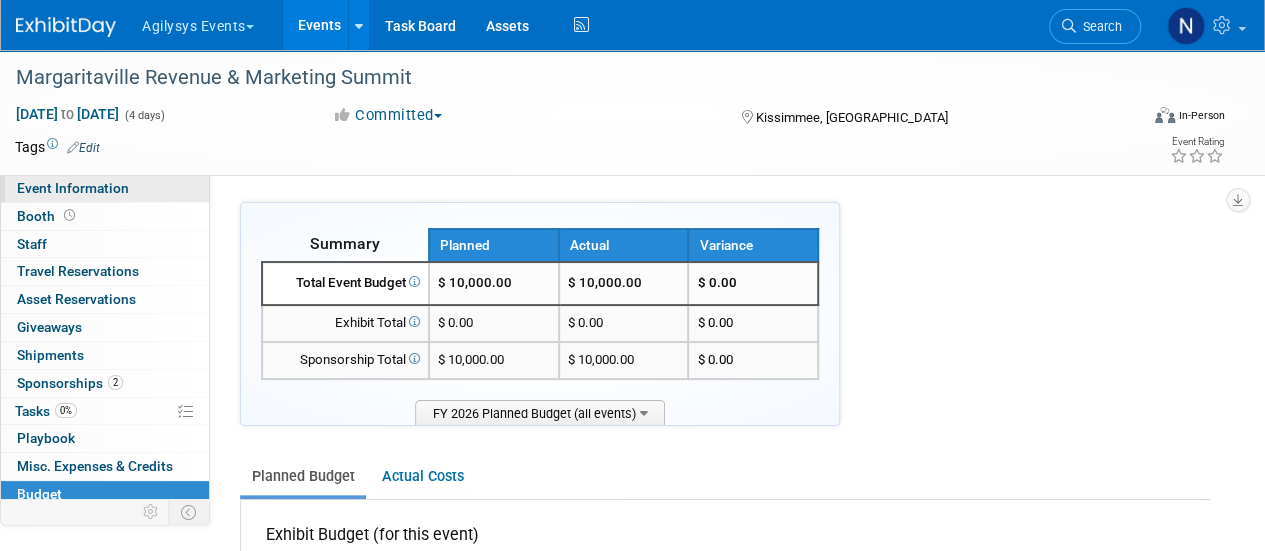 select on "HRC" 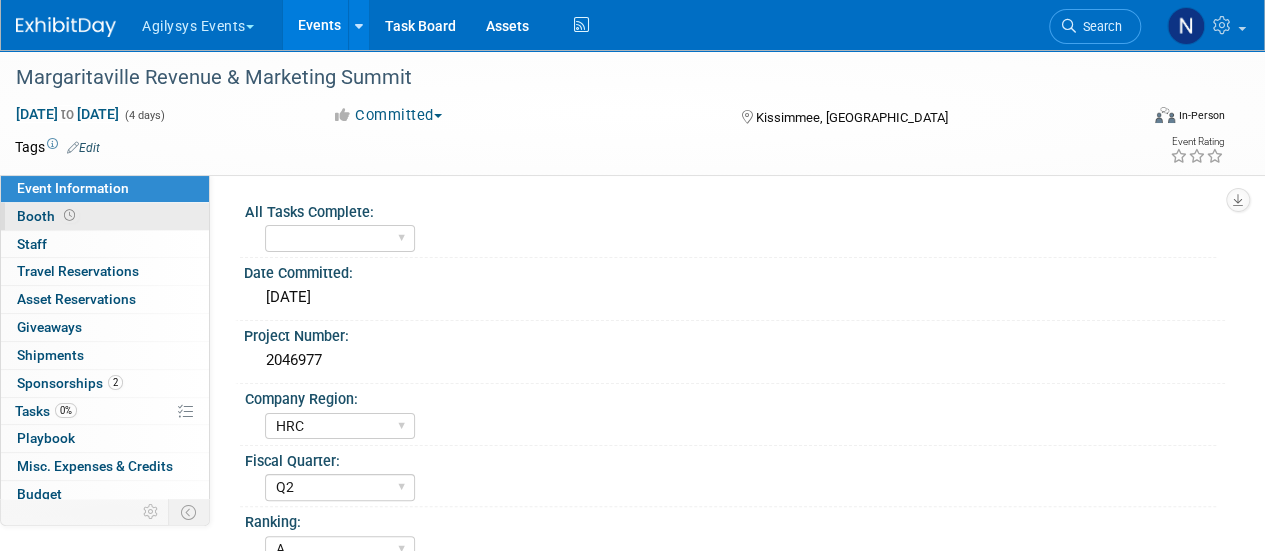 click on "Booth" at bounding box center (105, 216) 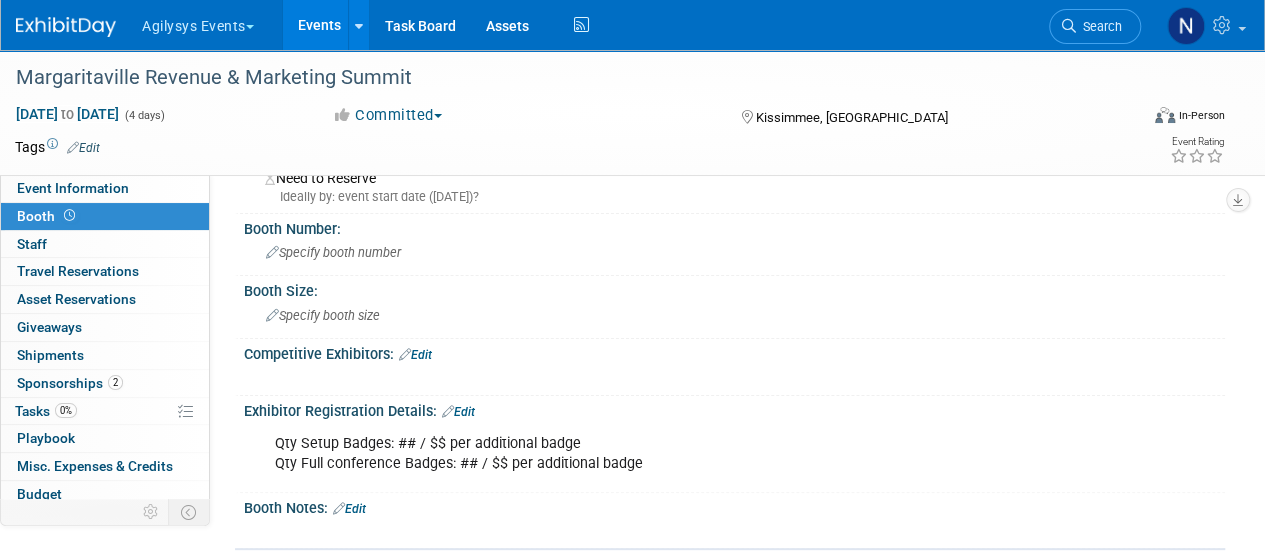 scroll, scrollTop: 0, scrollLeft: 0, axis: both 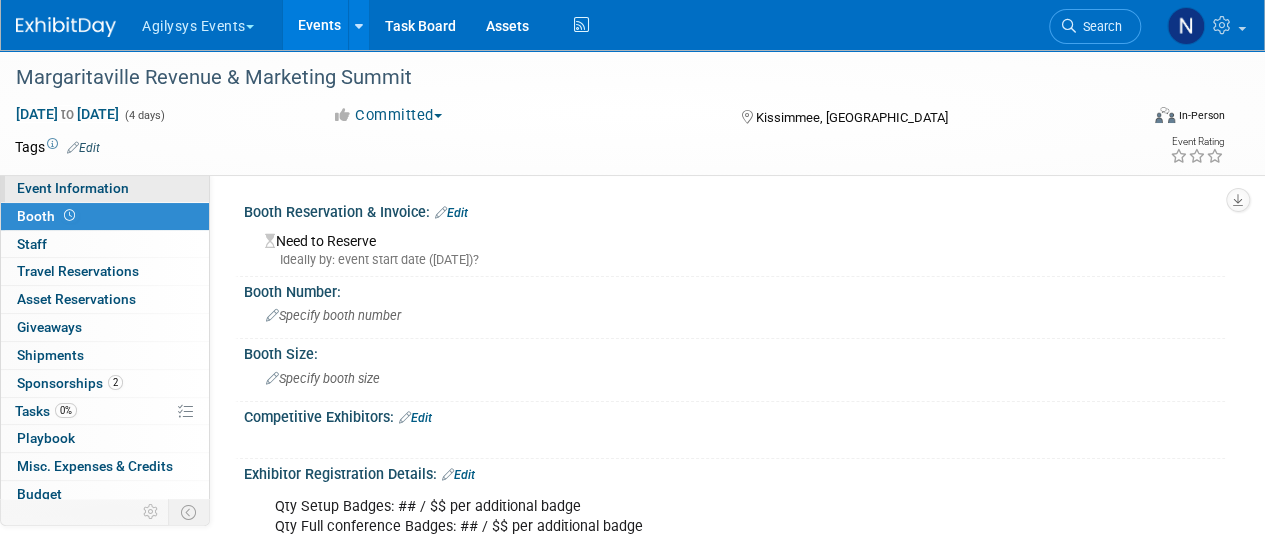click on "Event Information" at bounding box center [105, 188] 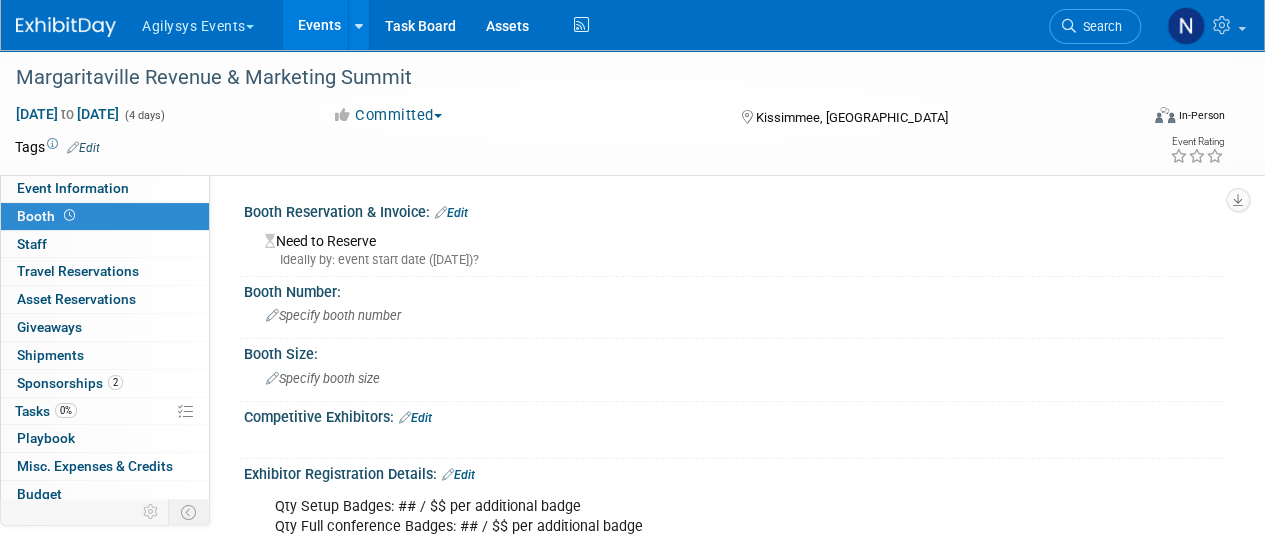 select on "HRC" 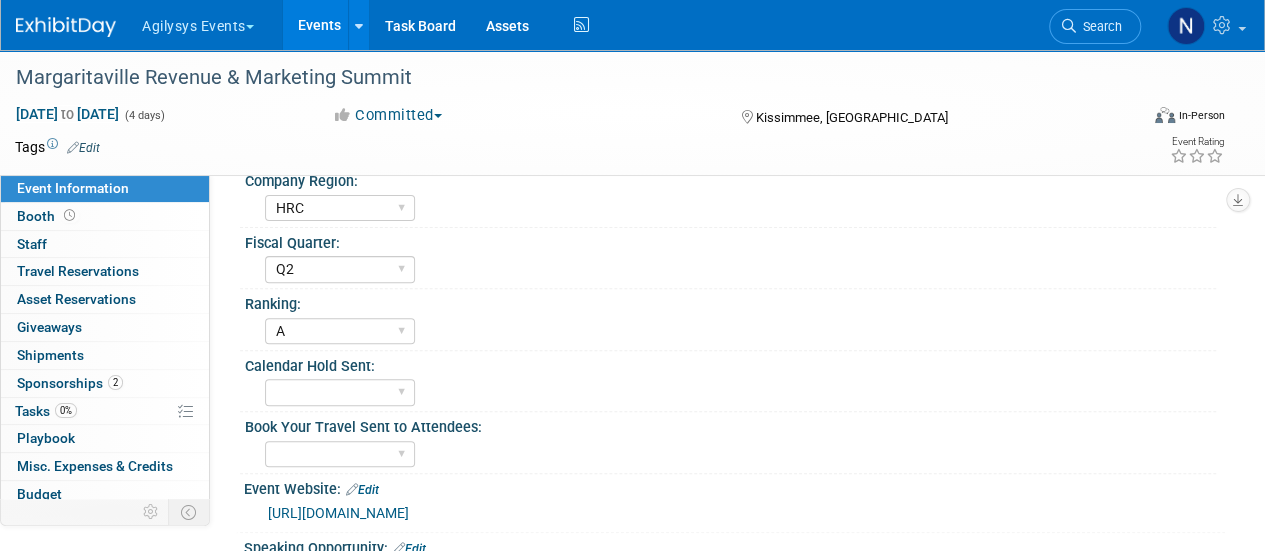 scroll, scrollTop: 0, scrollLeft: 0, axis: both 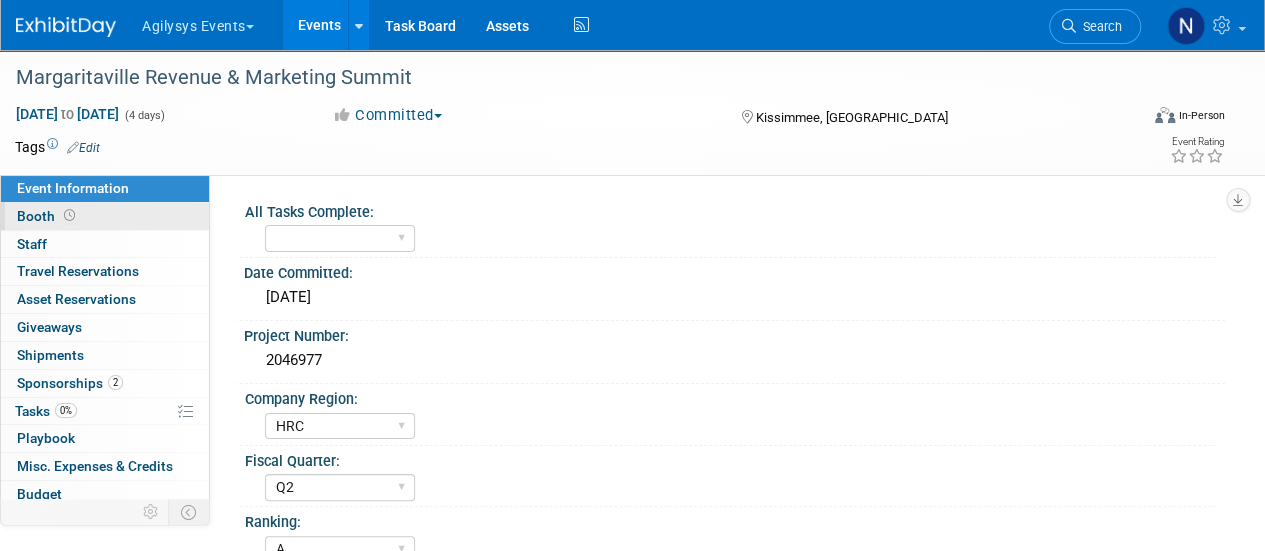 click on "Booth" at bounding box center [105, 216] 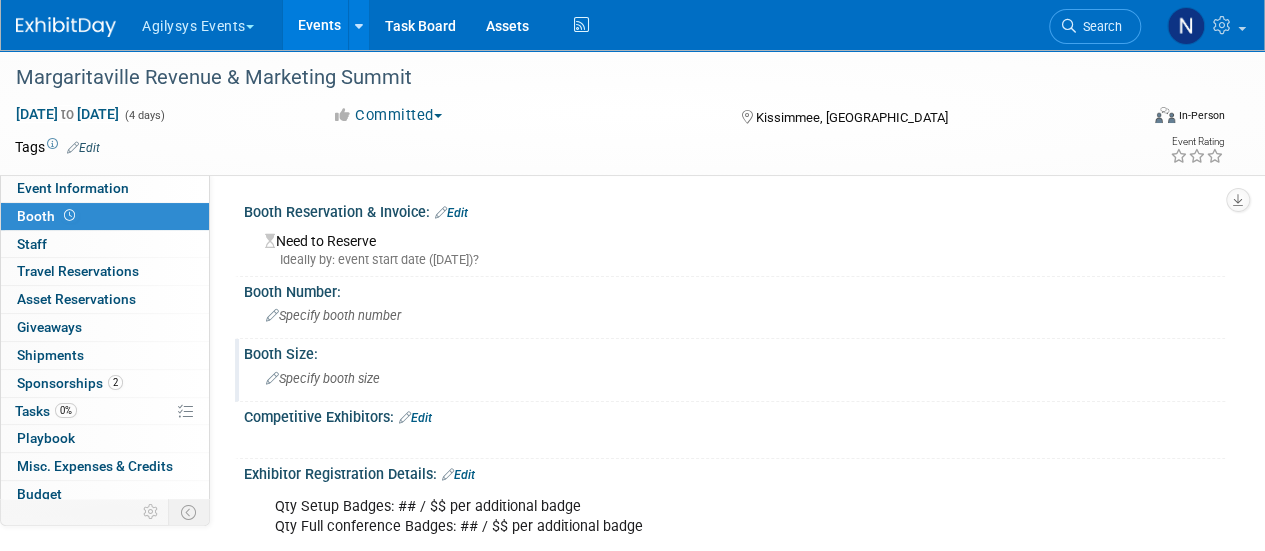 click on "Specify booth size" at bounding box center (734, 378) 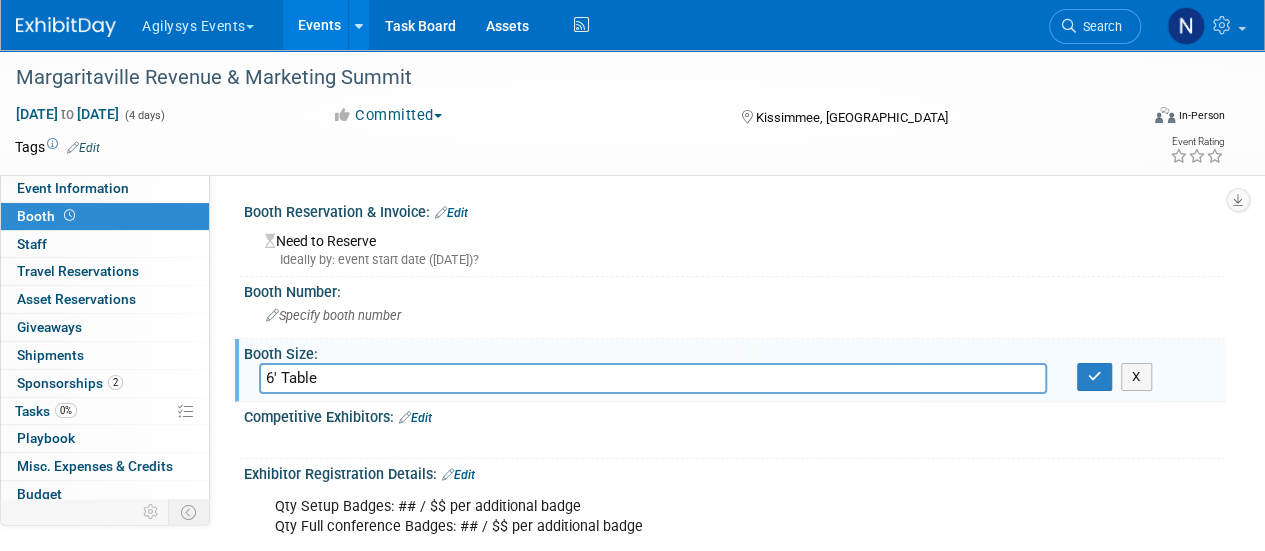 type on "6' Table" 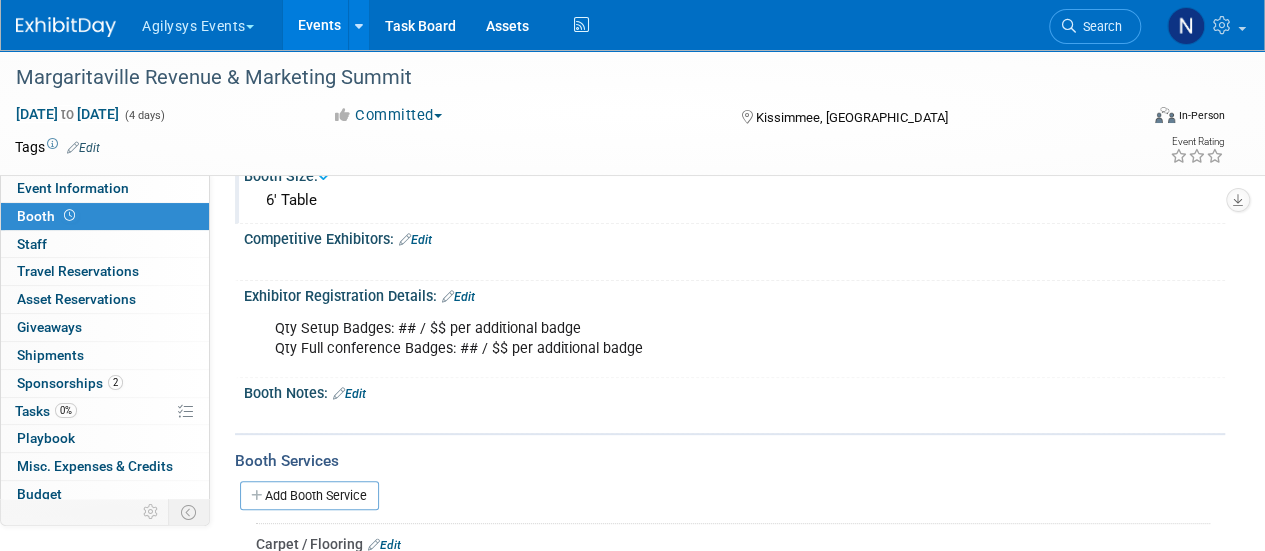 scroll, scrollTop: 187, scrollLeft: 0, axis: vertical 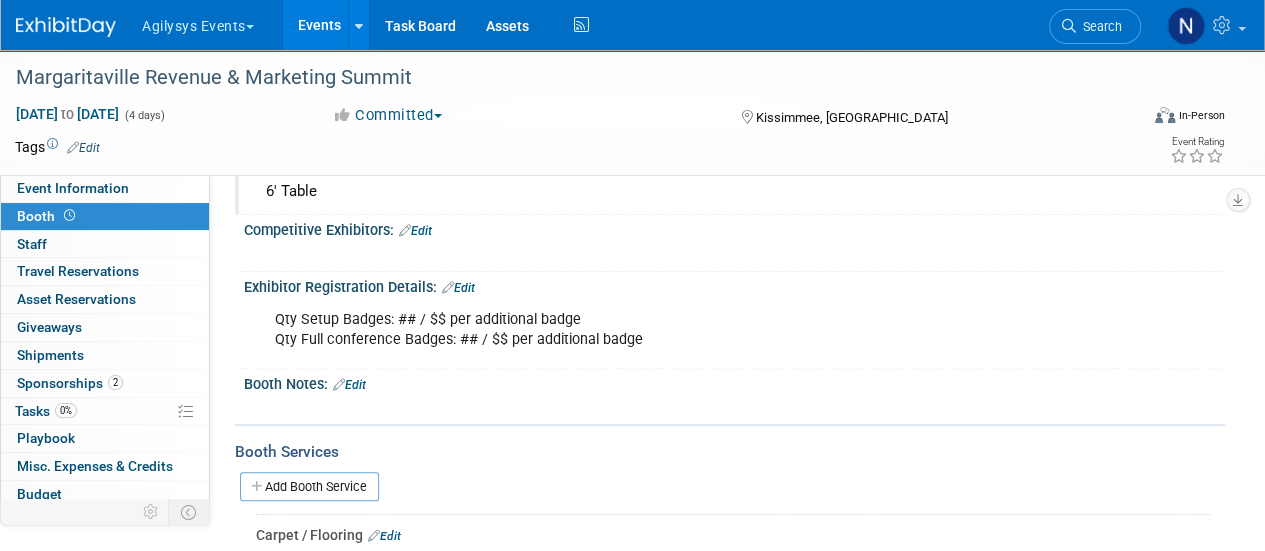 click at bounding box center (339, 384) 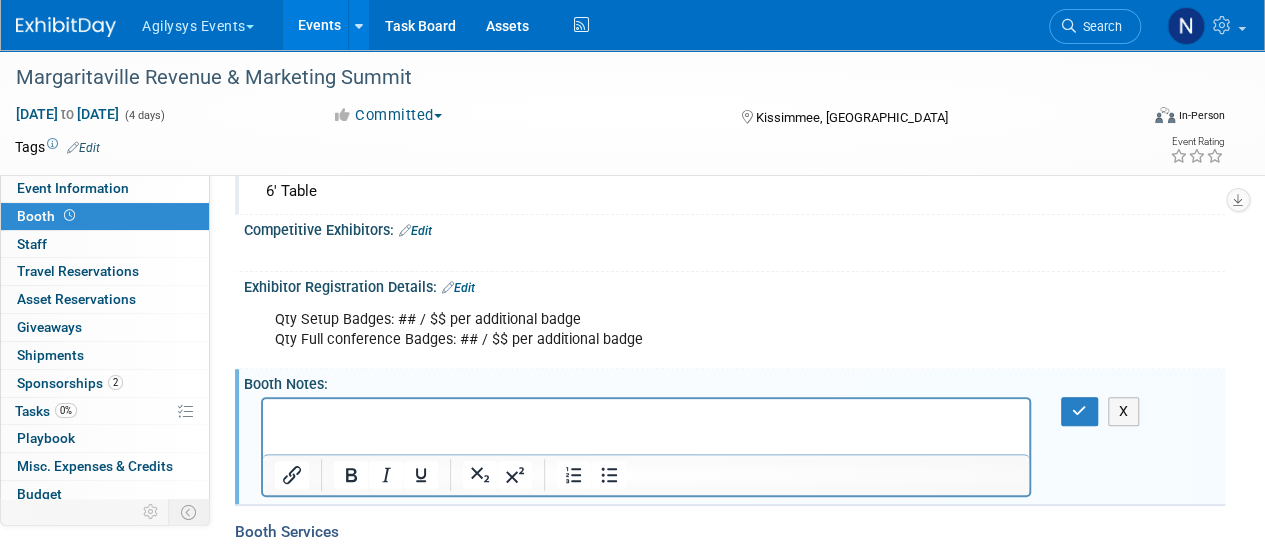 scroll, scrollTop: 0, scrollLeft: 0, axis: both 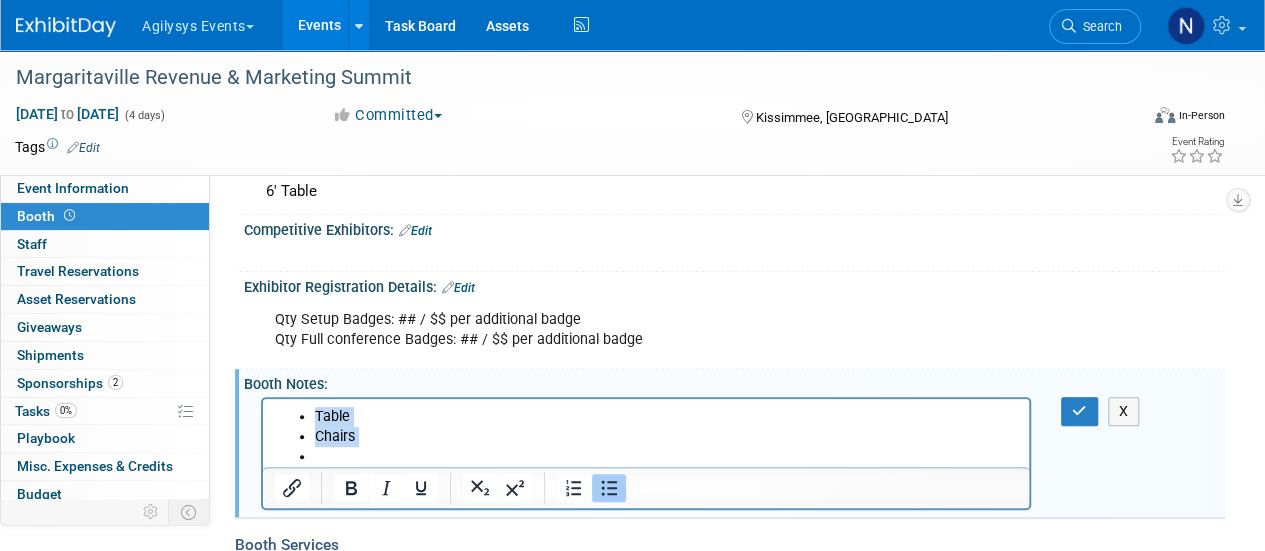 drag, startPoint x: 326, startPoint y: 453, endPoint x: 268, endPoint y: 391, distance: 84.89994 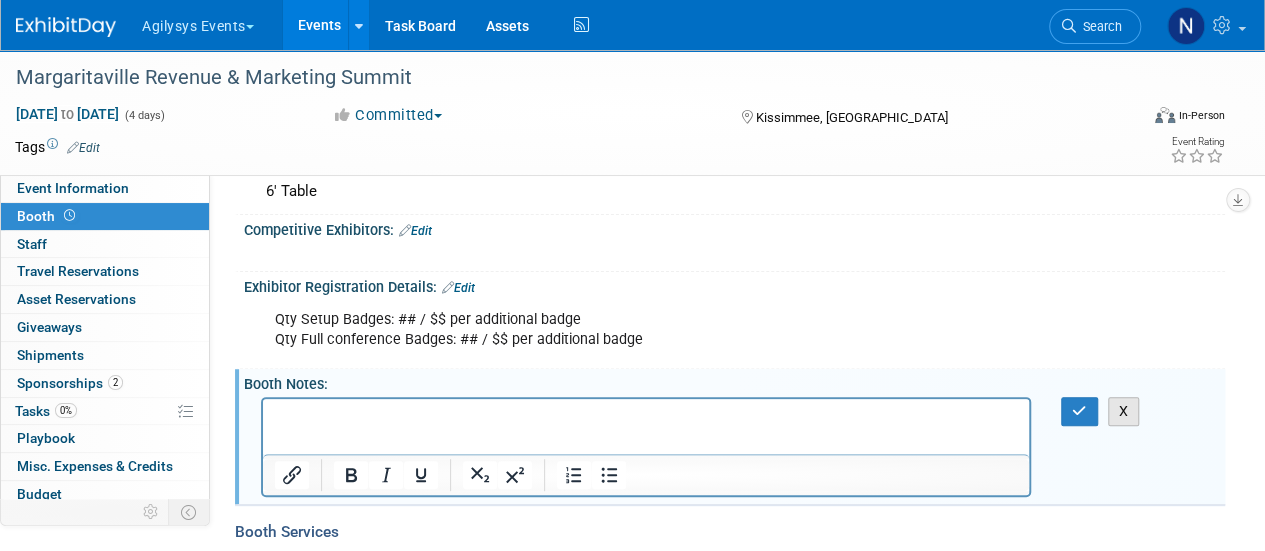 click on "X" at bounding box center (1124, 411) 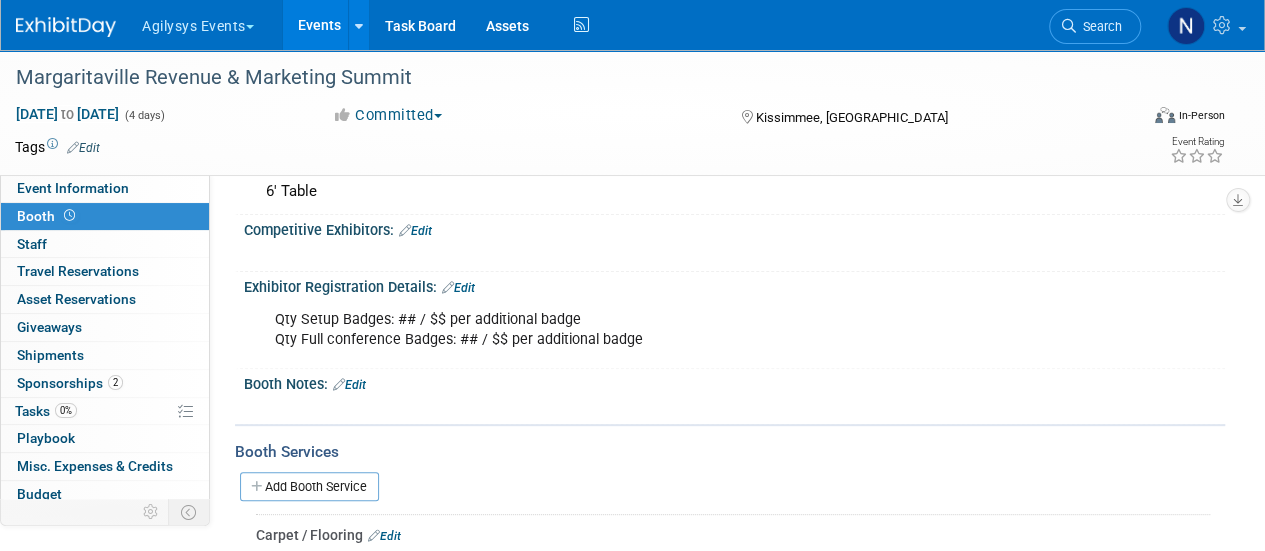 click on "Edit" at bounding box center [349, 385] 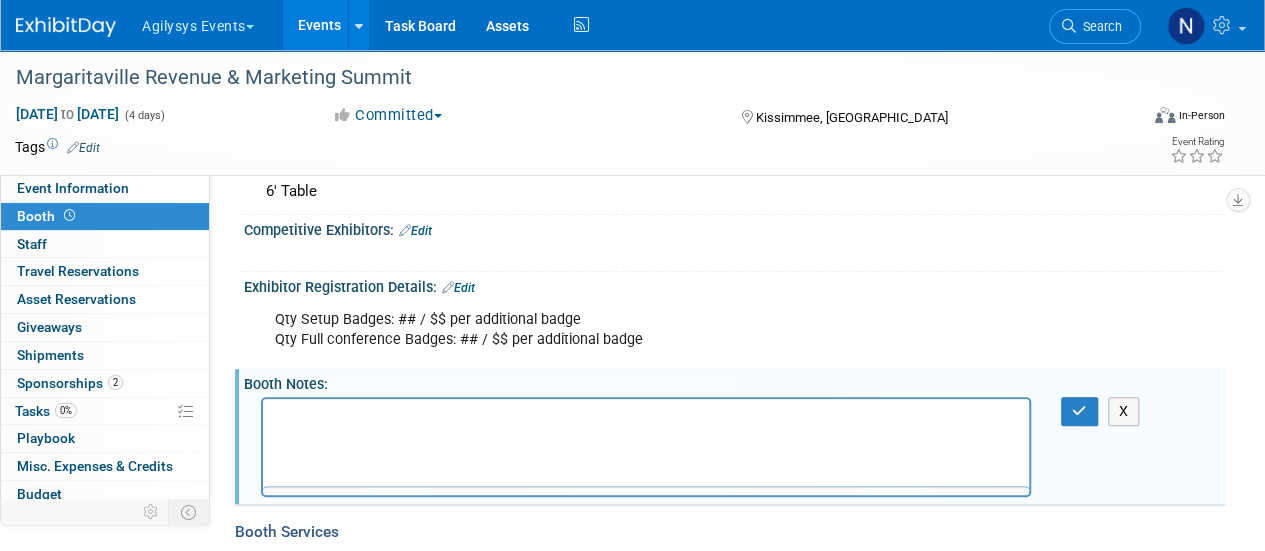 scroll, scrollTop: 0, scrollLeft: 0, axis: both 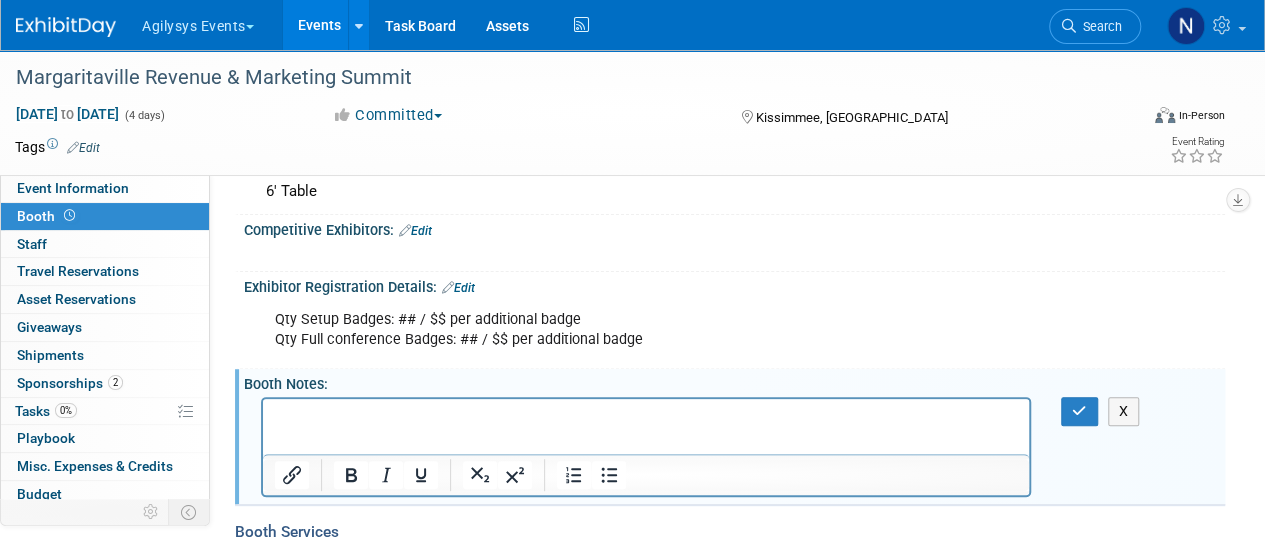 type 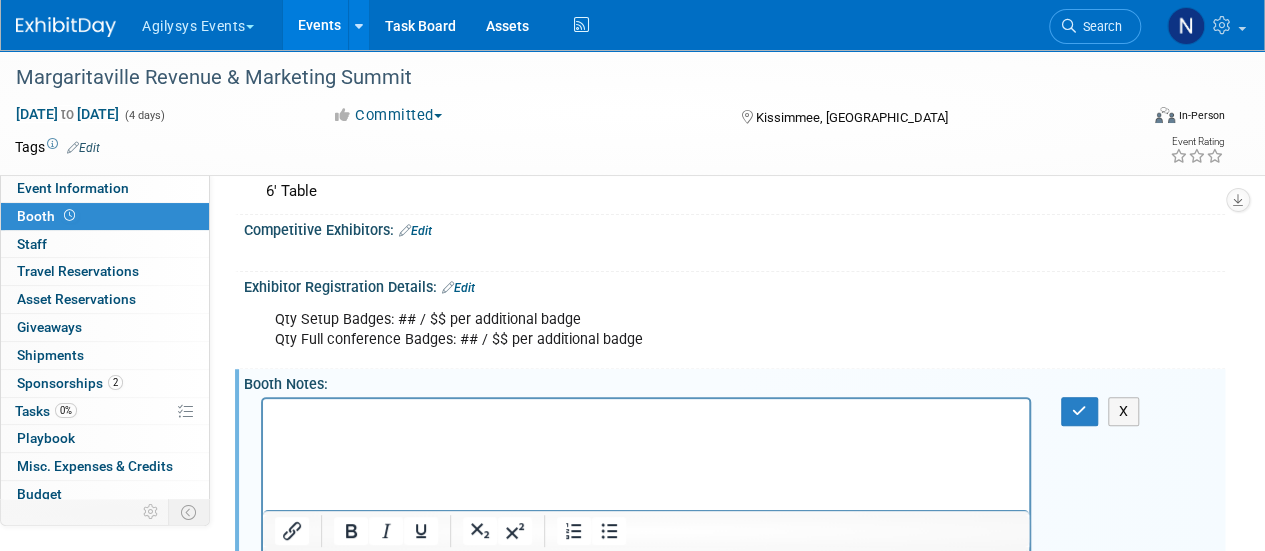 scroll, scrollTop: 242, scrollLeft: 0, axis: vertical 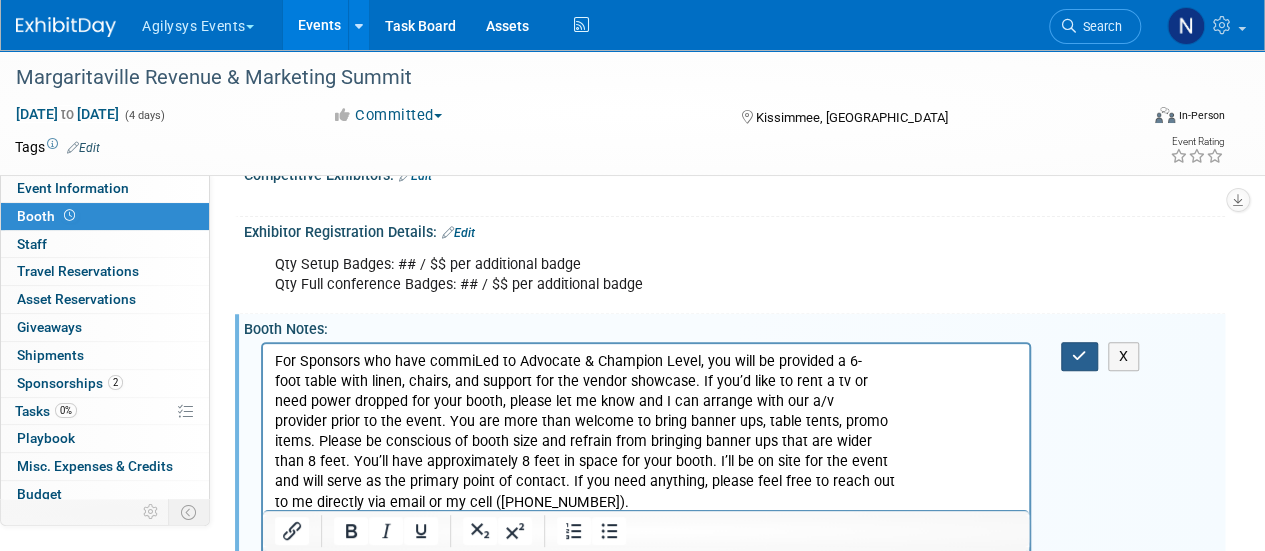 click at bounding box center [1079, 356] 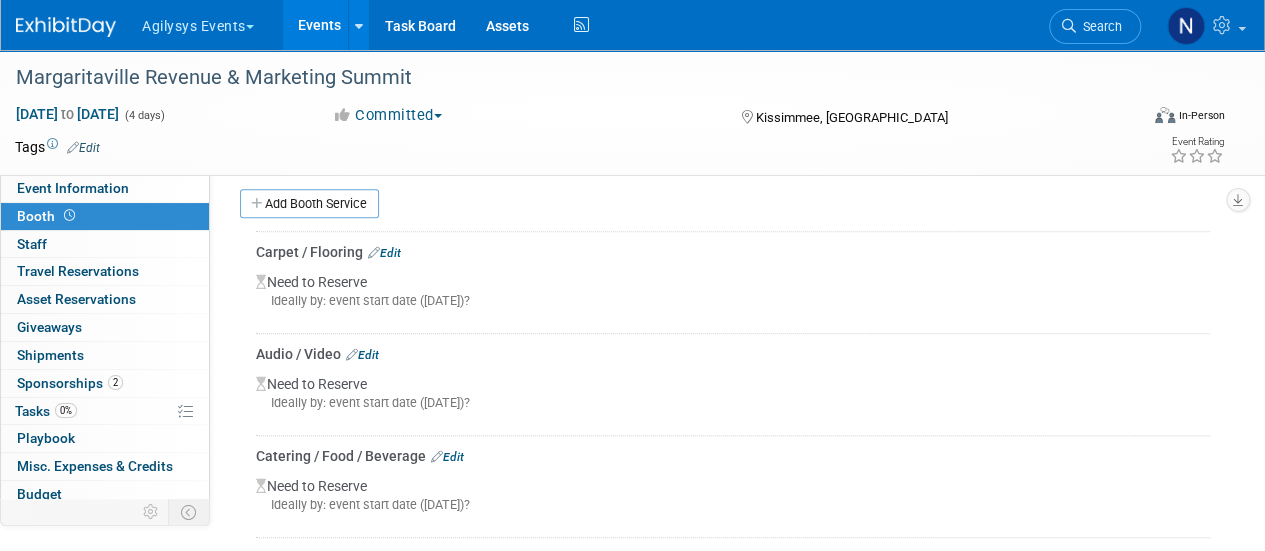 scroll, scrollTop: 632, scrollLeft: 0, axis: vertical 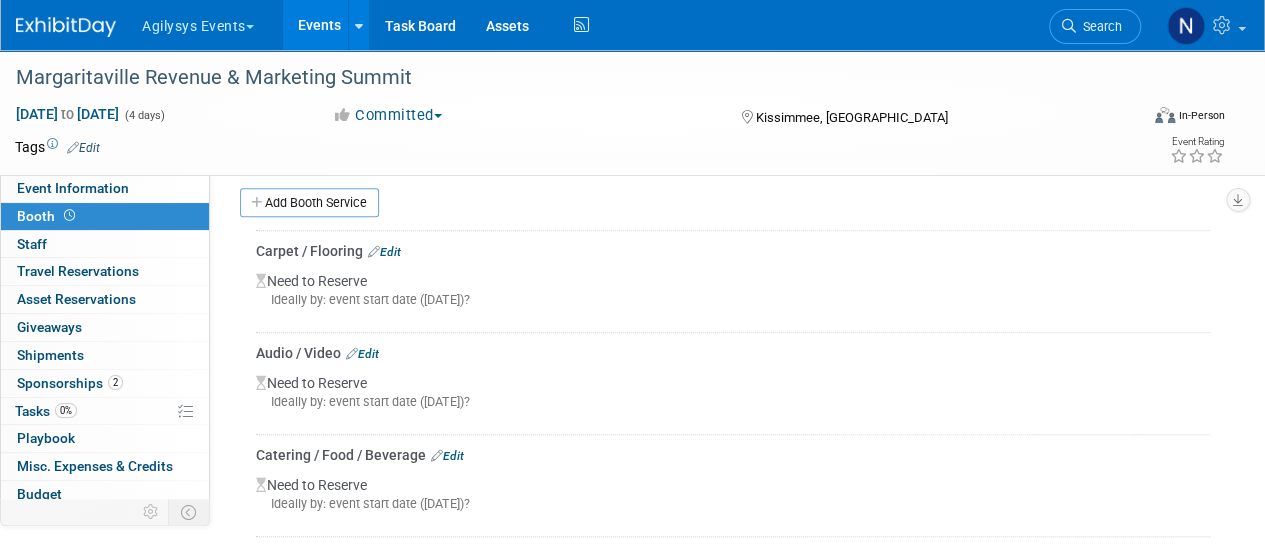 click on "Edit" at bounding box center (384, 252) 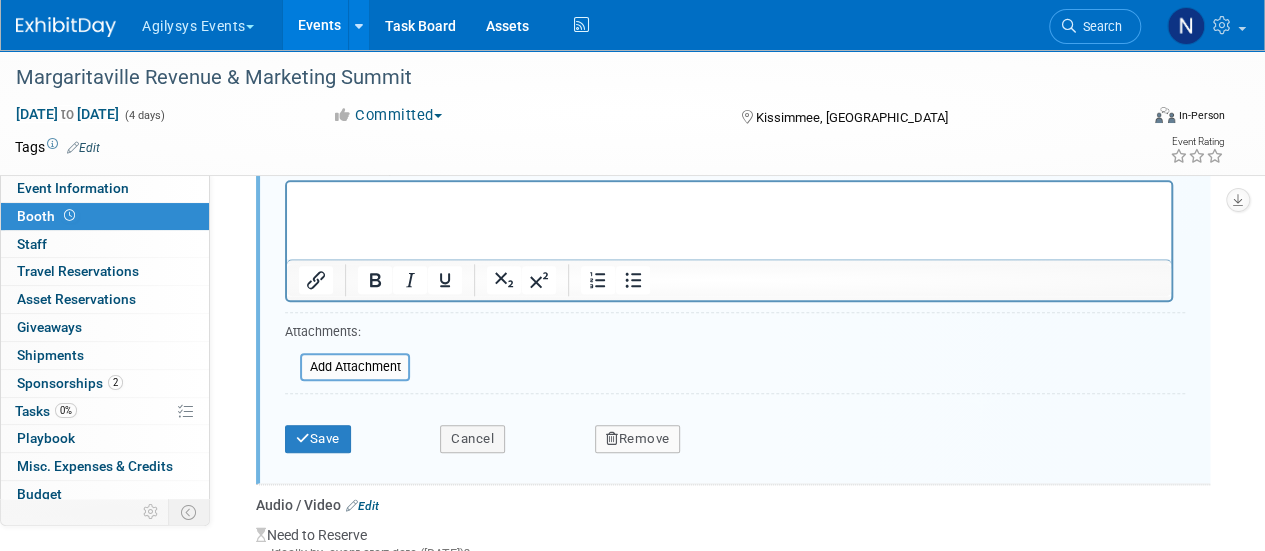 scroll, scrollTop: 963, scrollLeft: 0, axis: vertical 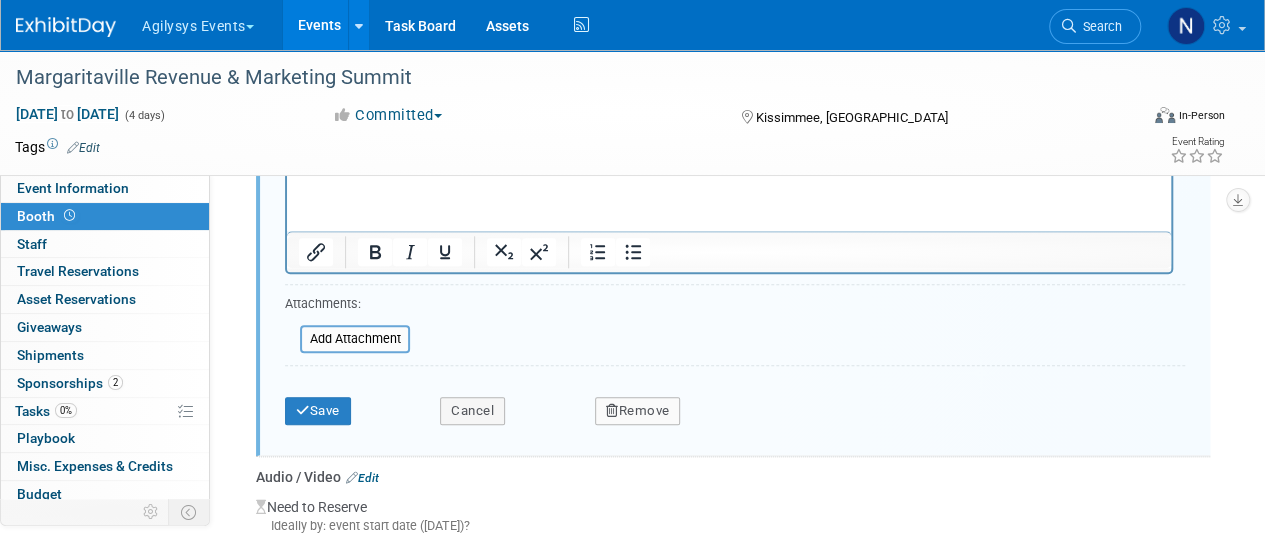 click on "Remove" at bounding box center (638, 411) 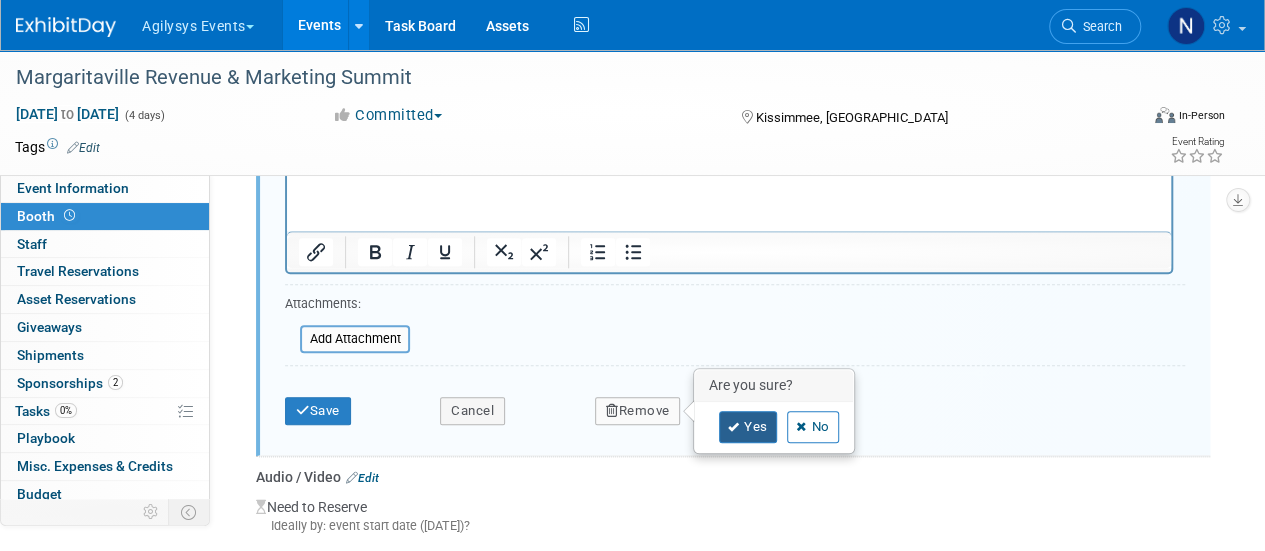 click at bounding box center (734, 427) 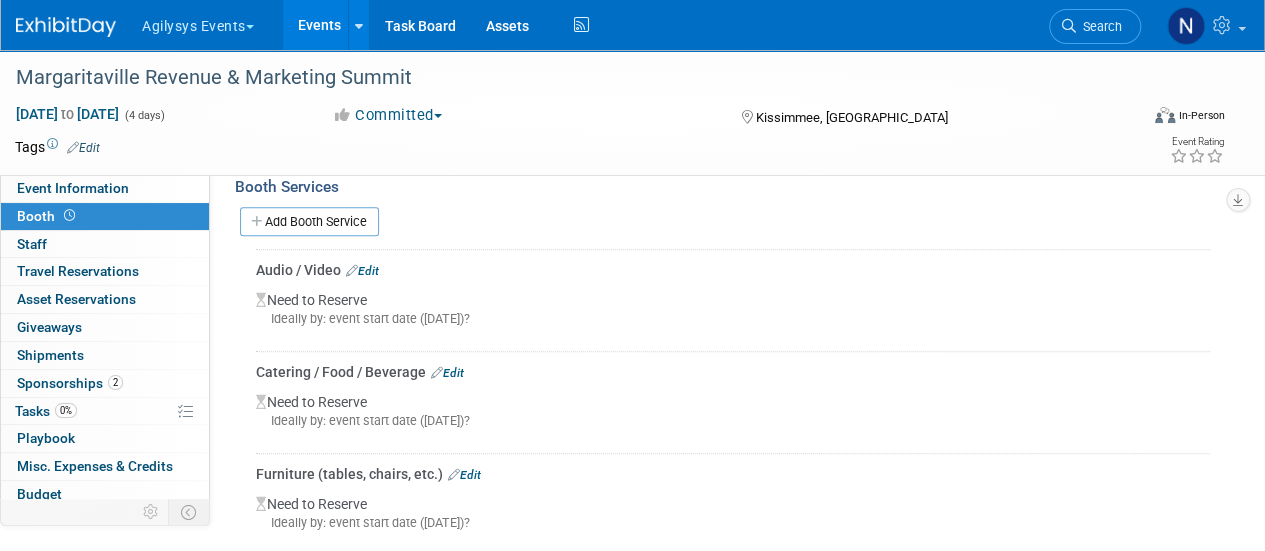 click on "Edit" at bounding box center (447, 373) 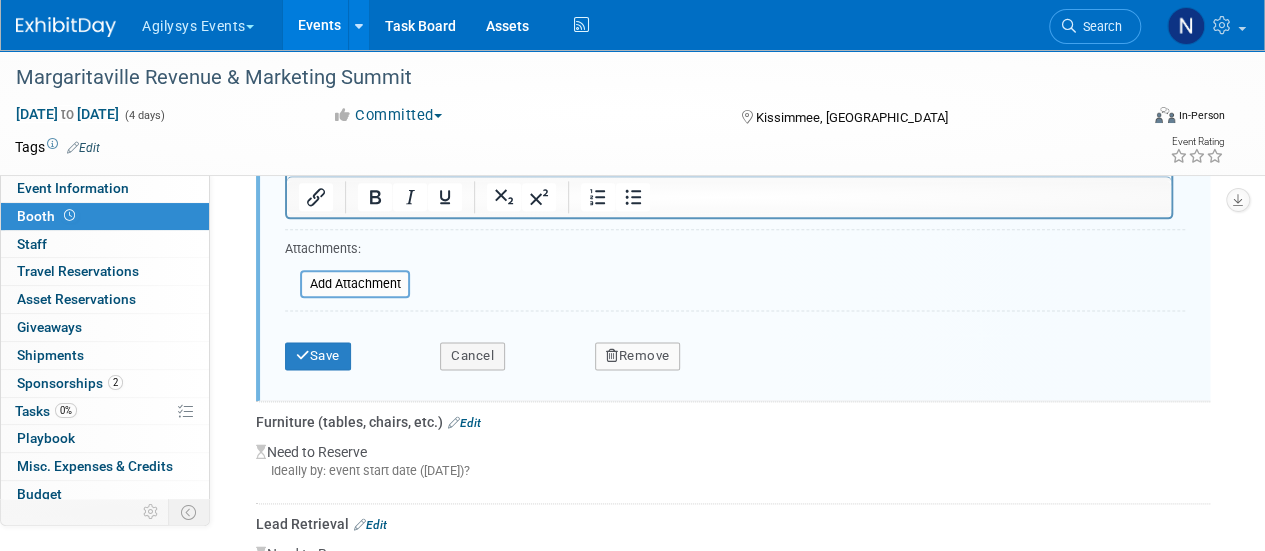 scroll, scrollTop: 1192, scrollLeft: 0, axis: vertical 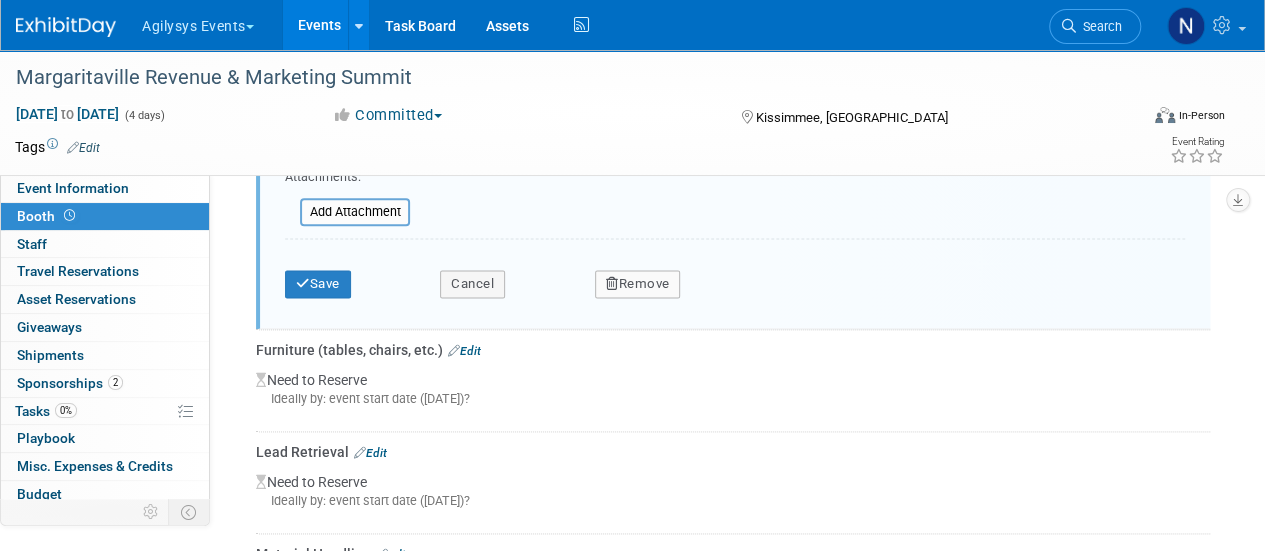 click on "Remove" at bounding box center (638, 284) 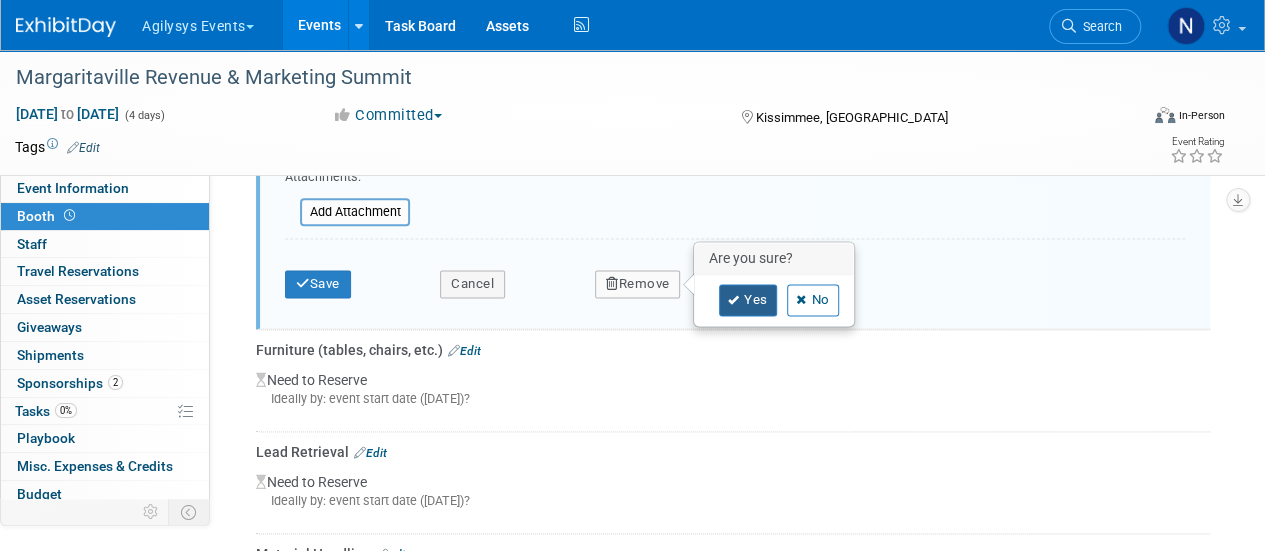 click on "Yes" at bounding box center [748, 300] 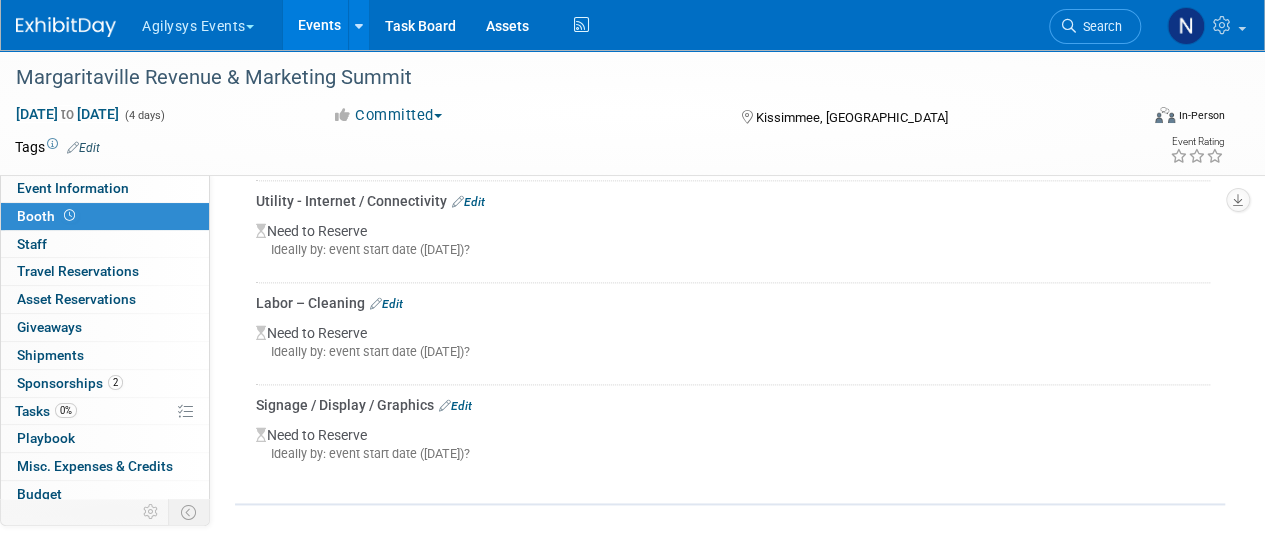 click on "Edit" at bounding box center (386, 304) 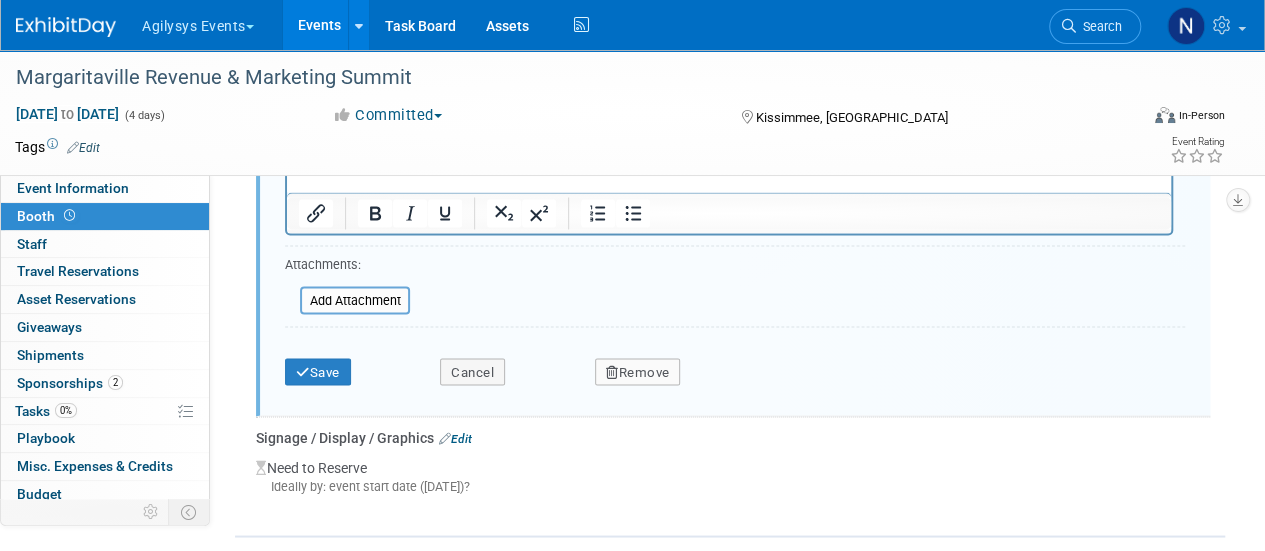 scroll, scrollTop: 1626, scrollLeft: 0, axis: vertical 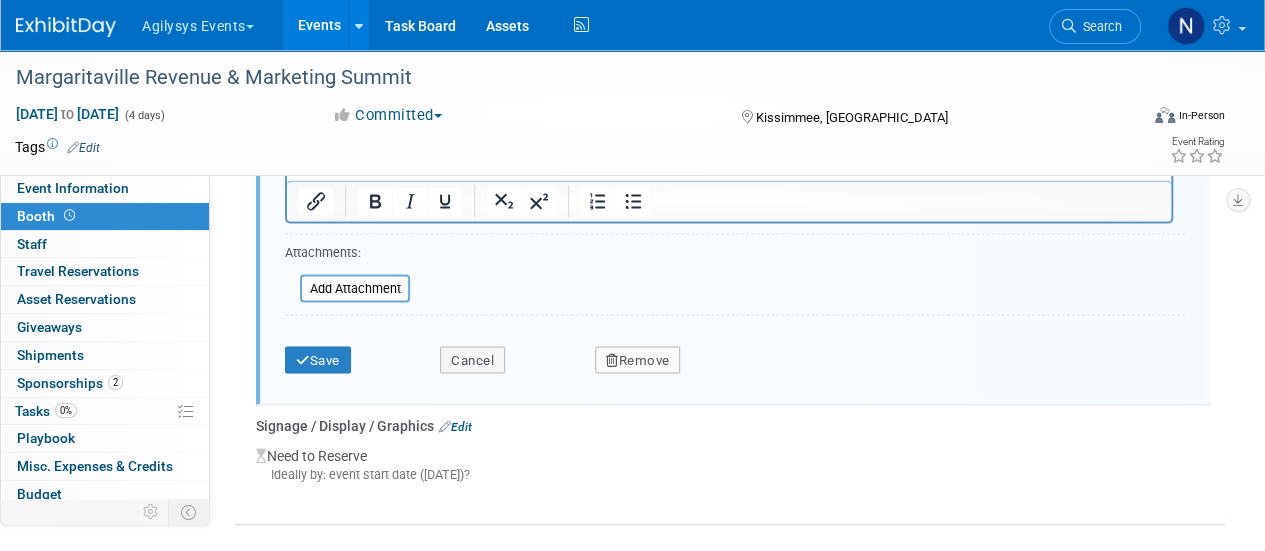 click on "Remove" at bounding box center (638, 360) 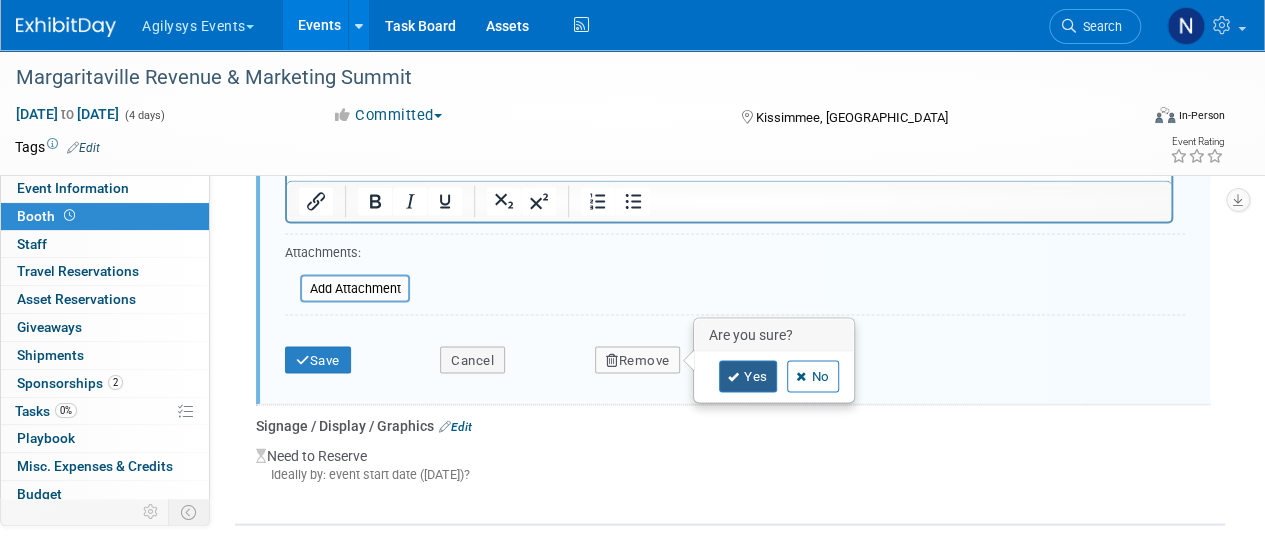 click on "Yes" at bounding box center [748, 376] 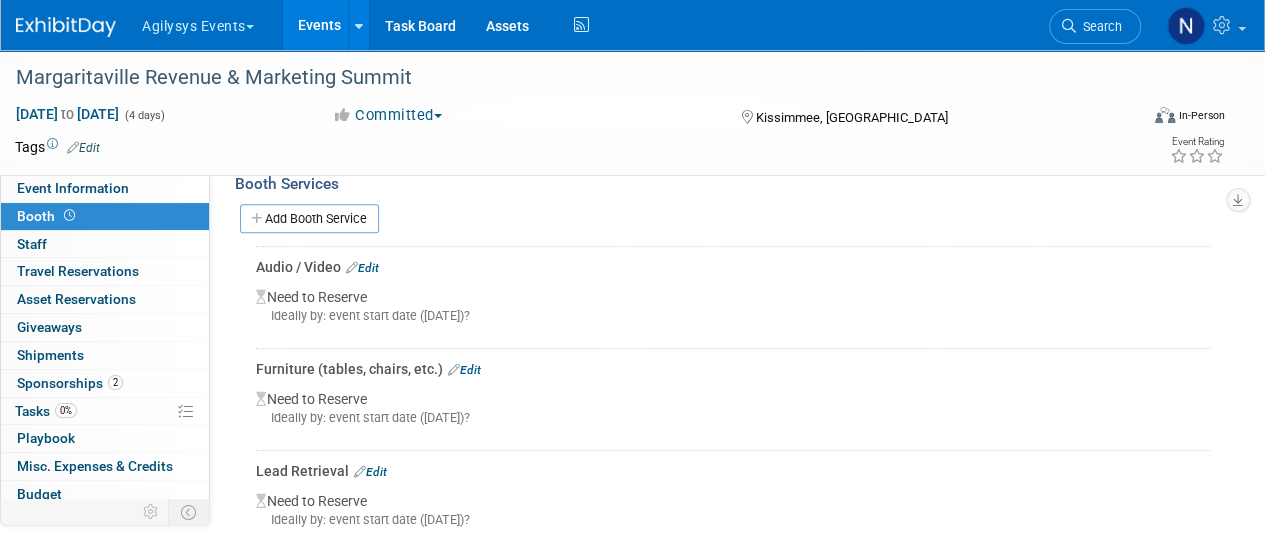 scroll, scrollTop: 606, scrollLeft: 0, axis: vertical 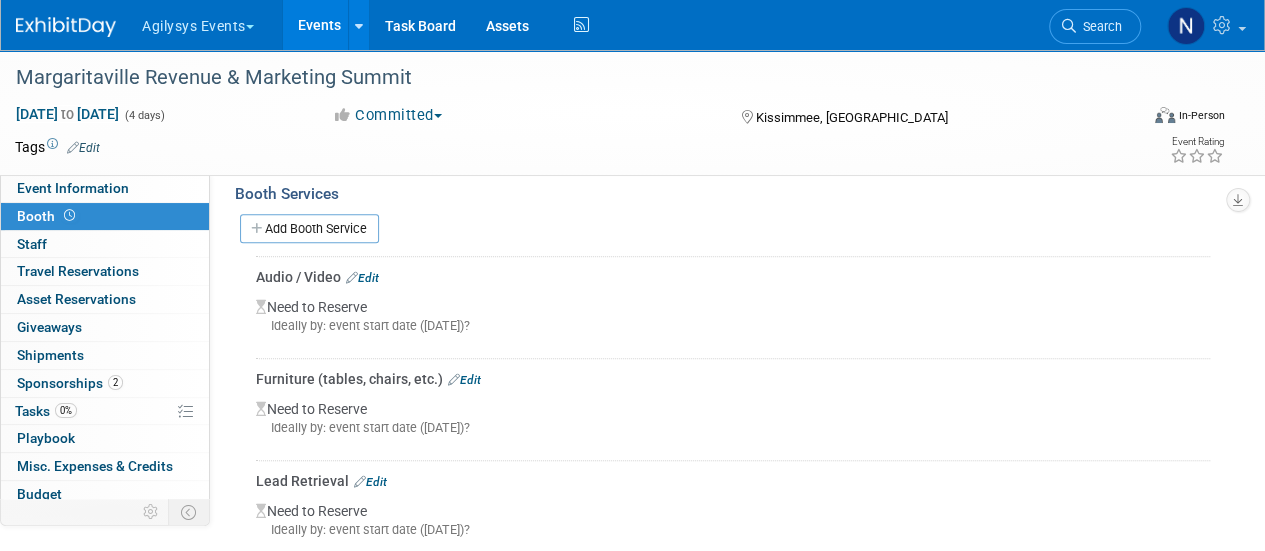 click on "Edit" at bounding box center [464, 380] 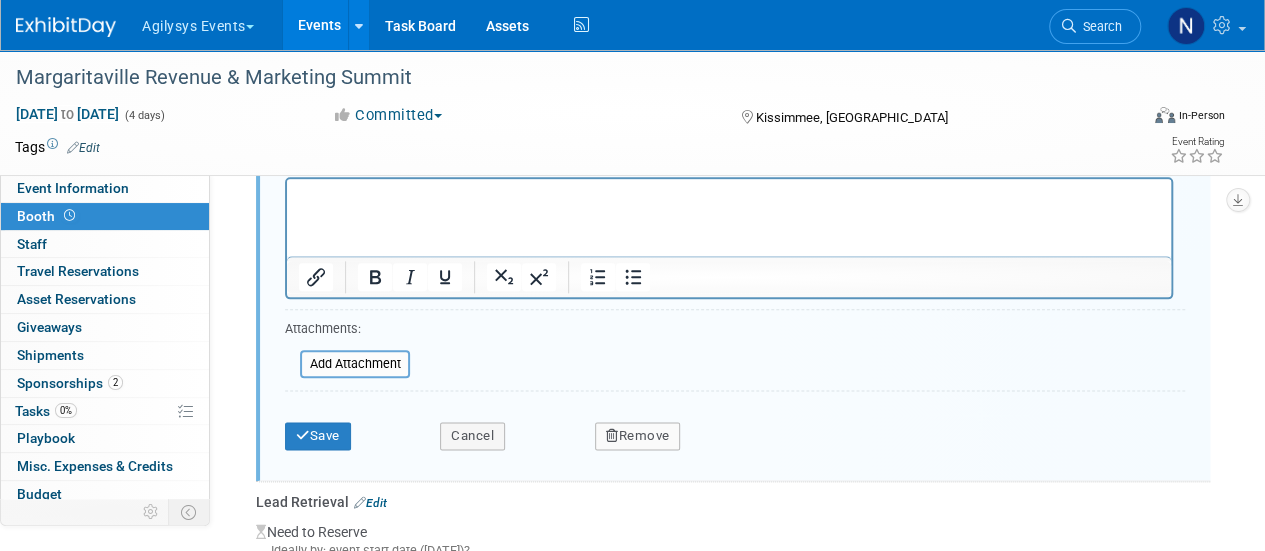scroll, scrollTop: 1040, scrollLeft: 0, axis: vertical 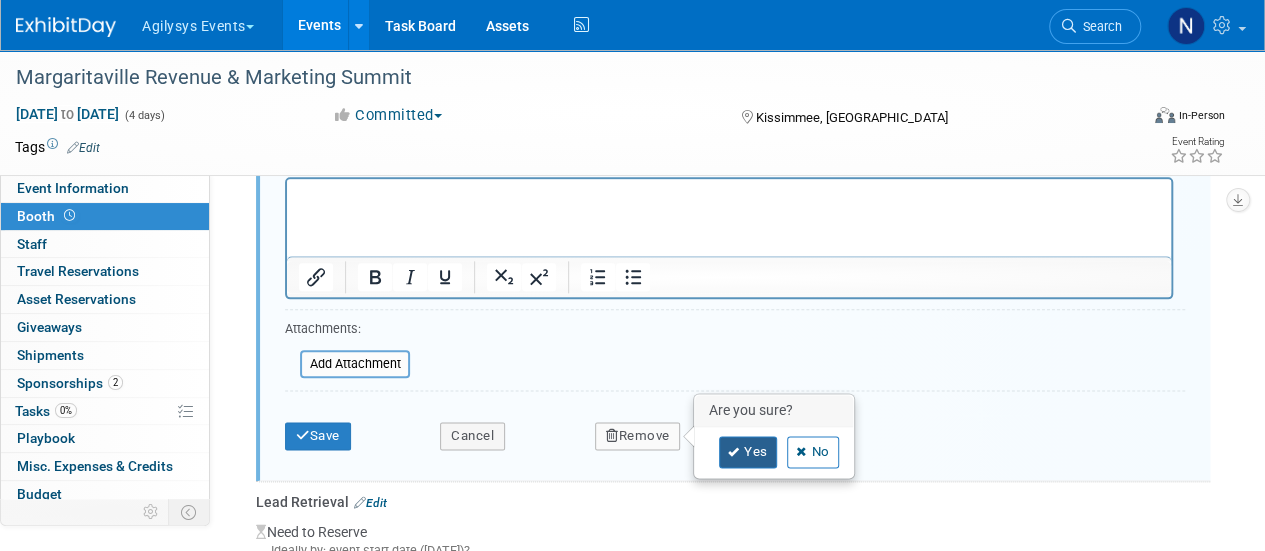 click on "Yes" at bounding box center (748, 452) 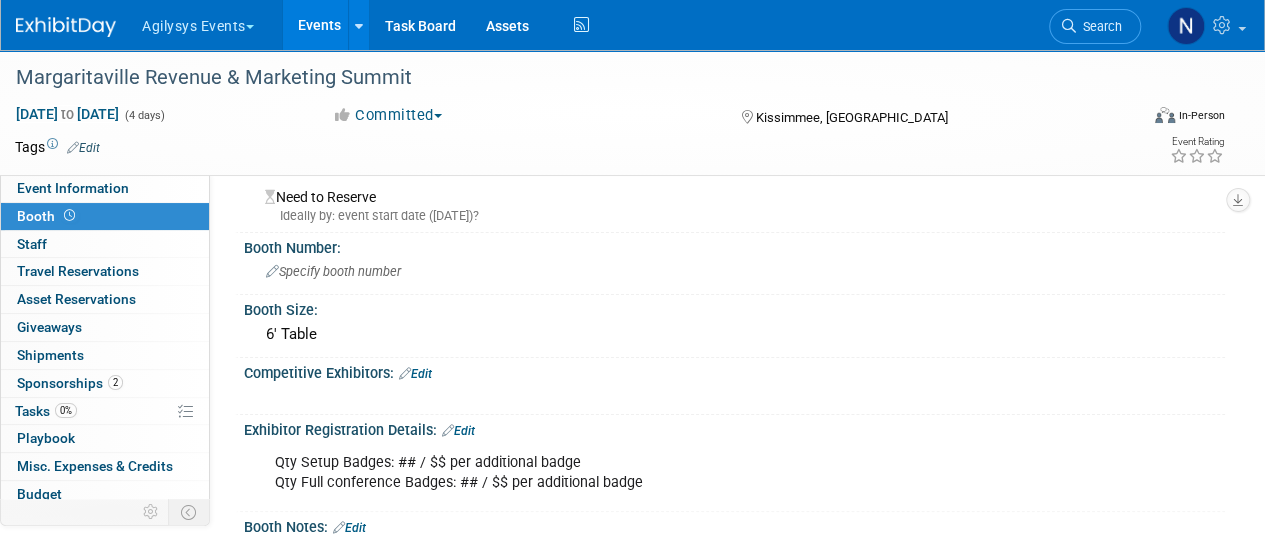 scroll, scrollTop: 0, scrollLeft: 0, axis: both 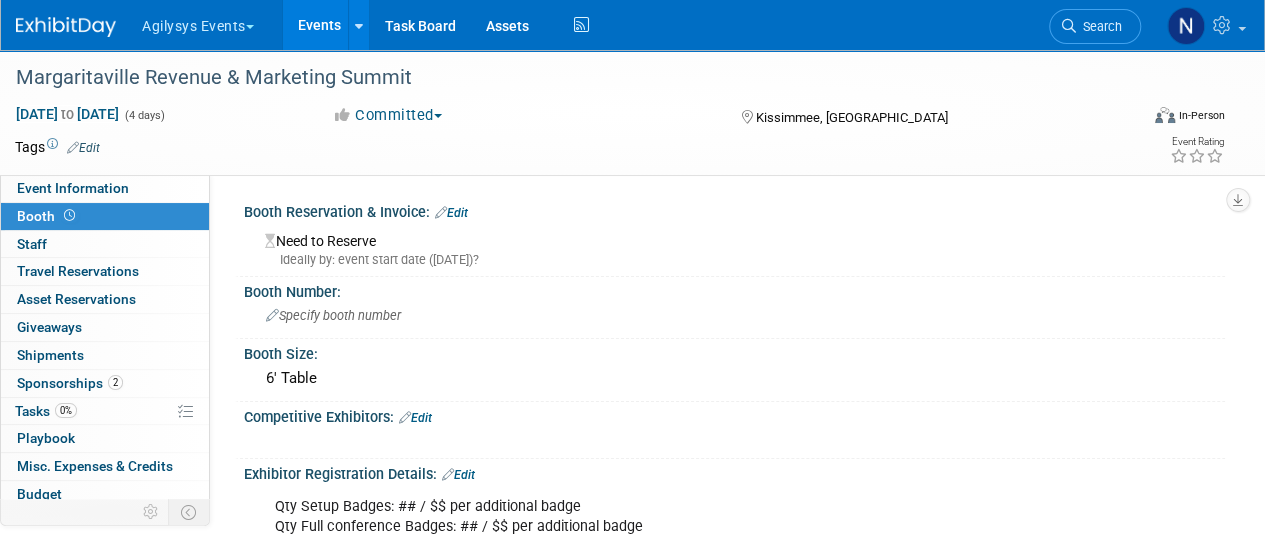 click on "Edit" at bounding box center [451, 213] 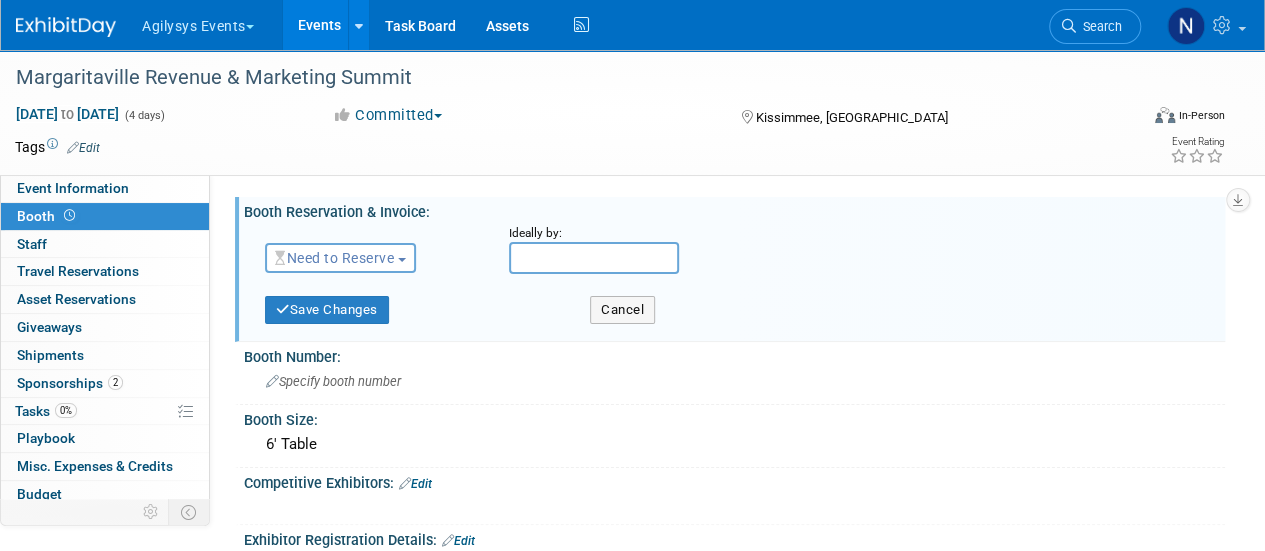 click on "Need to Reserve" at bounding box center (334, 258) 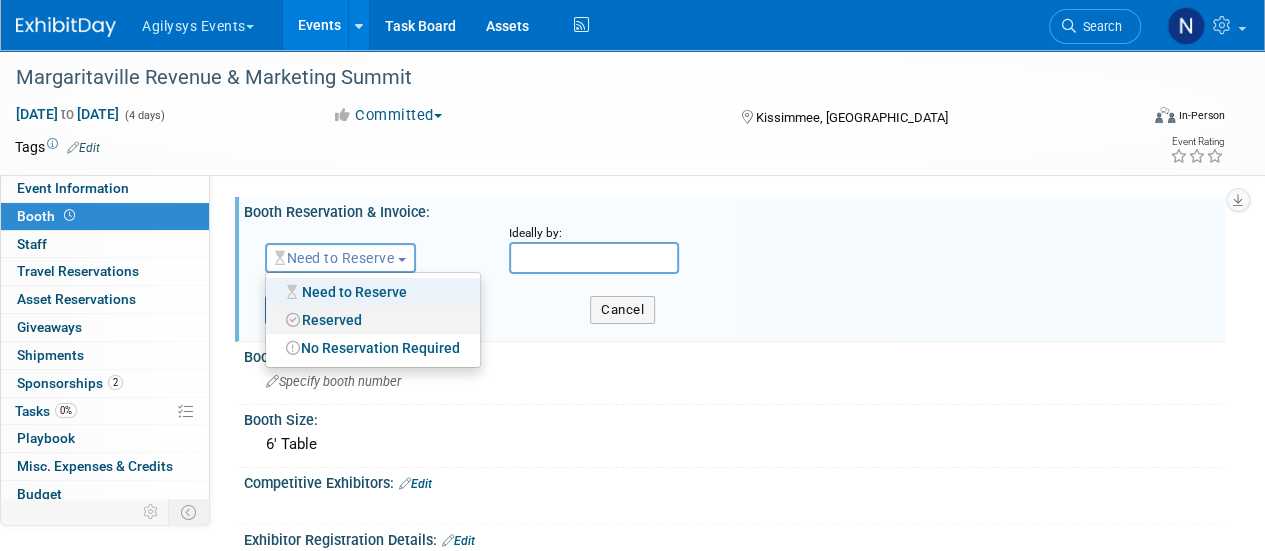 click on "Reserved" at bounding box center (373, 320) 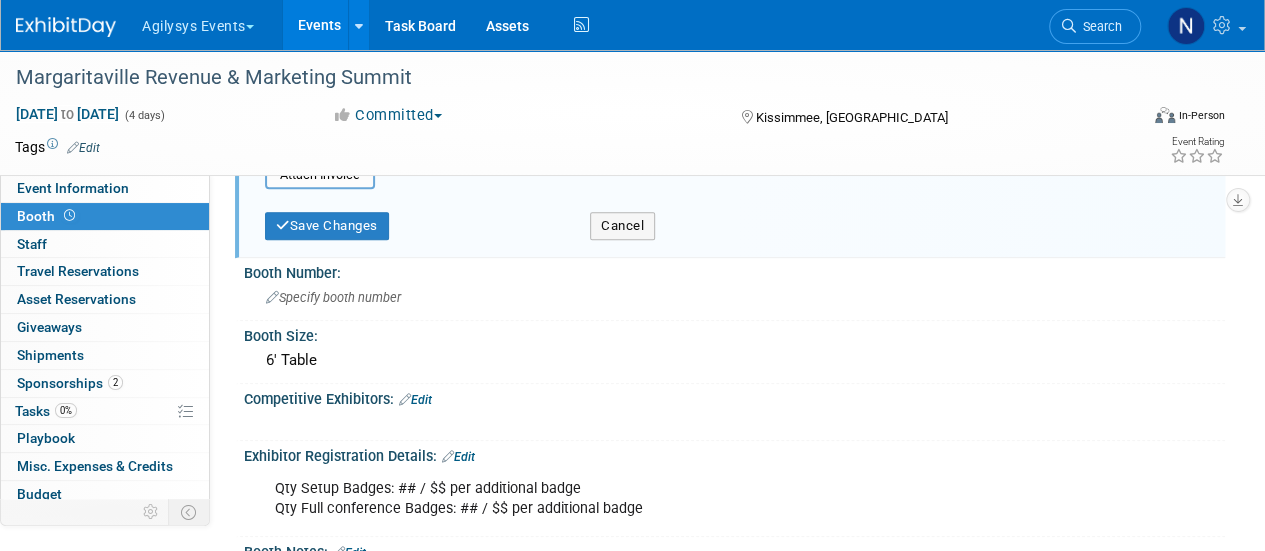scroll, scrollTop: 358, scrollLeft: 0, axis: vertical 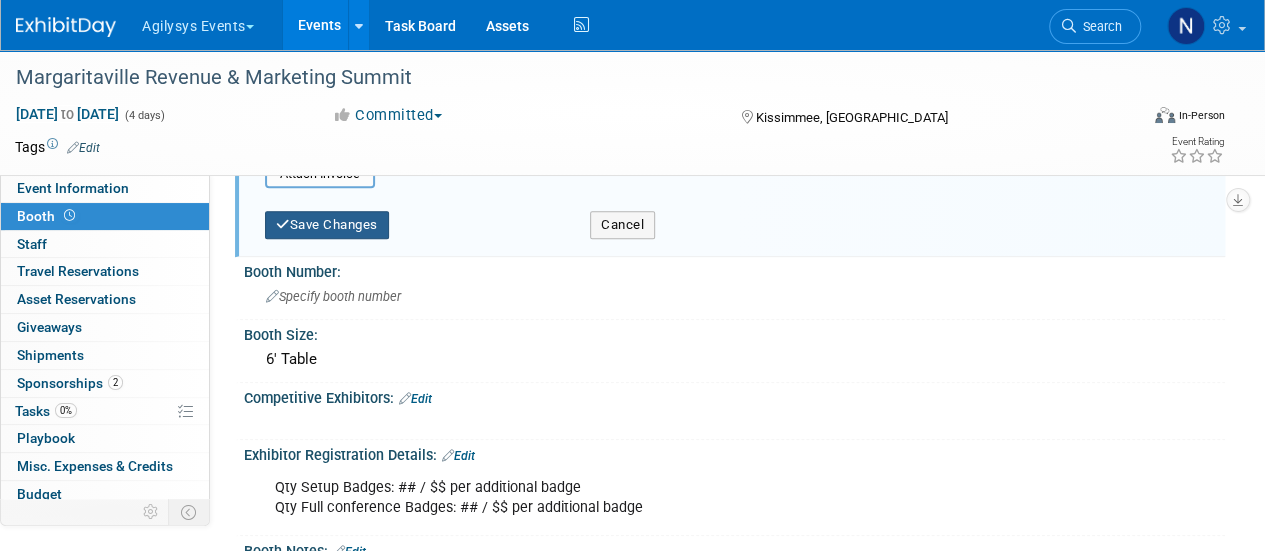click on "Save Changes" at bounding box center (327, 225) 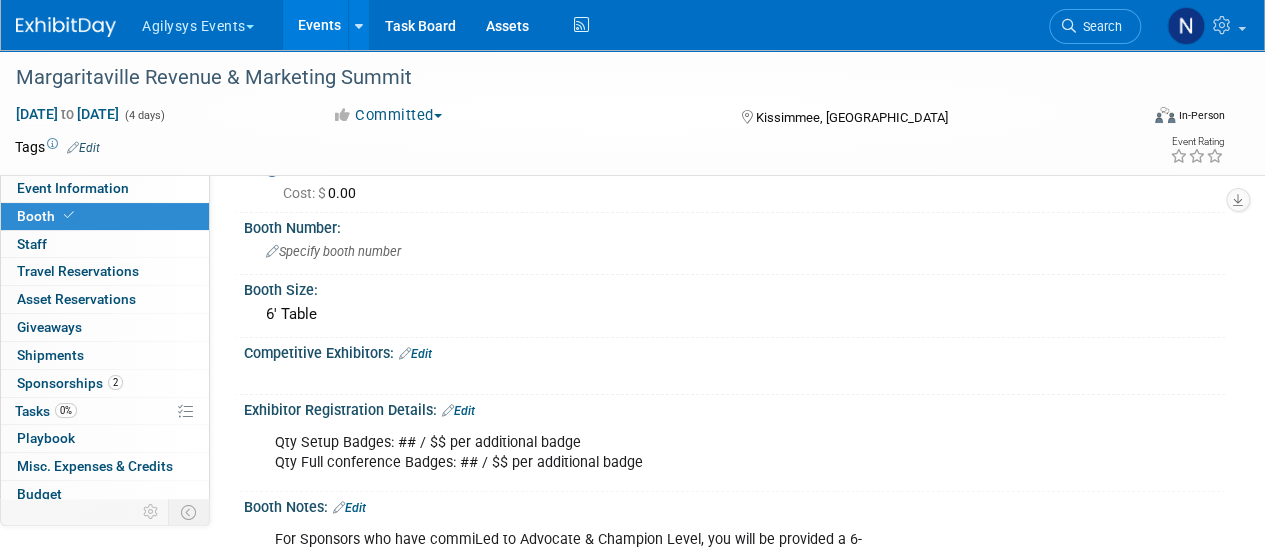 scroll, scrollTop: 0, scrollLeft: 0, axis: both 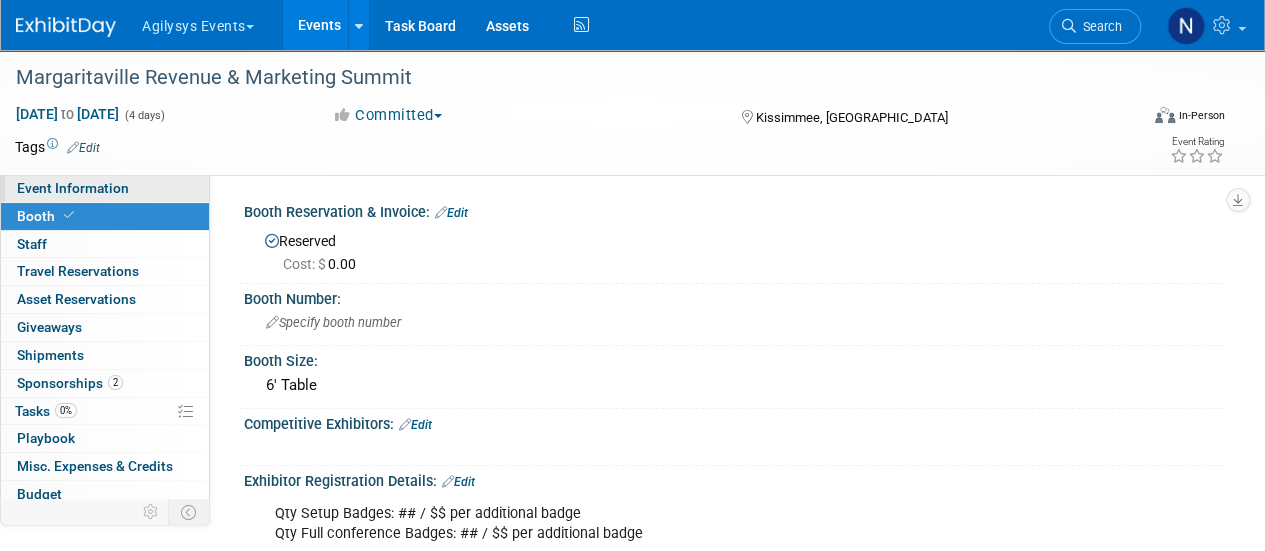 click on "Event Information" at bounding box center [73, 188] 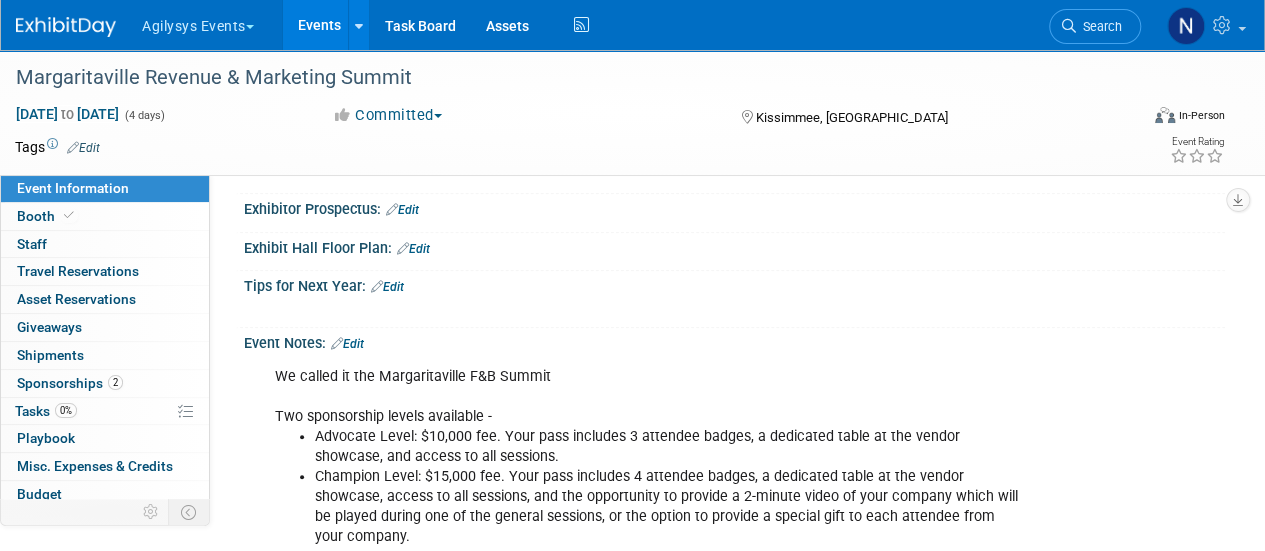 scroll, scrollTop: 962, scrollLeft: 0, axis: vertical 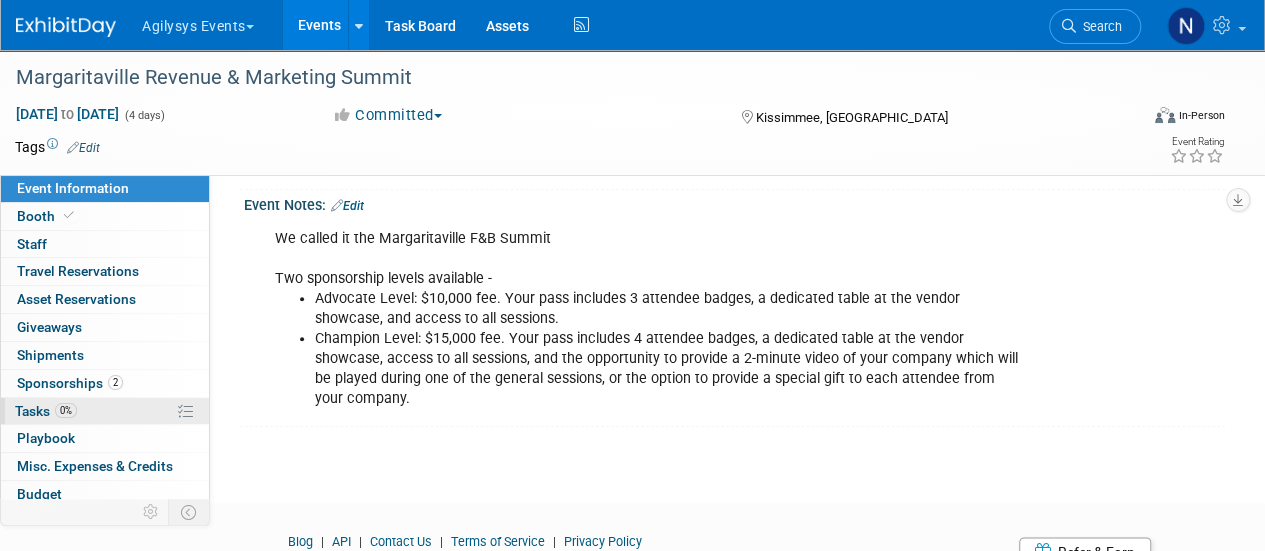click on "0%
Tasks 0%" at bounding box center [105, 411] 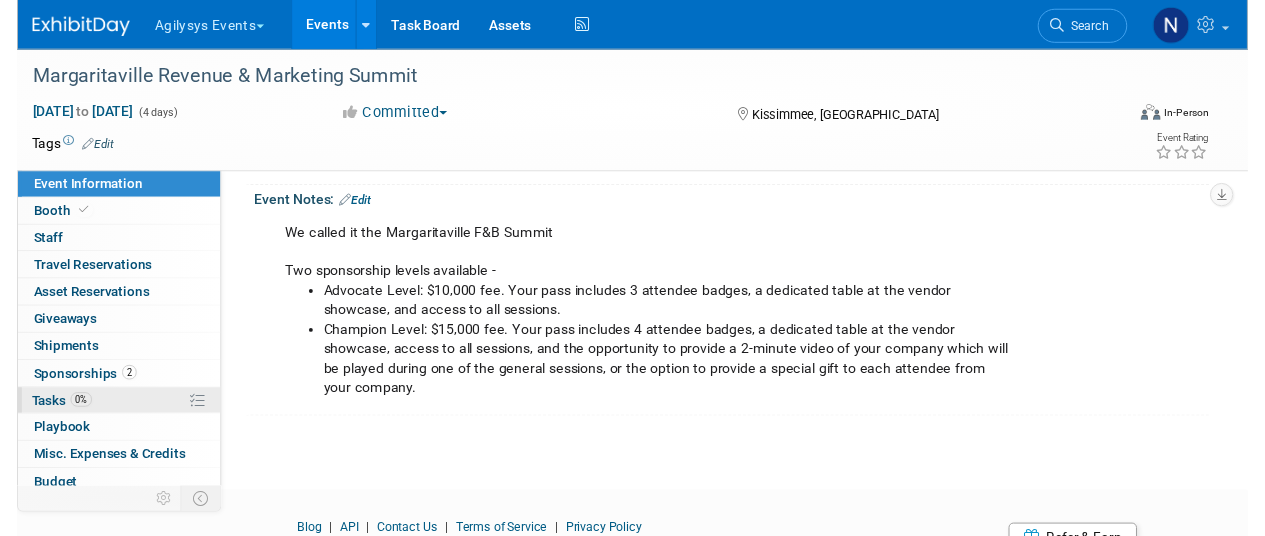 scroll, scrollTop: 0, scrollLeft: 0, axis: both 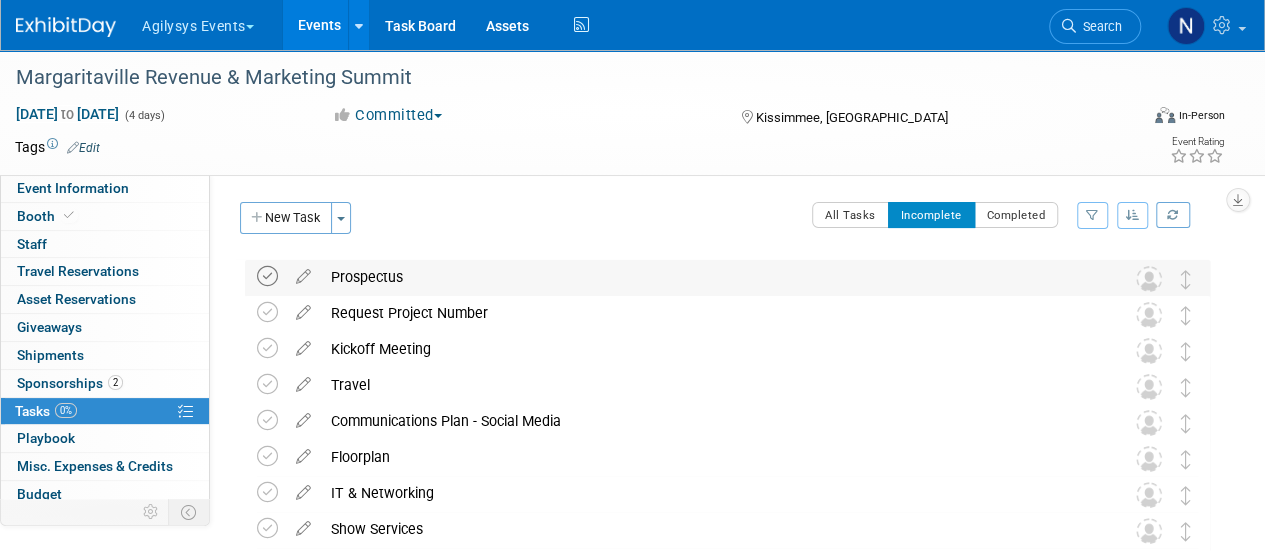 click at bounding box center (267, 276) 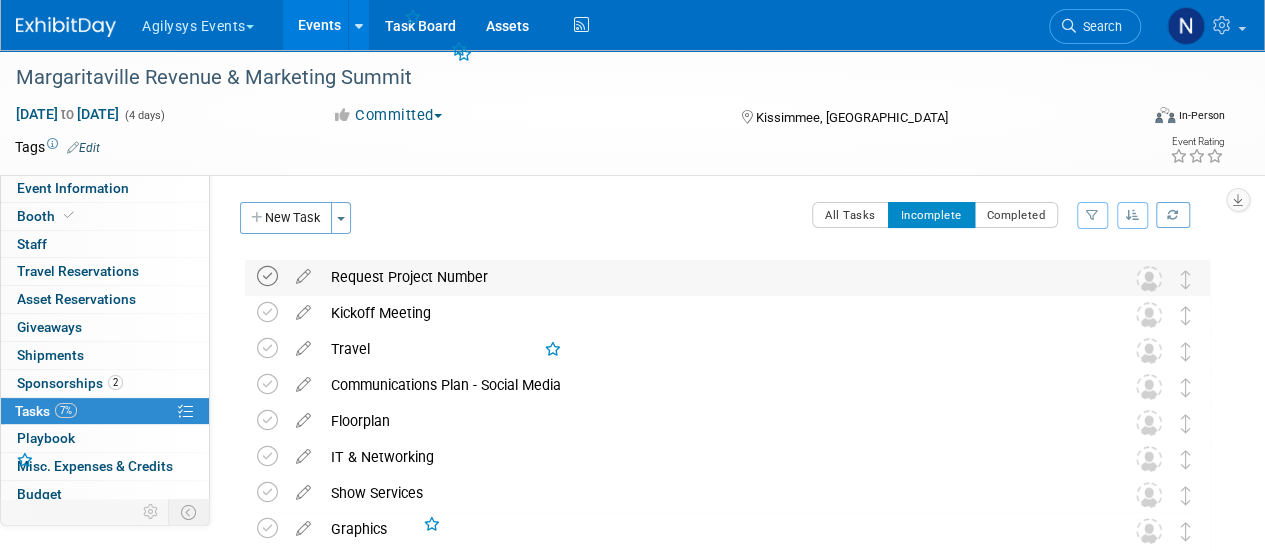 click at bounding box center (267, 276) 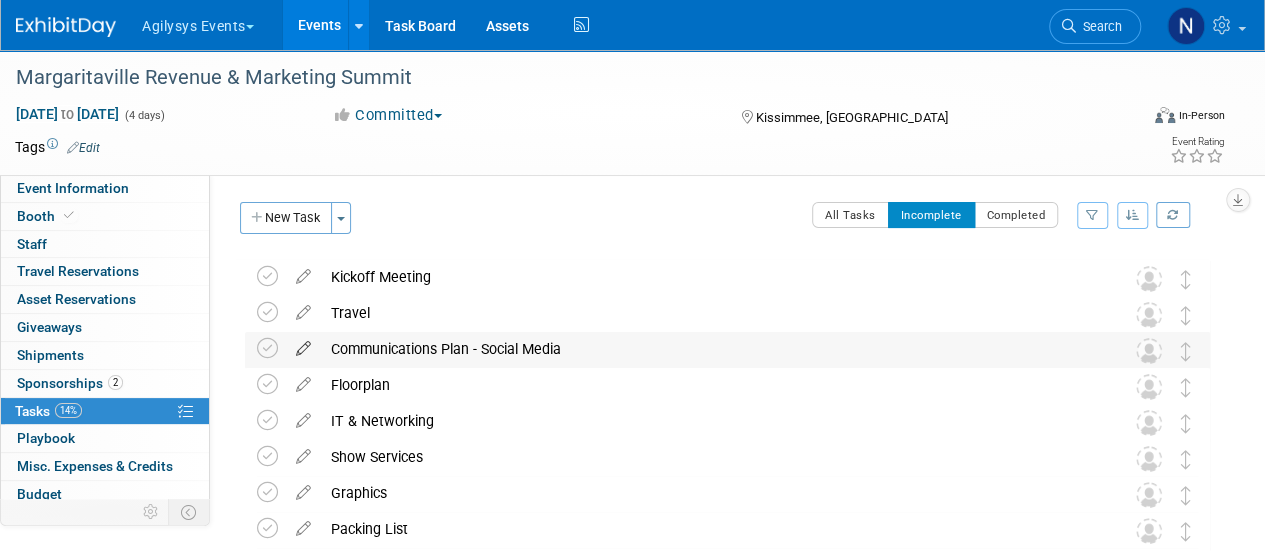 click at bounding box center [303, 344] 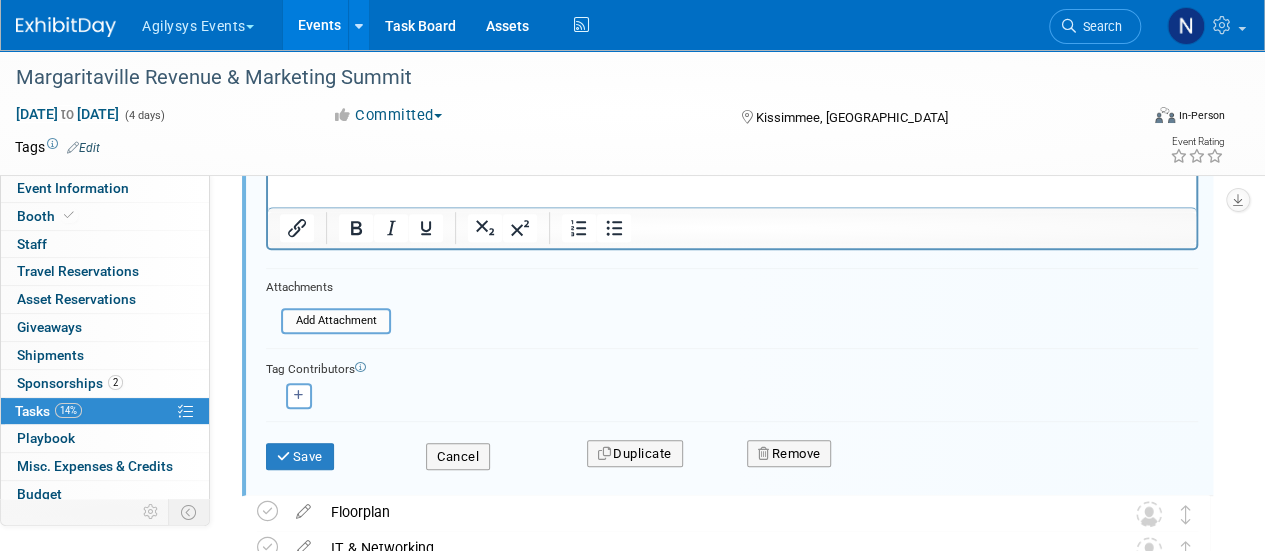 scroll, scrollTop: 386, scrollLeft: 0, axis: vertical 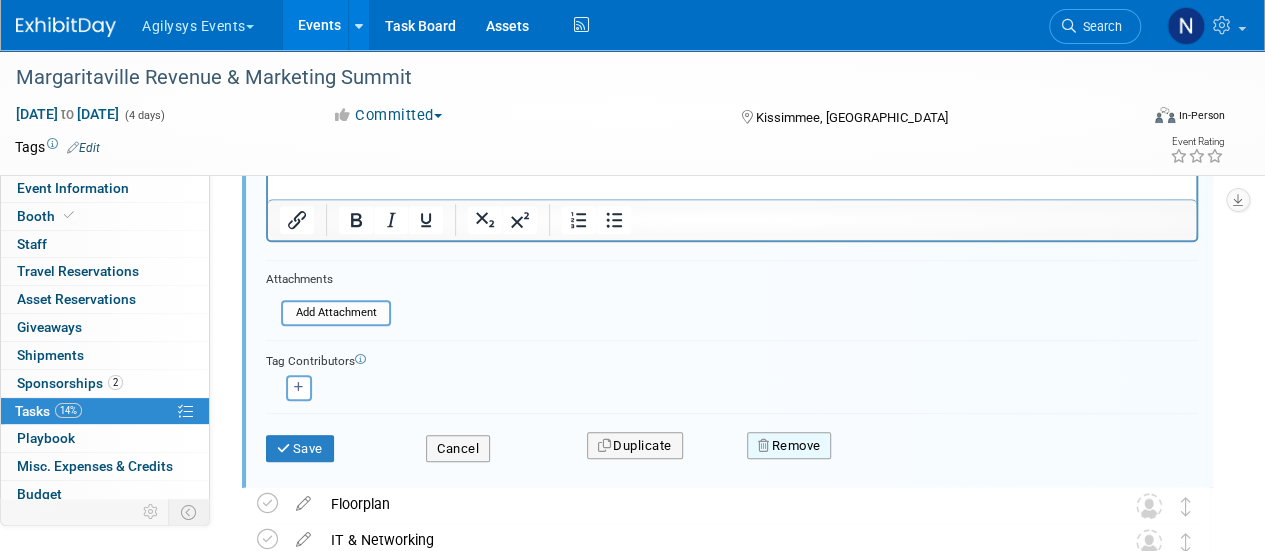 click at bounding box center [765, 445] 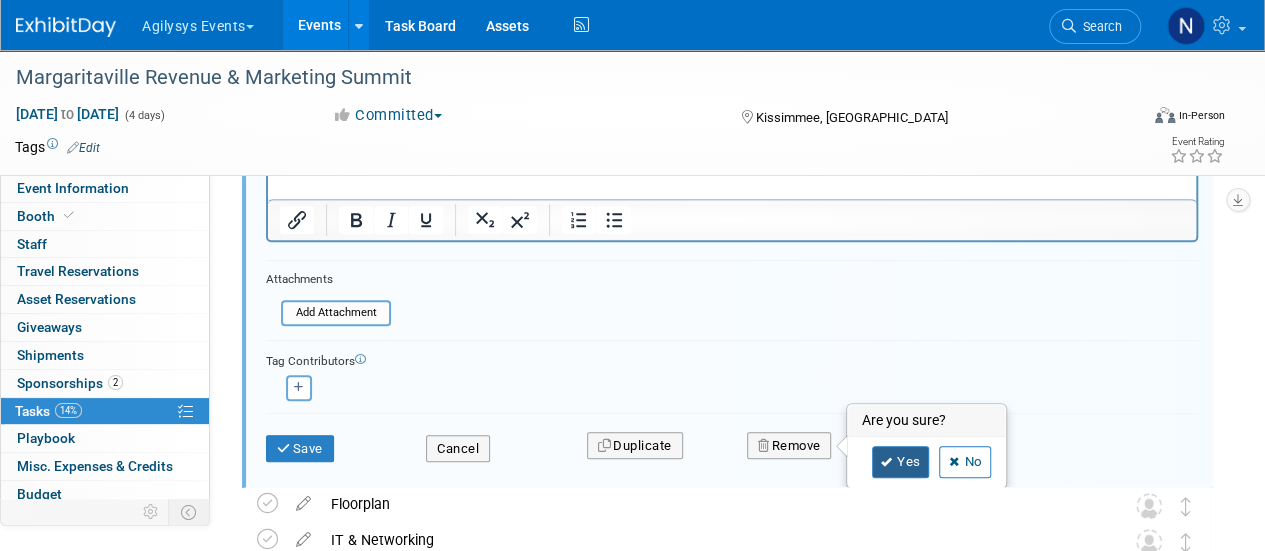 click on "Yes" at bounding box center [901, 462] 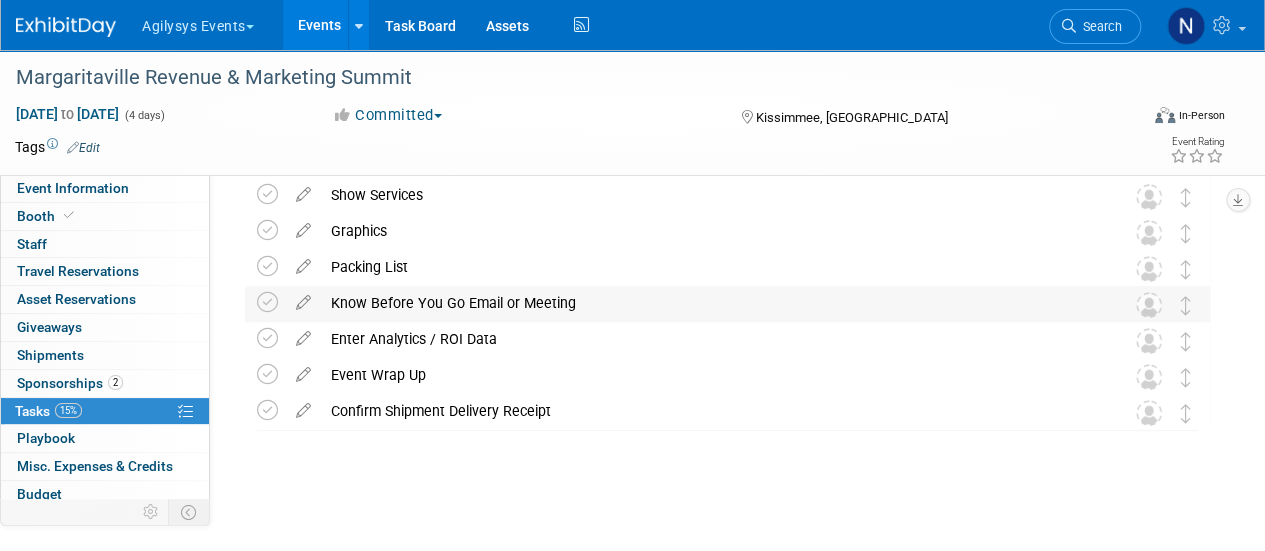 scroll, scrollTop: 0, scrollLeft: 0, axis: both 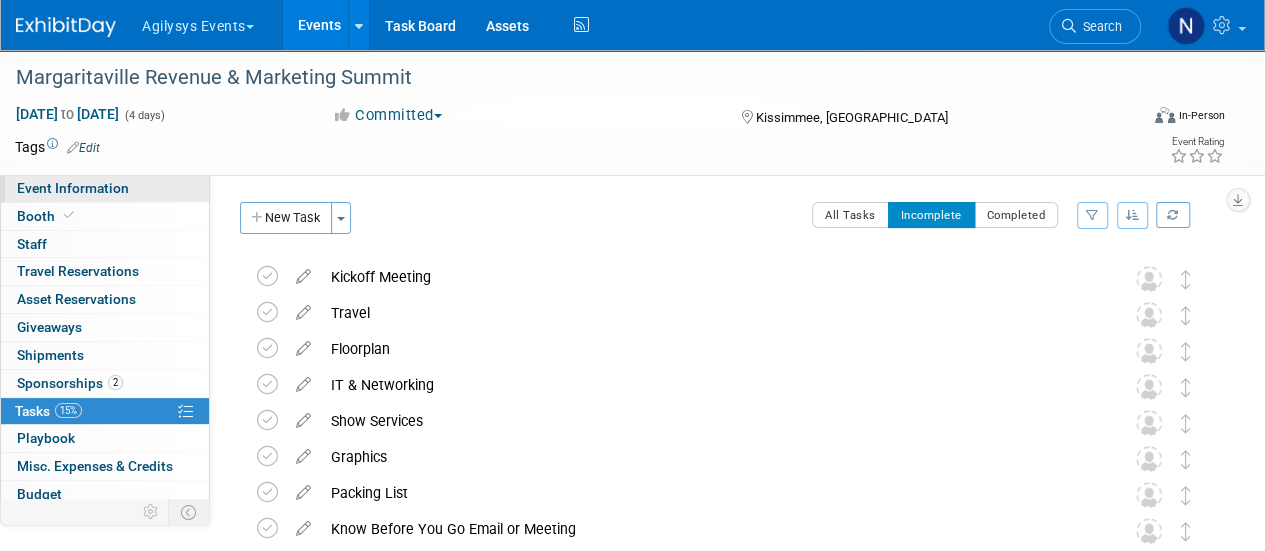 click on "Event Information" at bounding box center (105, 188) 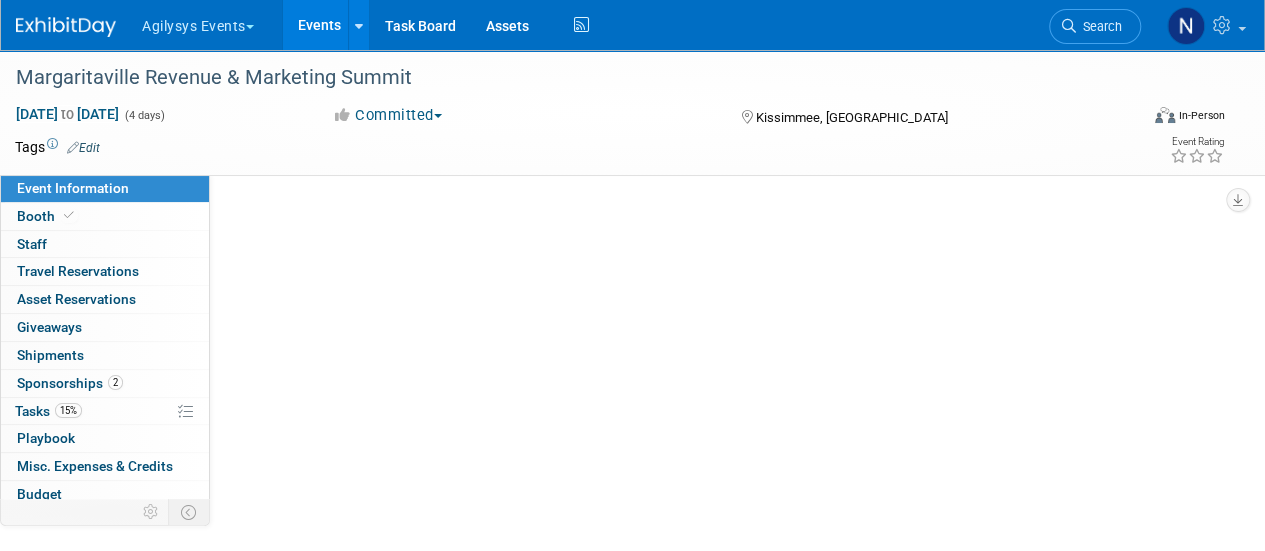 select on "HRC" 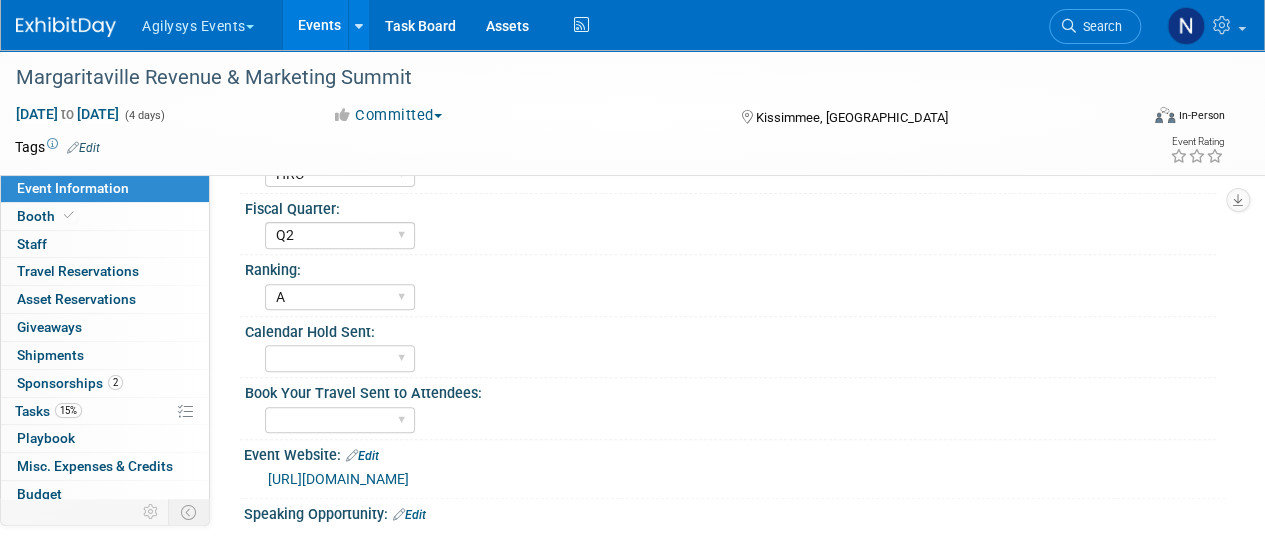 scroll, scrollTop: 254, scrollLeft: 0, axis: vertical 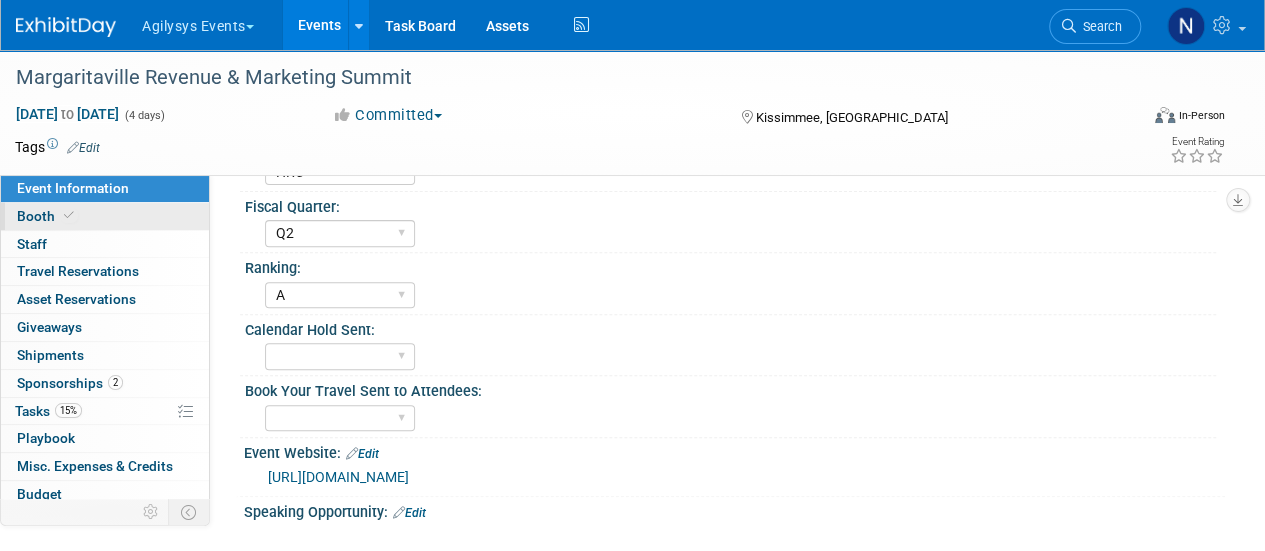 click on "Booth" at bounding box center (105, 216) 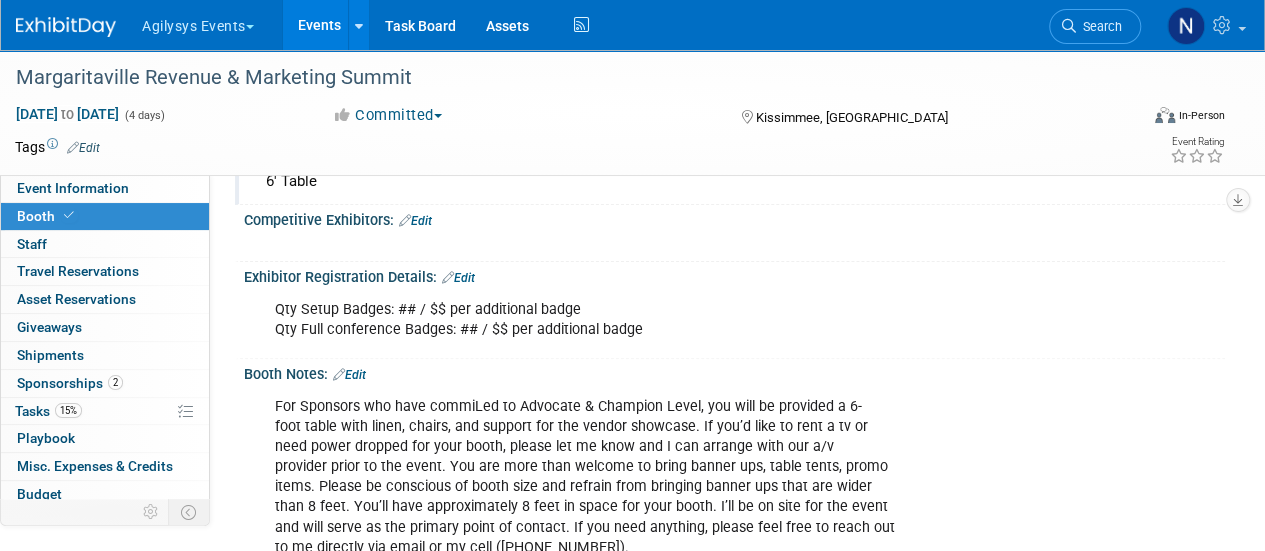 scroll, scrollTop: 202, scrollLeft: 0, axis: vertical 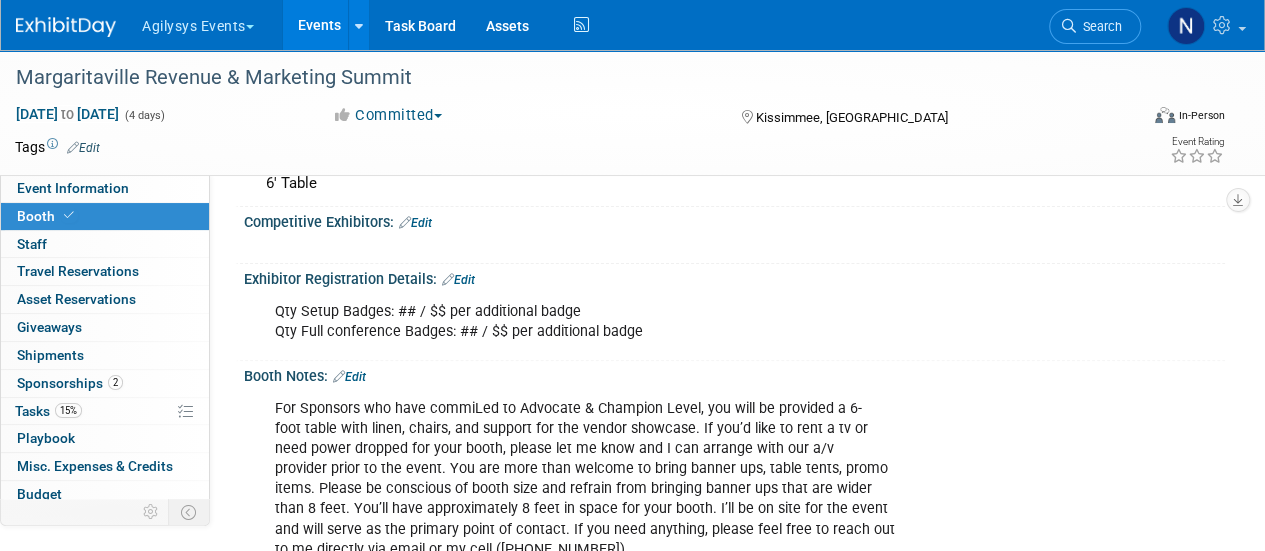click on "Edit" at bounding box center [415, 223] 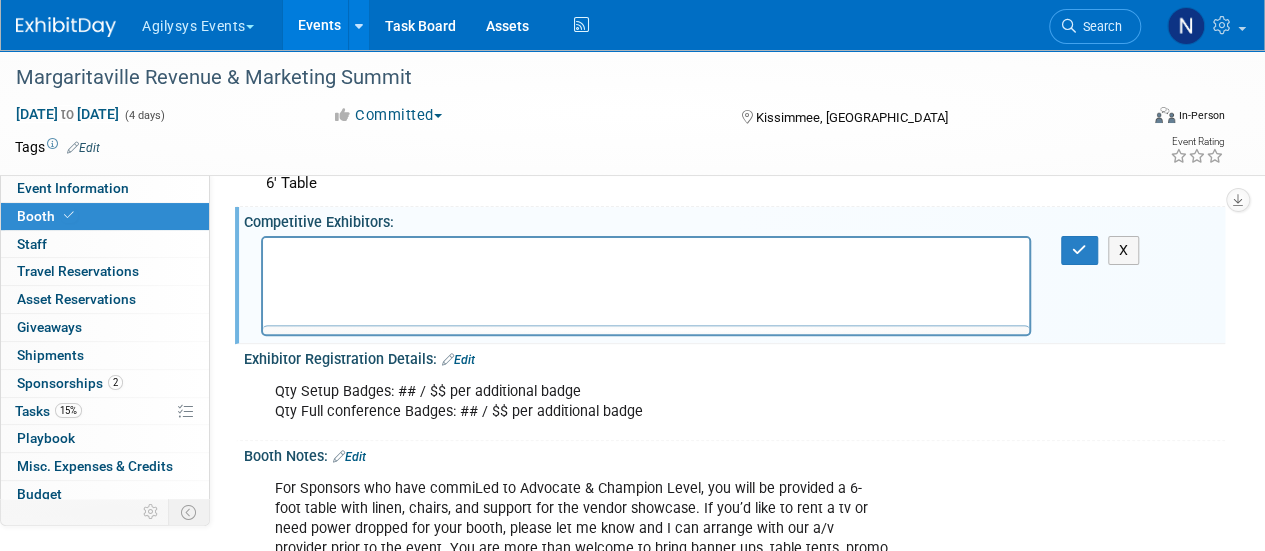 scroll, scrollTop: 0, scrollLeft: 0, axis: both 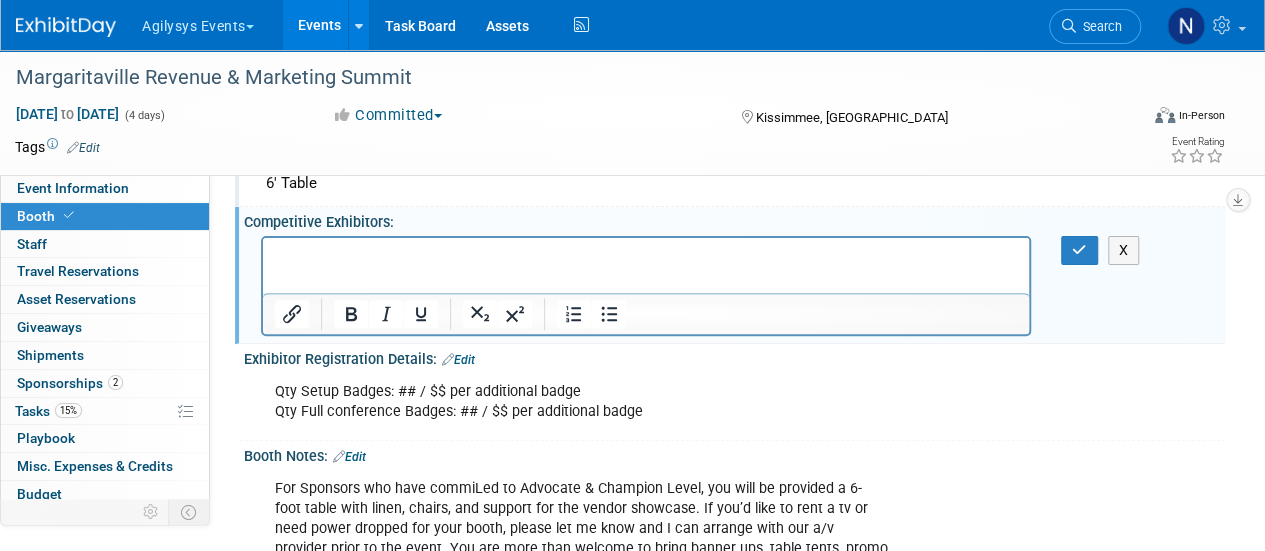 type 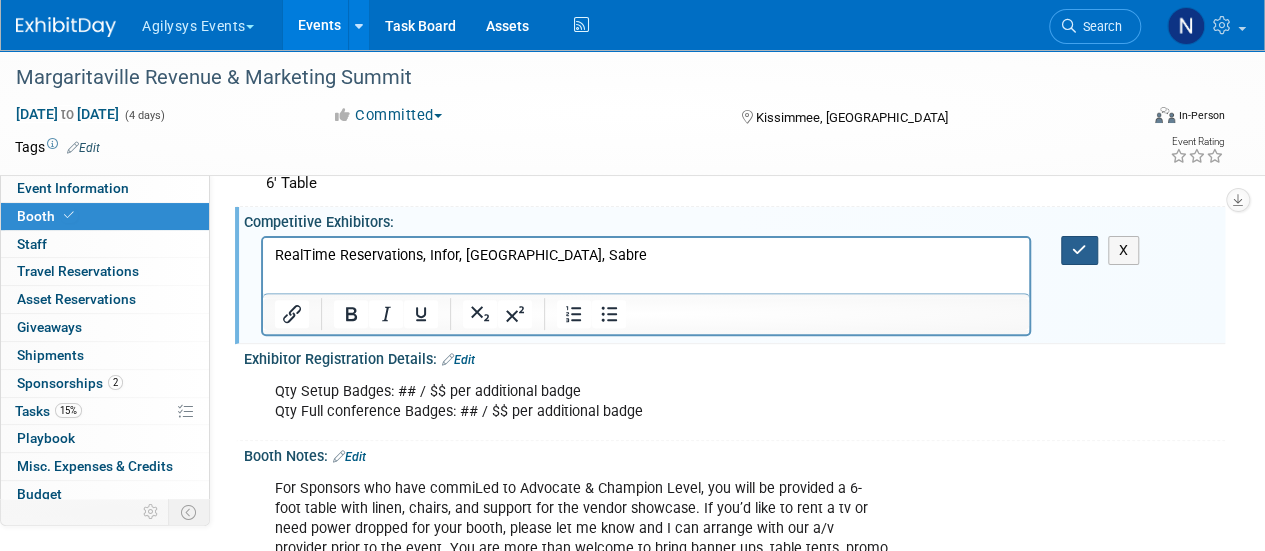 click at bounding box center (1079, 250) 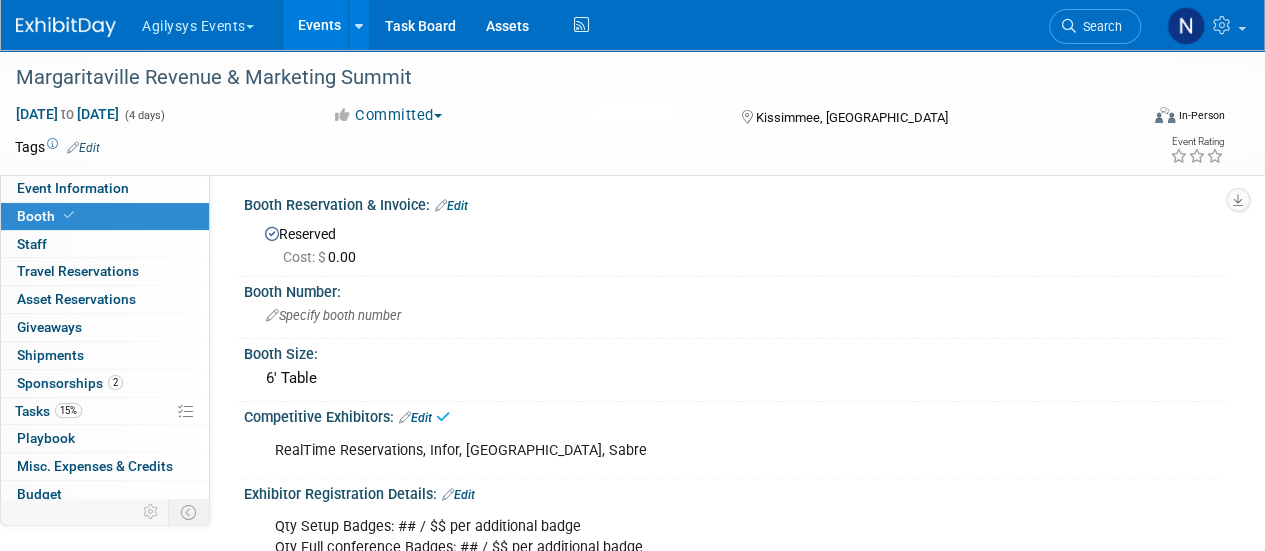 scroll, scrollTop: 8, scrollLeft: 0, axis: vertical 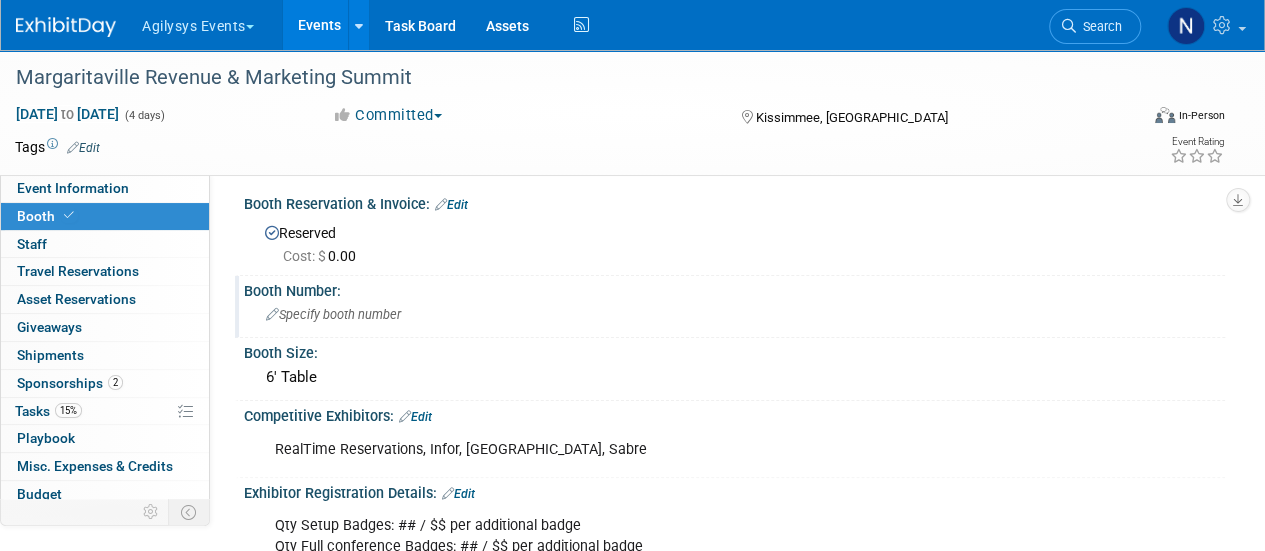 click on "Specify booth number" at bounding box center (333, 314) 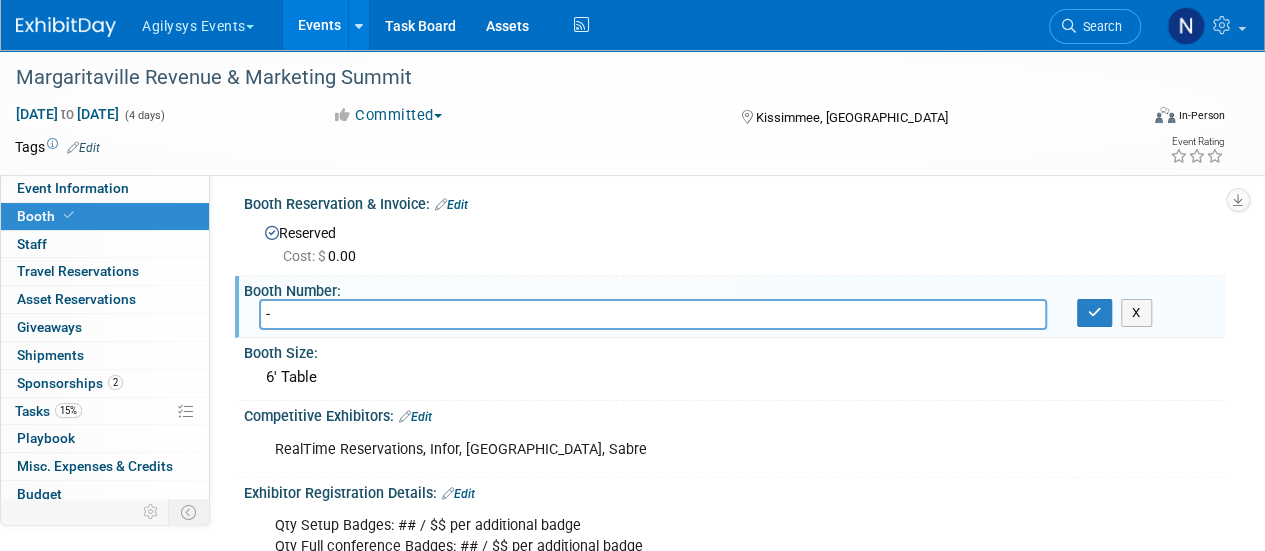 type on "-\" 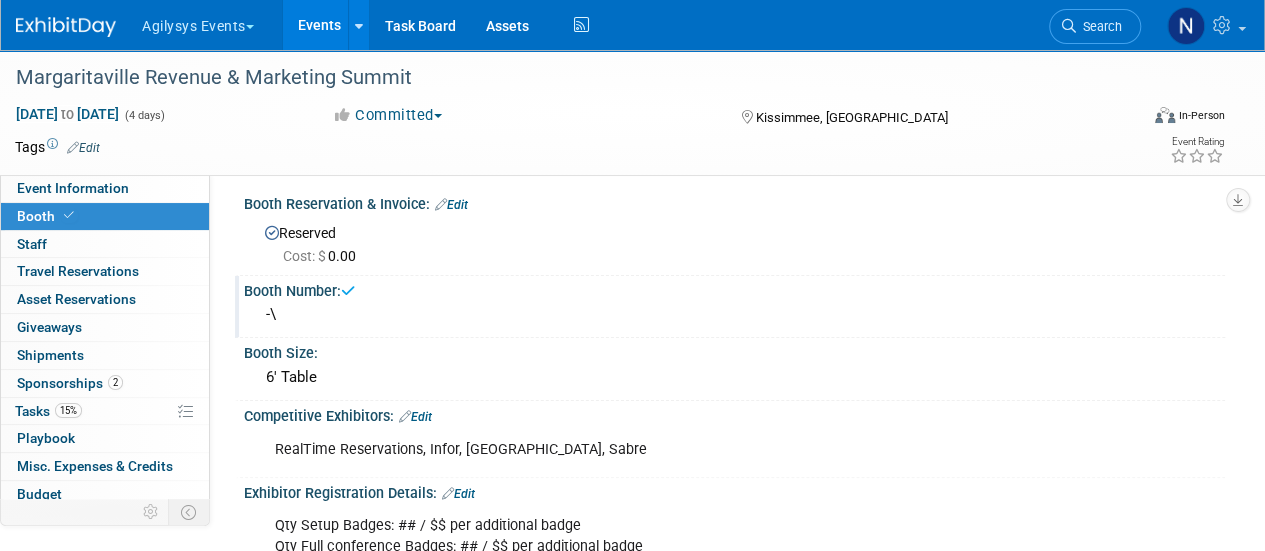 click on "-\" at bounding box center (734, 314) 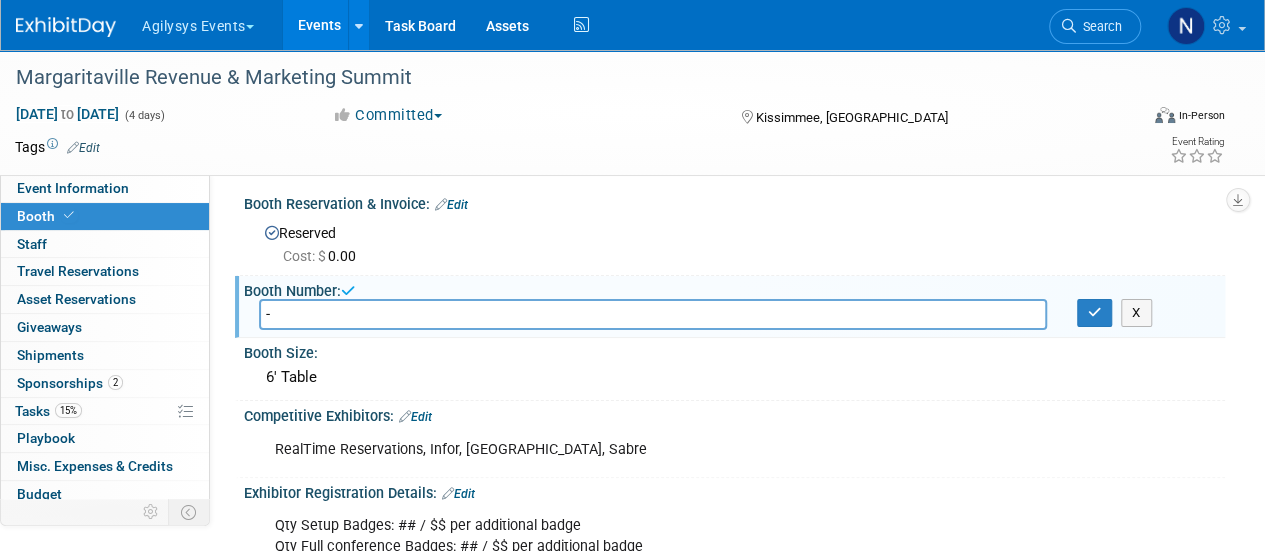 type on "-" 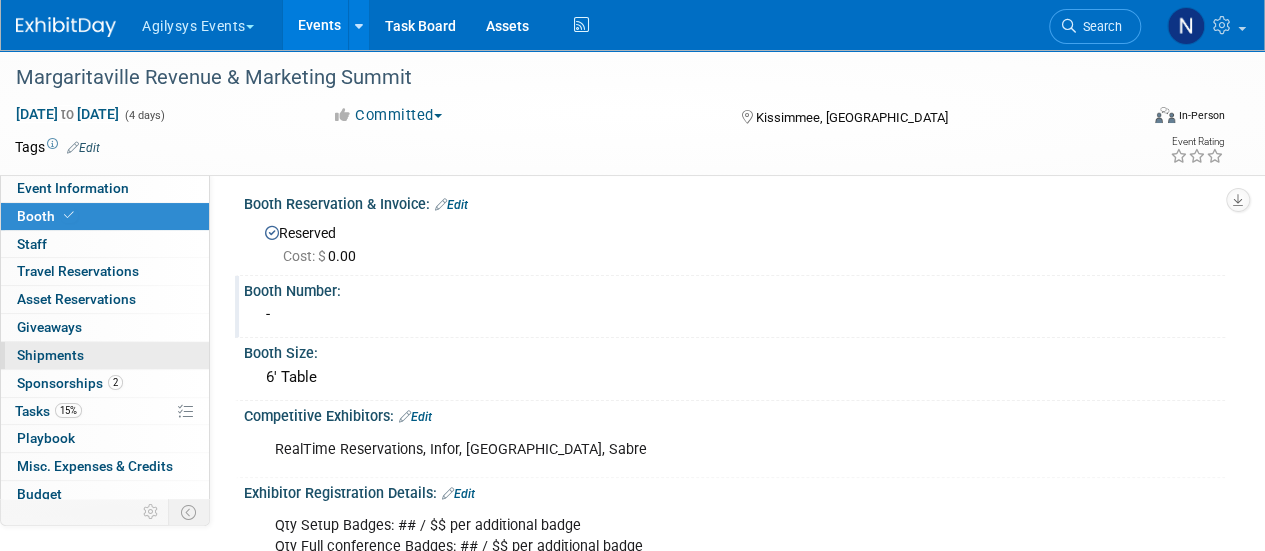 click on "Shipments 0" at bounding box center [50, 355] 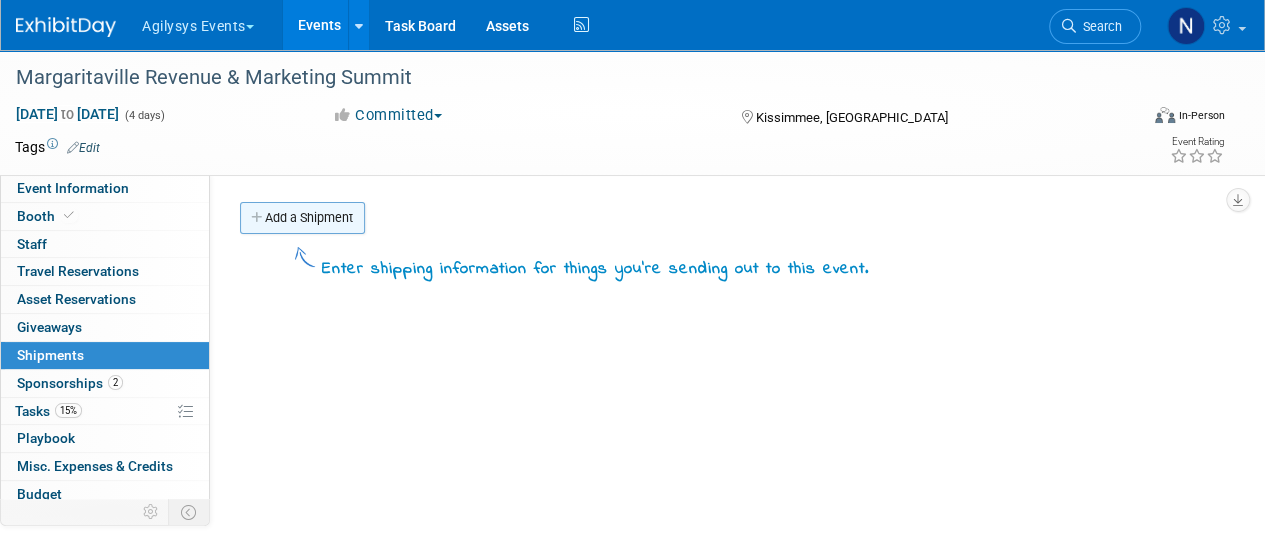 click on "Add a Shipment" at bounding box center [302, 218] 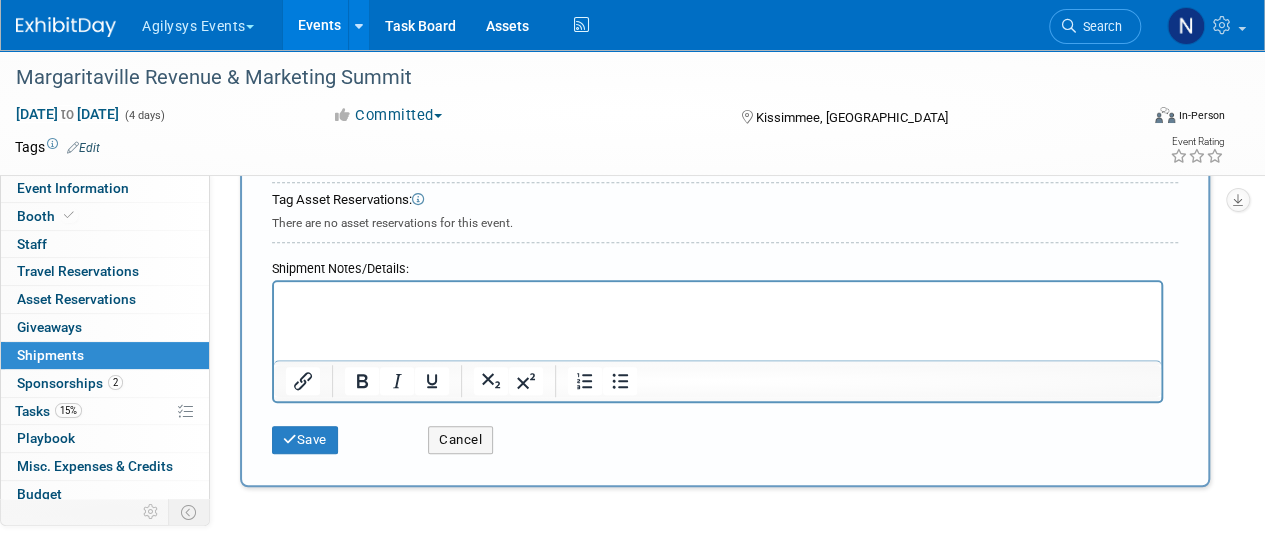scroll, scrollTop: 662, scrollLeft: 0, axis: vertical 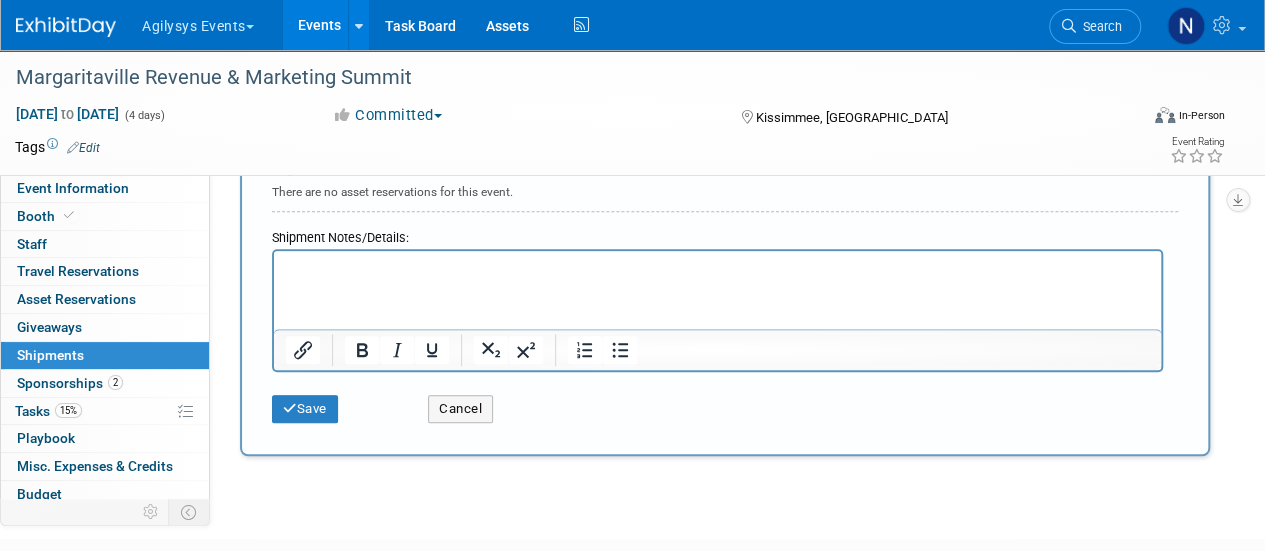 type on "Booth Materials" 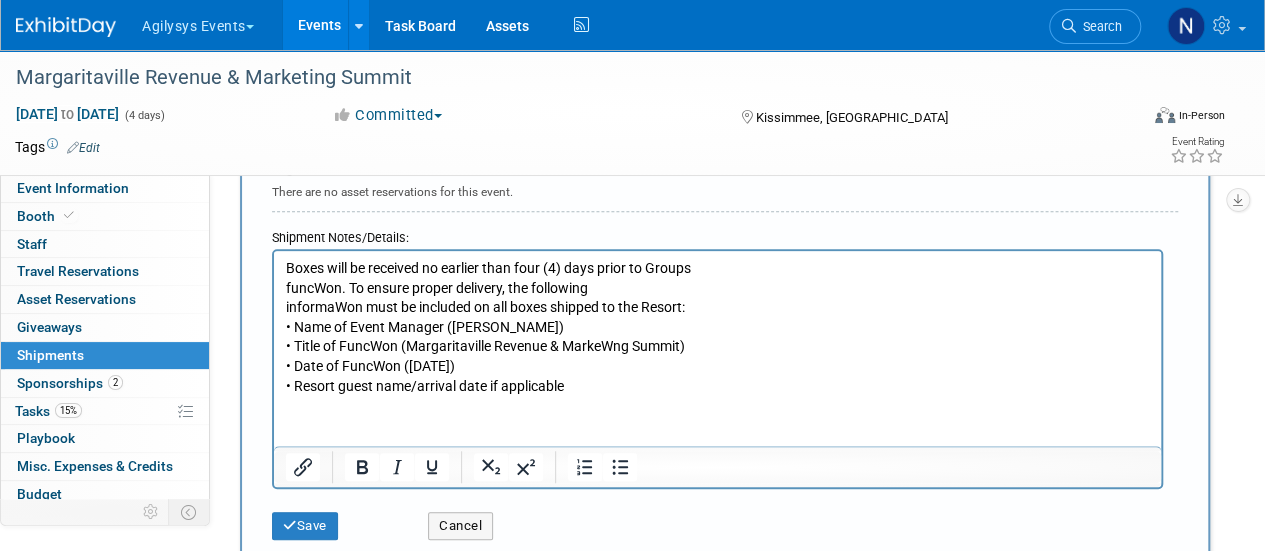 click on "Boxes will be received no earlier than four (4) days prior to Groups funcWon. To ensure proper delivery, the following informaWon must be included on all boxes shipped to the Resort: • Name of Event Manager (Brandon Maddox) • Title of FuncWon (Margaritaville Revenue & MarkeWng Summit) • Date of FuncWon (9/22/25) • Resort guest name/arrival date if applicable" at bounding box center [718, 327] 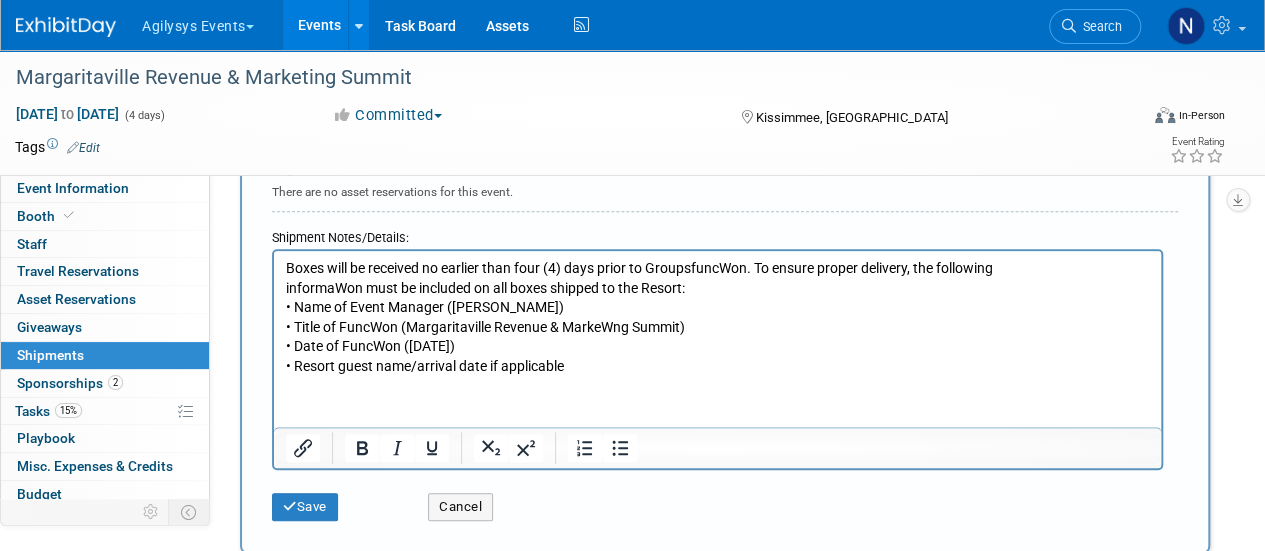 click on "Boxes will be received no earlier than four (4) days prior to Groups  funcWon. To ensure proper delivery, the following informaWon must be included on all boxes shipped to the Resort: • Name of Event Manager (Brandon Maddox) • Title of FuncWon (Margaritaville Revenue & MarkeWng Summit) • Date of FuncWon (9/22/25) • Resort guest name/arrival date if applicable" at bounding box center (718, 318) 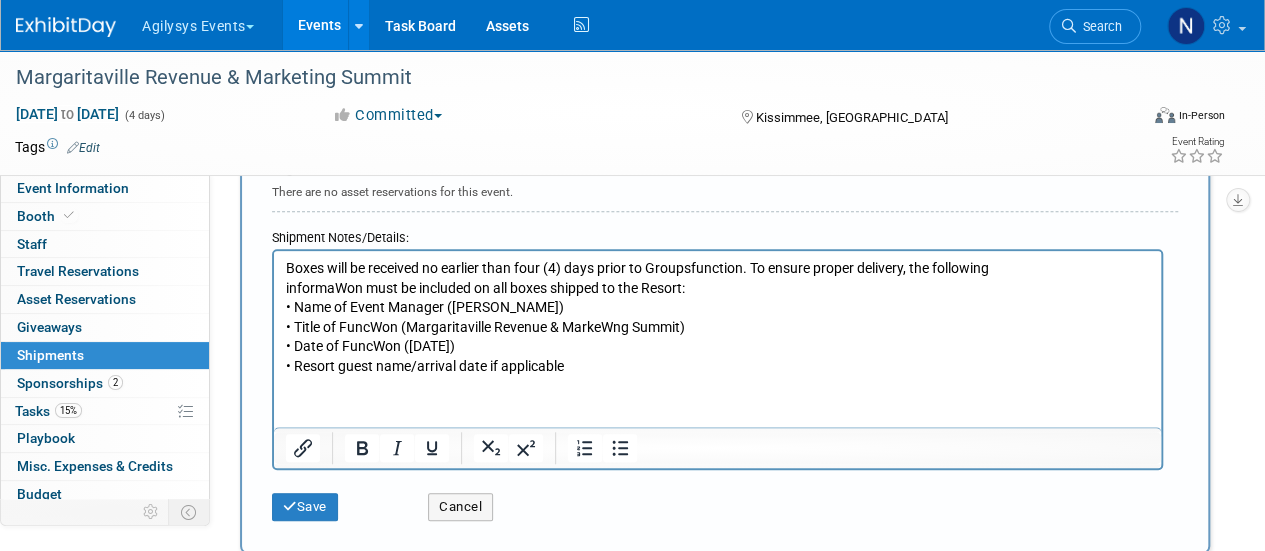click on "Boxes will be received no earlier than four (4) days prior to Groups  function. To ensure proper delivery, the following informaWon must be included on all boxes shipped to the Resort: • Name of Event Manager (Brandon Maddox) • Title of FuncWon (Margaritaville Revenue & MarkeWng Summit) • Date of FuncWon (9/22/25) • Resort guest name/arrival date if applicable" at bounding box center (718, 318) 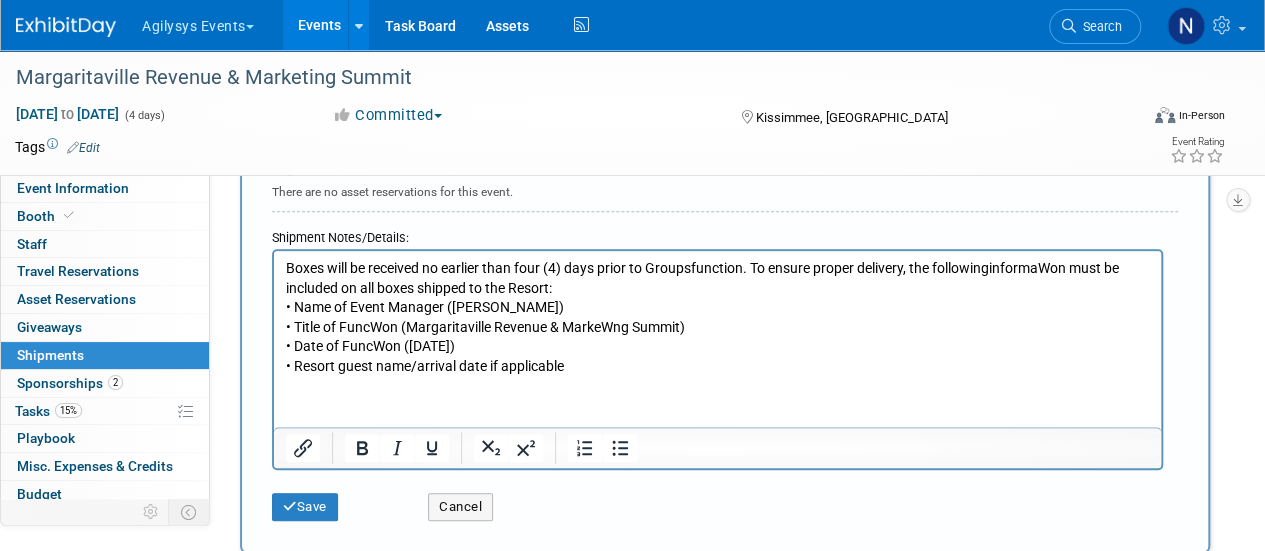 click on "Boxes will be received no earlier than four (4) days prior to Groups  function. To ensure proper delivery, the following  informaWon must be included on all boxes shipped to the Resort: • Name of Event Manager (Brandon Maddox) • Title of FuncWon (Margaritaville Revenue & MarkeWng Summit) • Date of FuncWon (9/22/25) • Resort guest name/arrival date if applicable" at bounding box center (718, 318) 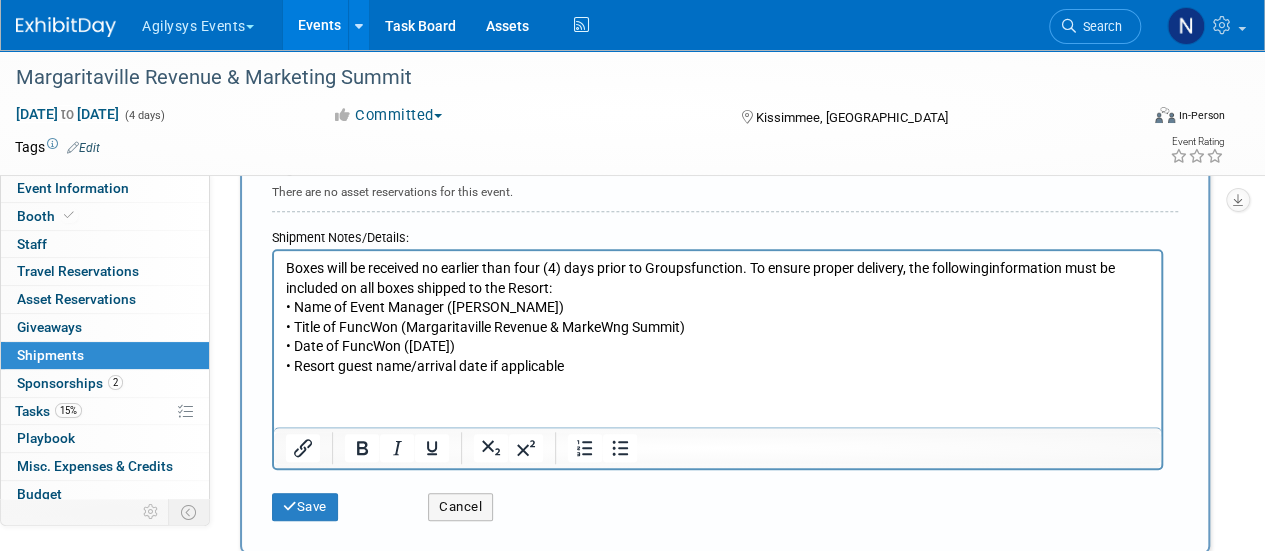 click on "Boxes will be received no earlier than four (4) days prior to Groups  function. To ensure proper delivery, the following  information must be included on all boxes shipped to the Resort: • Name of Event Manager (Brandon Maddox) • Title of FuncWon (Margaritaville Revenue & MarkeWng Summit) • Date of FuncWon (9/22/25) • Resort guest name/arrival date if applicable" at bounding box center (718, 318) 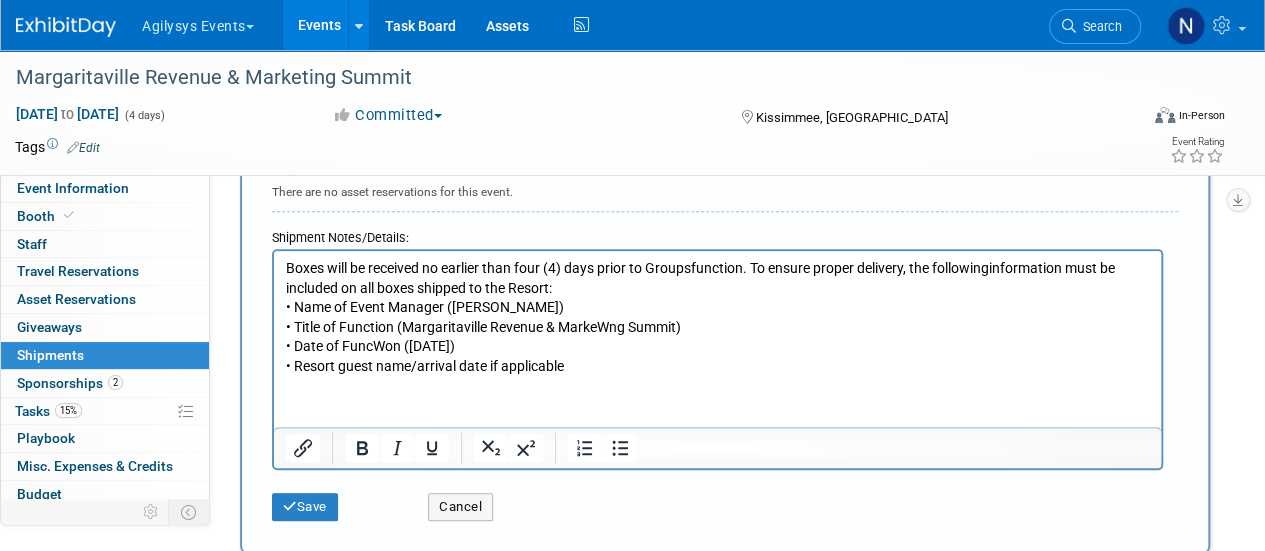 click on "Boxes will be received no earlier than four (4) days prior to Groups  function. To ensure proper delivery, the following  information must be included on all boxes shipped to the Resort: • Name of Event Manager (Brandon Maddox) • Title of Function (Margaritaville Revenue & MarkeWng Summit) • Date of FuncWon (9/22/25) • Resort guest name/arrival date if applicable" at bounding box center (718, 318) 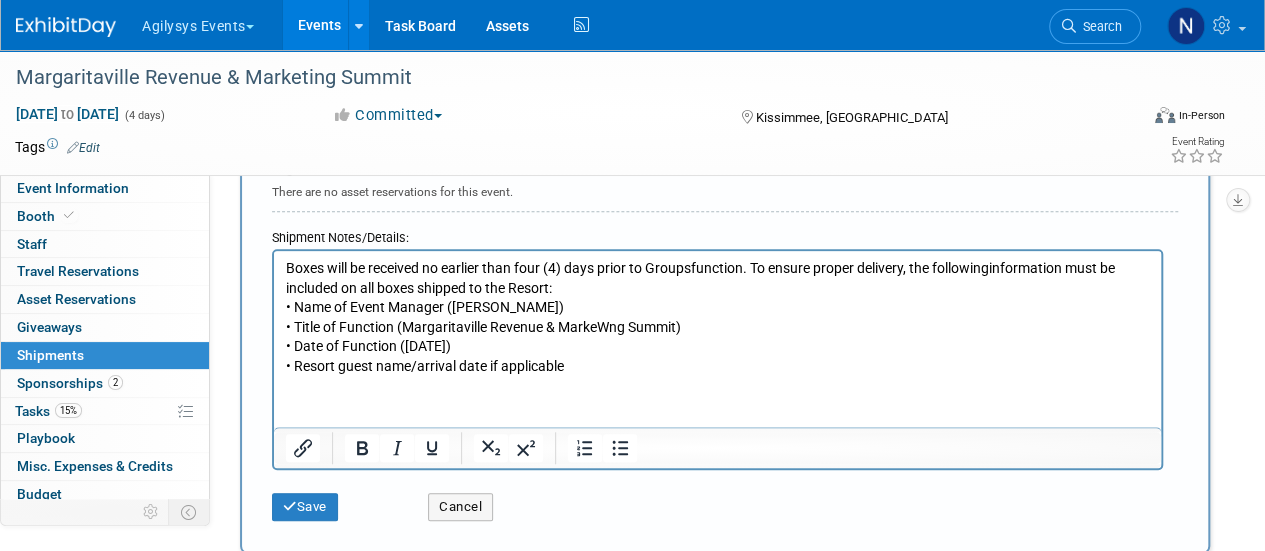 click on "Boxes will be received no earlier than four (4) days prior to Groups  function. To ensure proper delivery, the following  information must be included on all boxes shipped to the Resort: • Name of Event Manager (Brandon Maddox) • Title of Function (Margaritaville Revenue & MarkeWng Summit) • Date of Function (9/22/25) • Resort guest name/arrival date if applicable" at bounding box center [718, 318] 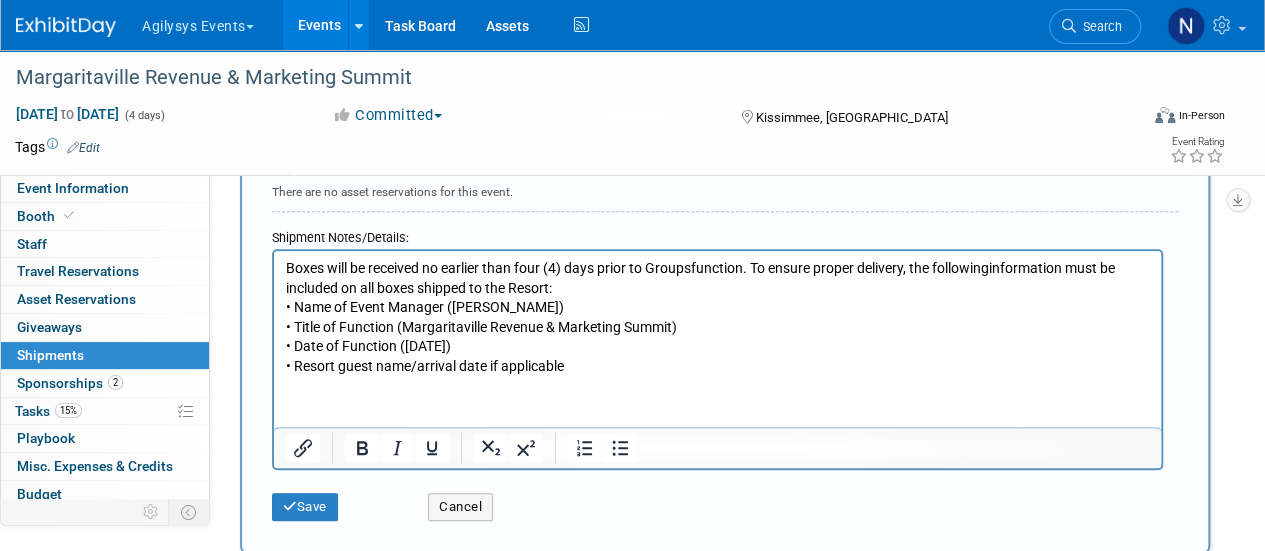 click on "Boxes will be received no earlier than four (4) days prior to Groups  function. To ensure proper delivery, the following  information must be included on all boxes shipped to the Resort: • Name of Event Manager (Brandon Maddox) • Title of Function (Margaritaville Revenue & Marketing Summit) • Date of Function (9/22/25) • Resort guest name/arrival date if applicable" at bounding box center (718, 318) 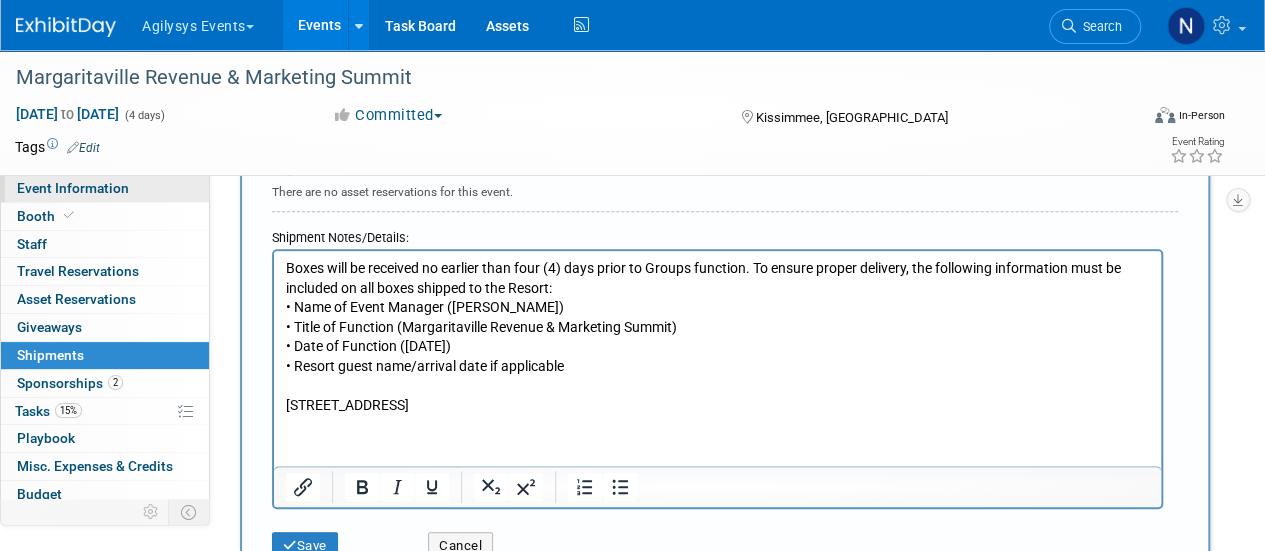 click on "Event Information" at bounding box center [105, 188] 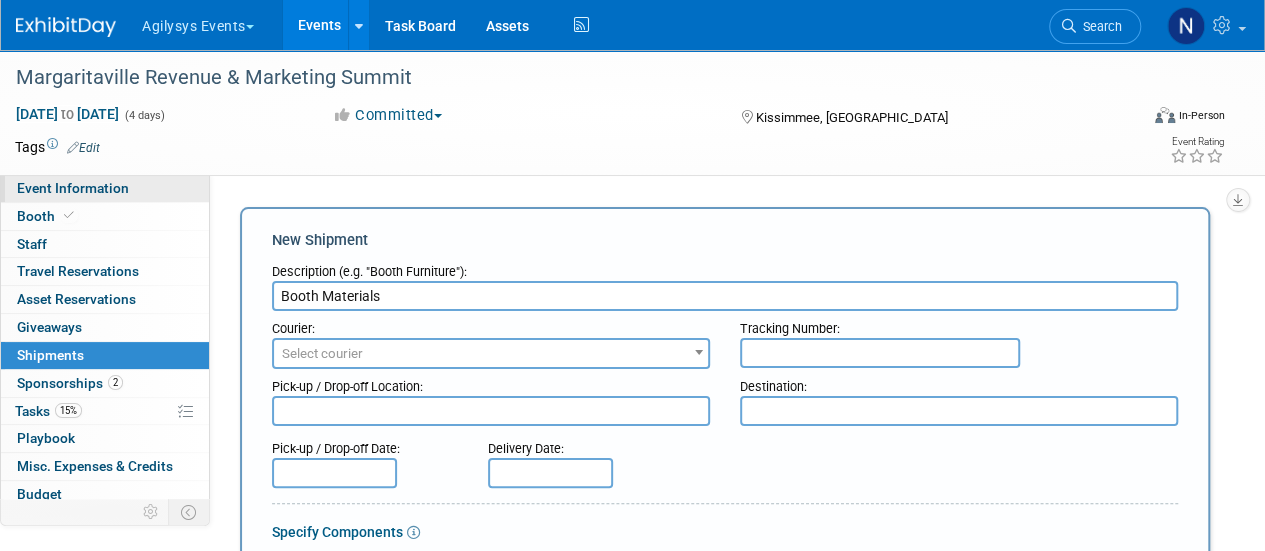 select on "HRC" 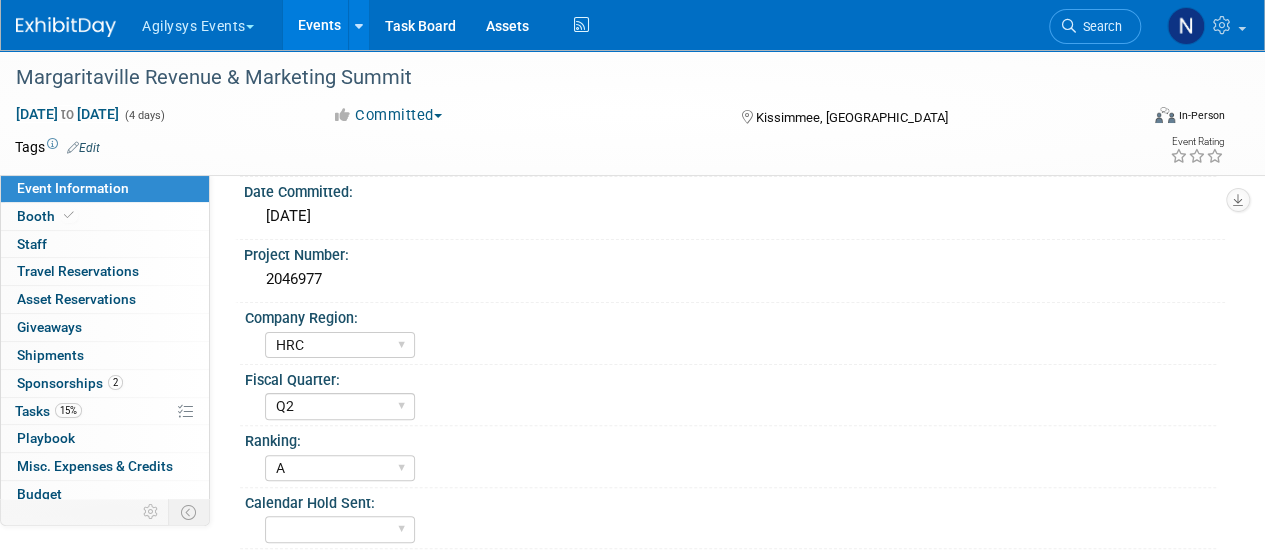 scroll, scrollTop: 59, scrollLeft: 0, axis: vertical 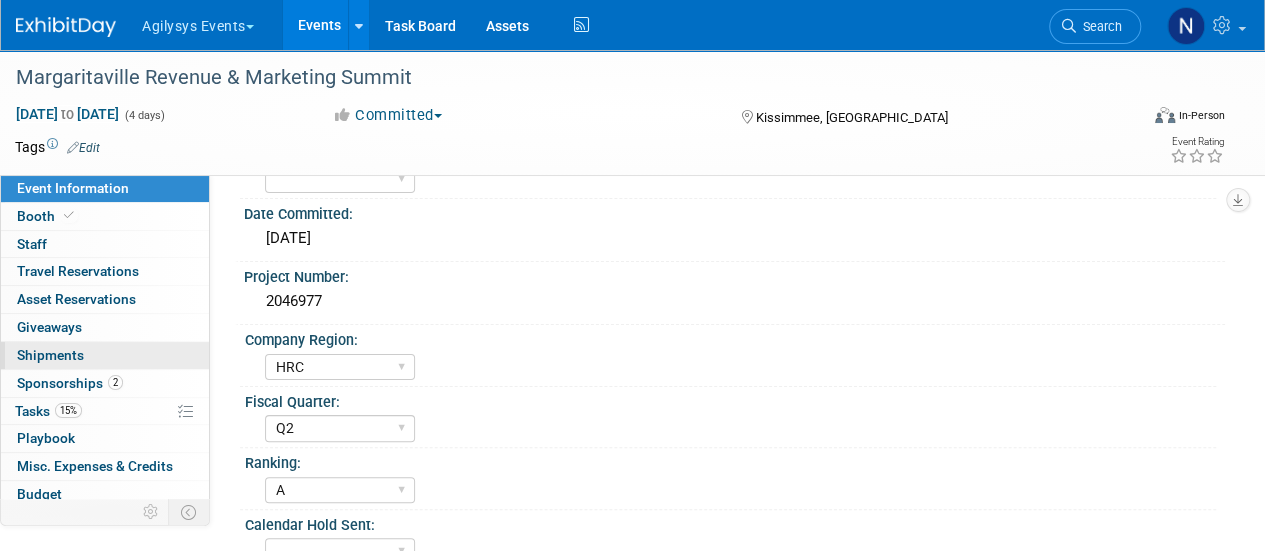 click on "0
Shipments 0" at bounding box center [105, 355] 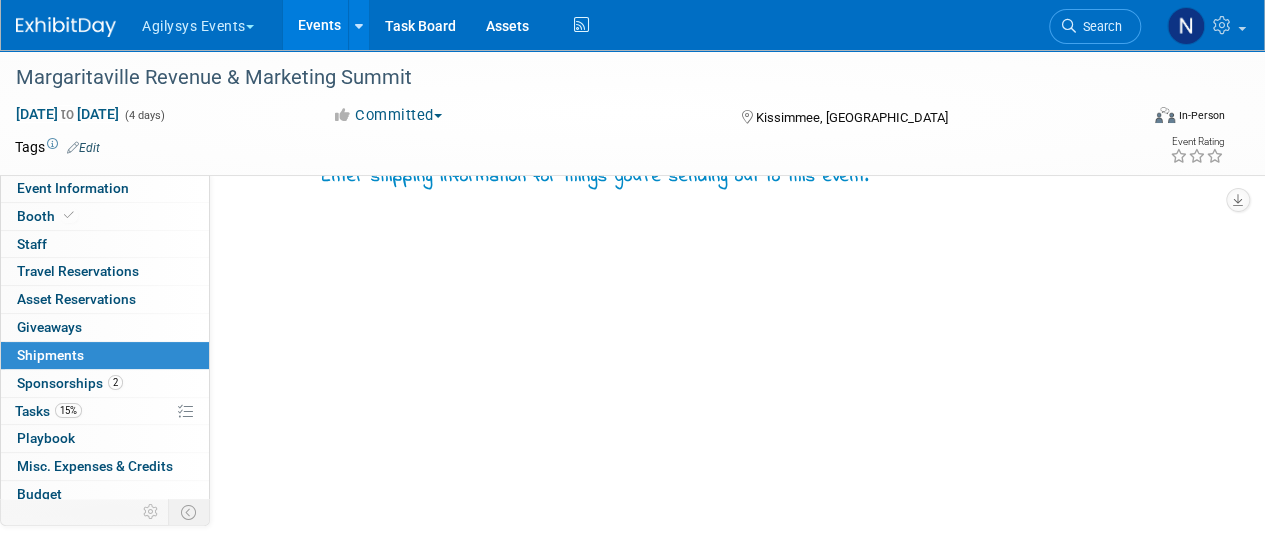 scroll, scrollTop: 0, scrollLeft: 0, axis: both 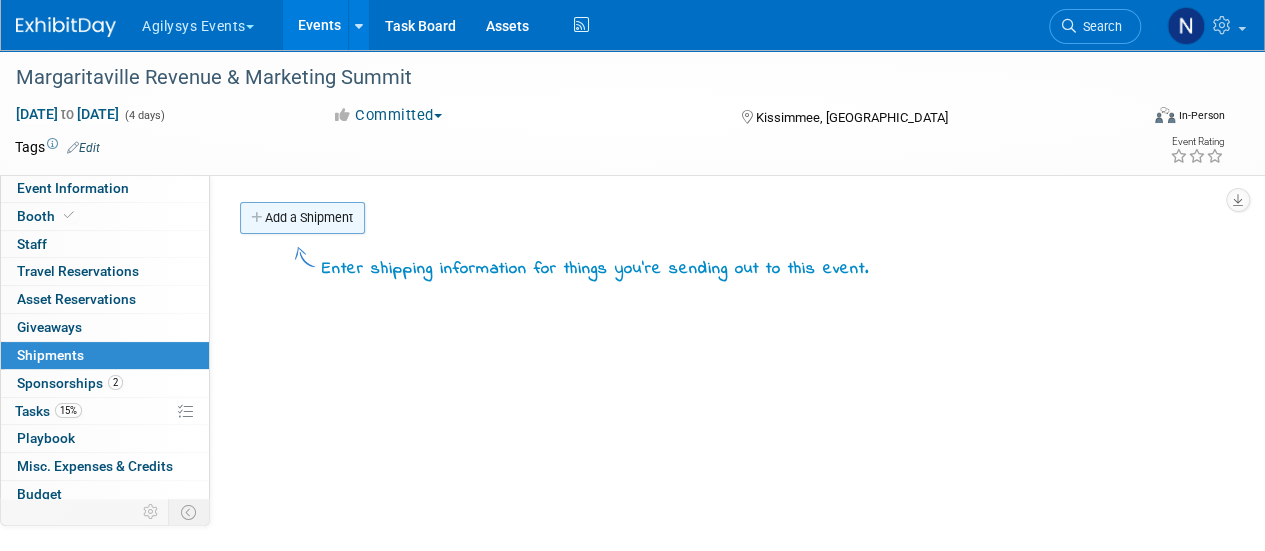 click on "Add a Shipment" at bounding box center (302, 218) 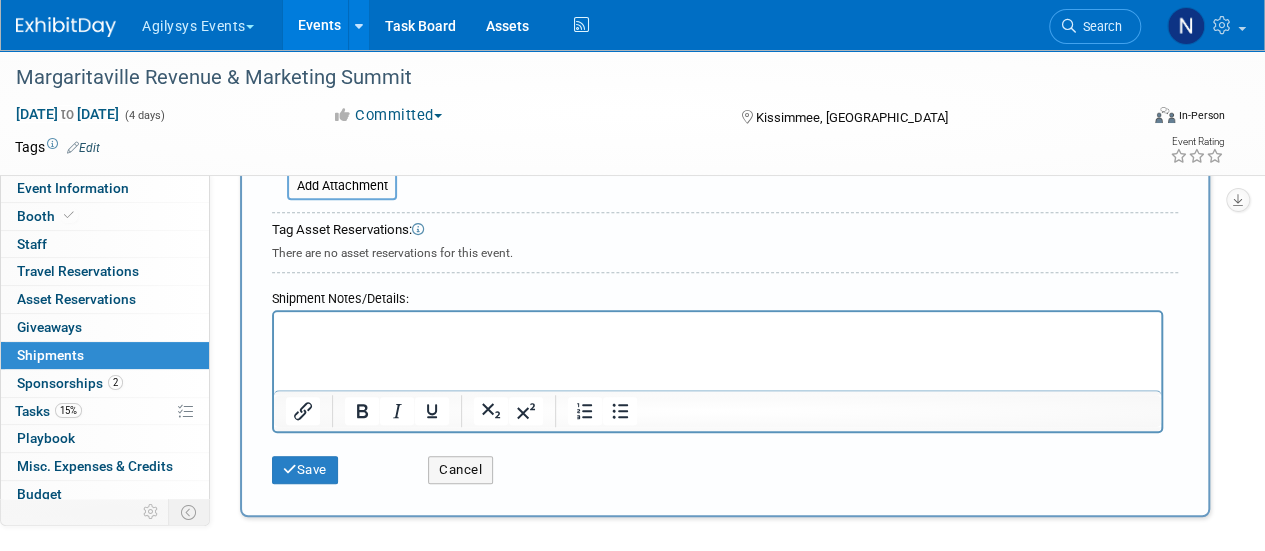 scroll, scrollTop: 602, scrollLeft: 0, axis: vertical 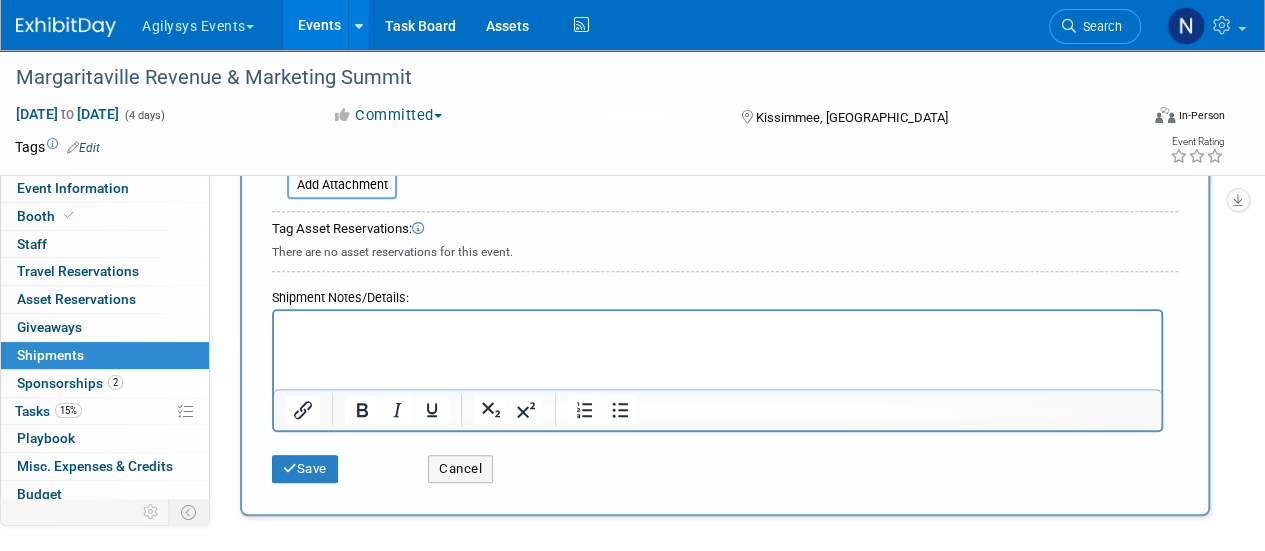 type on "Booth Materials" 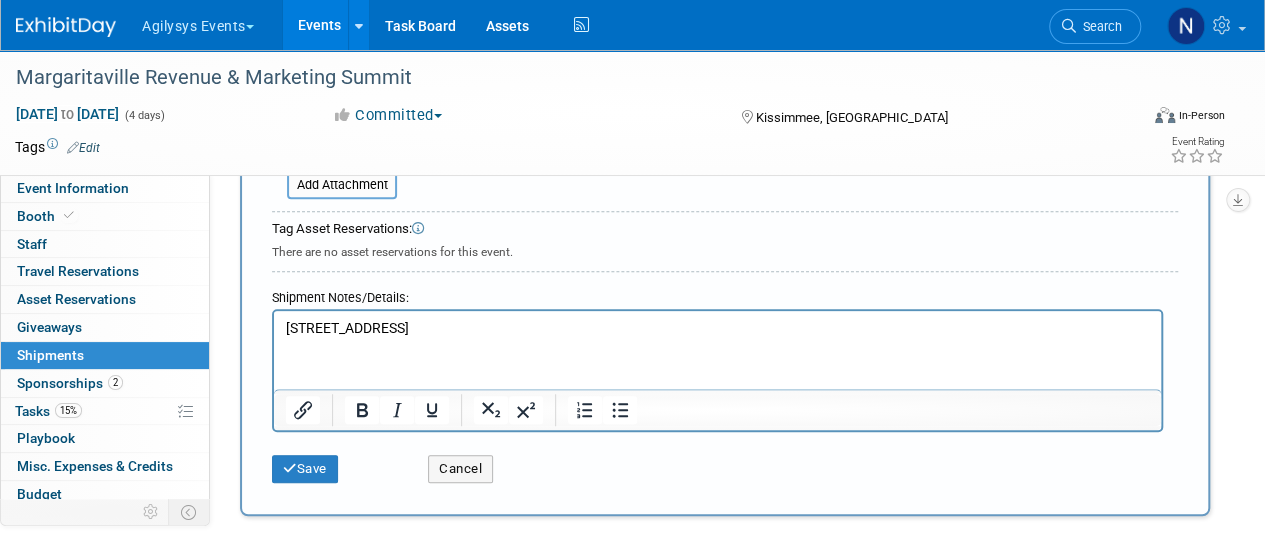 click on "8000 Fins Up Cir, Kissimmee, FL 34747" at bounding box center [718, 329] 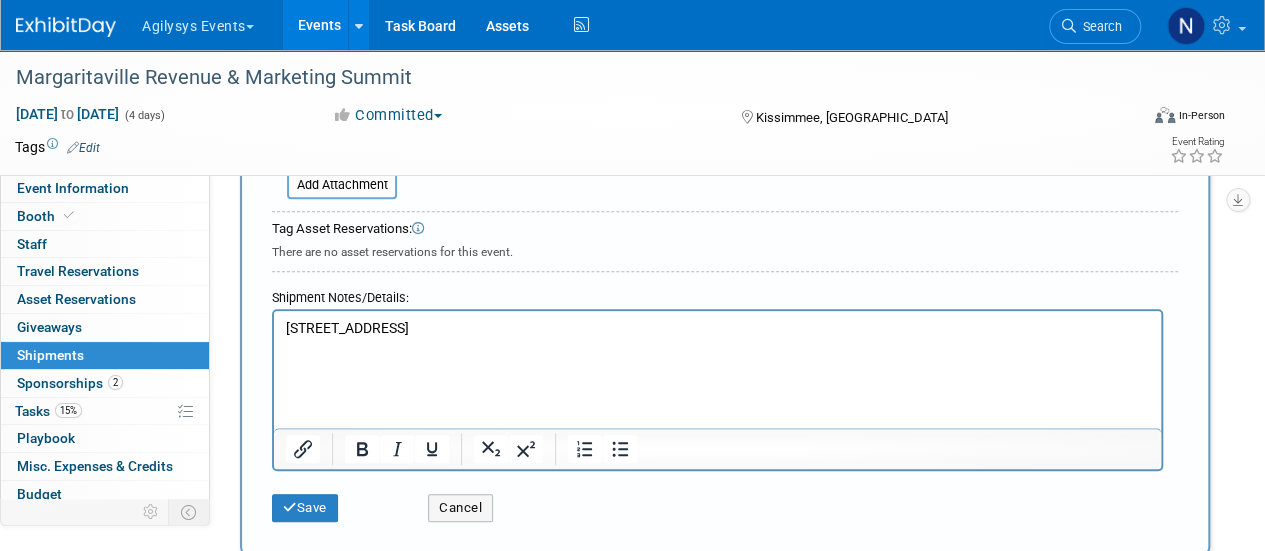 paste 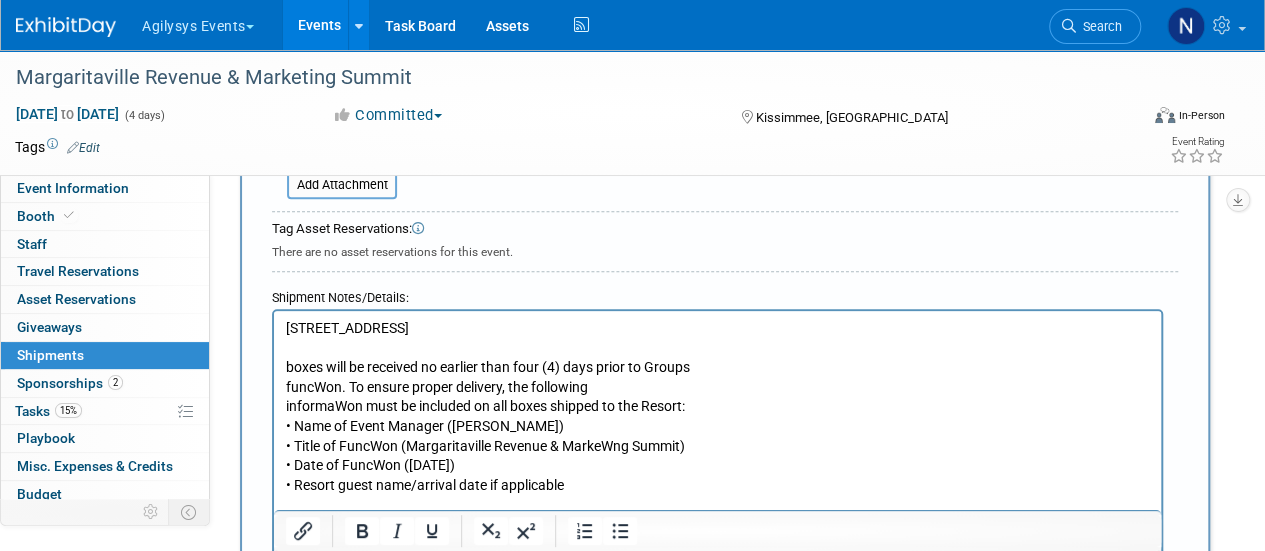 click on "boxes will be received no earlier than four (4) days prior to Groups funcWon. To ensure proper delivery, the following informaWon must be included on all boxes shipped to the Resort: • Name of Event Manager (Brandon Maddox) • Title of FuncWon (Margaritaville Revenue & MarkeWng Summit) • Date of FuncWon (9/22/25) • Resort guest name/arrival date if applicable" at bounding box center (718, 426) 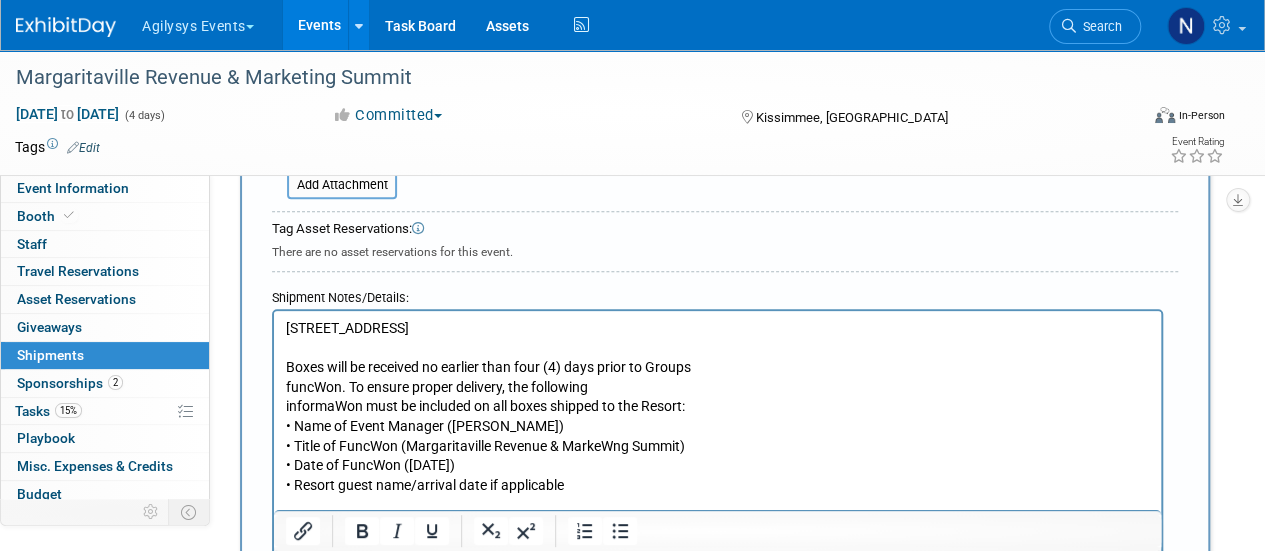 click on "Boxes will be received no earlier than four (4) days prior to Groups funcWon. To ensure proper delivery, the following informaWon must be included on all boxes shipped to the Resort: • Name of Event Manager (Brandon Maddox) • Title of FuncWon (Margaritaville Revenue & MarkeWng Summit) • Date of FuncWon (9/22/25) • Resort guest name/arrival date if applicable" at bounding box center (718, 426) 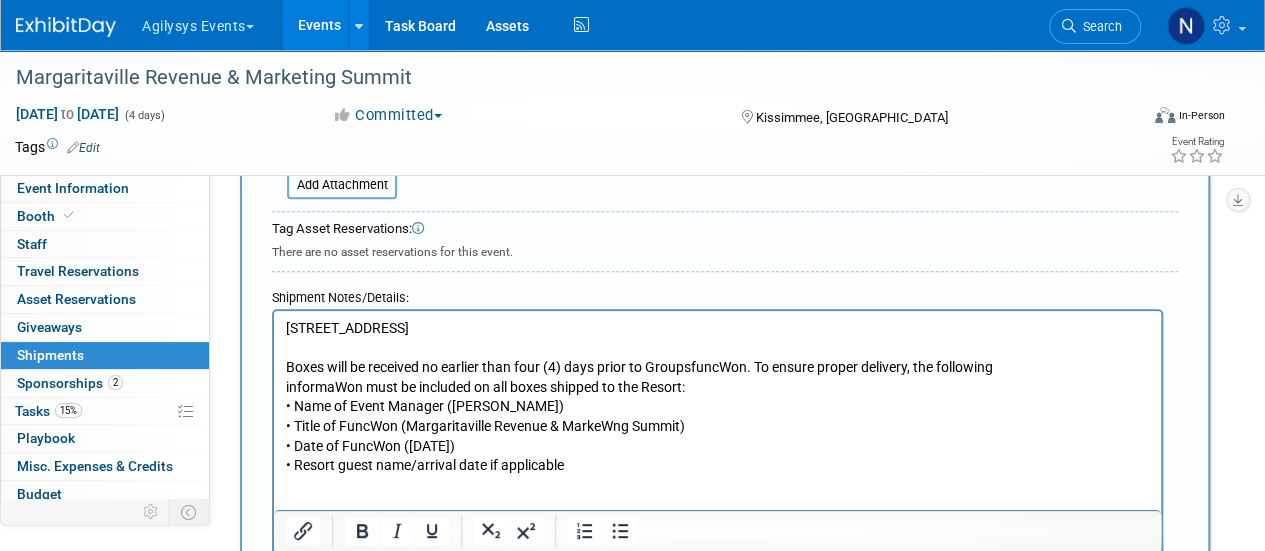 click on "Boxes will be received no earlier than four (4) days prior to Groups  funcWon. To ensure proper delivery, the following informaWon must be included on all boxes shipped to the Resort: • Name of Event Manager (Brandon Maddox) • Title of FuncWon (Margaritaville Revenue & MarkeWng Summit) • Date of FuncWon (9/22/25) • Resort guest name/arrival date if applicable" at bounding box center [718, 417] 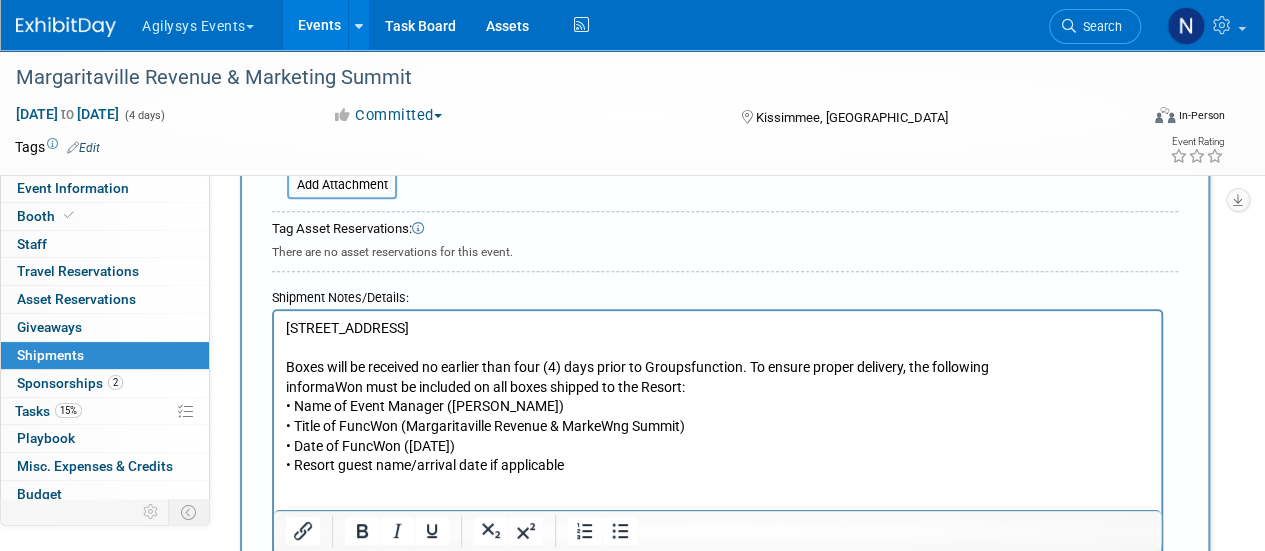 click on "Boxes will be received no earlier than four (4) days prior to Groups  function. To ensure proper delivery, the following informaWon must be included on all boxes shipped to the Resort: • Name of Event Manager (Brandon Maddox) • Title of FuncWon (Margaritaville Revenue & MarkeWng Summit) • Date of FuncWon (9/22/25) • Resort guest name/arrival date if applicable" at bounding box center (718, 417) 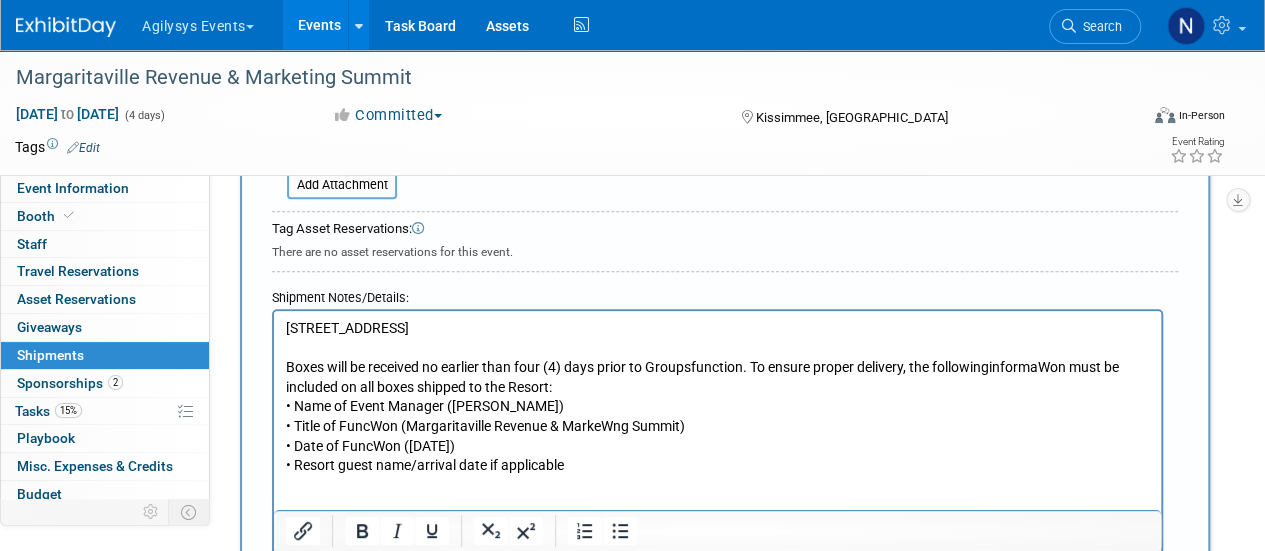 click on "Boxes will be received no earlier than four (4) days prior to Groups  function. To ensure proper delivery, the following  informaWon must be included on all boxes shipped to the Resort: • Name of Event Manager (Brandon Maddox) • Title of FuncWon (Margaritaville Revenue & MarkeWng Summit) • Date of FuncWon (9/22/25) • Resort guest name/arrival date if applicable" at bounding box center (718, 417) 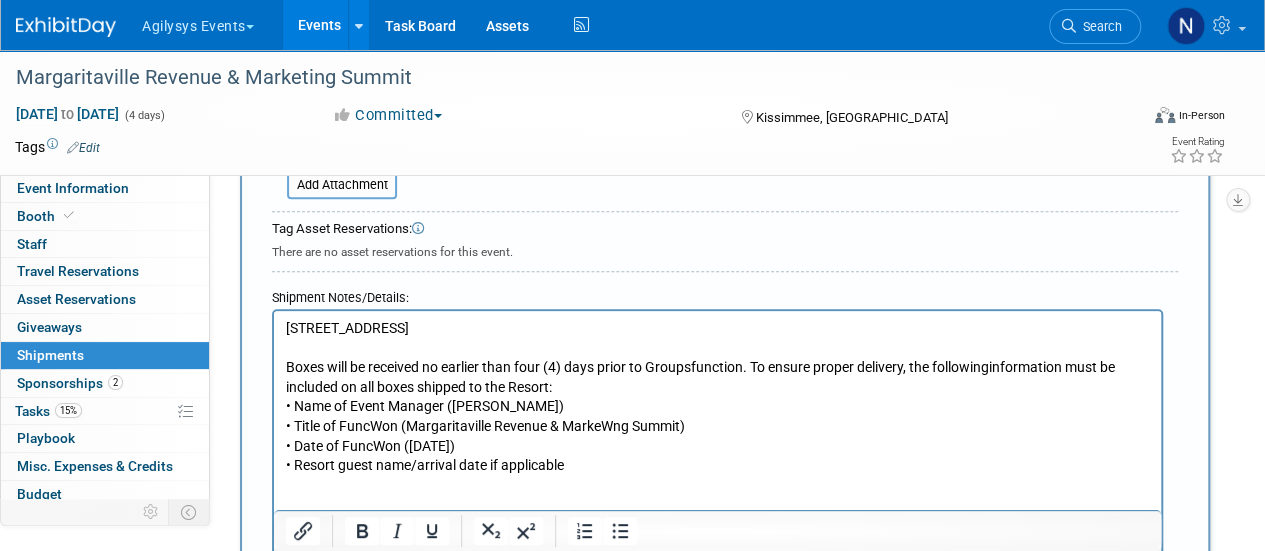 click on "Boxes will be received no earlier than four (4) days prior to Groups  function. To ensure proper delivery, the following  information must be included on all boxes shipped to the Resort: • Name of Event Manager (Brandon Maddox) • Title of FuncWon (Margaritaville Revenue & MarkeWng Summit) • Date of FuncWon (9/22/25) • Resort guest name/arrival date if applicable" at bounding box center [718, 417] 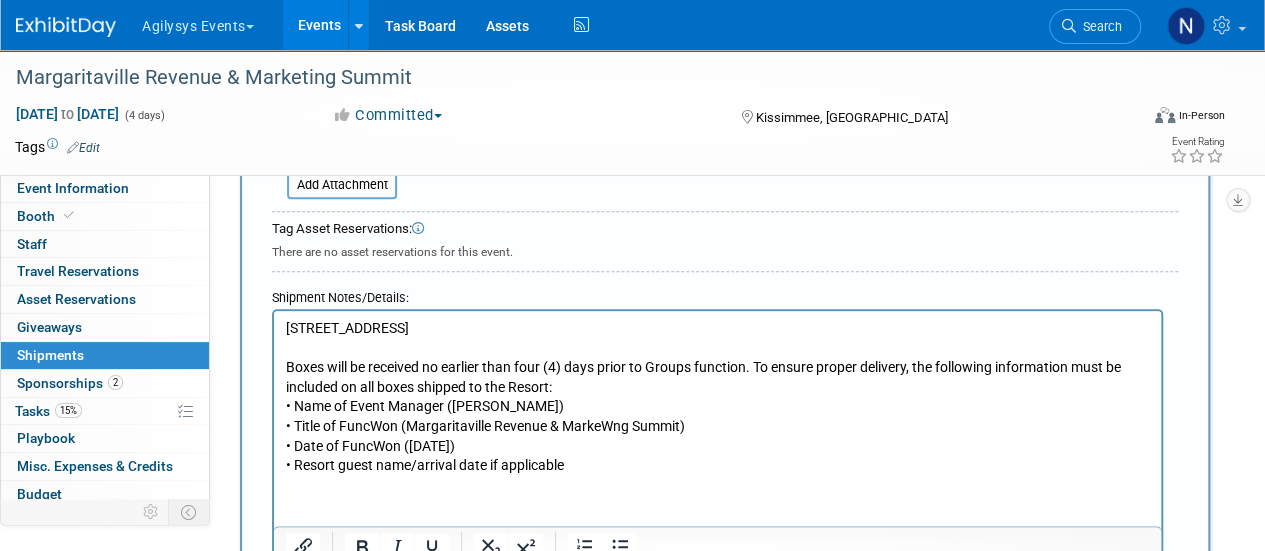 click on "• Name of Event Manager (Brandon Maddox) • Title of FuncWon (Margaritaville Revenue & MarkeWng Summit) • Date of FuncWon (9/22/25) • Resort guest name/arrival date if applicable" at bounding box center (718, 436) 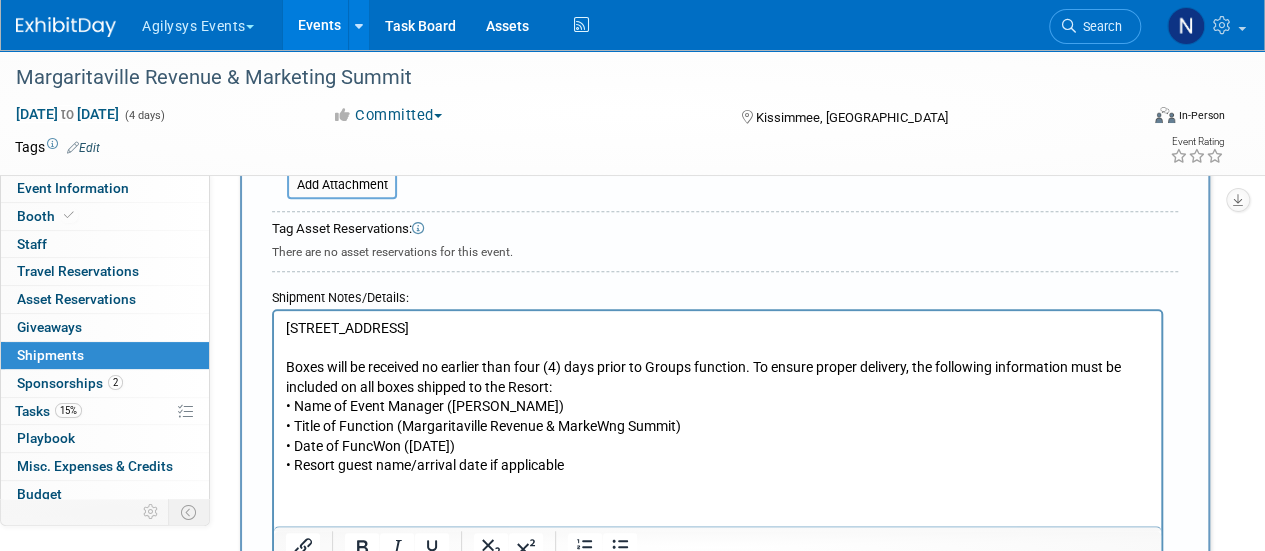 click on "• Name of Event Manager (Brandon Maddox) • Title of Function (Margaritaville Revenue & MarkeWng Summit) • Date of FuncWon (9/22/25) • Resort guest name/arrival date if applicable" at bounding box center [718, 436] 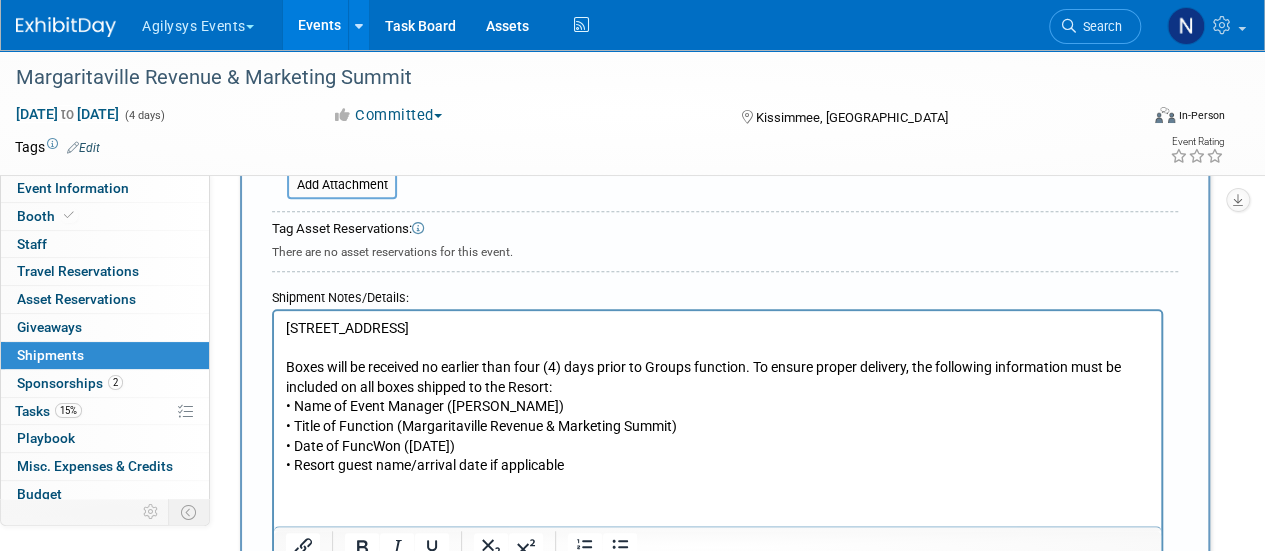 click on "• Name of Event Manager (Brandon Maddox) • Title of Function (Margaritaville Revenue & Marketing Summit) • Date of FuncWon (9/22/25) • Resort guest name/arrival date if applicable" at bounding box center (718, 436) 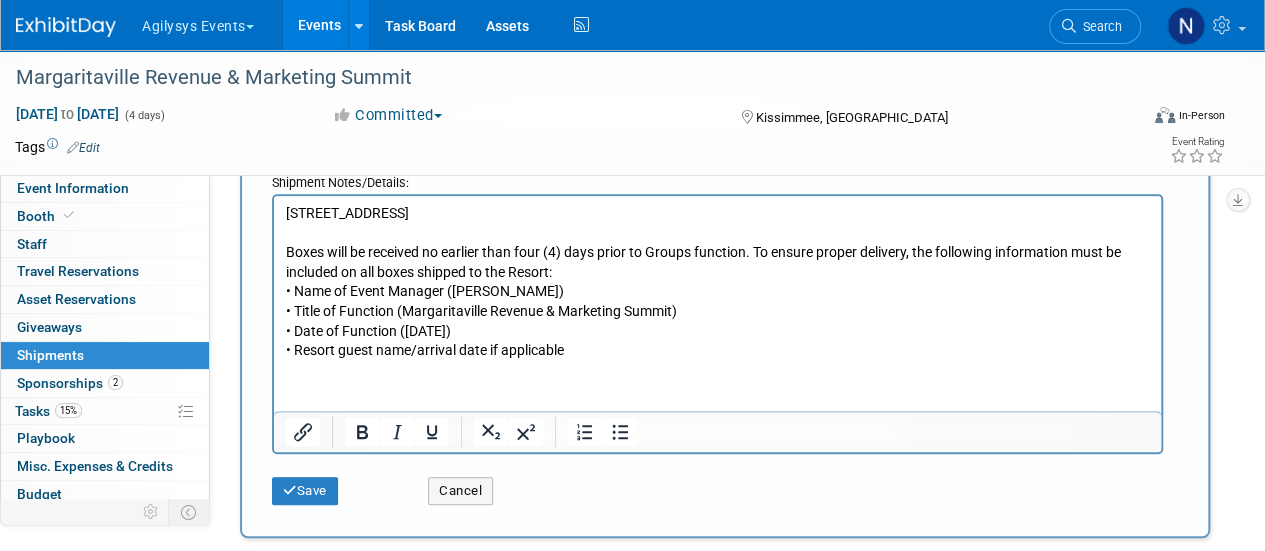 scroll, scrollTop: 725, scrollLeft: 0, axis: vertical 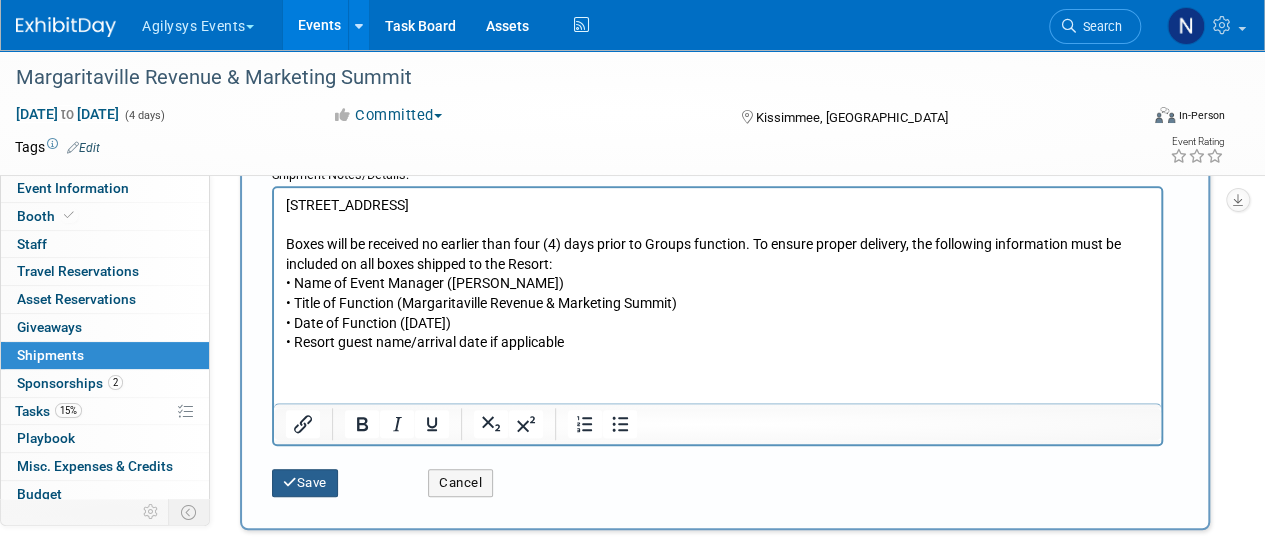 click on "Save" at bounding box center (305, 483) 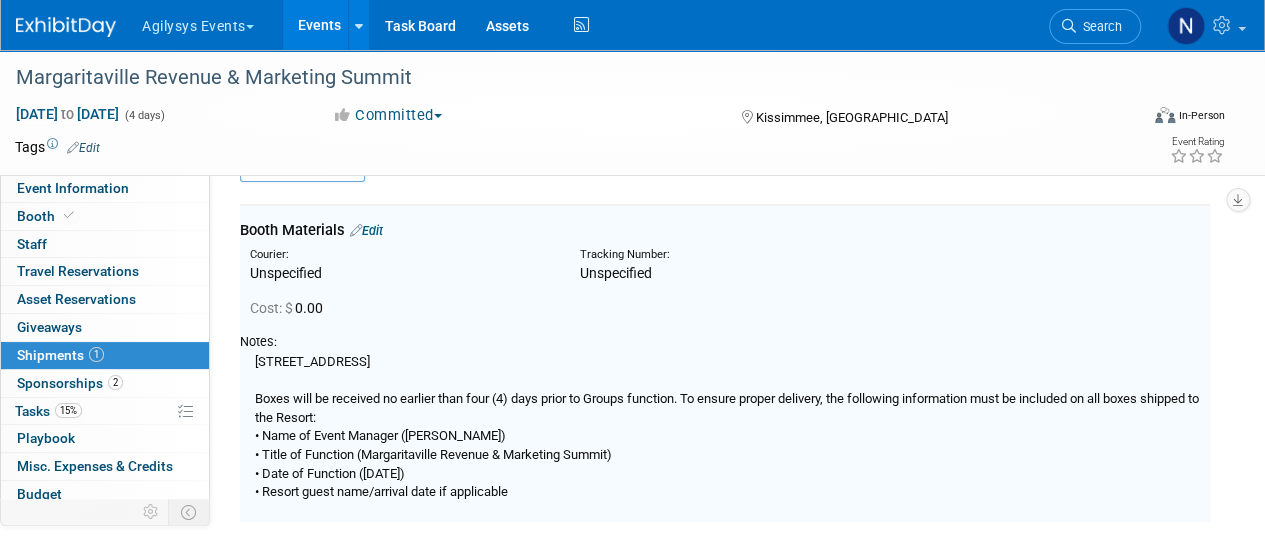 scroll, scrollTop: 44, scrollLeft: 0, axis: vertical 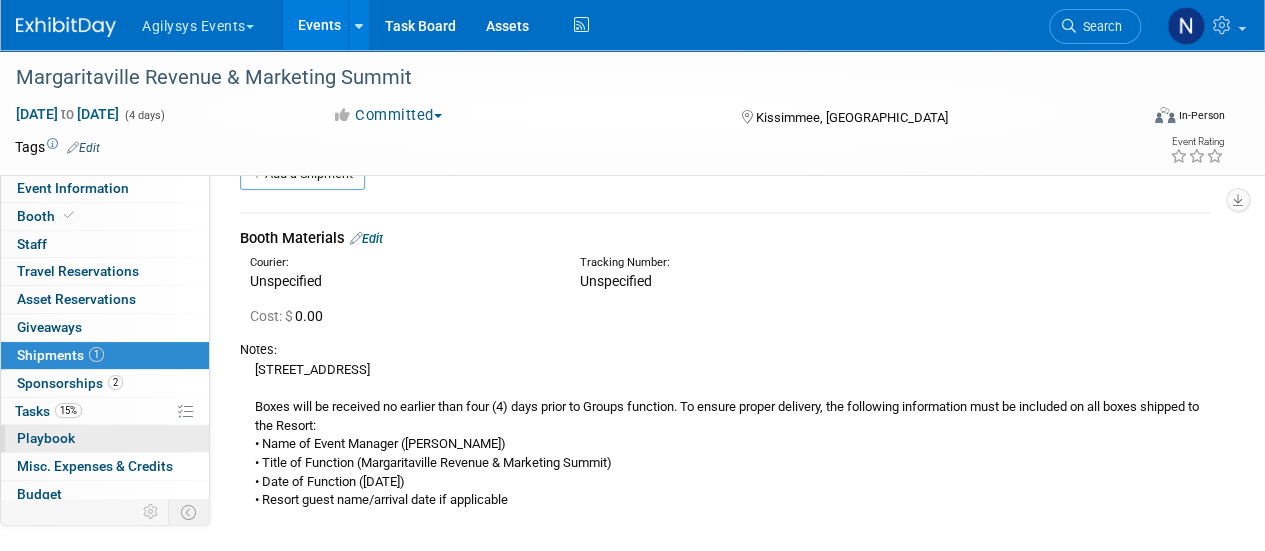 click on "0
Playbook 0" at bounding box center [105, 438] 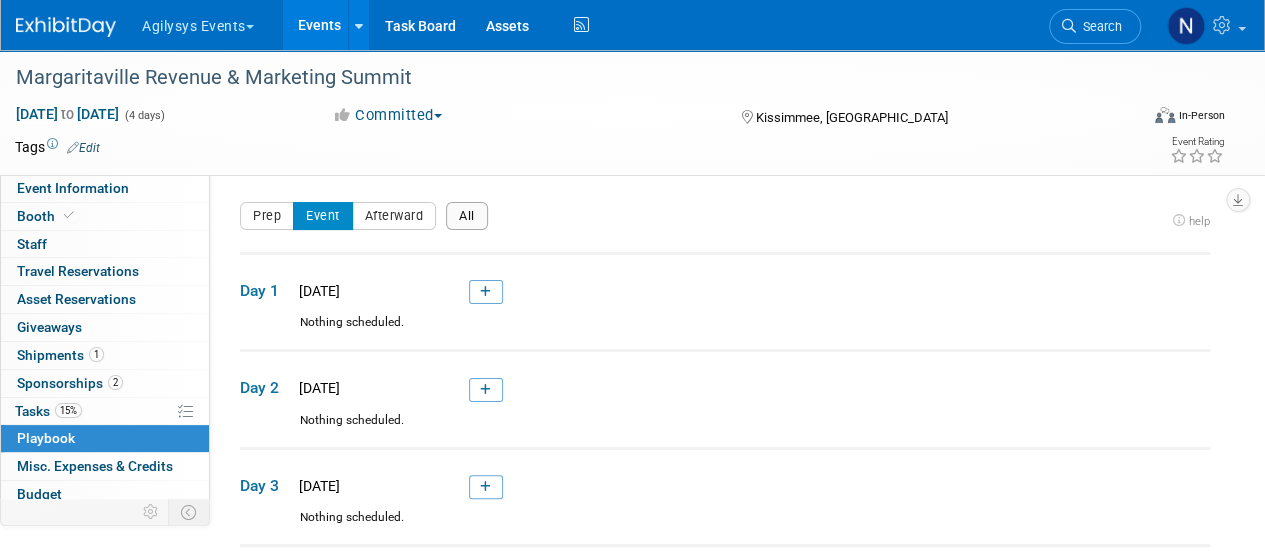 click on "All" at bounding box center (467, 216) 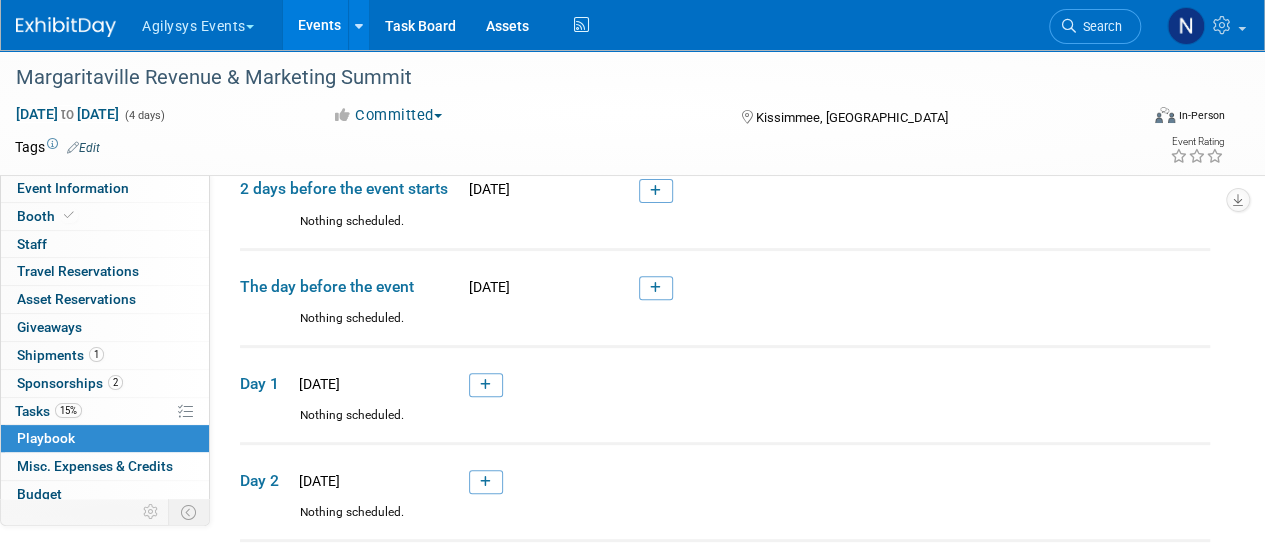 scroll, scrollTop: 206, scrollLeft: 0, axis: vertical 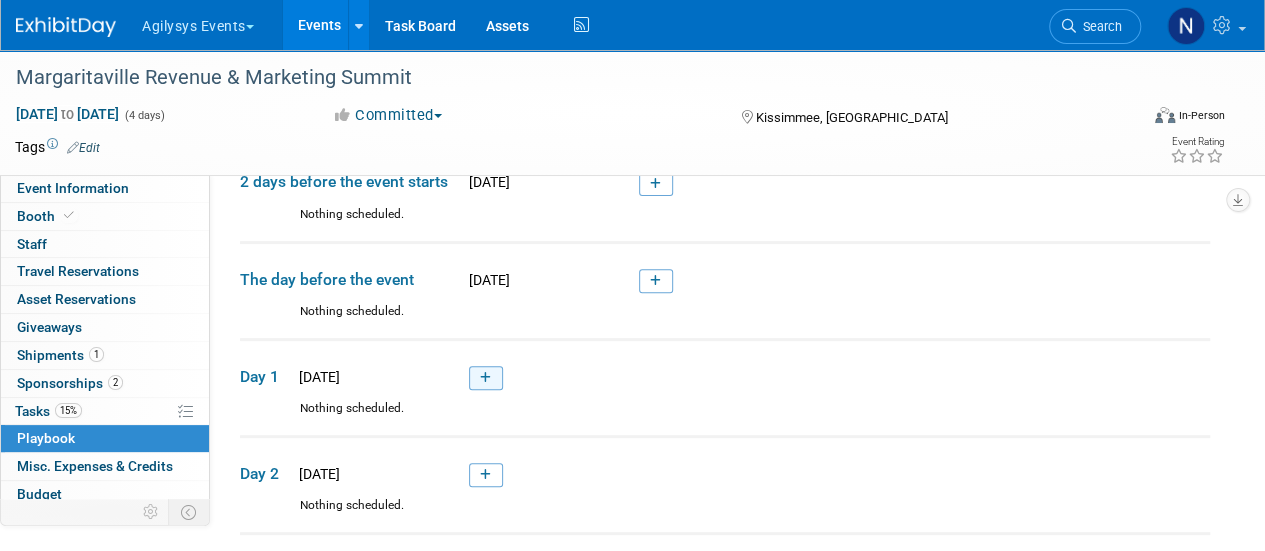click at bounding box center [486, 378] 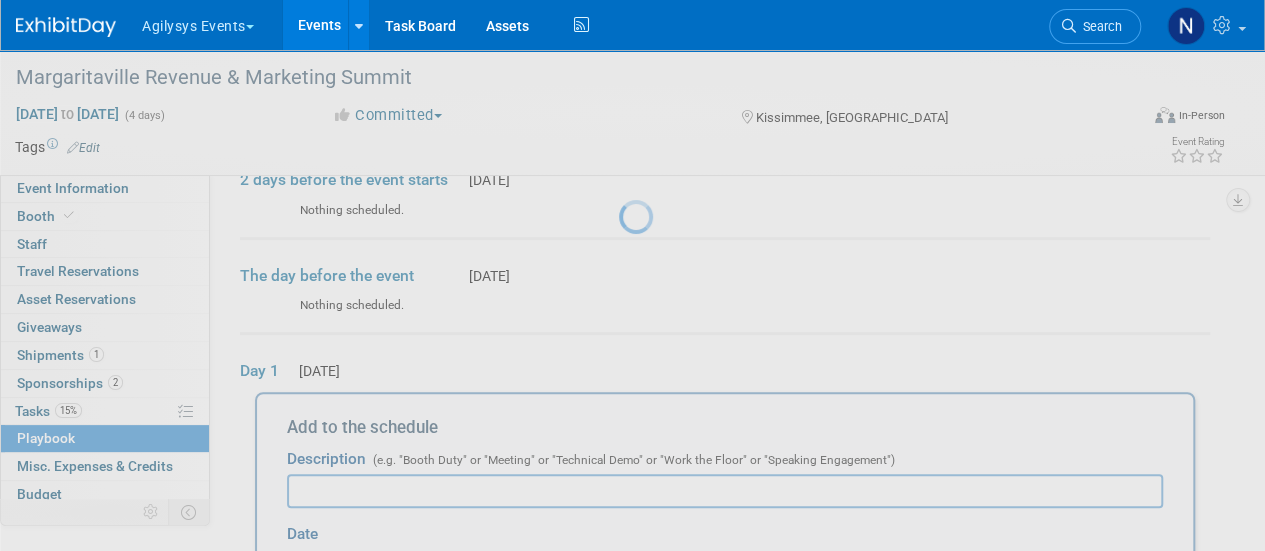 scroll, scrollTop: 351, scrollLeft: 0, axis: vertical 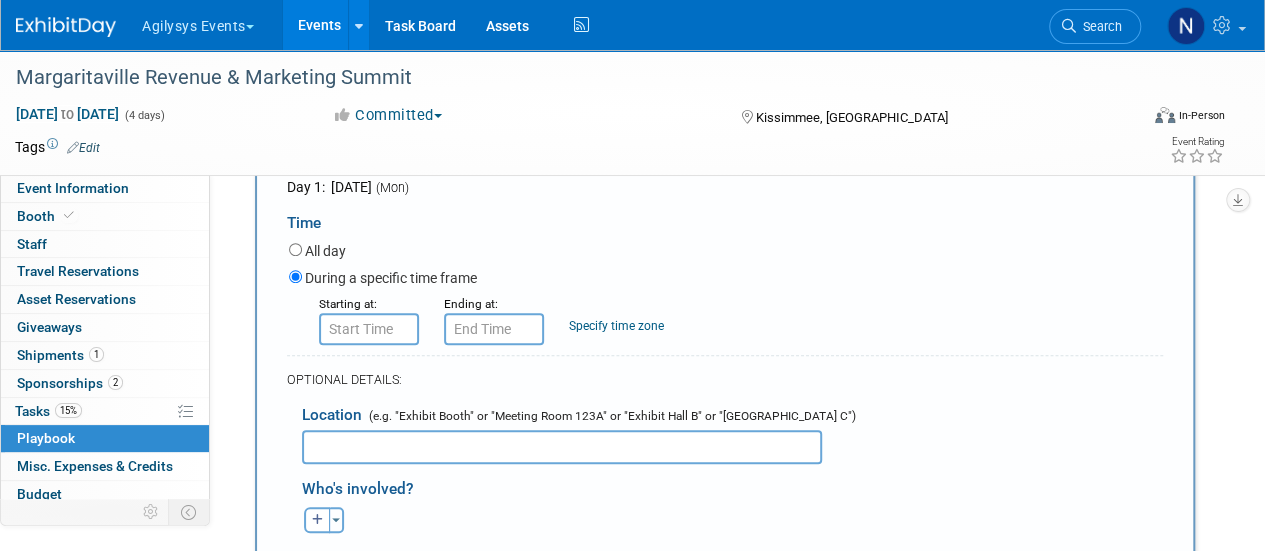 type on "Show Agenda" 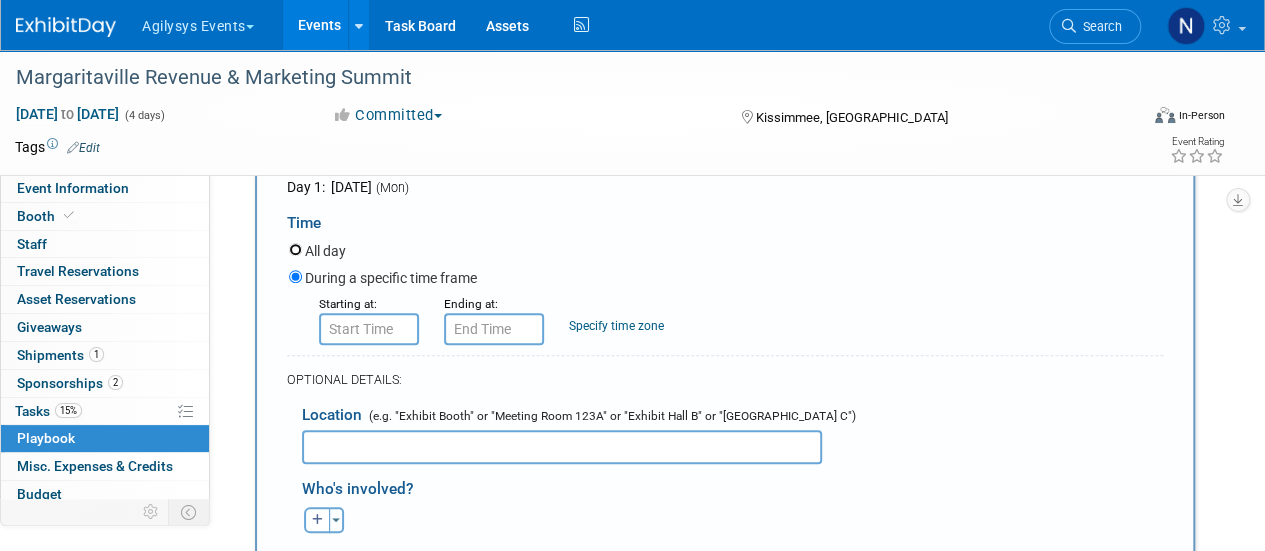 click on "All day" at bounding box center (295, 249) 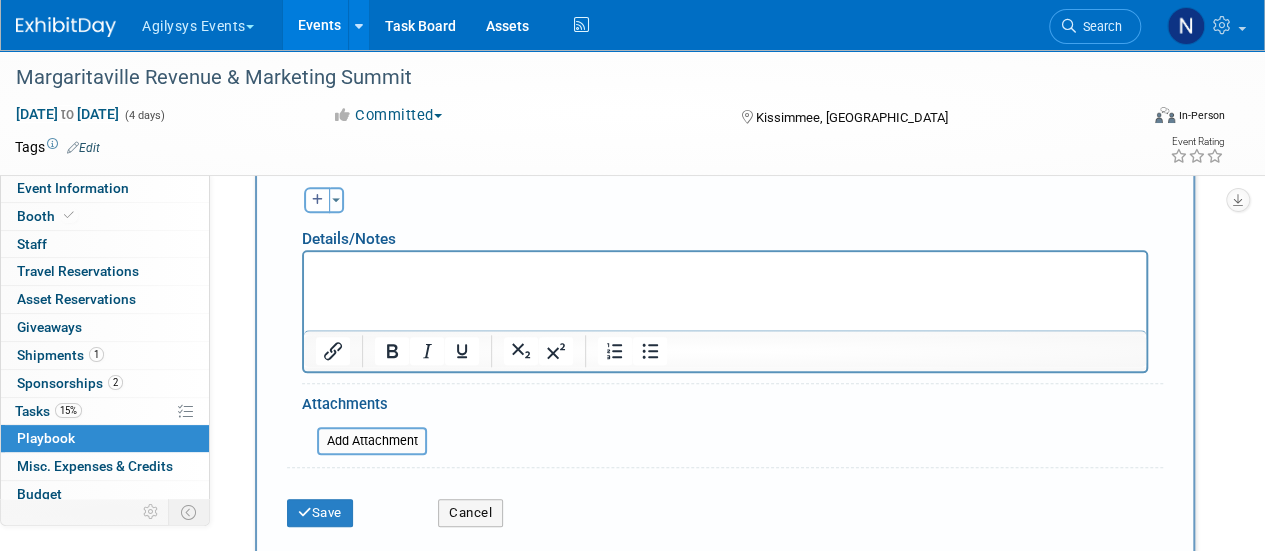 scroll, scrollTop: 846, scrollLeft: 0, axis: vertical 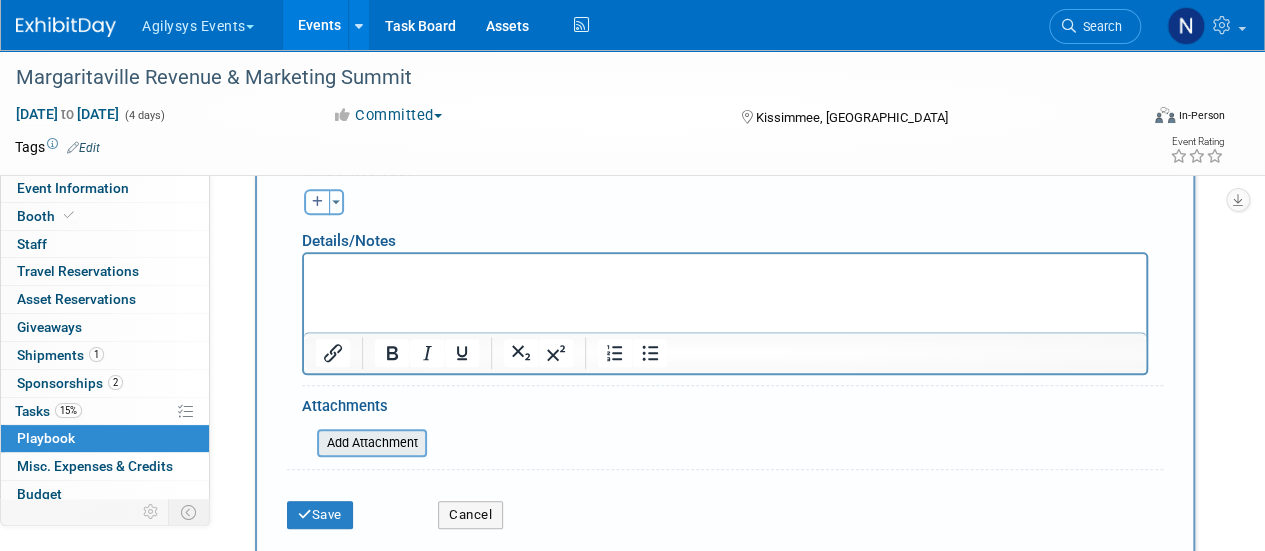 click on "Add Attachment" at bounding box center [372, 443] 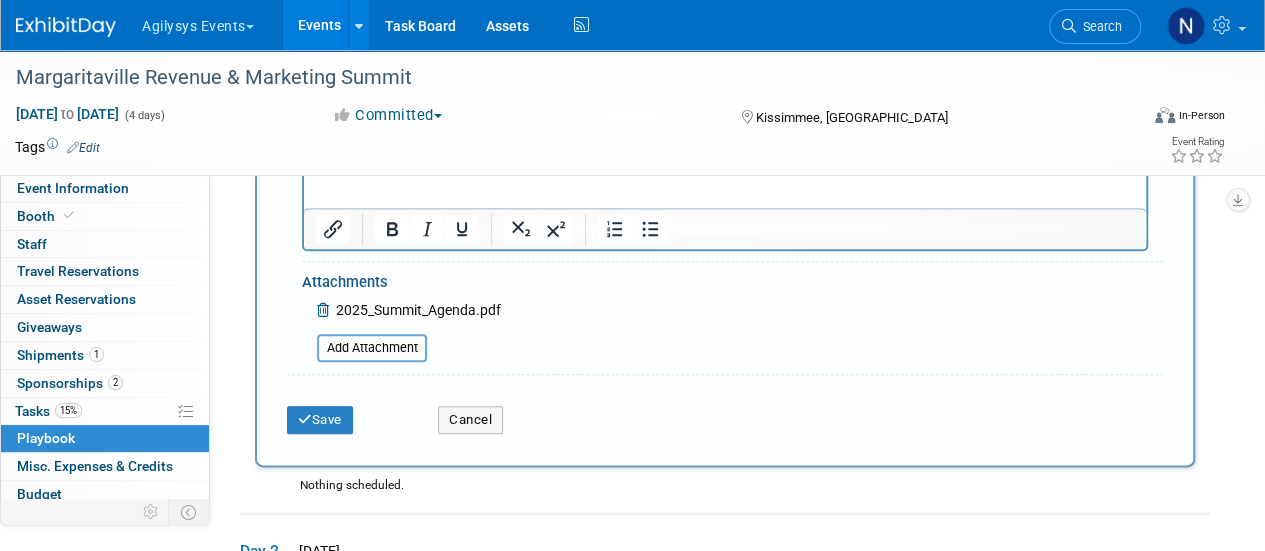 scroll, scrollTop: 976, scrollLeft: 0, axis: vertical 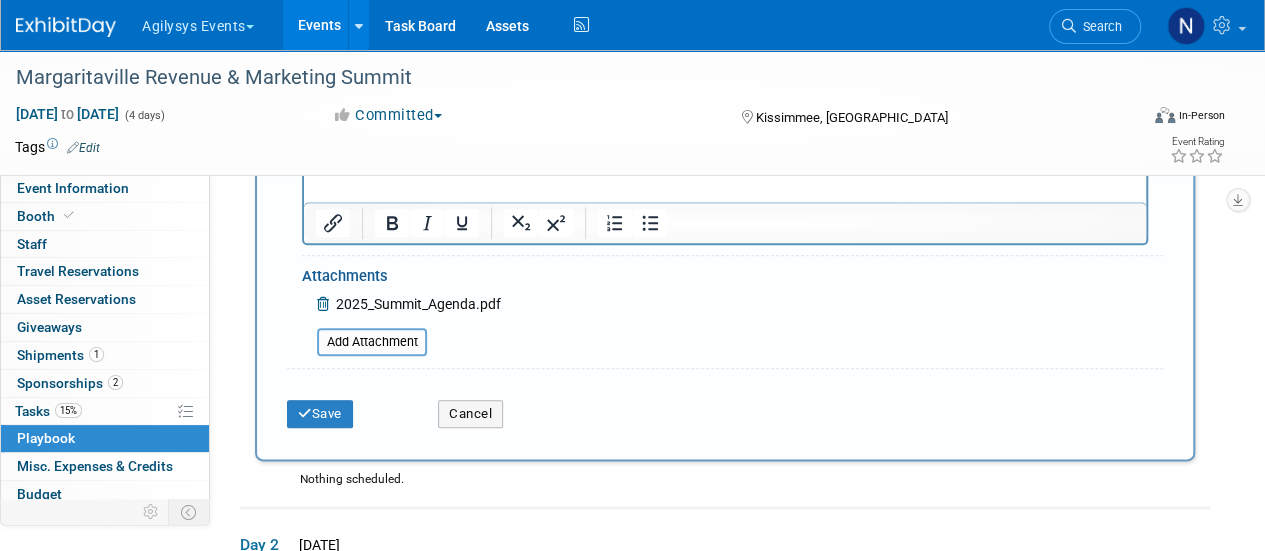 click on "Save" at bounding box center (347, 407) 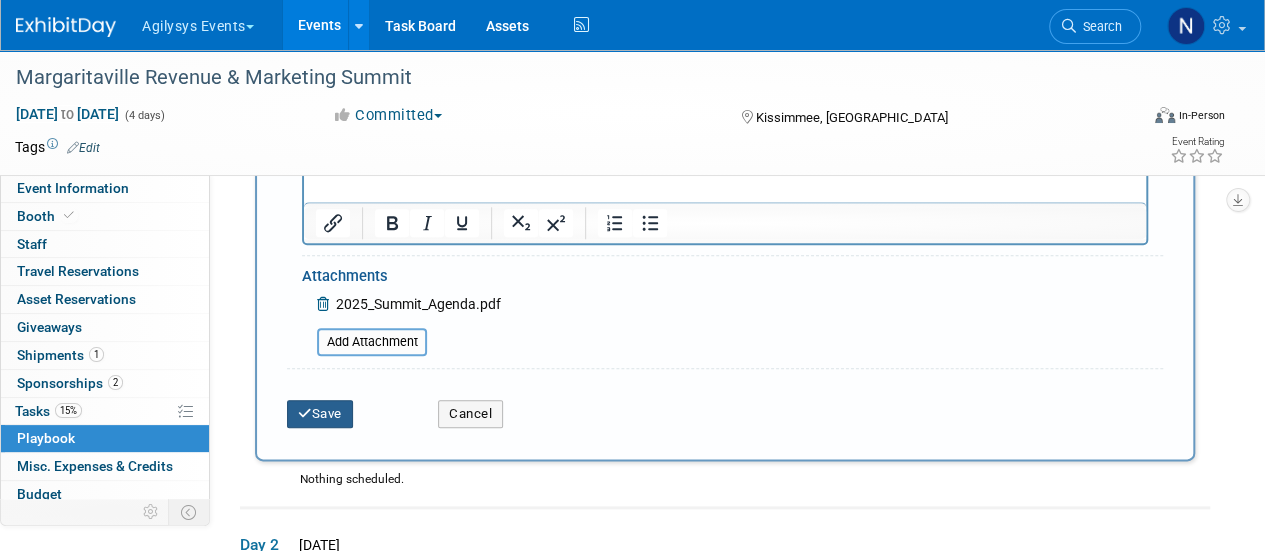 click on "Save" at bounding box center (320, 414) 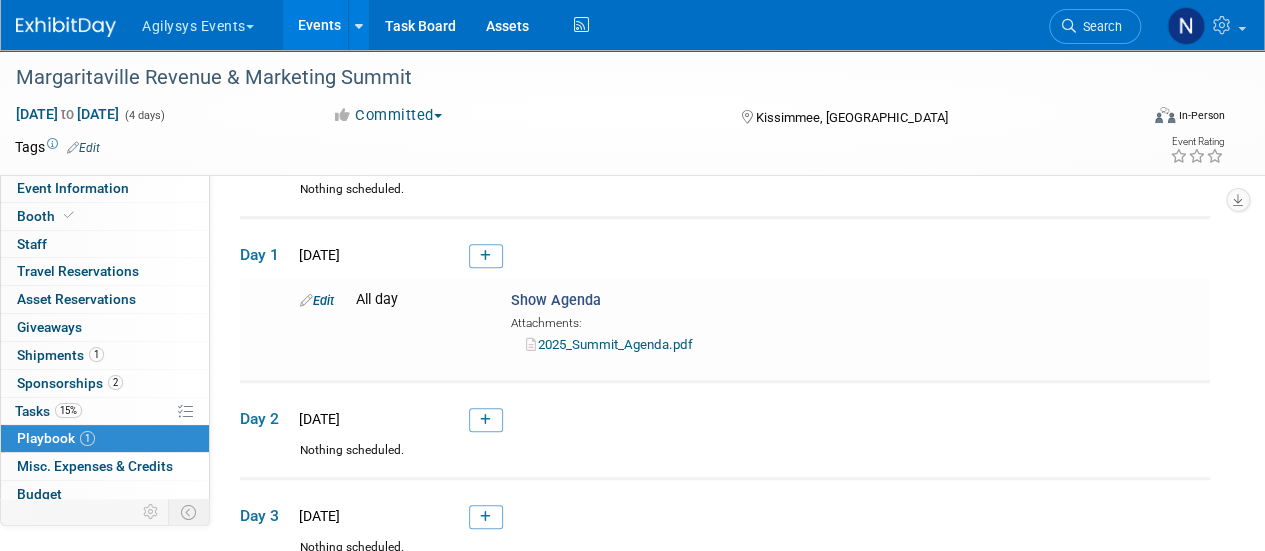 scroll, scrollTop: 352, scrollLeft: 0, axis: vertical 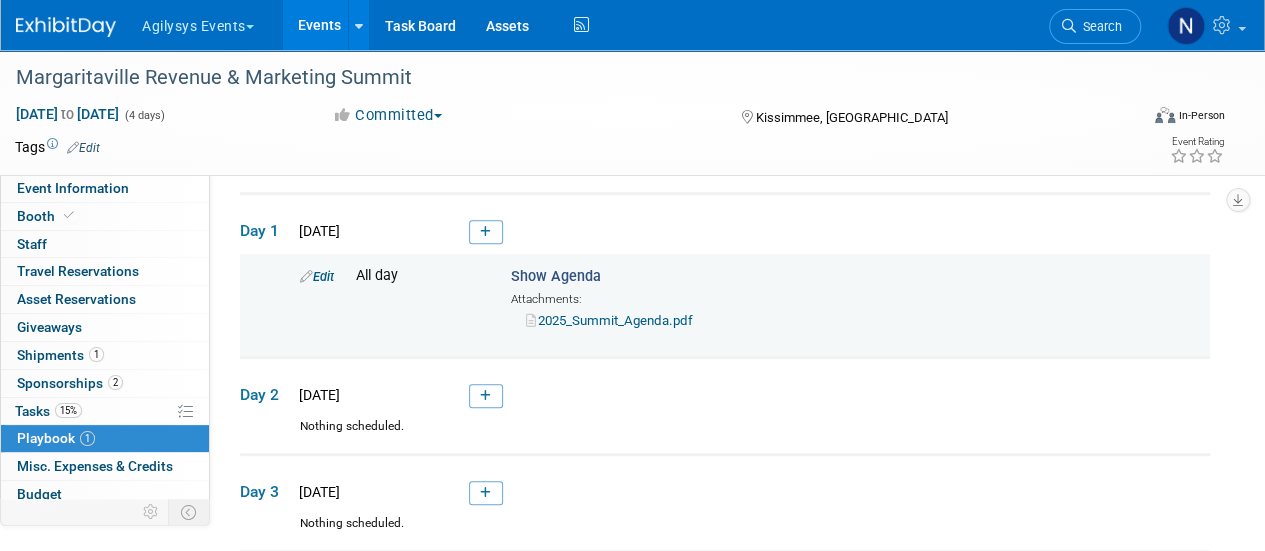 click on "2025_Summit_Agenda.pdf" at bounding box center (609, 320) 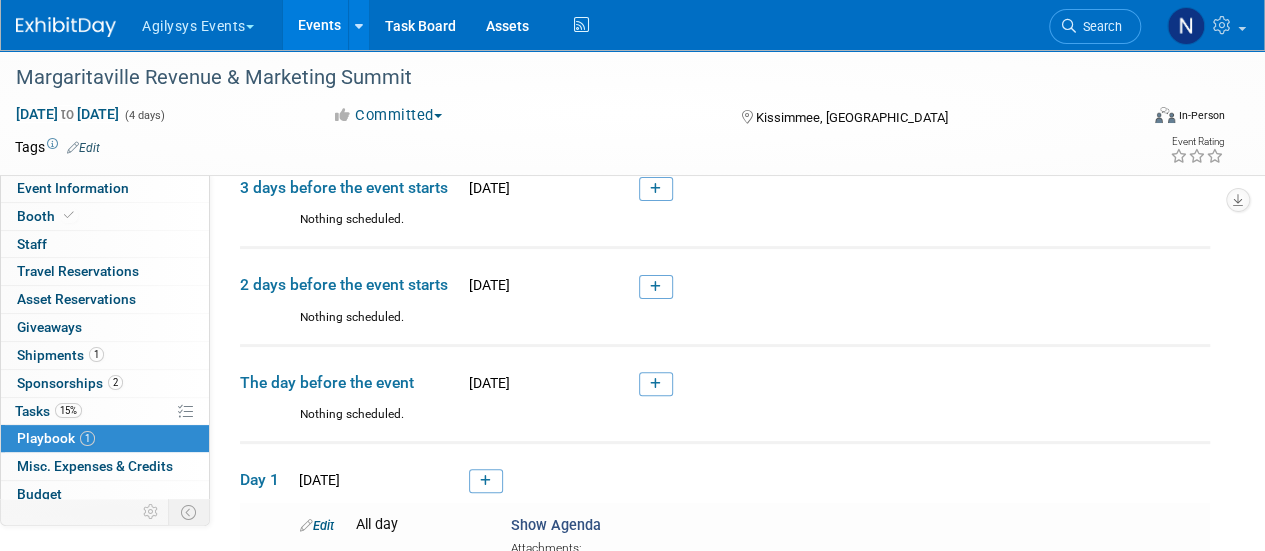 scroll, scrollTop: 0, scrollLeft: 0, axis: both 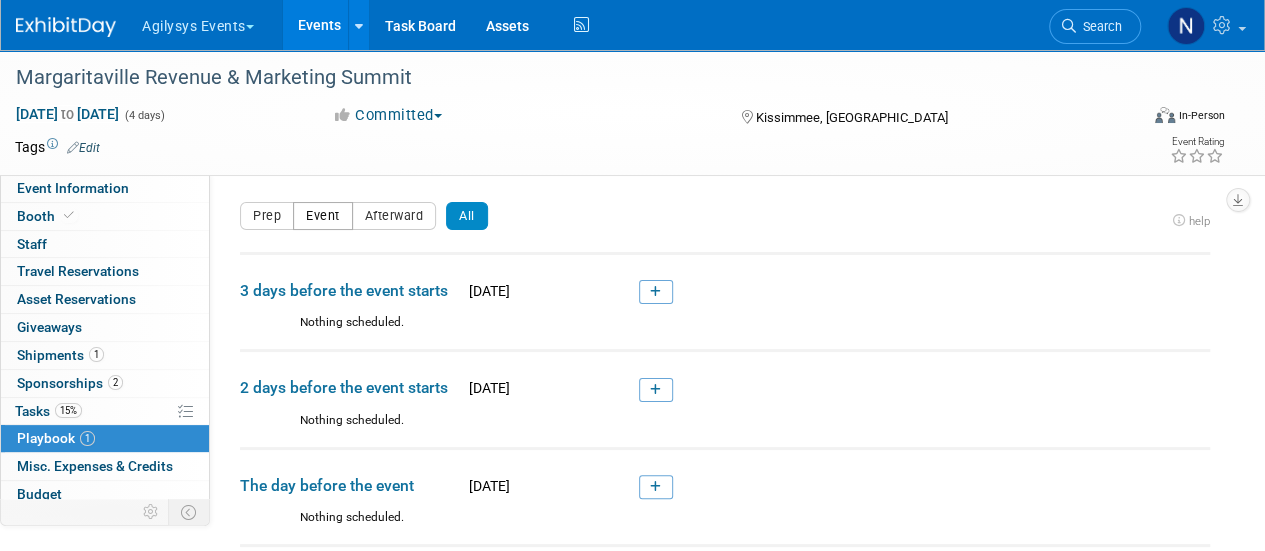 click on "Event" at bounding box center [323, 216] 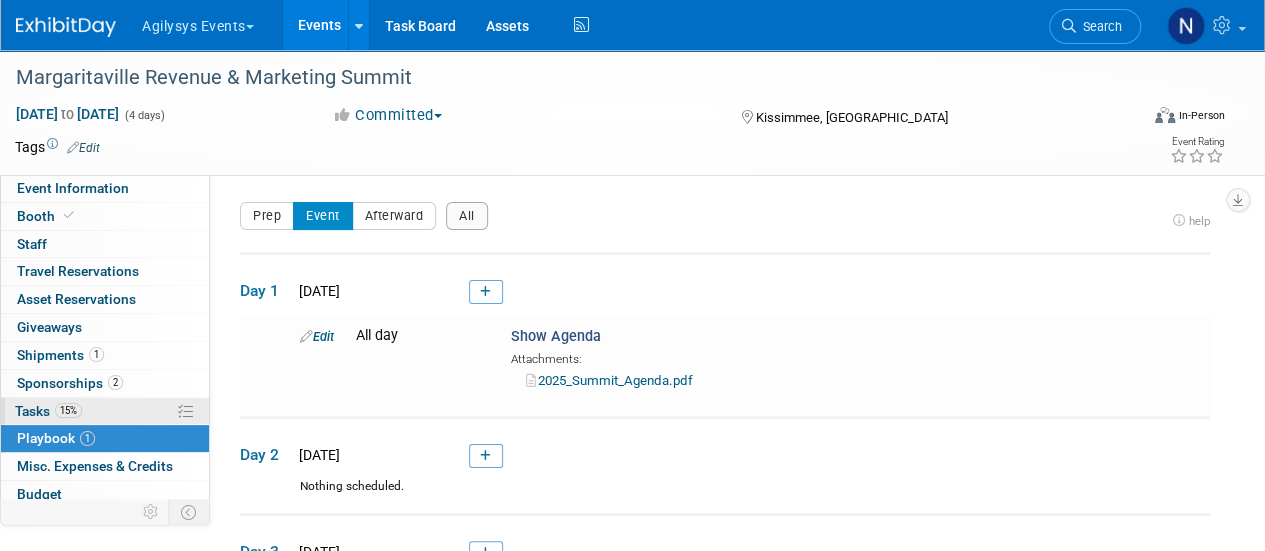 click on "15%
Tasks 15%" at bounding box center [105, 411] 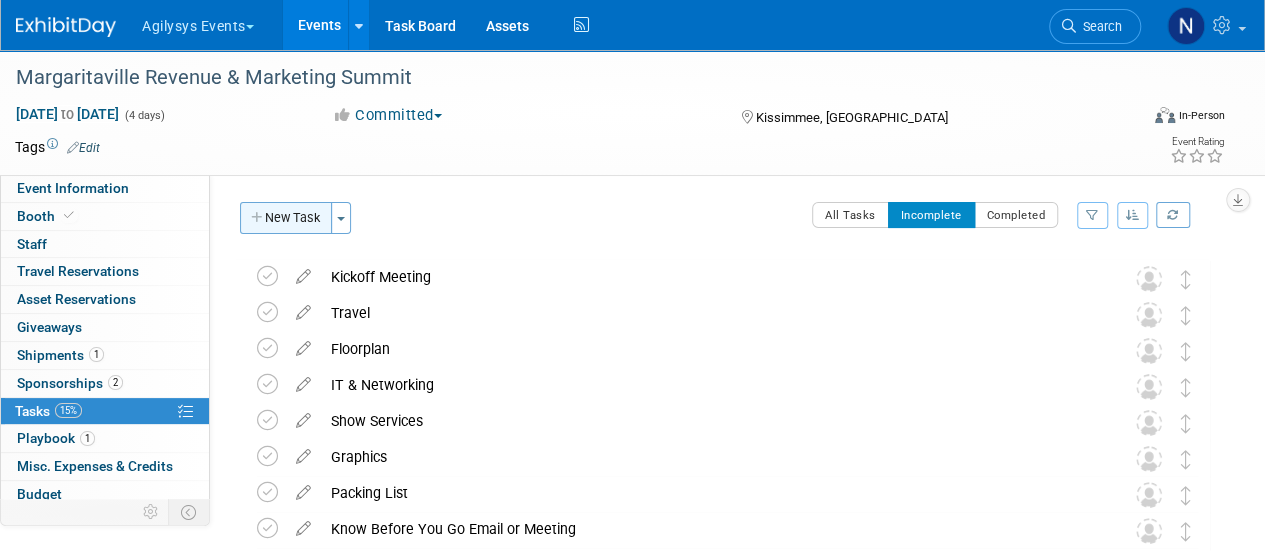 click on "New Task" at bounding box center [286, 218] 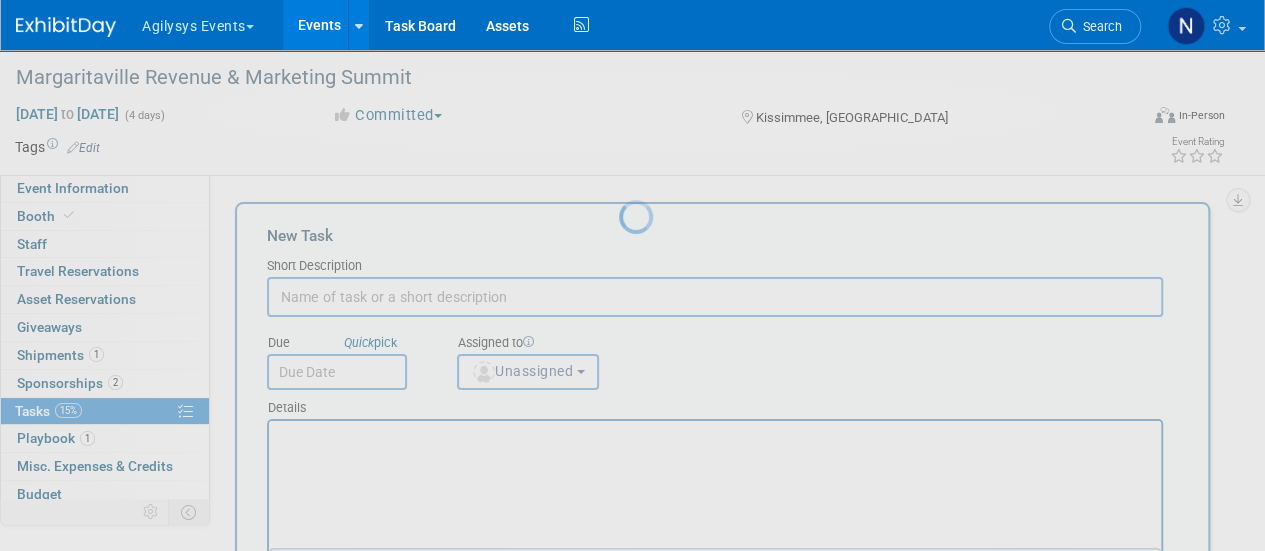 scroll, scrollTop: 0, scrollLeft: 0, axis: both 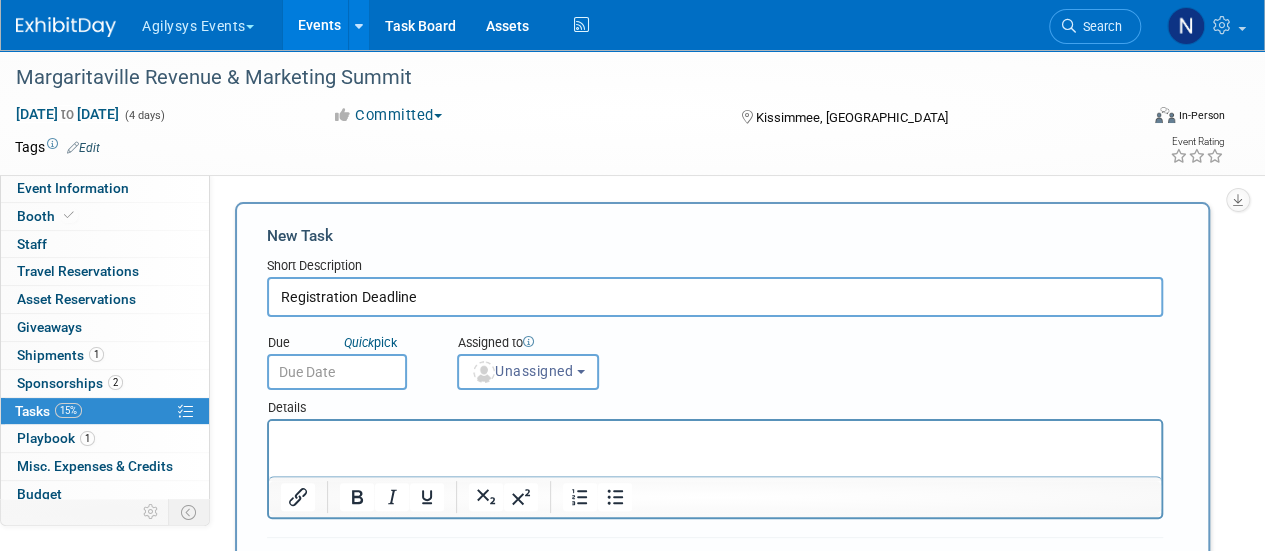 click on "Registration Deadline" at bounding box center (715, 297) 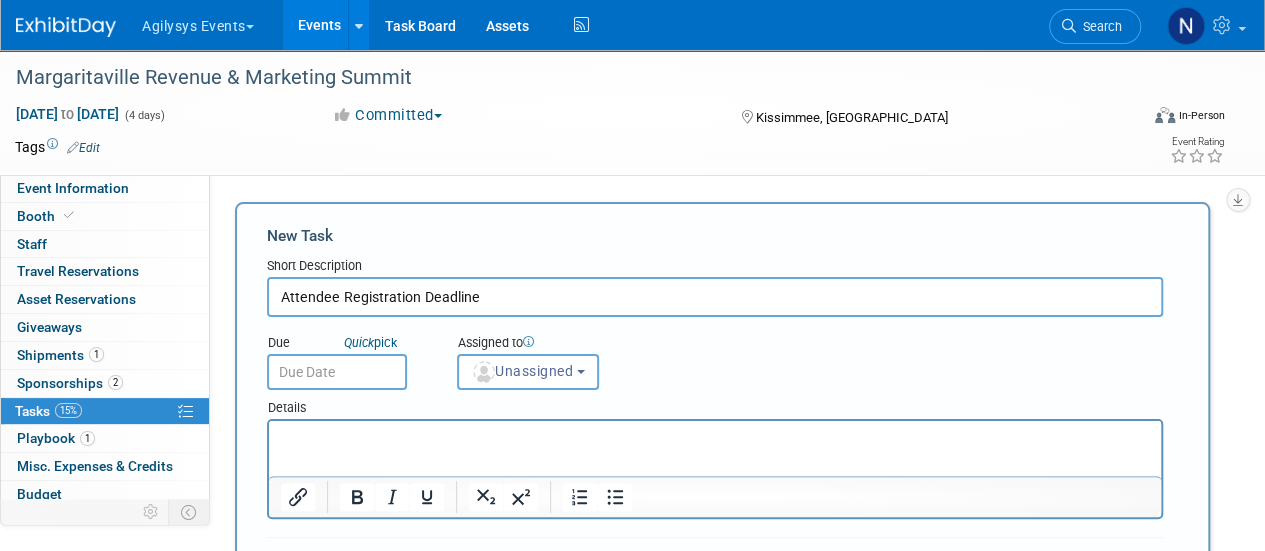 type on "Attendee Registration Deadline" 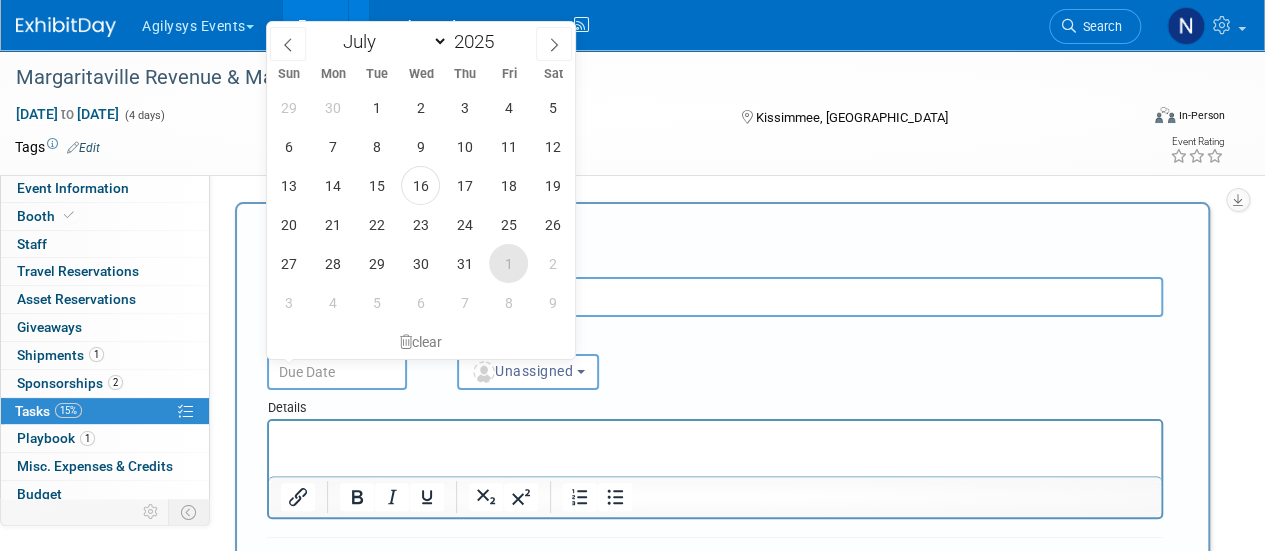 click on "1" at bounding box center [508, 263] 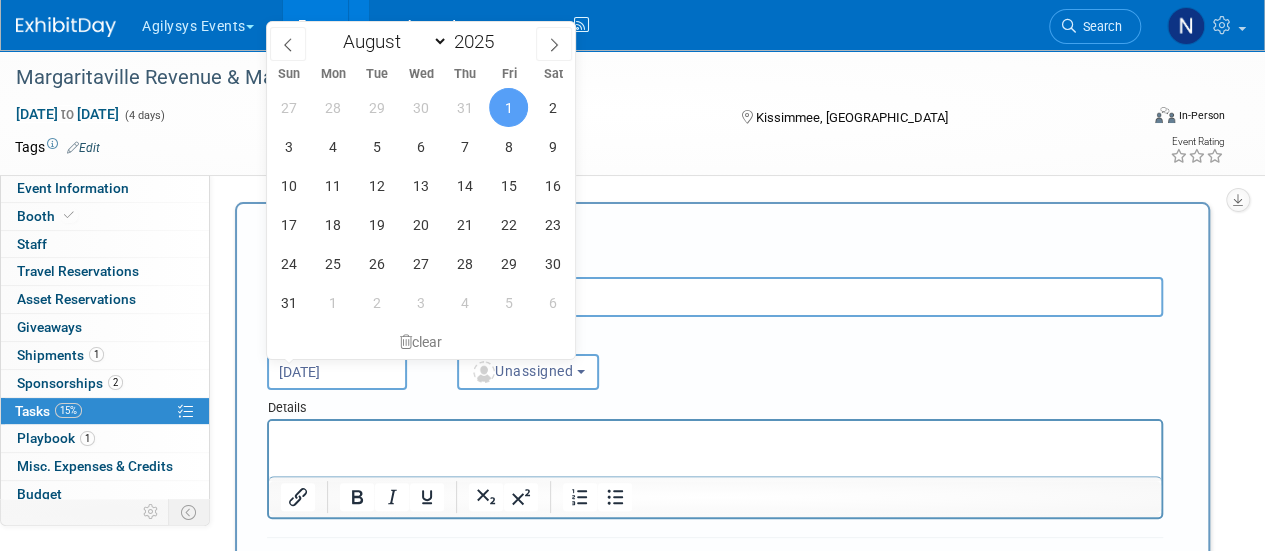 click on "Assigned to
<img src="https://www.exhibitday.com/Images/Unassigned-User-Icon.png" style="width: 22px; height: 22px; border-radius: 11px; margin-top: 2px; margin-bottom: 2px; margin-left: 2px;" />  Unassigned
<img src="https://www.exhibitday.com/Account/ProfileImage/?v=178073011743833&cacheInHeader=1&compressHeader=1&id=626fab82-d4de-4e5c-b80b-eb9061fb178d." style="width: 22px; height: 22px; border-radius: 11px; margin-top: 2px; margin-bottom: 2px; margin-left: 0px;" />  Alan Edwards
Unassigned      (me)" at bounding box center [558, 357] 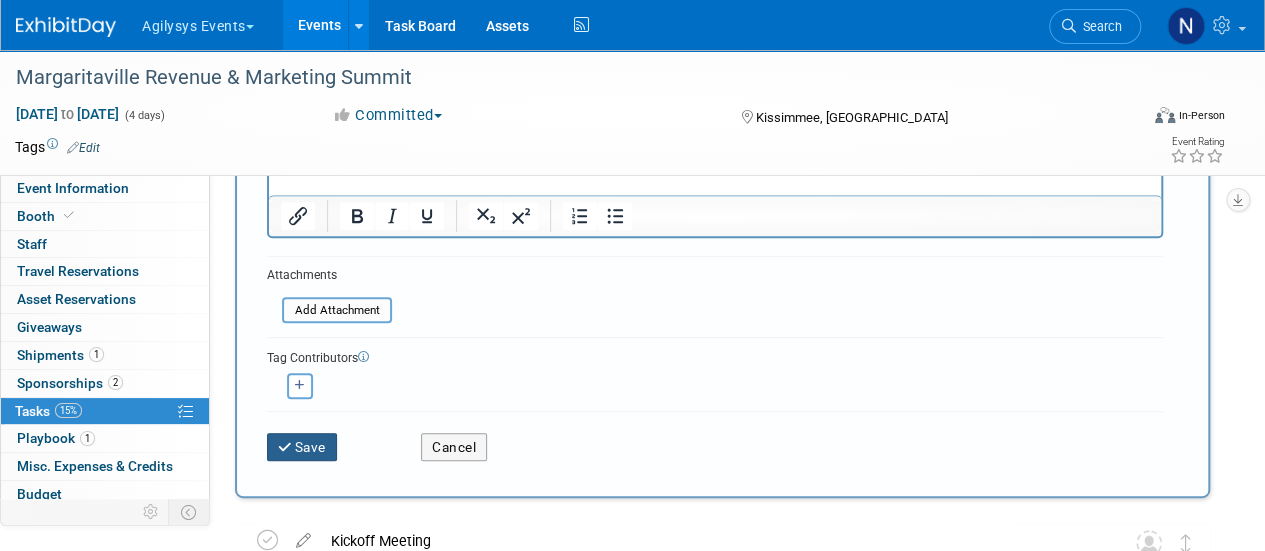 click on "Save" at bounding box center [302, 447] 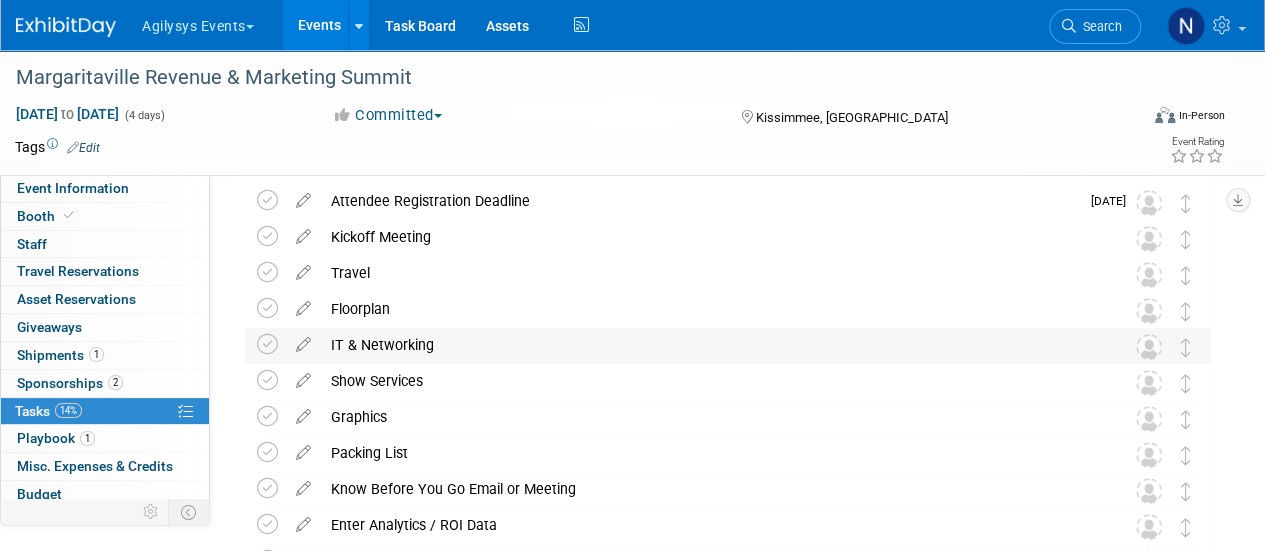 scroll, scrollTop: 0, scrollLeft: 0, axis: both 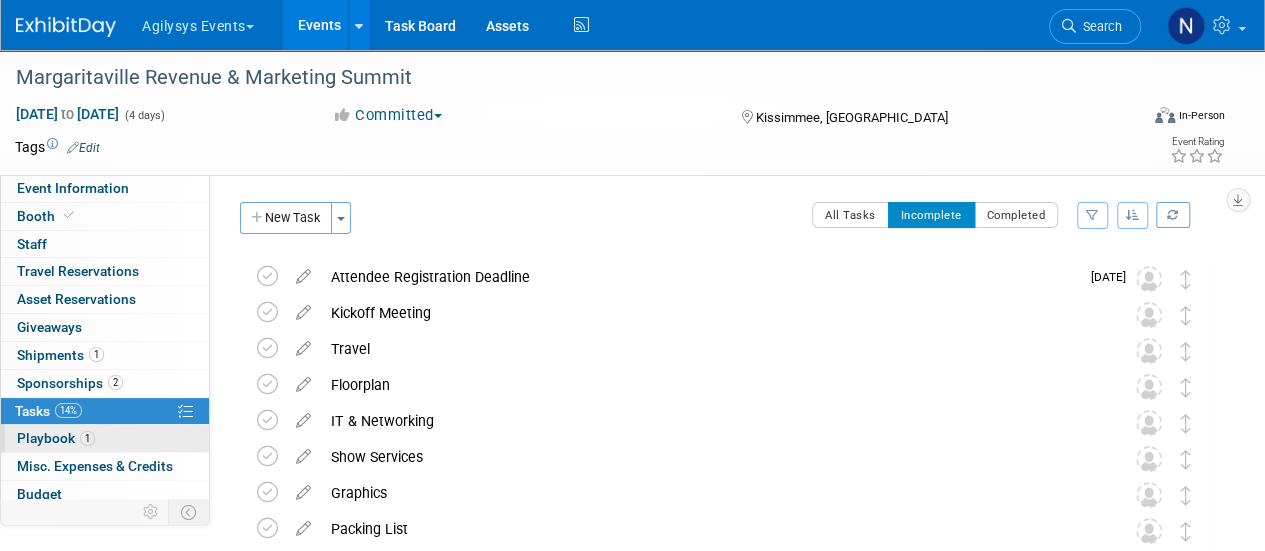 click on "1
Playbook 1" at bounding box center [105, 438] 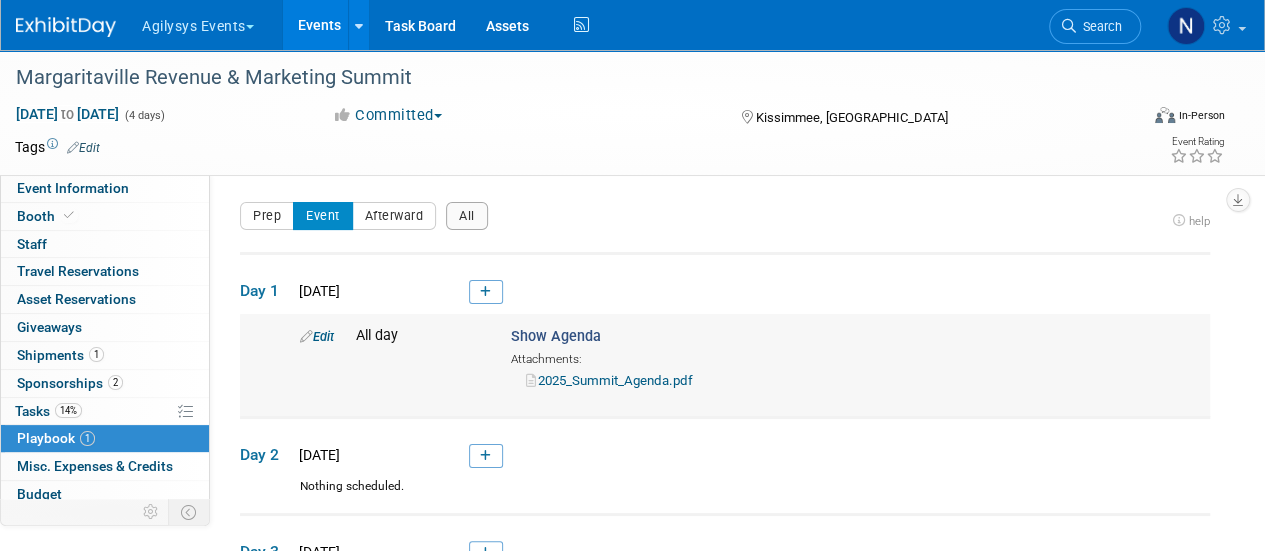 click on "2025_Summit_Agenda.pdf" at bounding box center [609, 380] 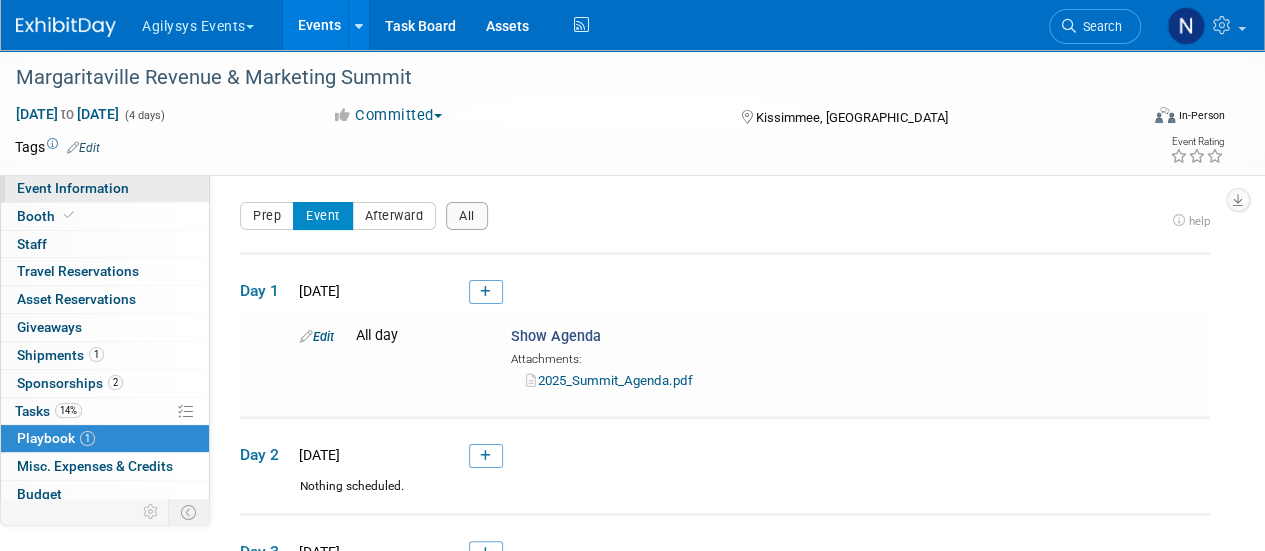 click on "Event Information" at bounding box center (73, 188) 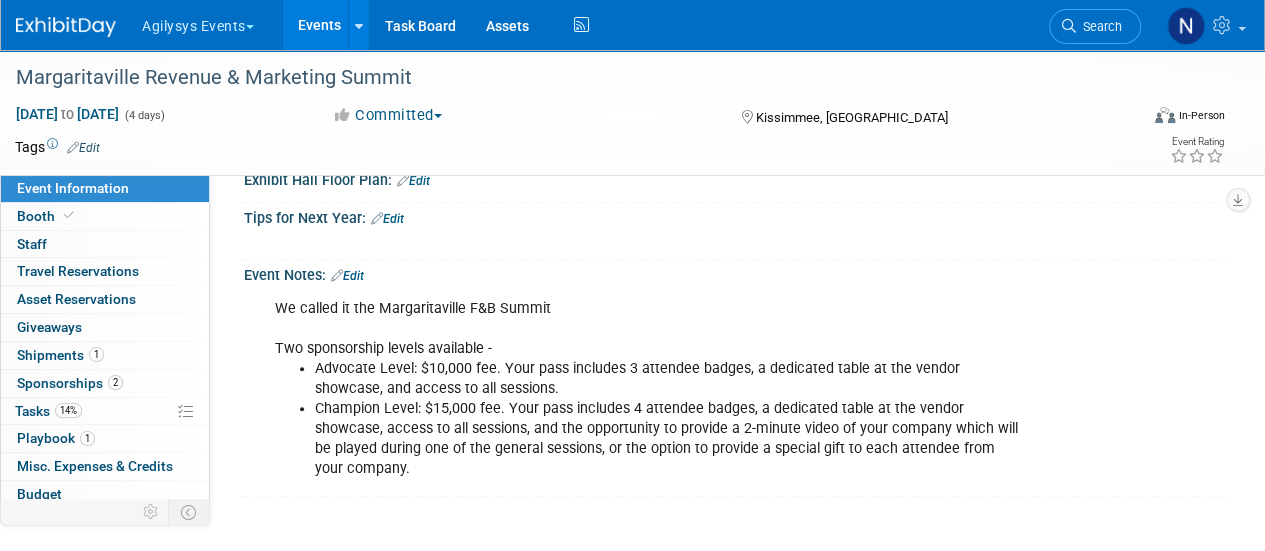 scroll, scrollTop: 891, scrollLeft: 0, axis: vertical 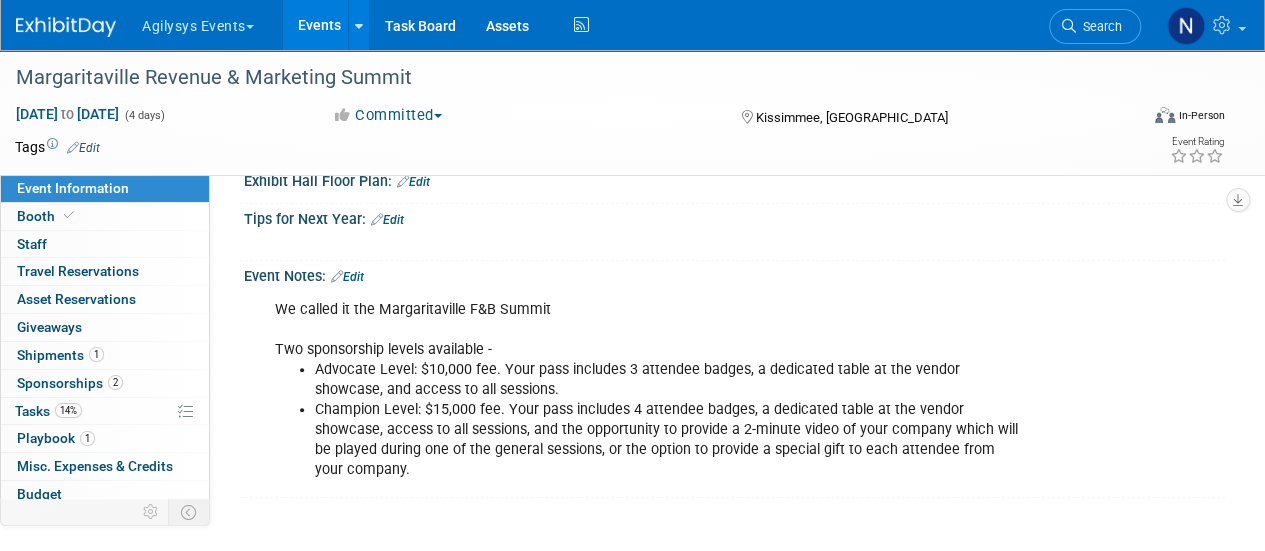 click on "Edit" at bounding box center [347, 277] 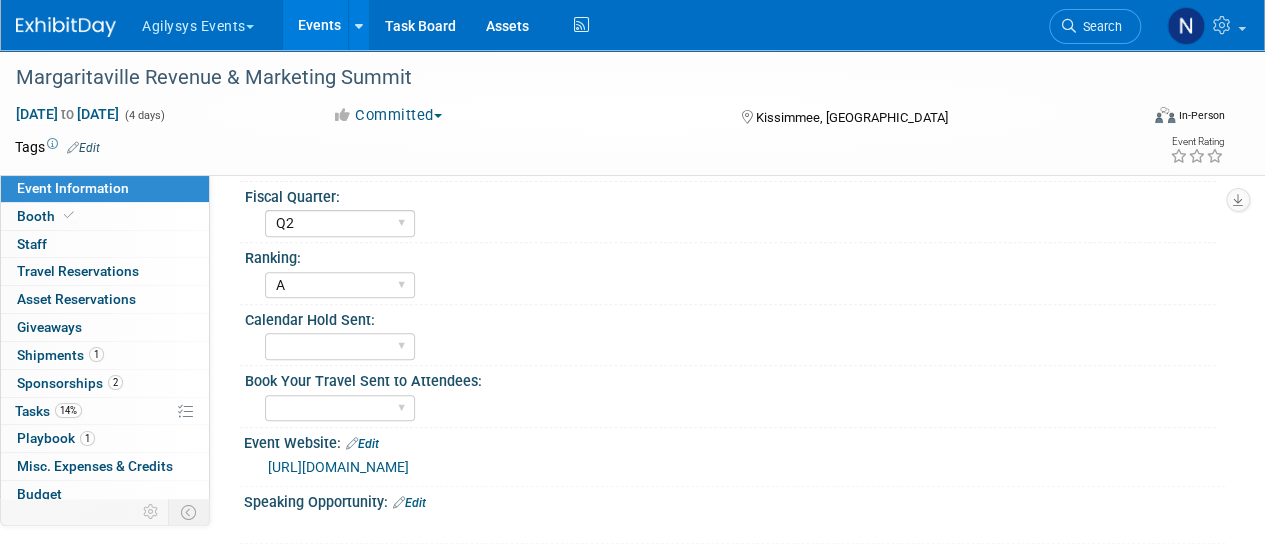 scroll, scrollTop: 724, scrollLeft: 0, axis: vertical 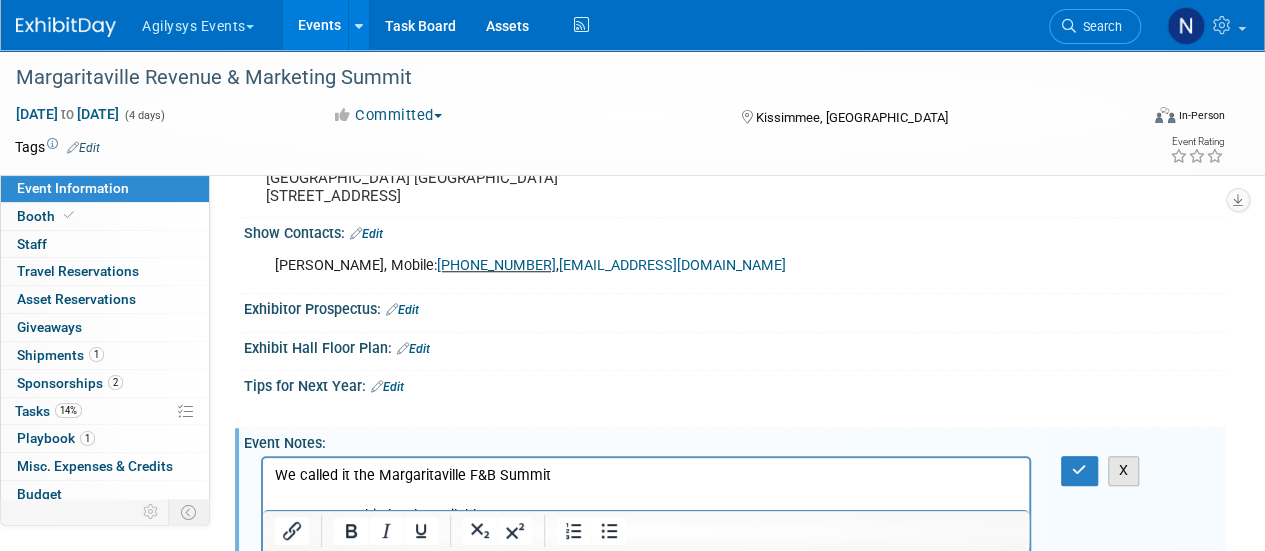 click on "X" at bounding box center [1124, 470] 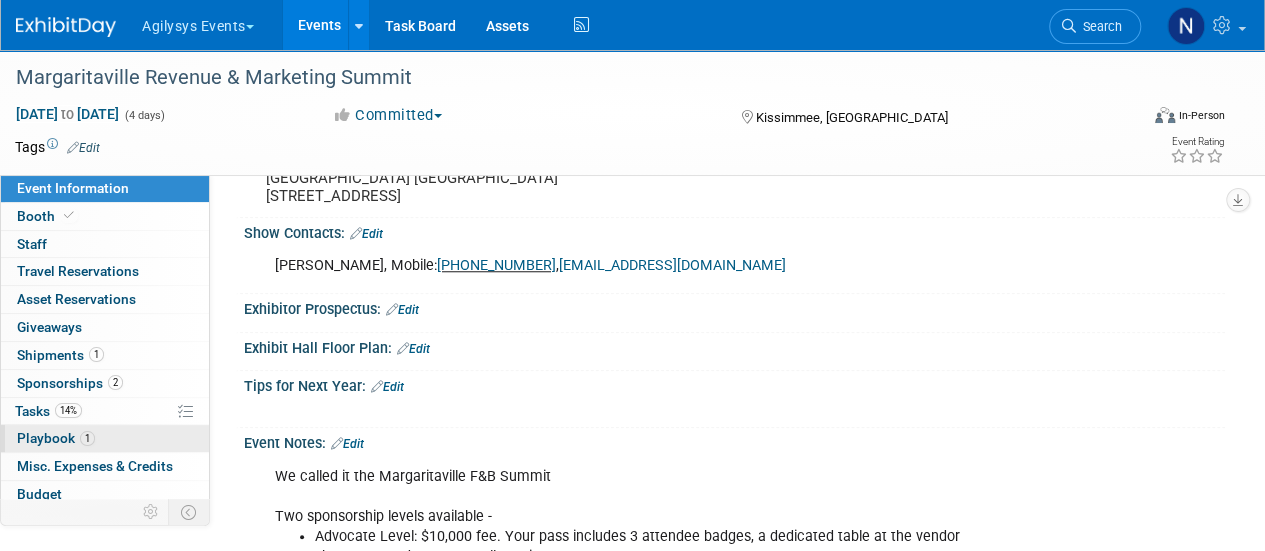 click on "1
Playbook 1" at bounding box center (105, 438) 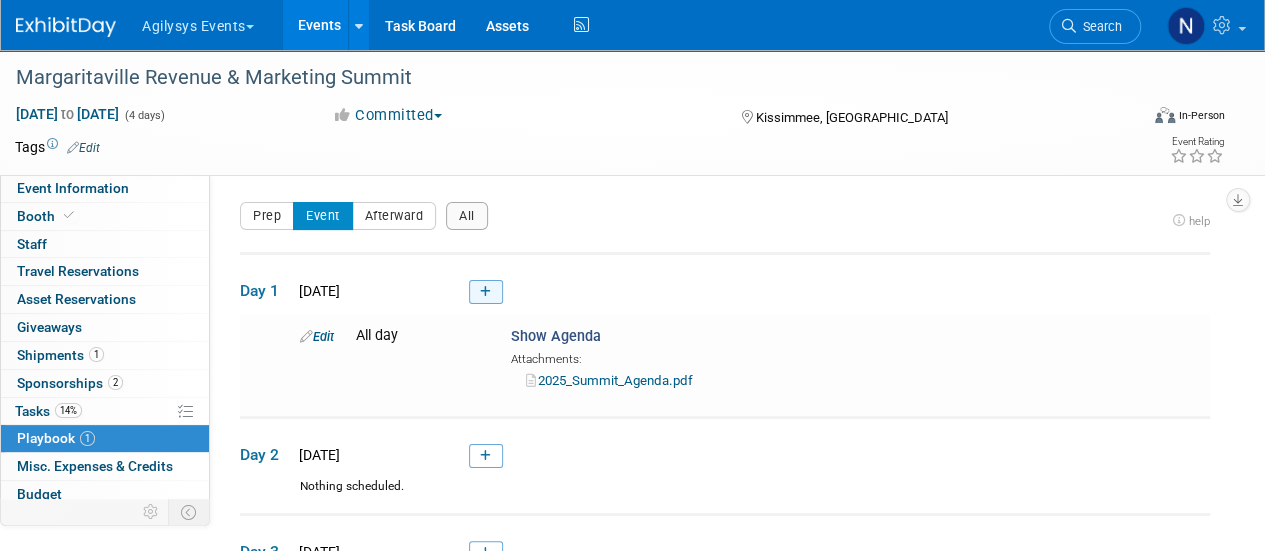 click at bounding box center [485, 292] 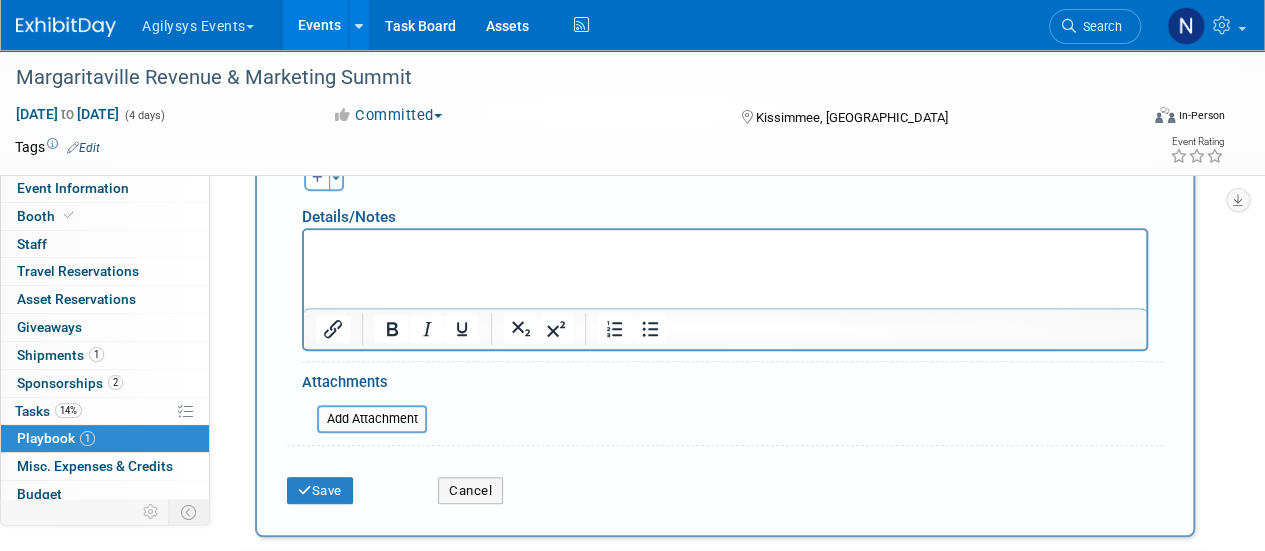scroll, scrollTop: 636, scrollLeft: 0, axis: vertical 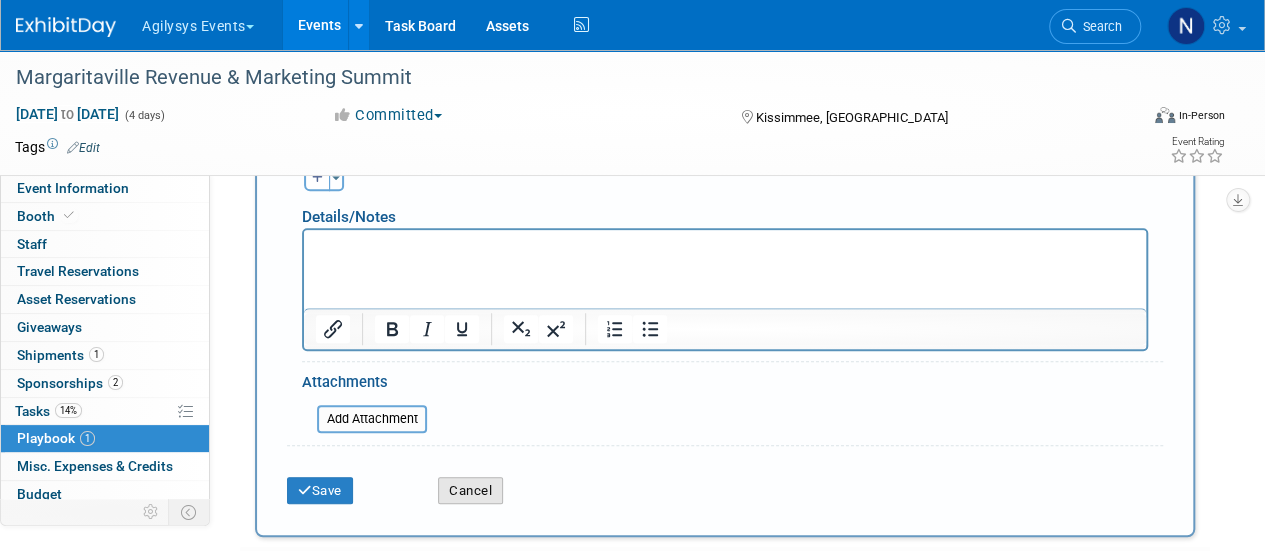 click on "Cancel" at bounding box center (470, 491) 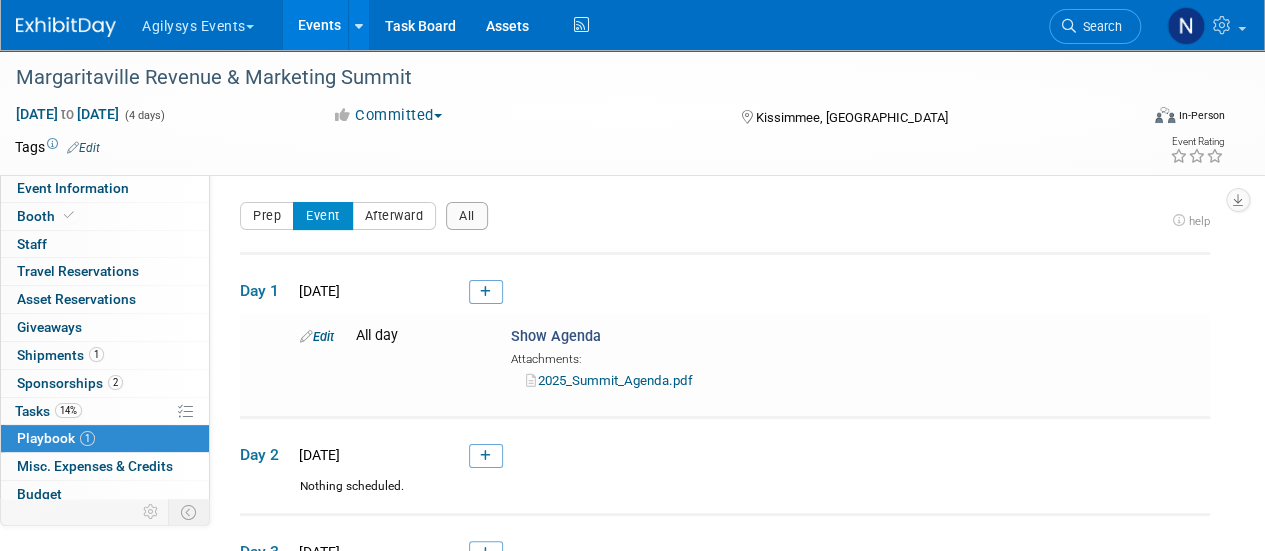 scroll, scrollTop: 3, scrollLeft: 0, axis: vertical 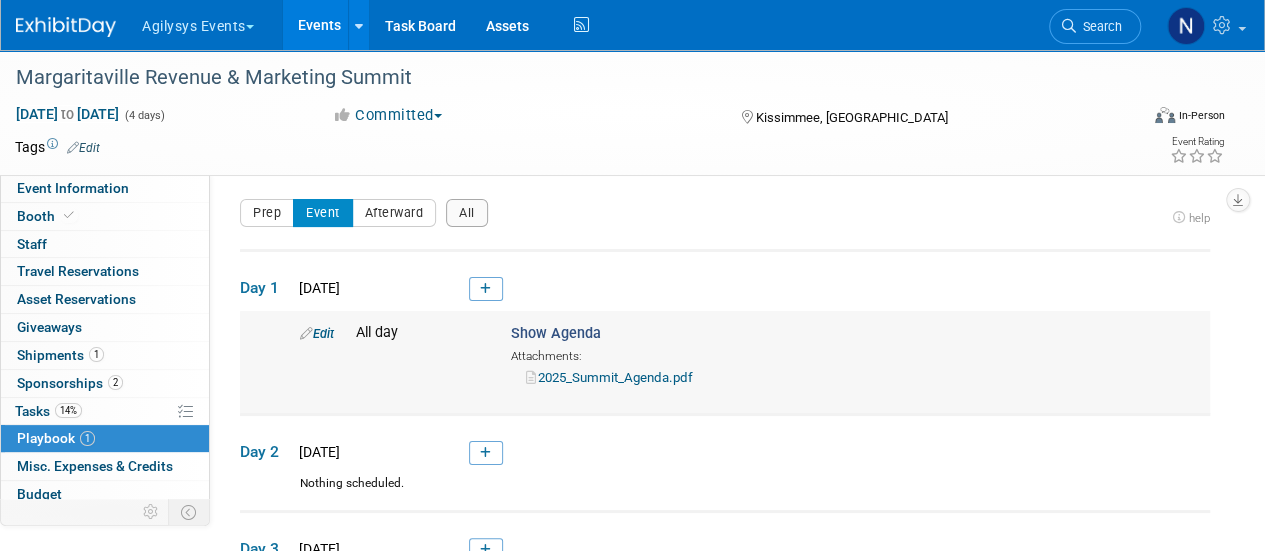 click on "Edit" at bounding box center [317, 333] 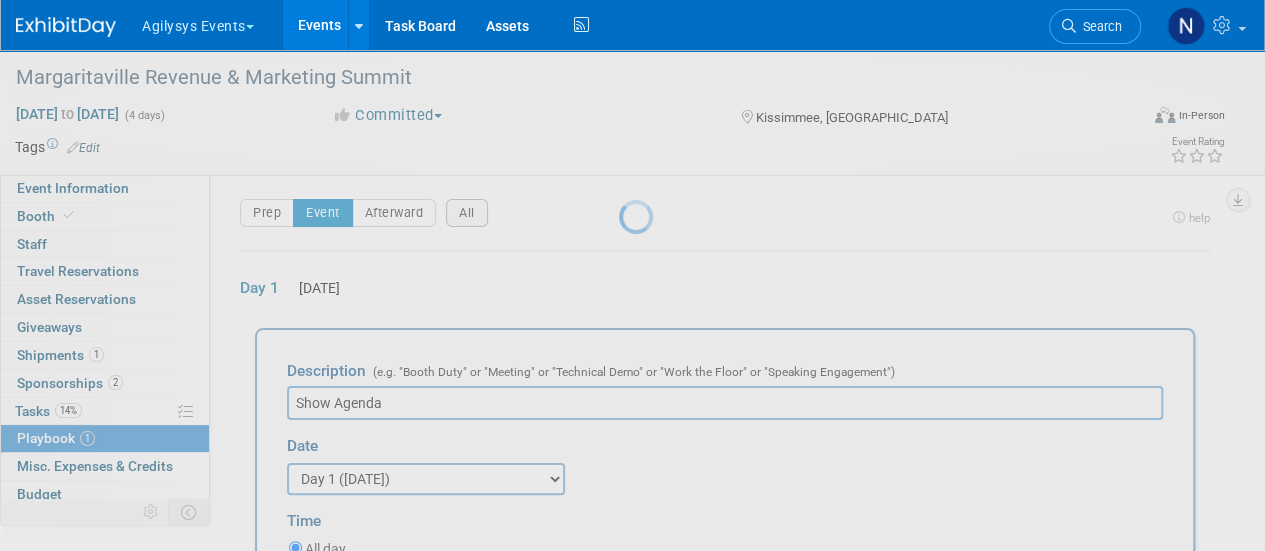 scroll, scrollTop: 82, scrollLeft: 0, axis: vertical 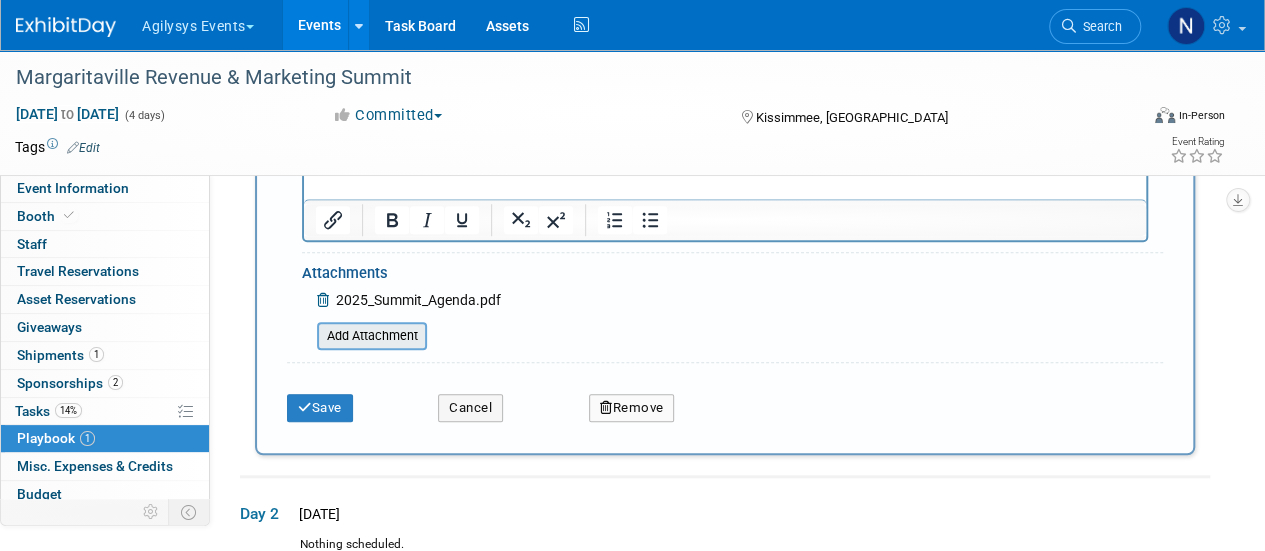 click at bounding box center (306, 336) 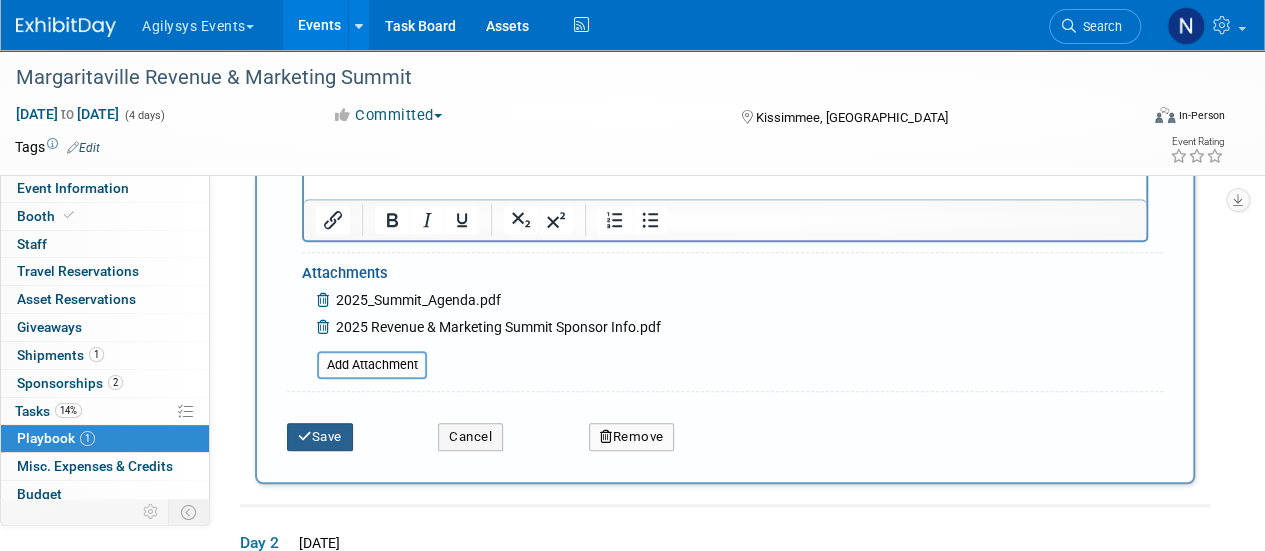 click on "Save" at bounding box center [320, 437] 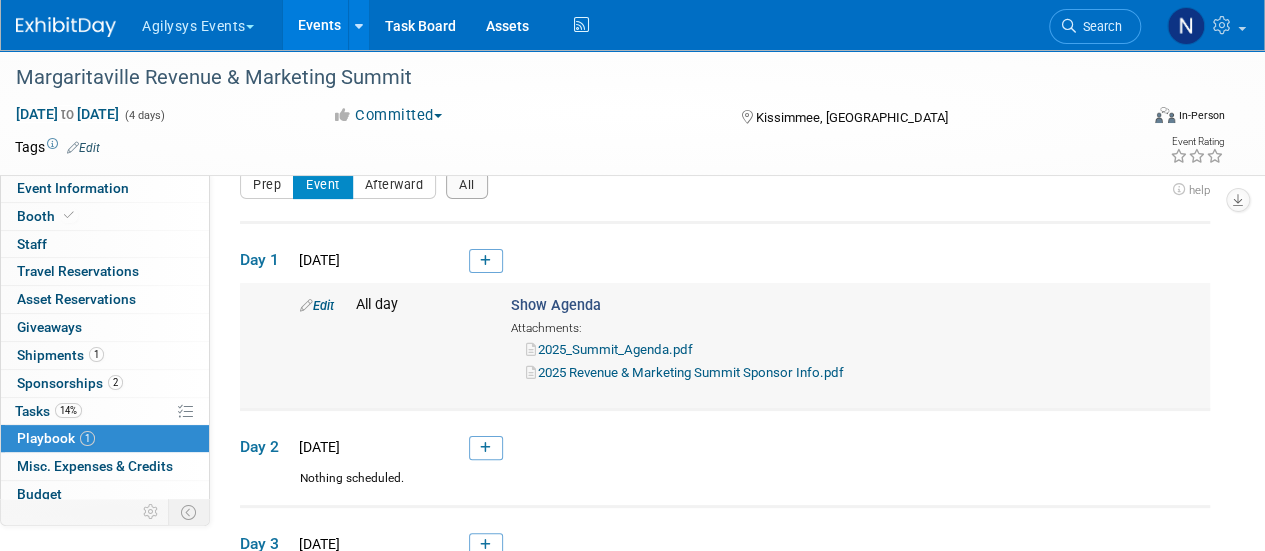 scroll, scrollTop: 0, scrollLeft: 0, axis: both 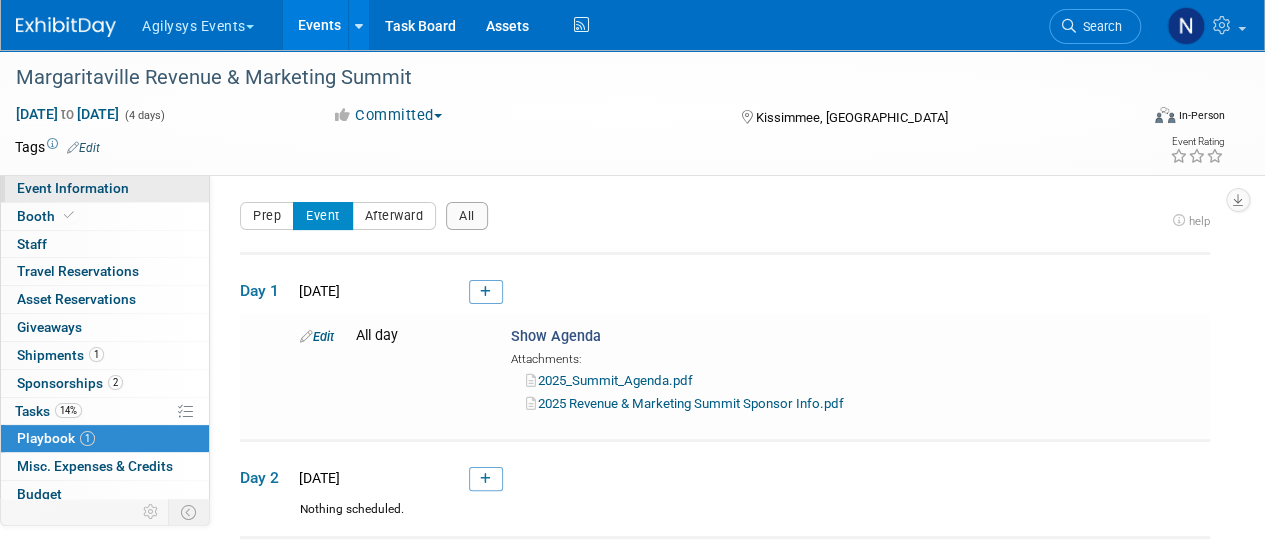click on "Event Information" at bounding box center [105, 188] 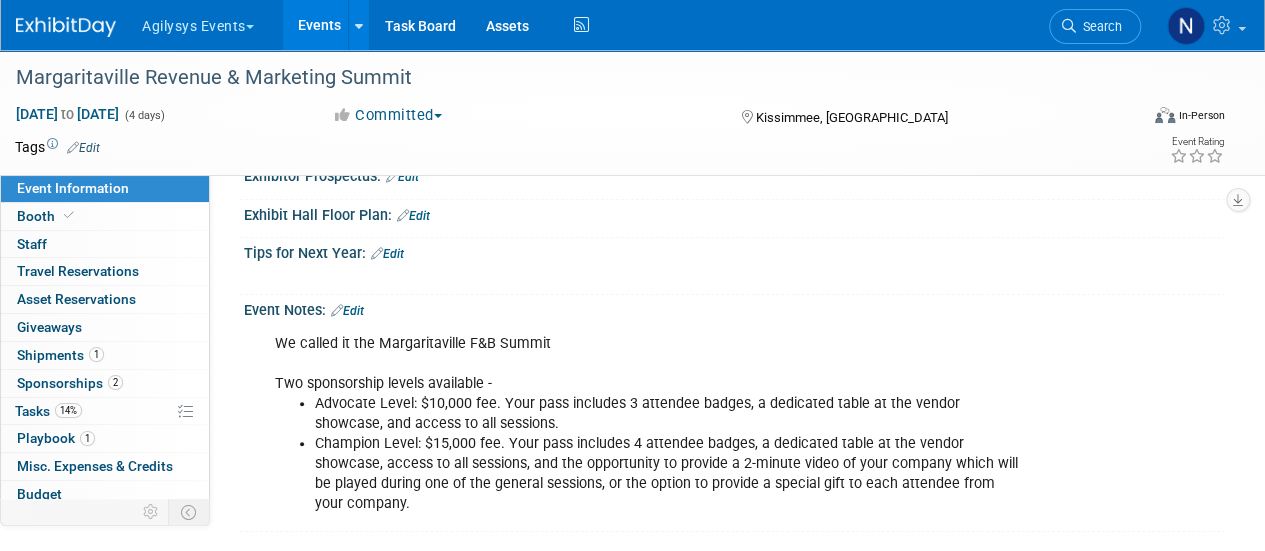 scroll, scrollTop: 912, scrollLeft: 0, axis: vertical 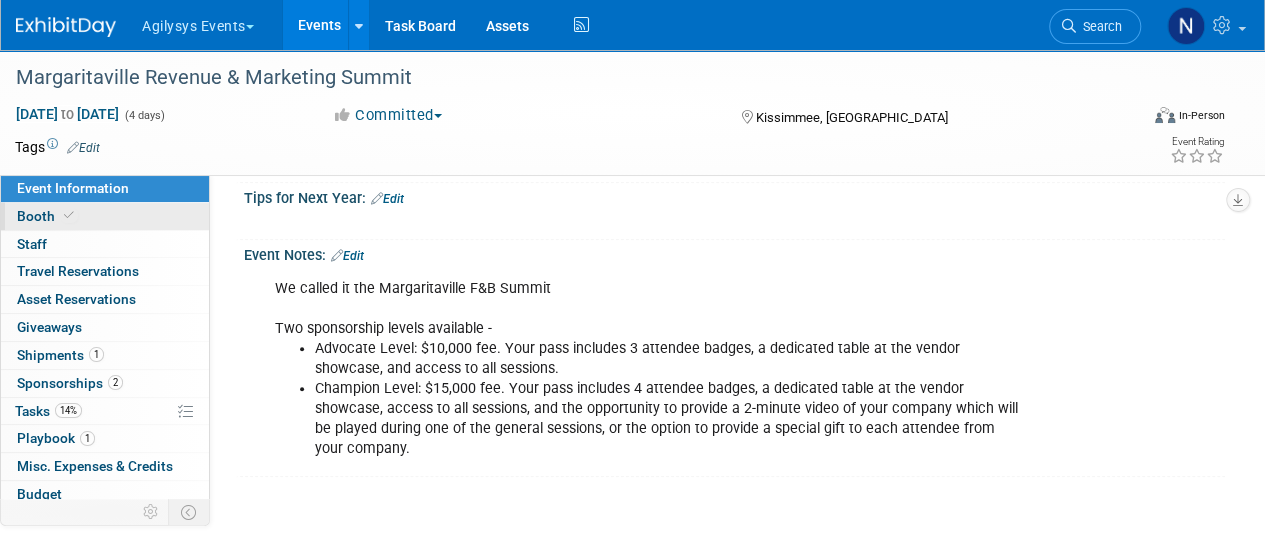 click on "Booth" at bounding box center (105, 216) 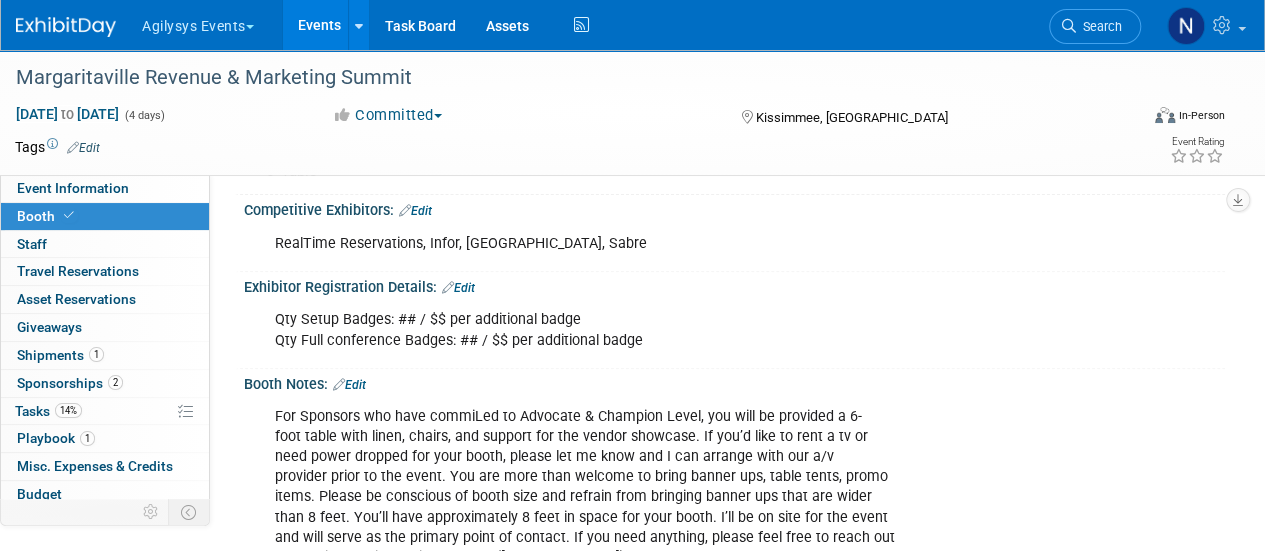 scroll, scrollTop: 211, scrollLeft: 0, axis: vertical 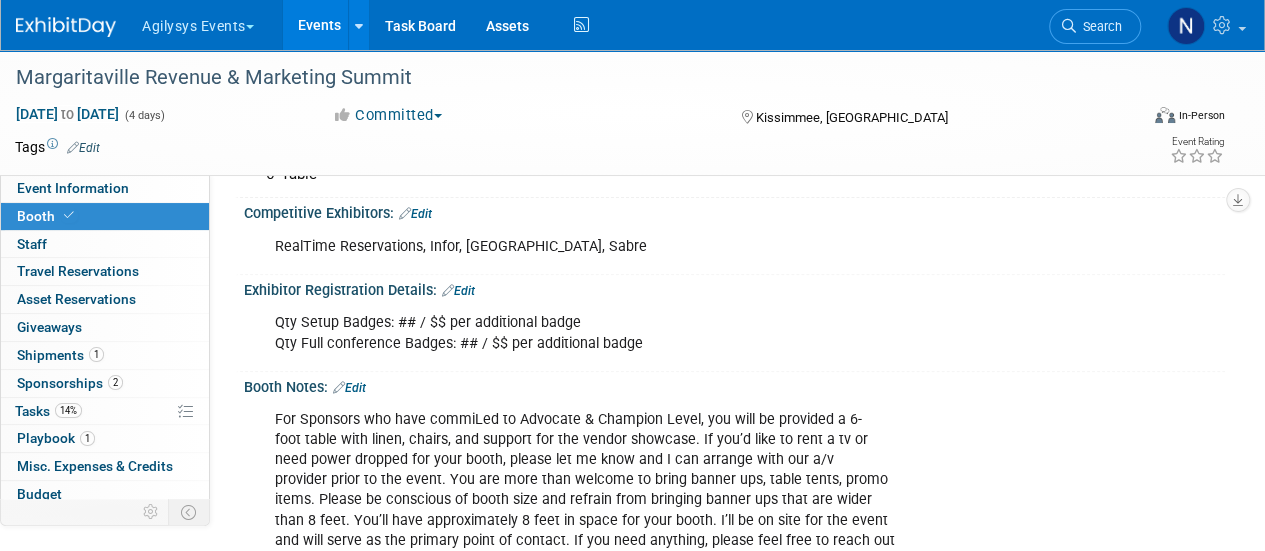 click on "Edit" at bounding box center (458, 291) 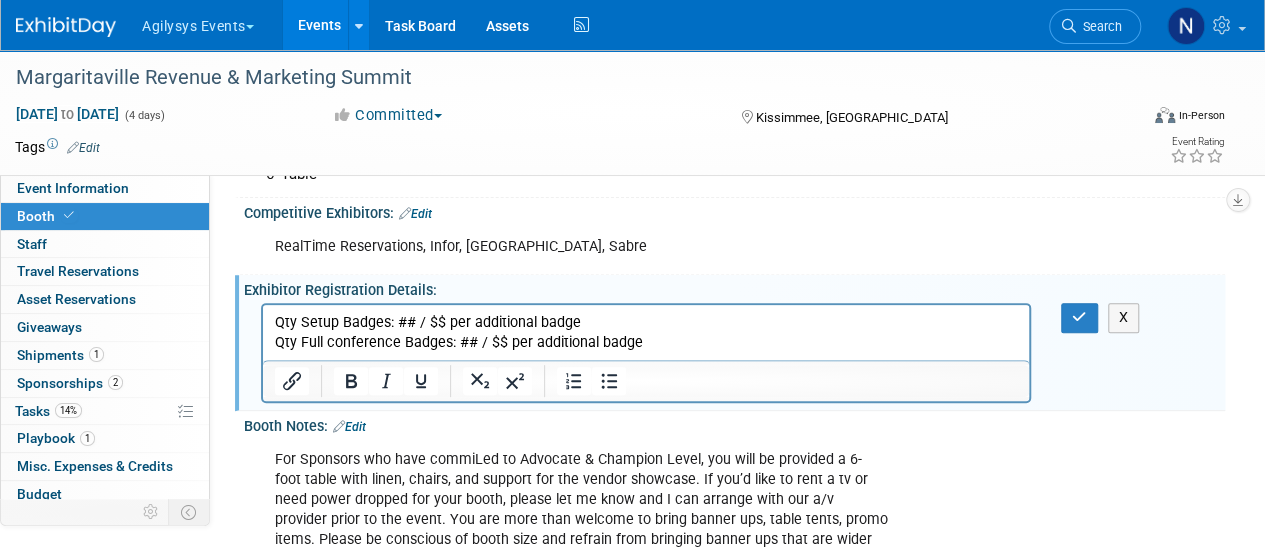 scroll, scrollTop: 0, scrollLeft: 0, axis: both 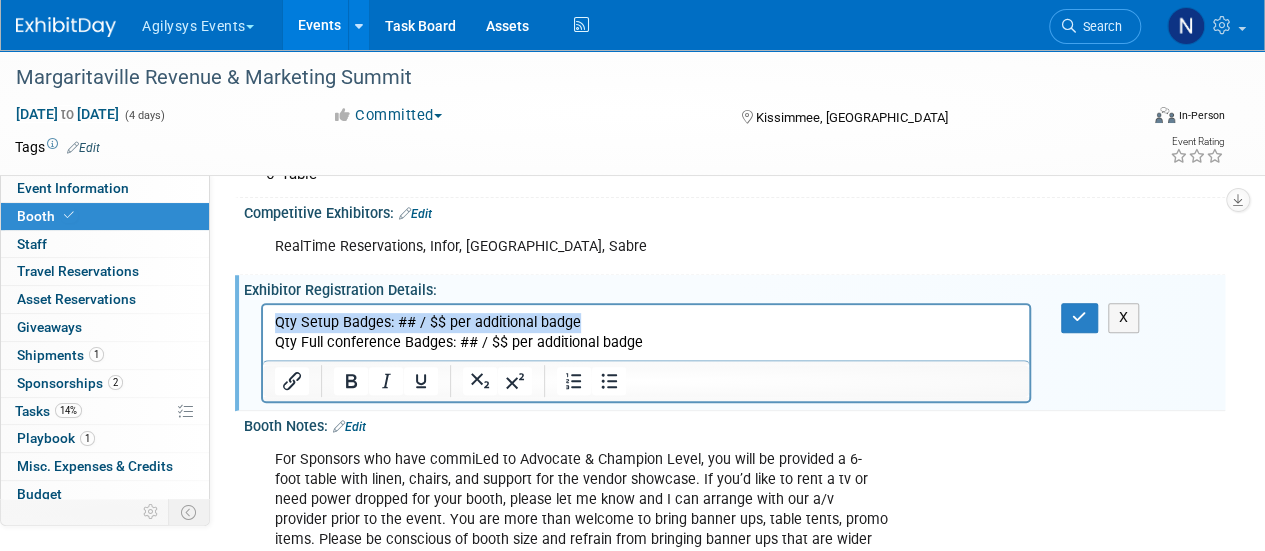 drag, startPoint x: 604, startPoint y: 320, endPoint x: 242, endPoint y: 300, distance: 362.55206 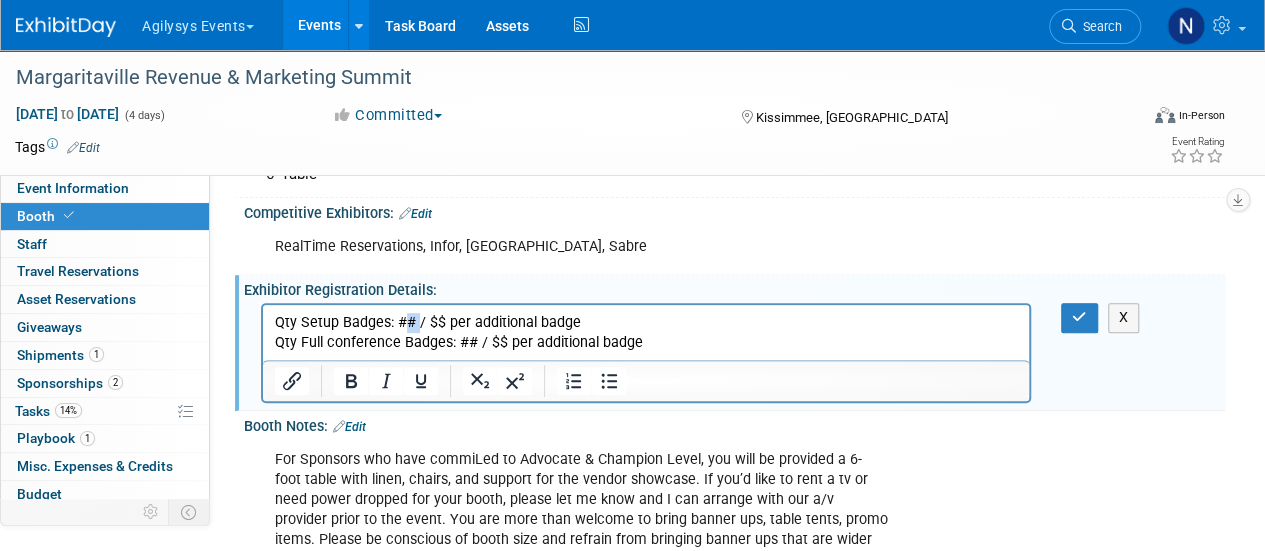 click on "Qty Setup Badges: ## / $$ per additional badge Qty Full conference Badges: ## / $$ per additional badge" at bounding box center (646, 333) 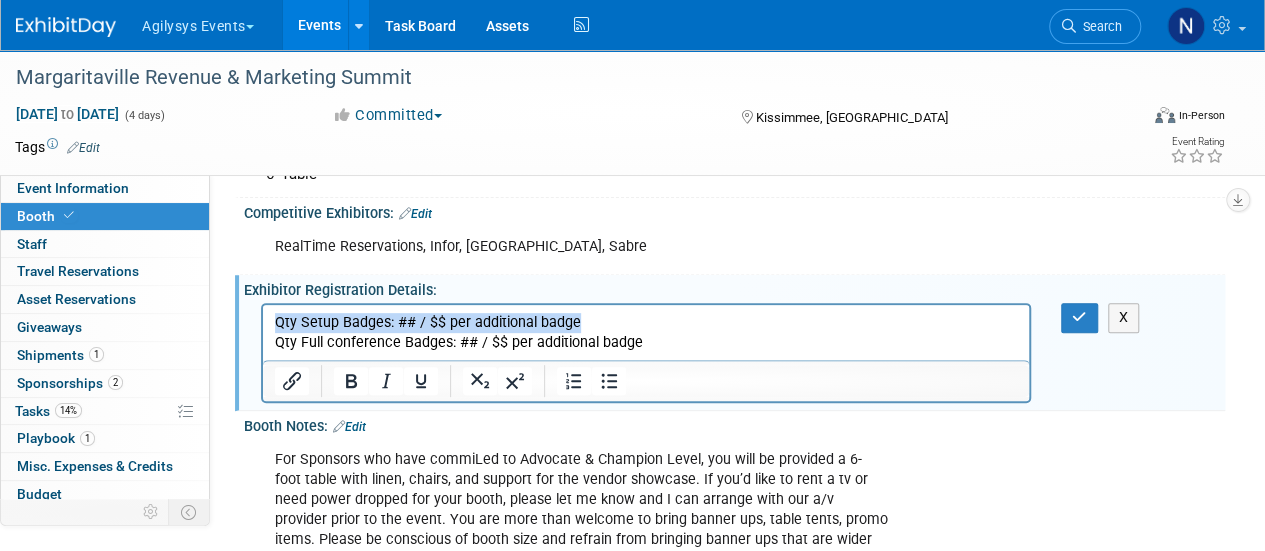 click on "Qty Setup Badges: ## / $$ per additional badge Qty Full conference Badges: ## / $$ per additional badge" at bounding box center (646, 333) 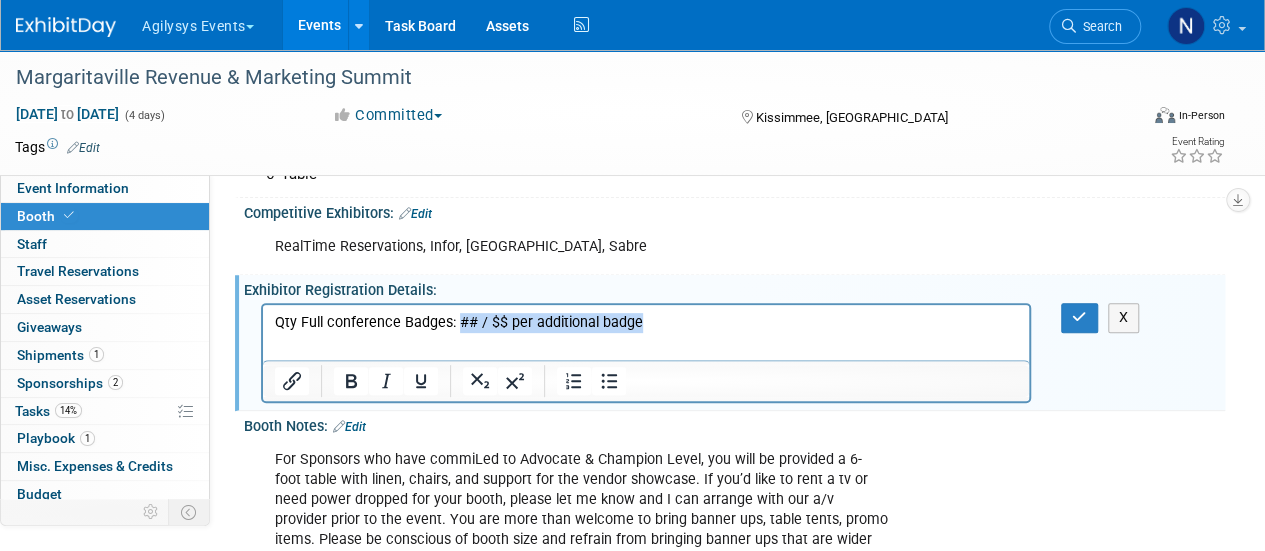 drag, startPoint x: 676, startPoint y: 321, endPoint x: 457, endPoint y: 319, distance: 219.00912 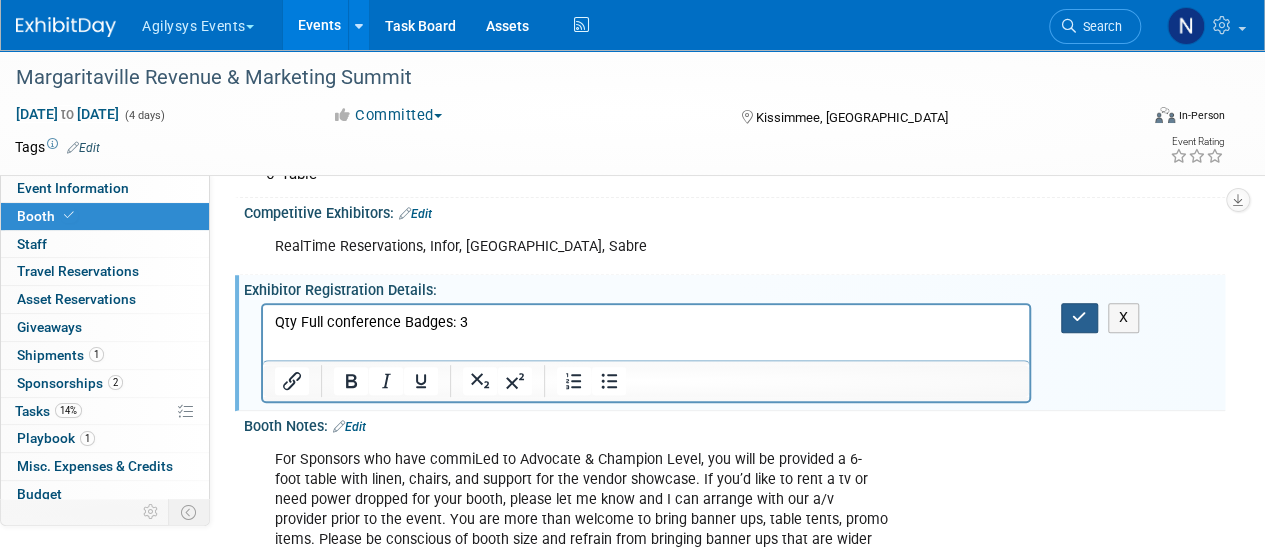 click at bounding box center [1079, 317] 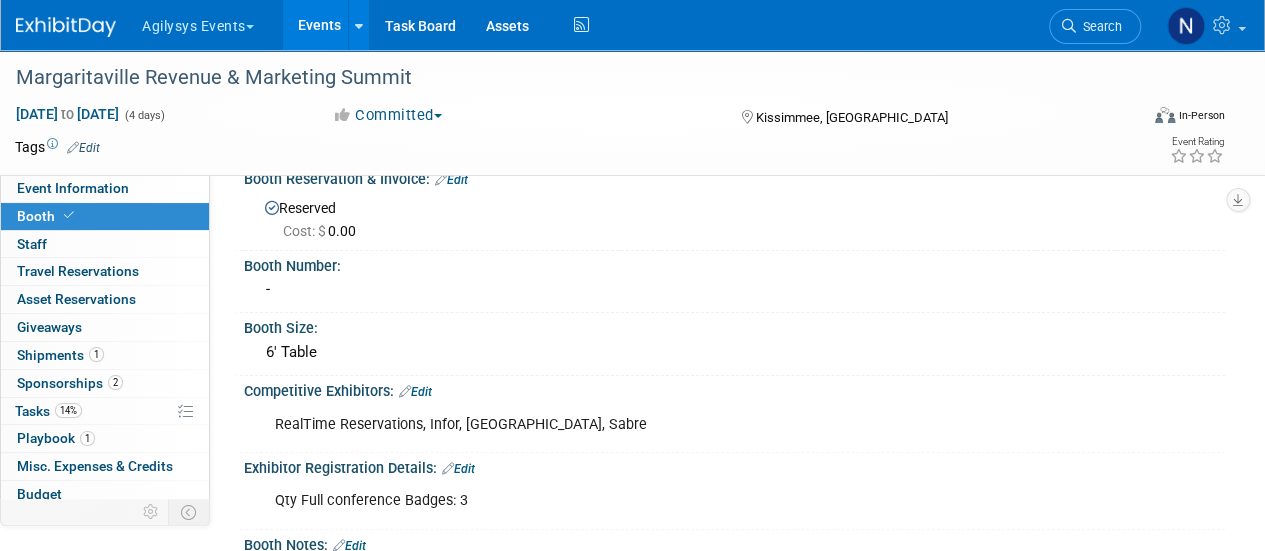 scroll, scrollTop: 0, scrollLeft: 0, axis: both 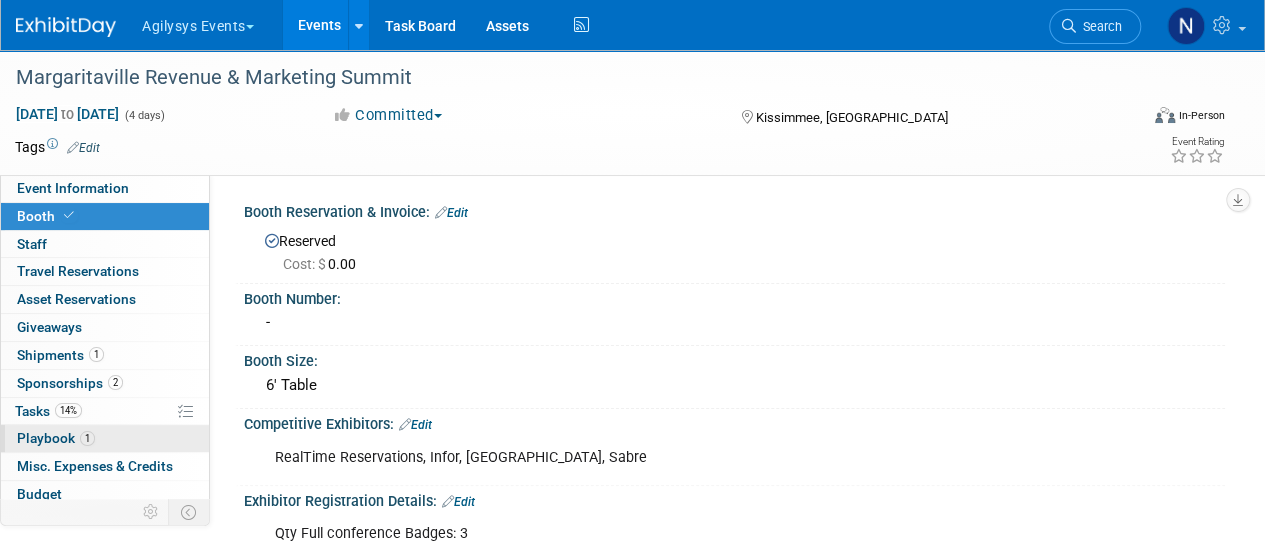 click on "1
Playbook 1" at bounding box center (105, 438) 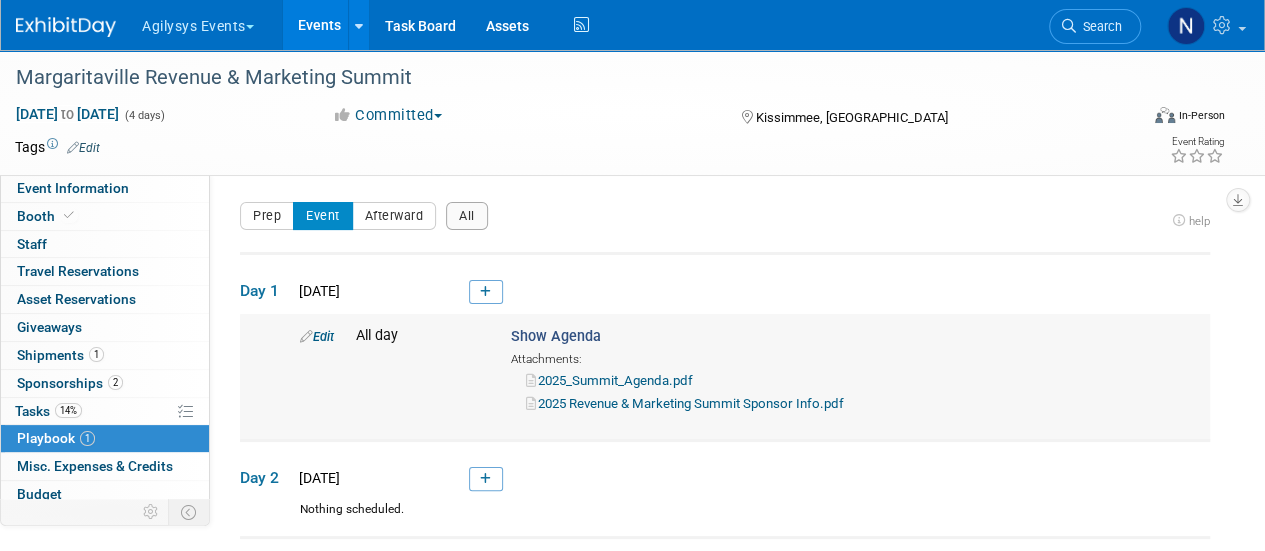 click on "2025 Revenue & Marketing Summit Sponsor Info.pdf" at bounding box center (685, 403) 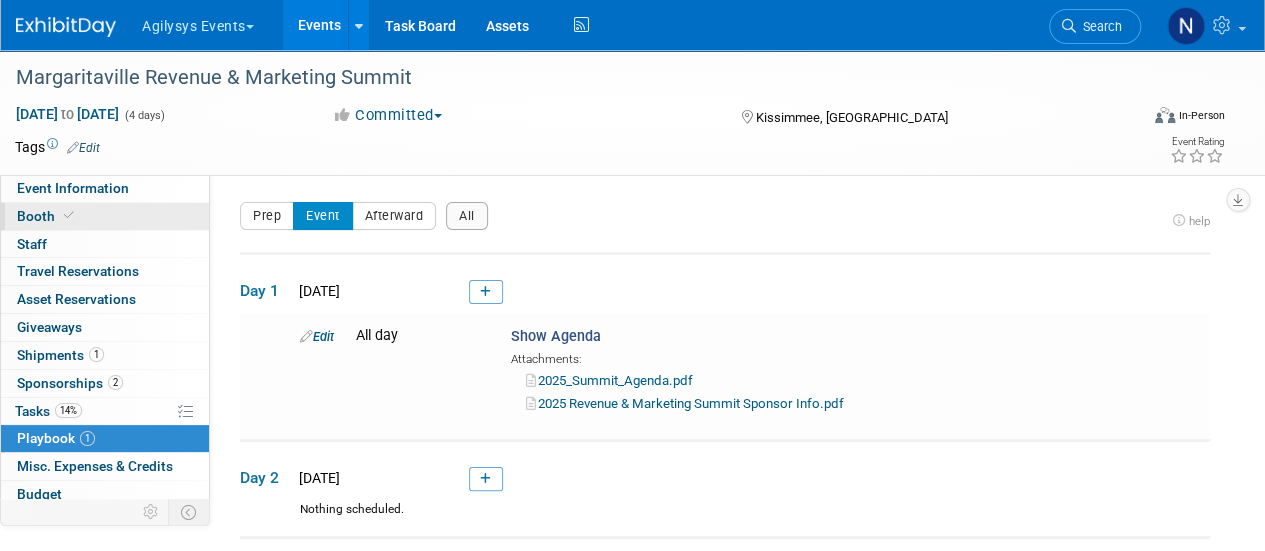 click on "Booth" at bounding box center [105, 216] 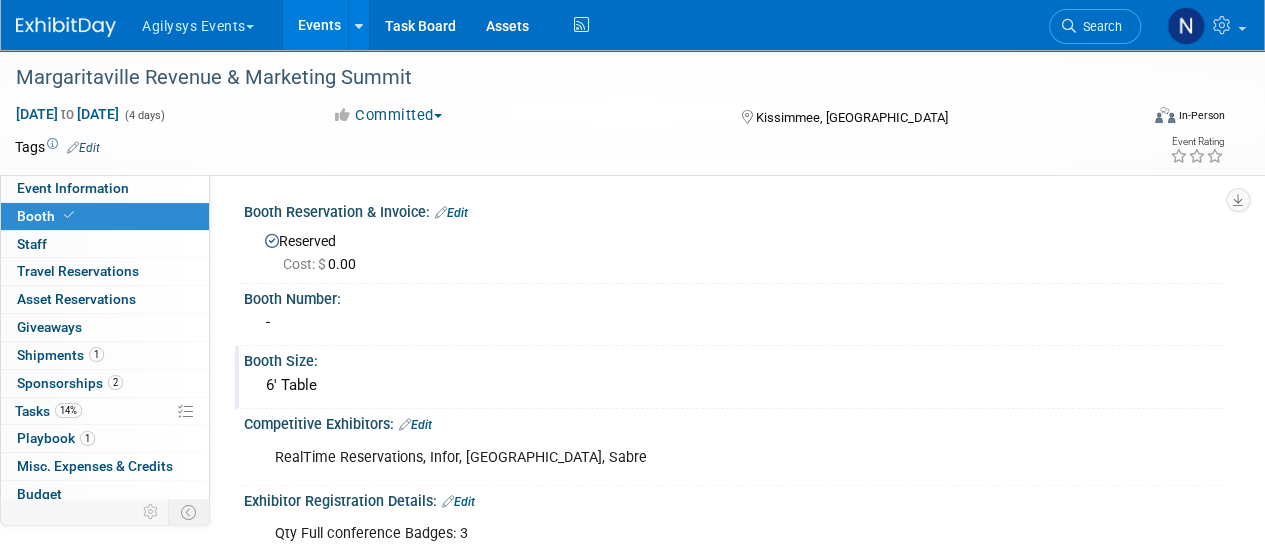 scroll, scrollTop: 122, scrollLeft: 0, axis: vertical 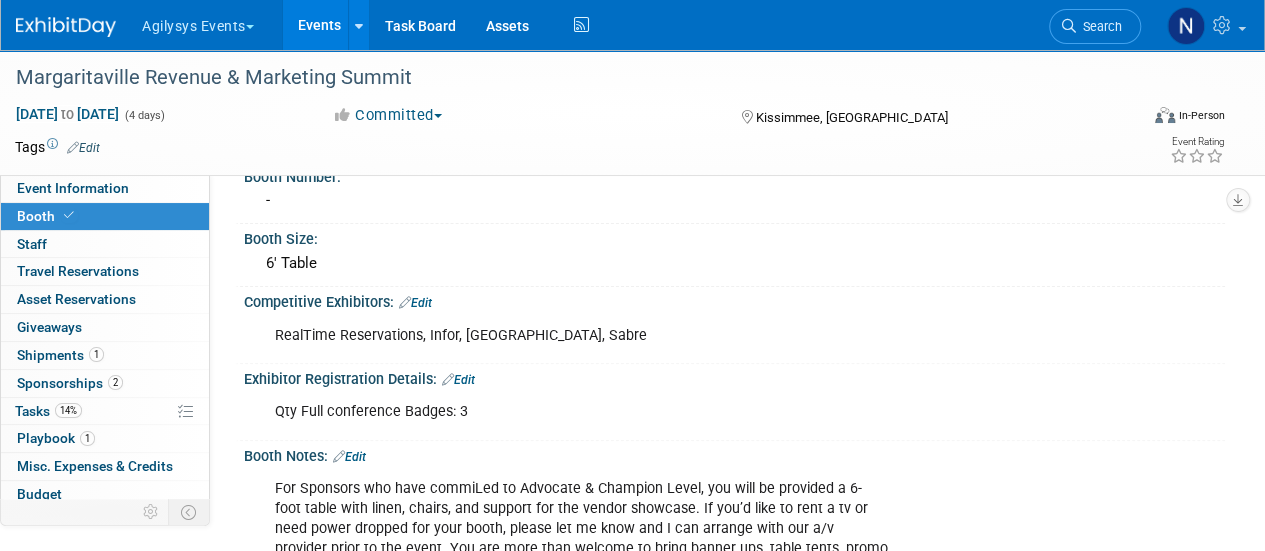 drag, startPoint x: 566, startPoint y: 336, endPoint x: 231, endPoint y: 337, distance: 335.0015 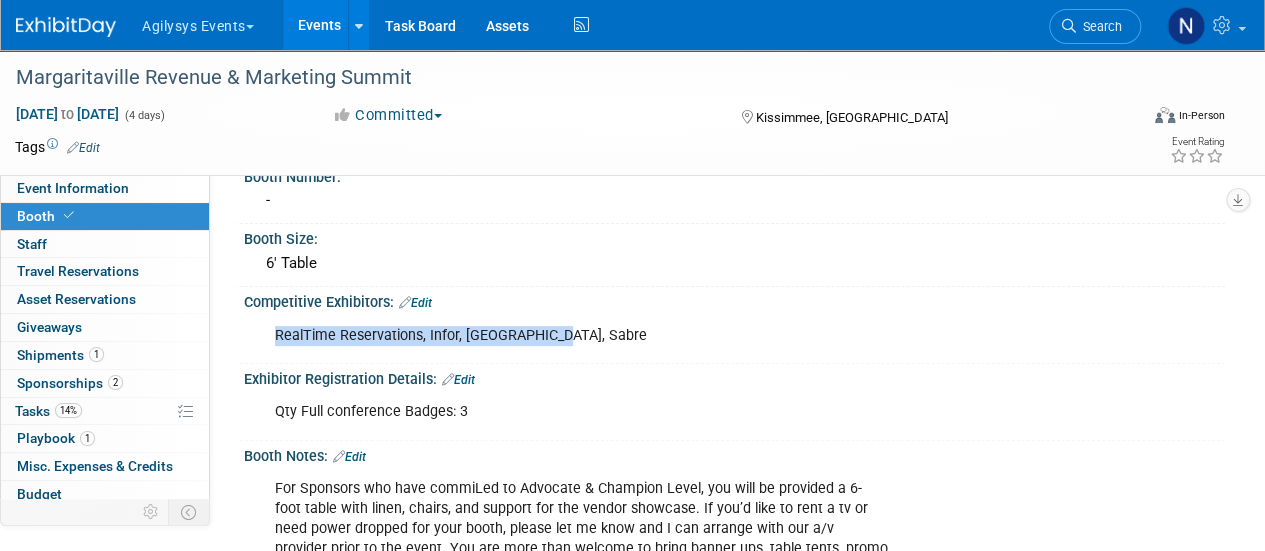 drag, startPoint x: 555, startPoint y: 329, endPoint x: 268, endPoint y: 334, distance: 287.04355 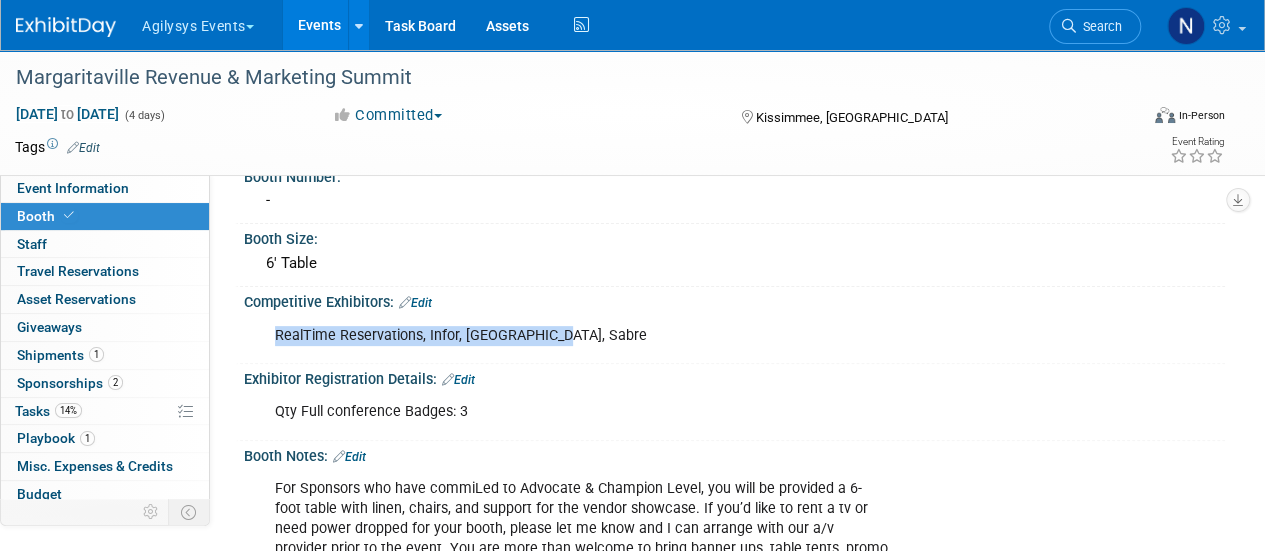 click at bounding box center [78, 17] 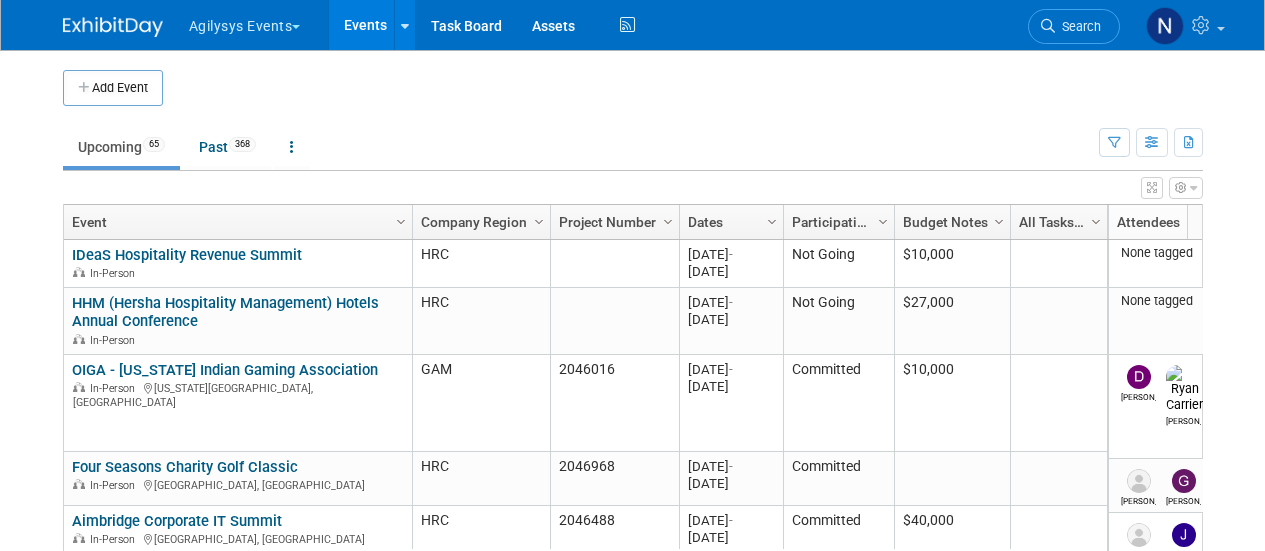 scroll, scrollTop: 0, scrollLeft: 0, axis: both 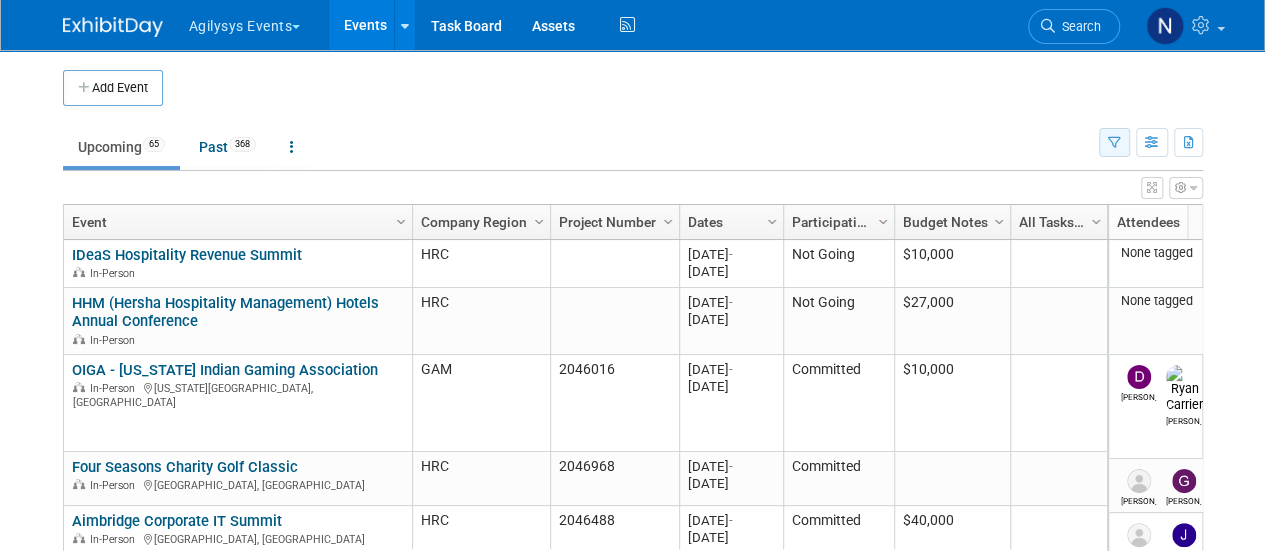 click at bounding box center (1114, 142) 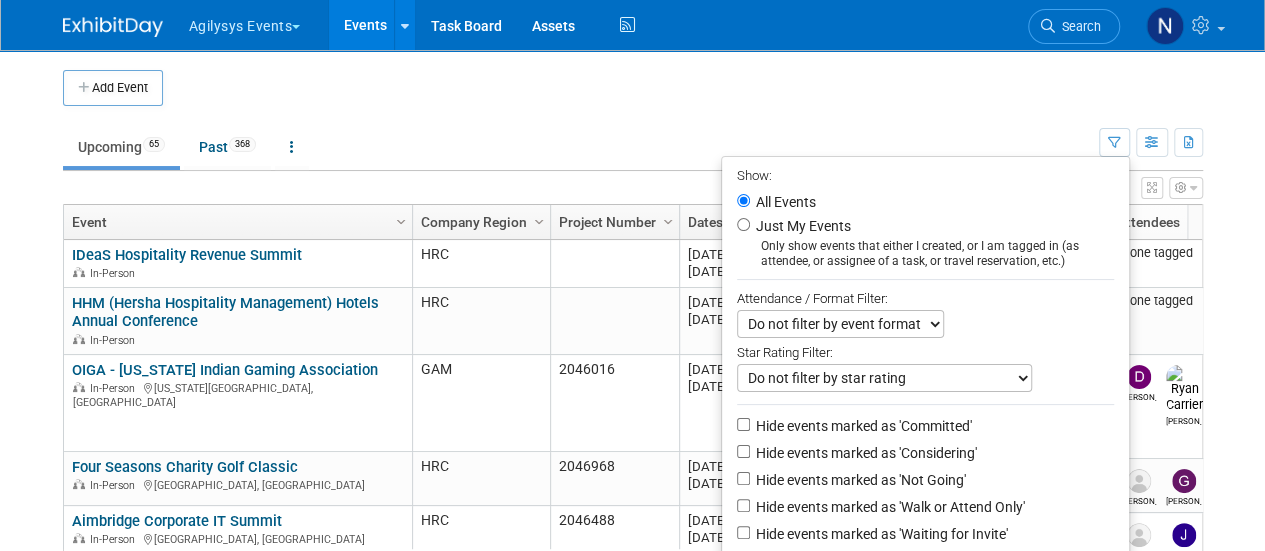 scroll, scrollTop: 142, scrollLeft: 0, axis: vertical 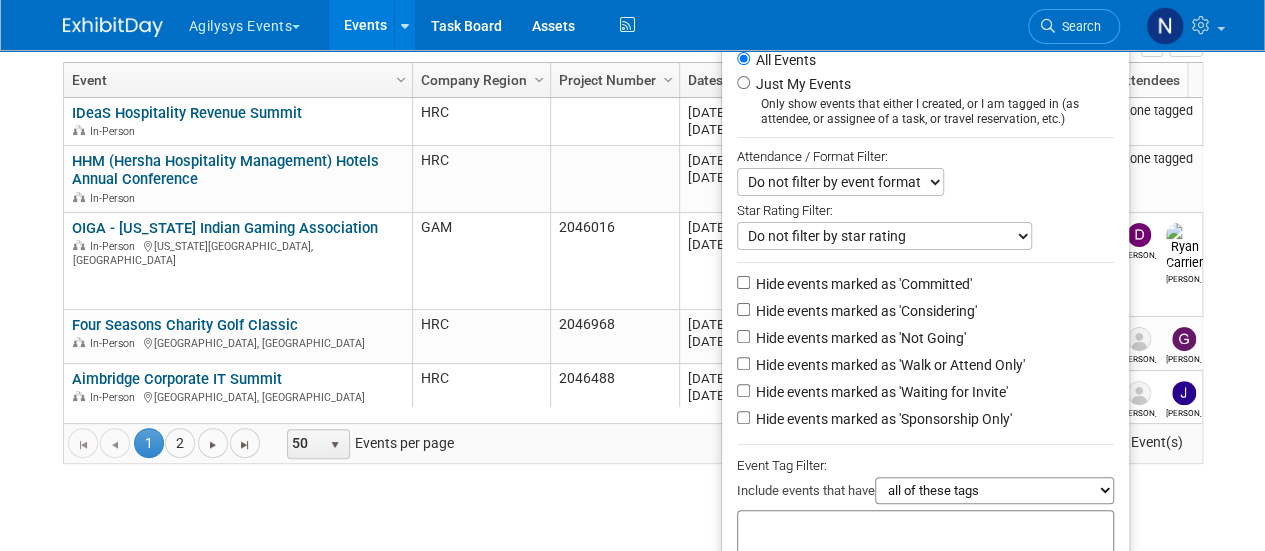 click on "Hide events marked as 'Not Going'" at bounding box center [859, 338] 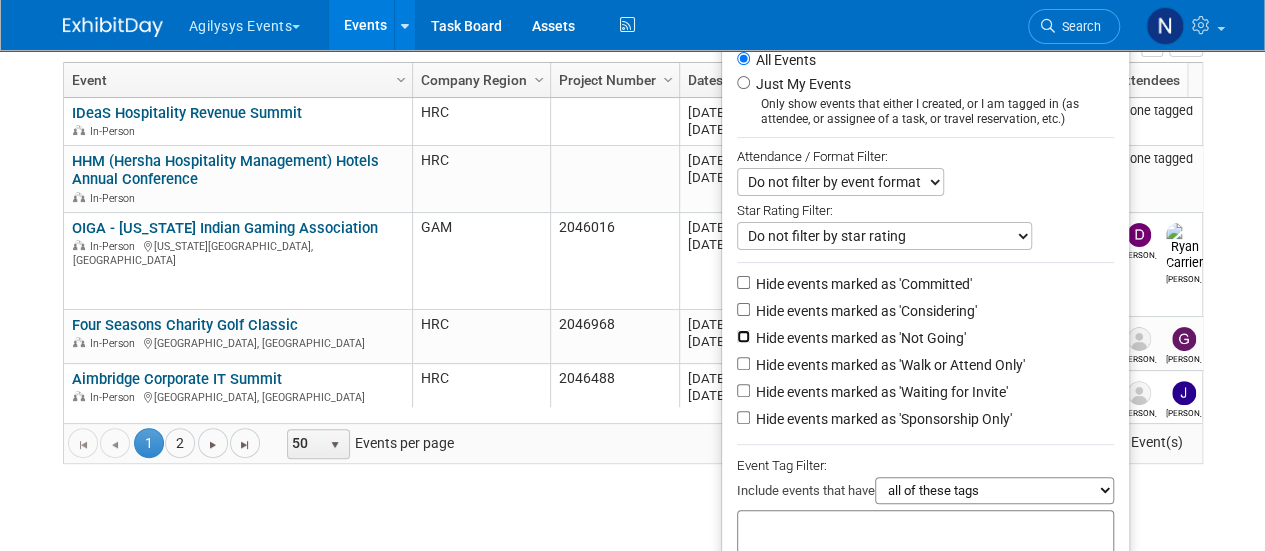 click on "Hide events marked as 'Not Going'" at bounding box center [743, 336] 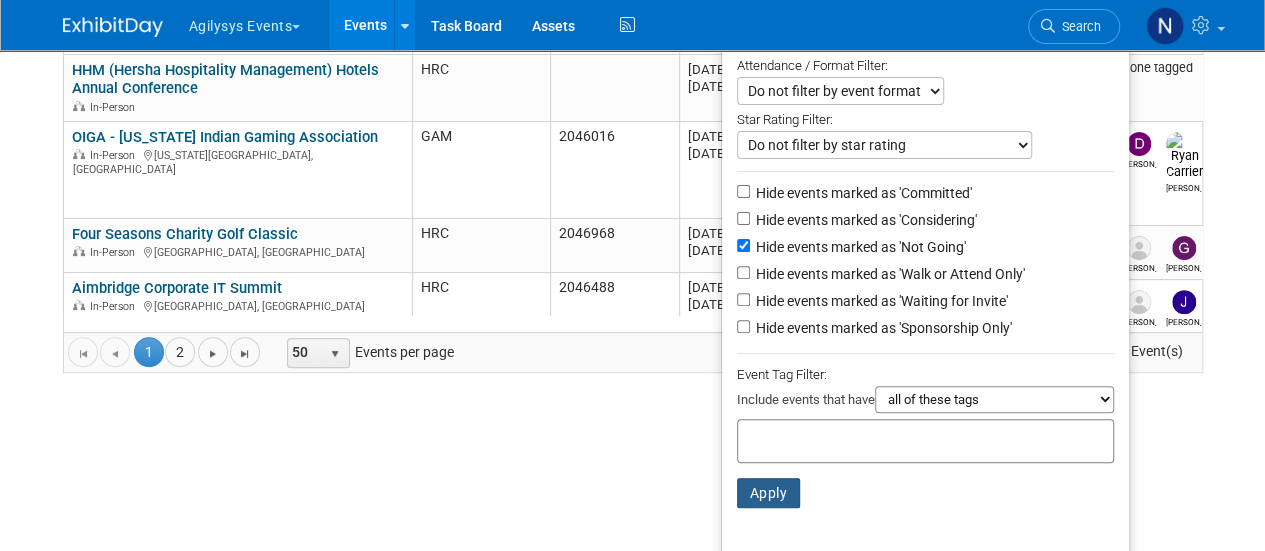 click on "Apply" at bounding box center [769, 493] 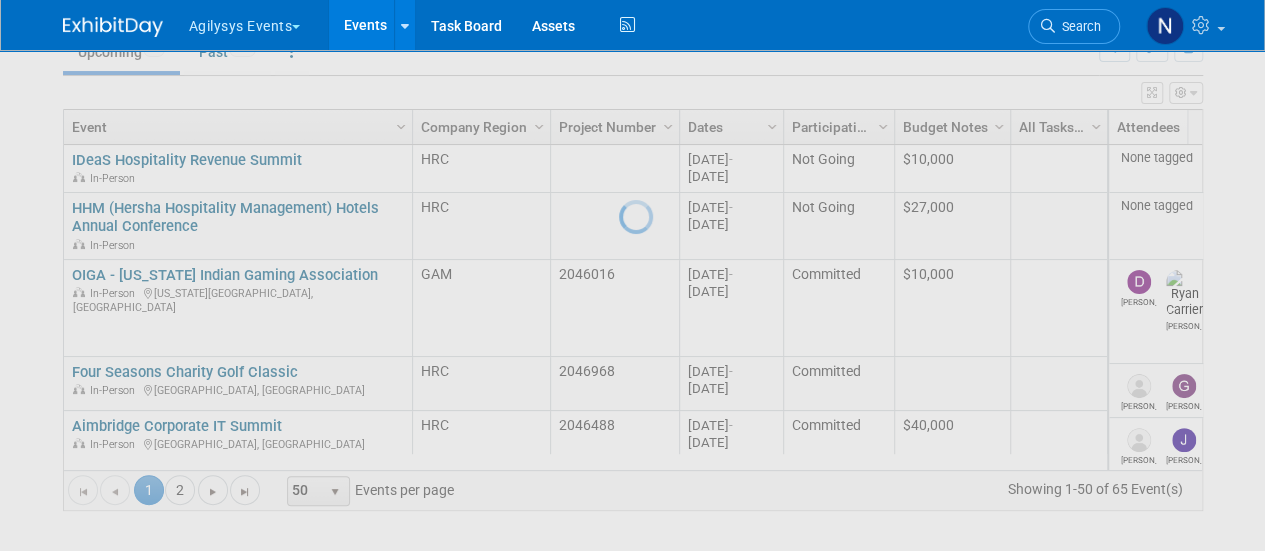 scroll, scrollTop: 92, scrollLeft: 0, axis: vertical 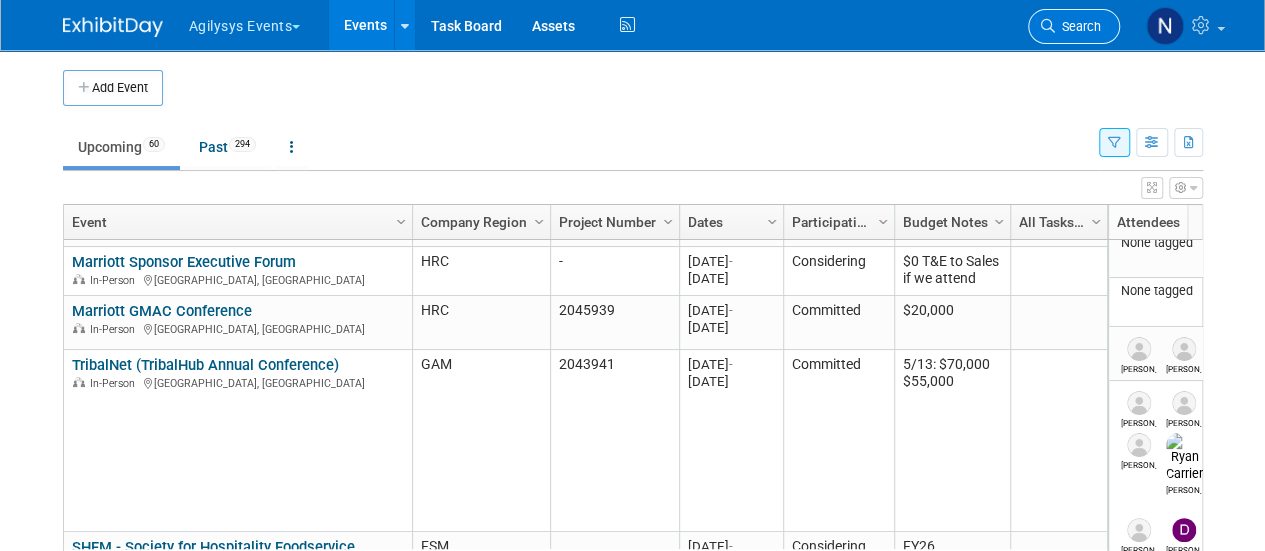click on "Search" at bounding box center (1078, 26) 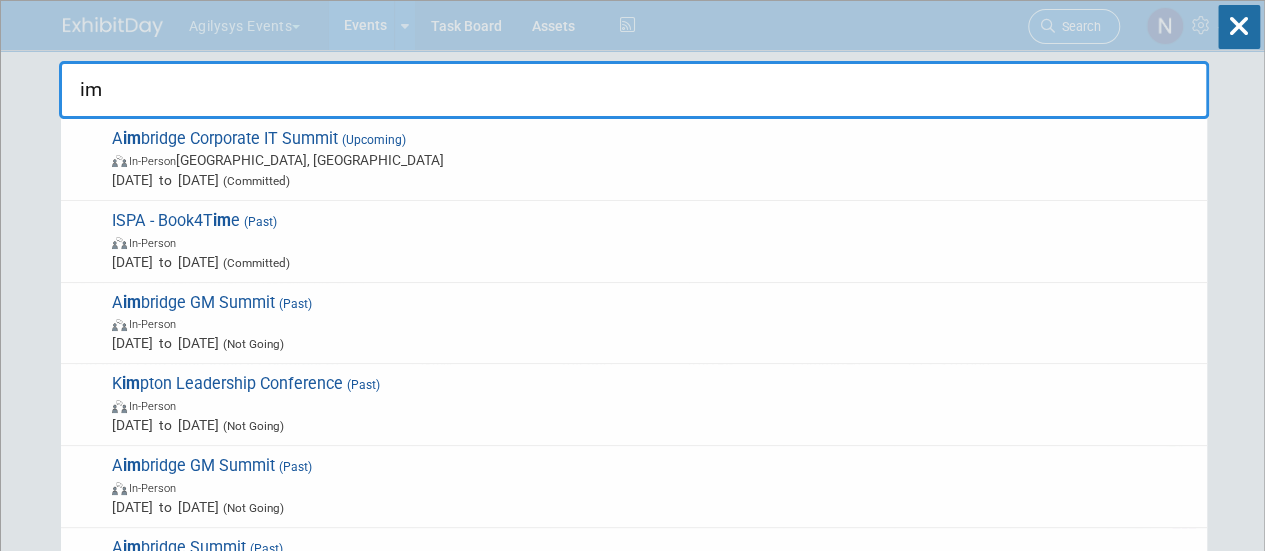 type on "i" 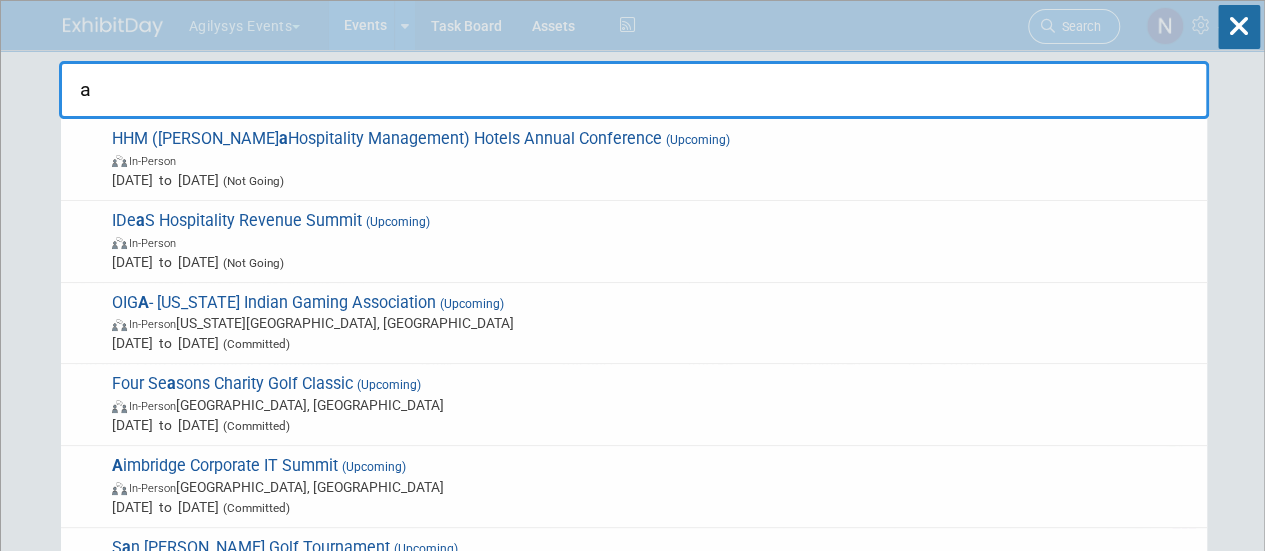 type on "ai" 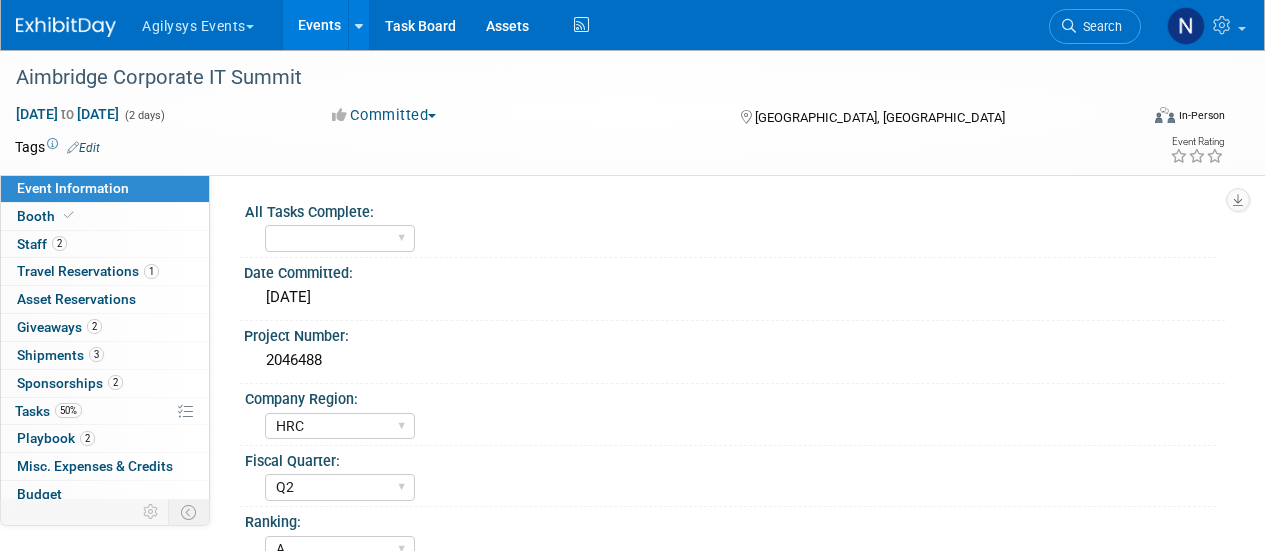 select on "HRC" 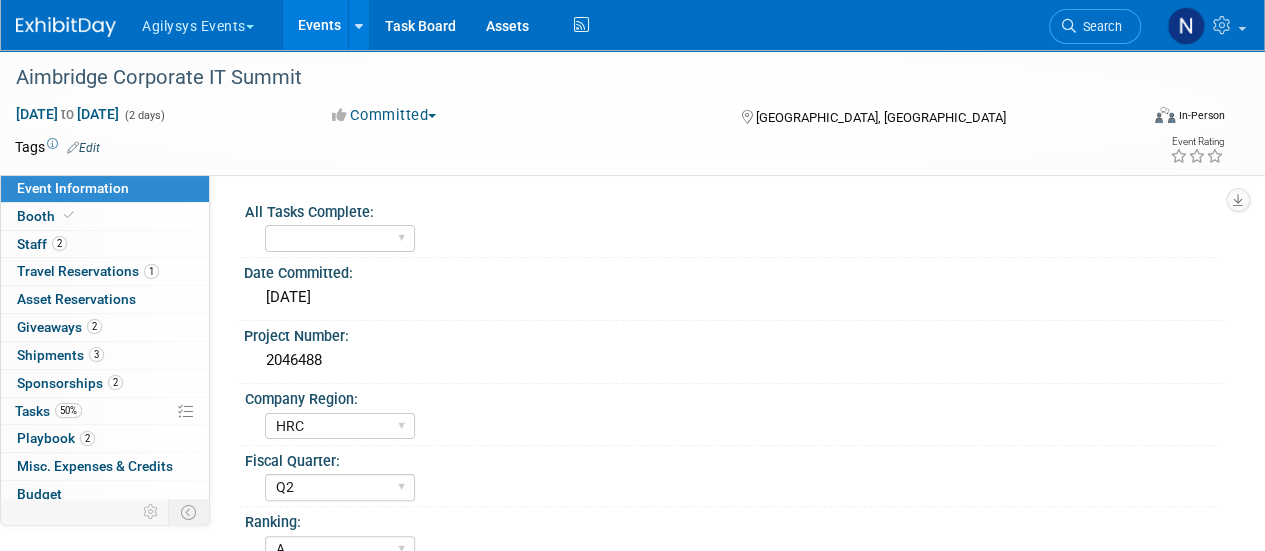 scroll, scrollTop: 0, scrollLeft: 0, axis: both 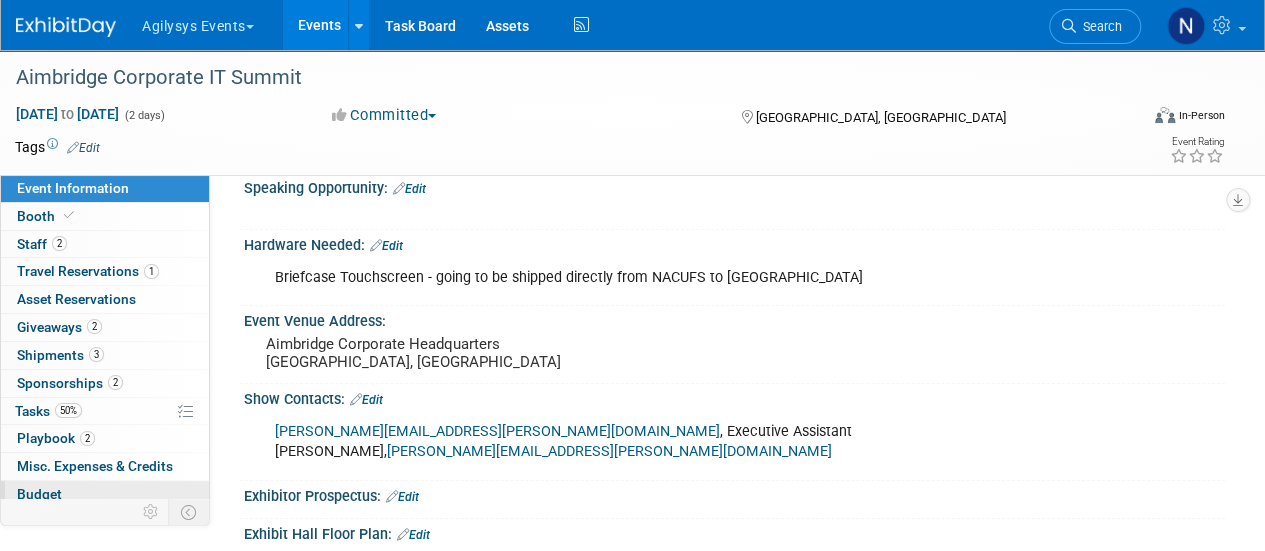 click on "Budget" at bounding box center [105, 494] 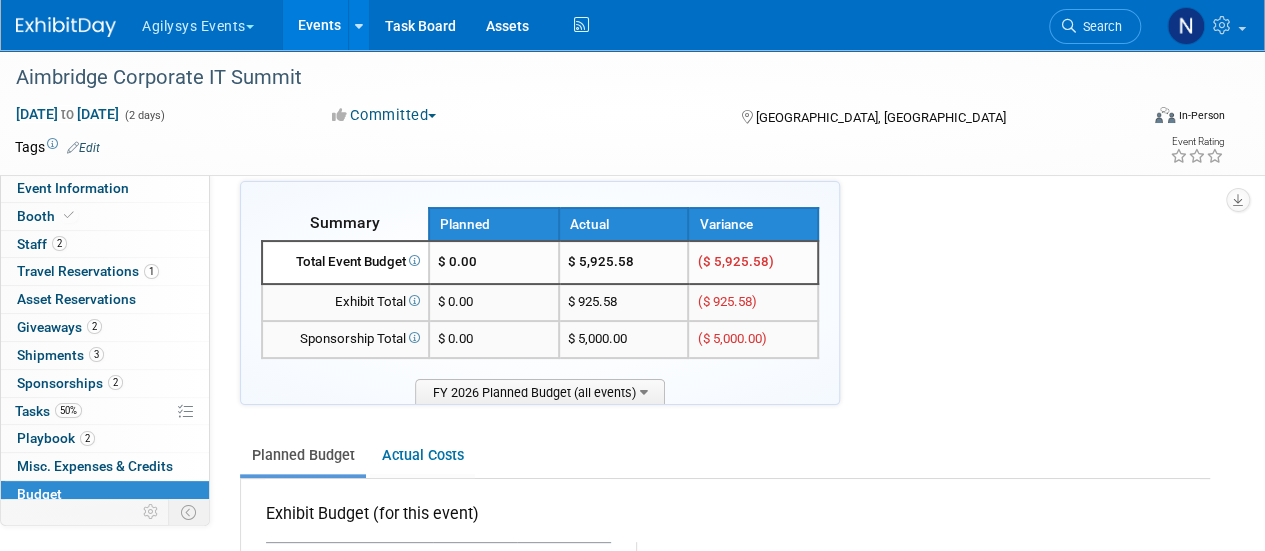 scroll, scrollTop: 0, scrollLeft: 0, axis: both 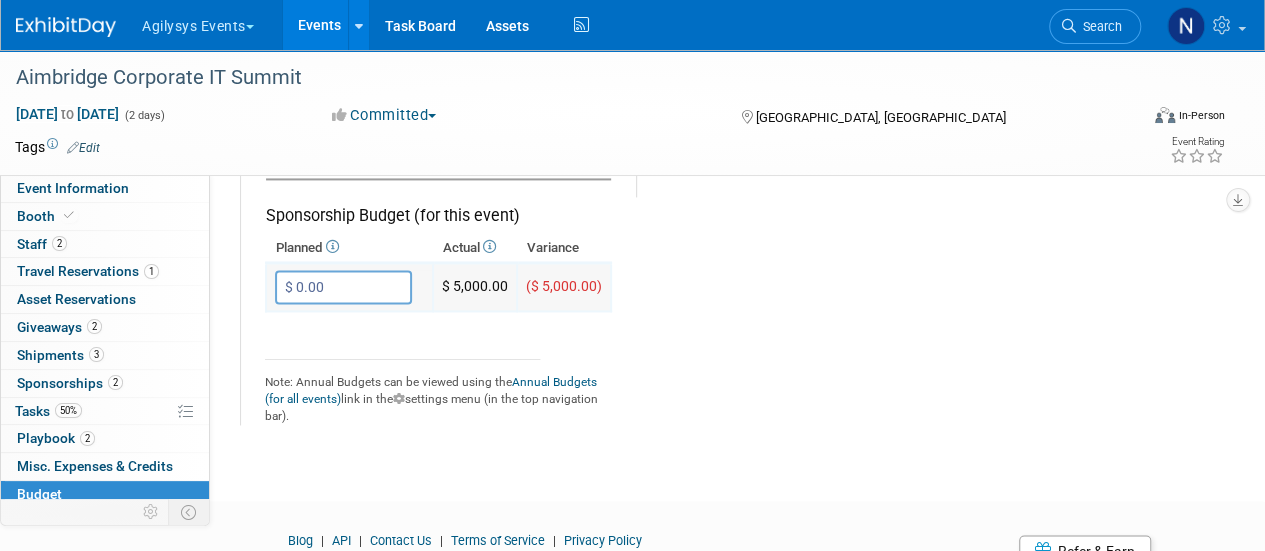 click on "$ 0.00" at bounding box center (343, 287) 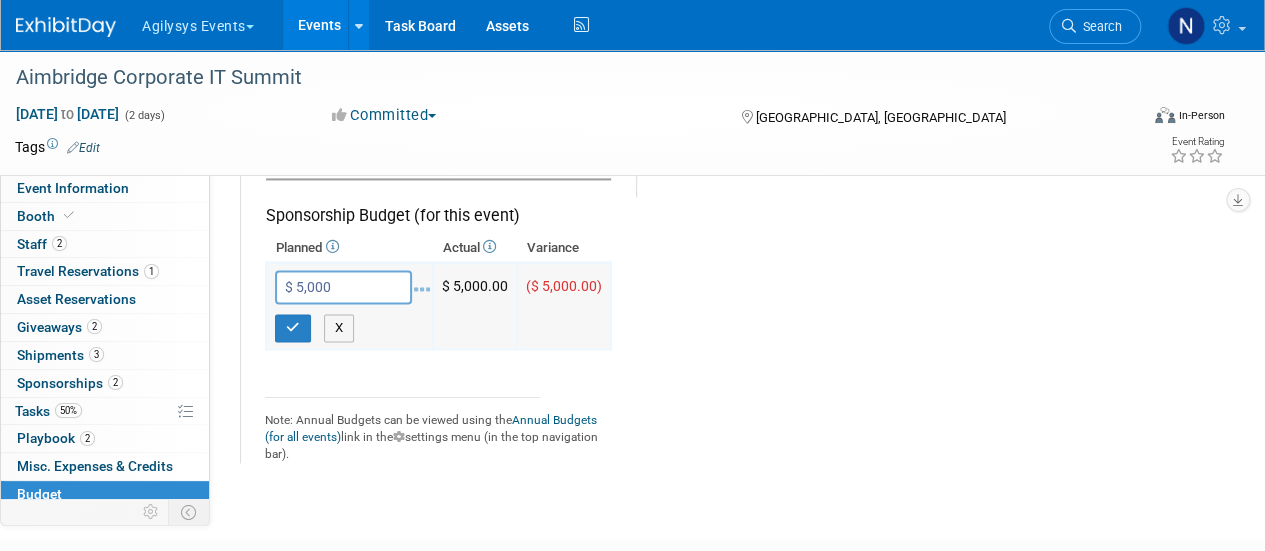 type on "$ 5,000.00" 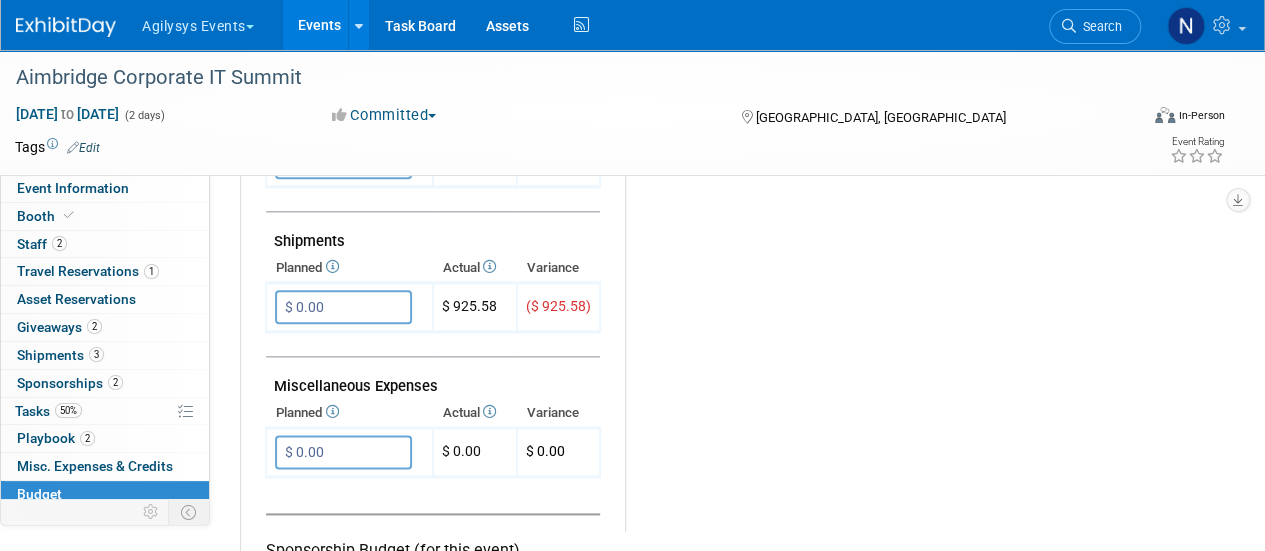 scroll, scrollTop: 1059, scrollLeft: 0, axis: vertical 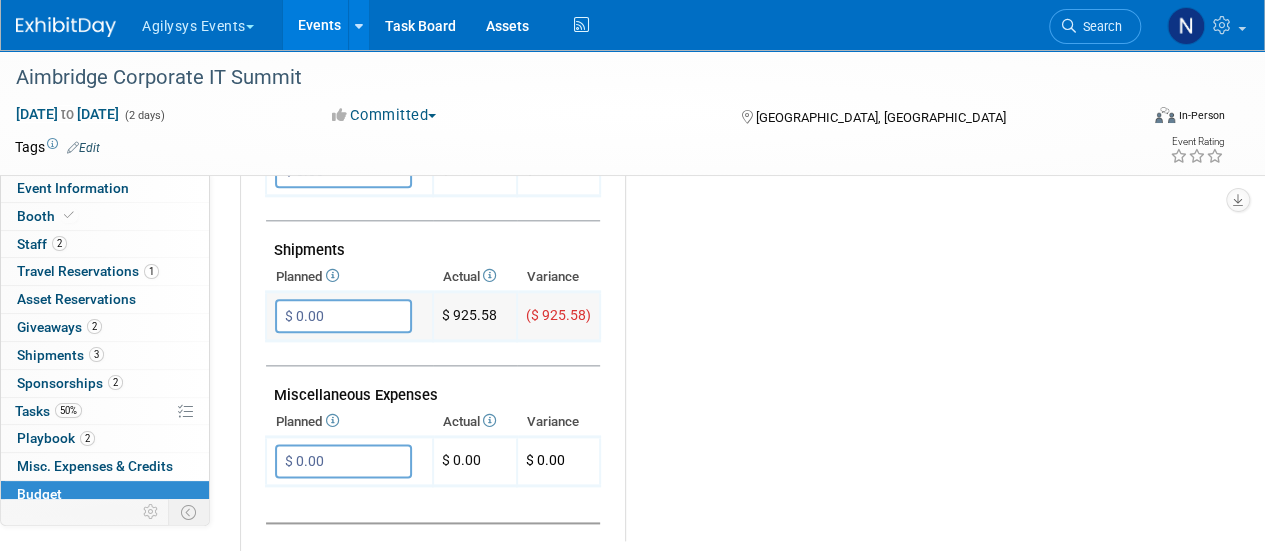 click on "$ 0.00" at bounding box center (343, 316) 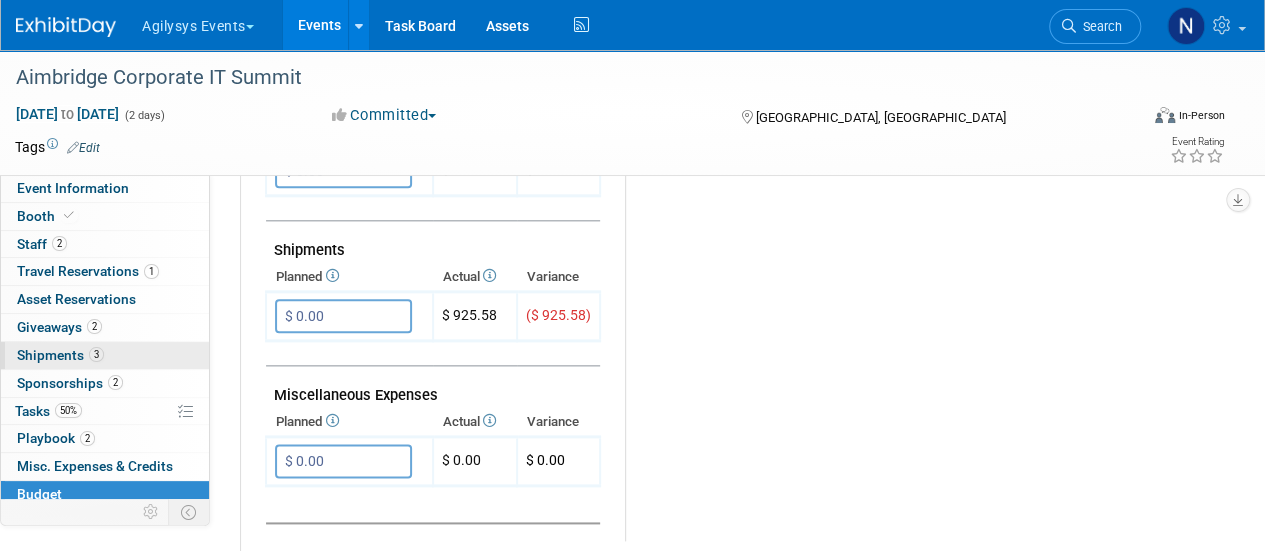 click on "3
Shipments 3" at bounding box center [105, 355] 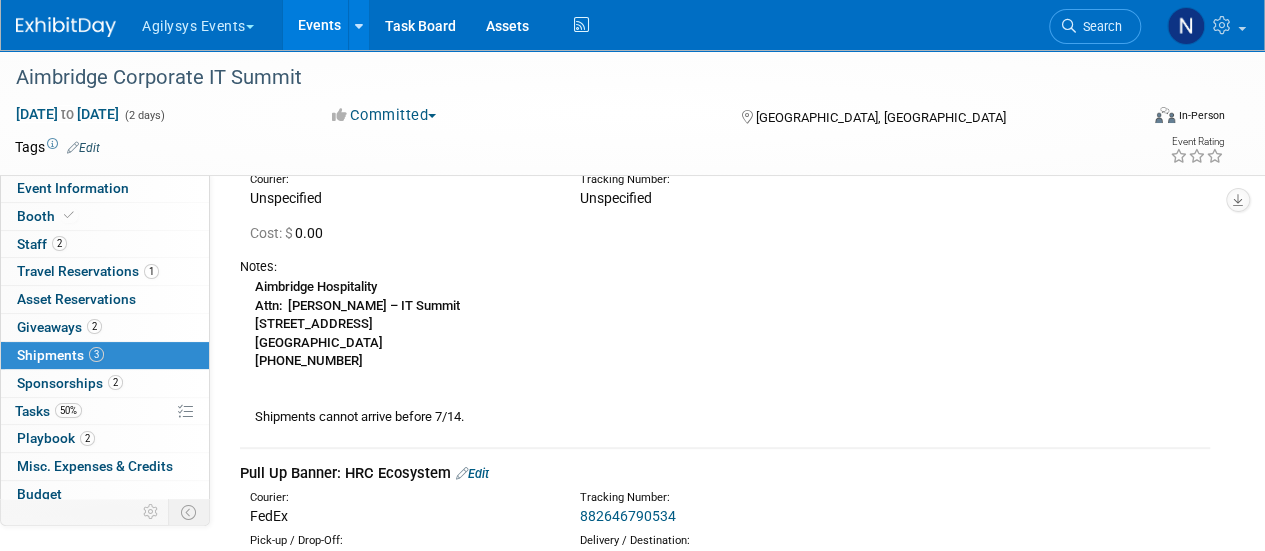 scroll, scrollTop: 0, scrollLeft: 0, axis: both 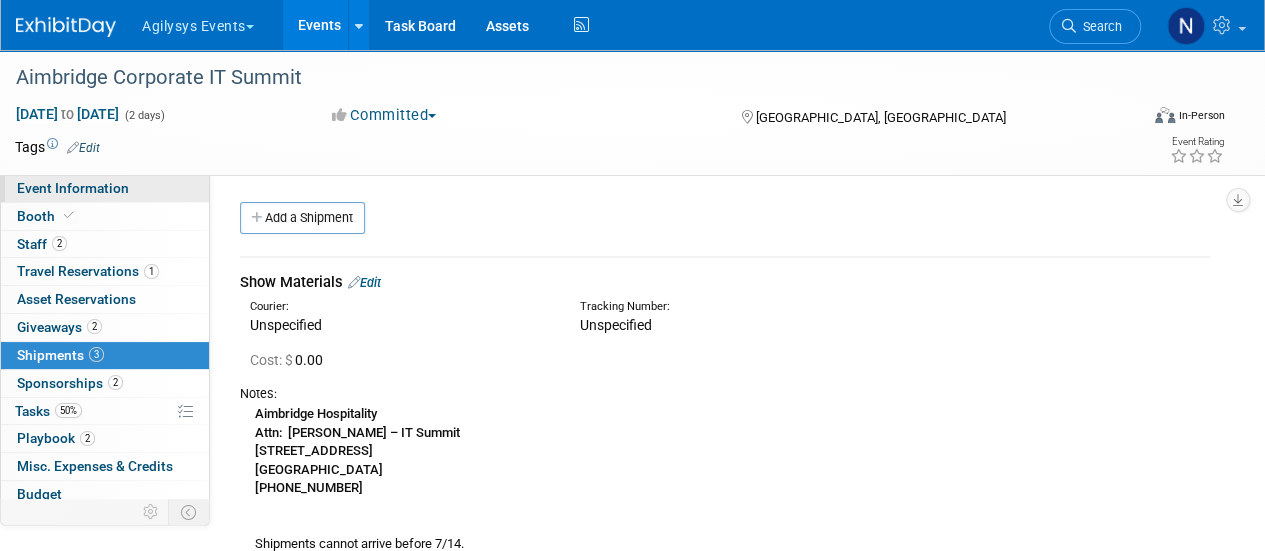 click on "Event Information" at bounding box center [105, 188] 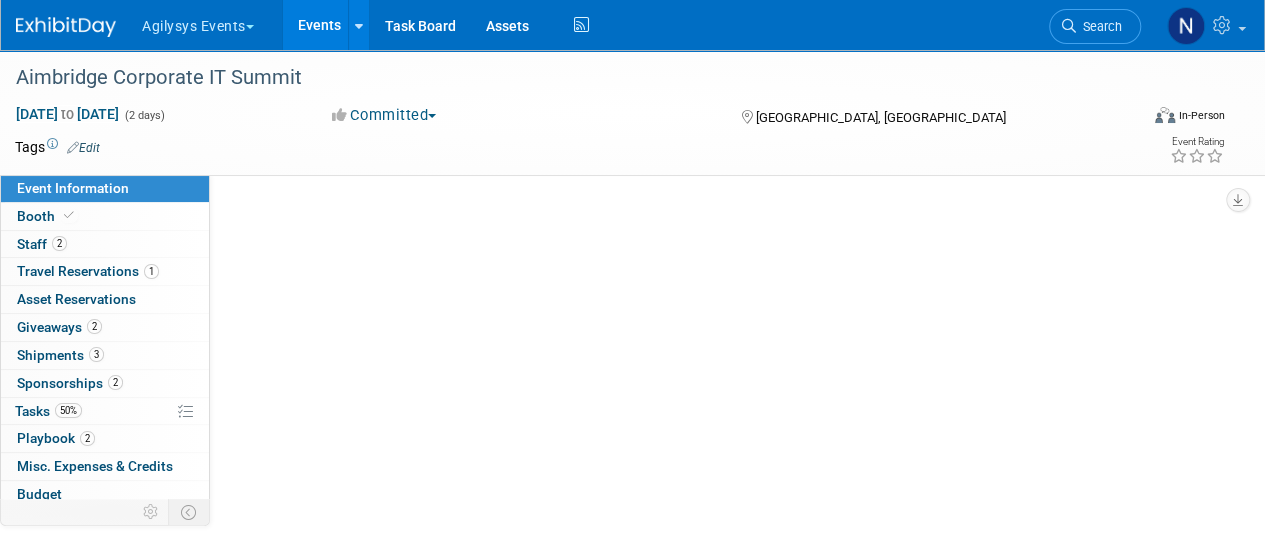 select on "HRC" 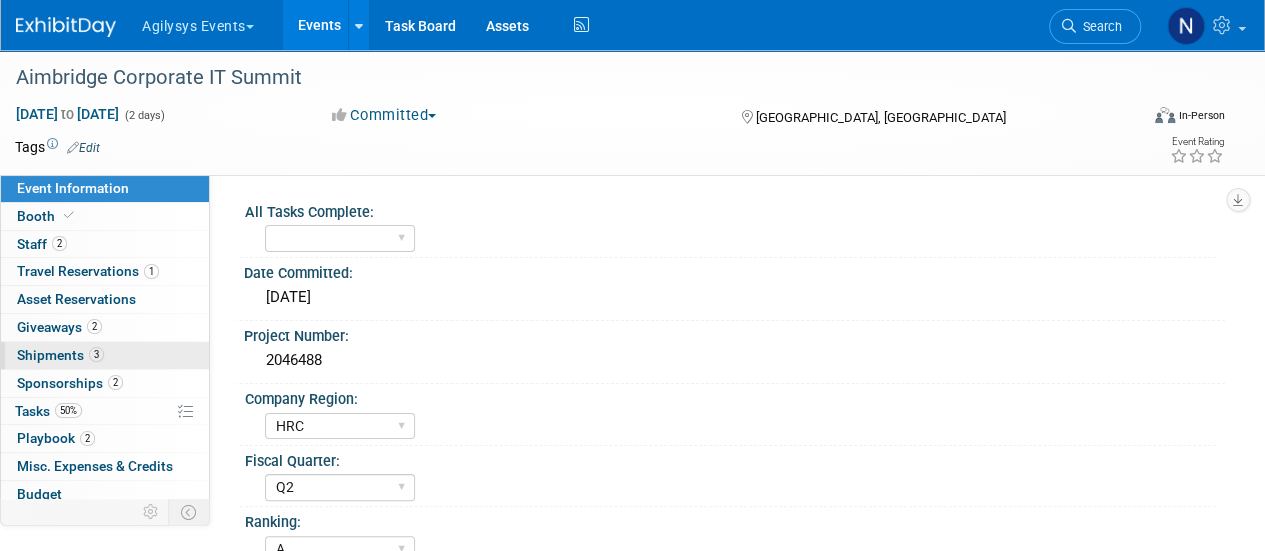 click on "3
Shipments 3" at bounding box center (105, 355) 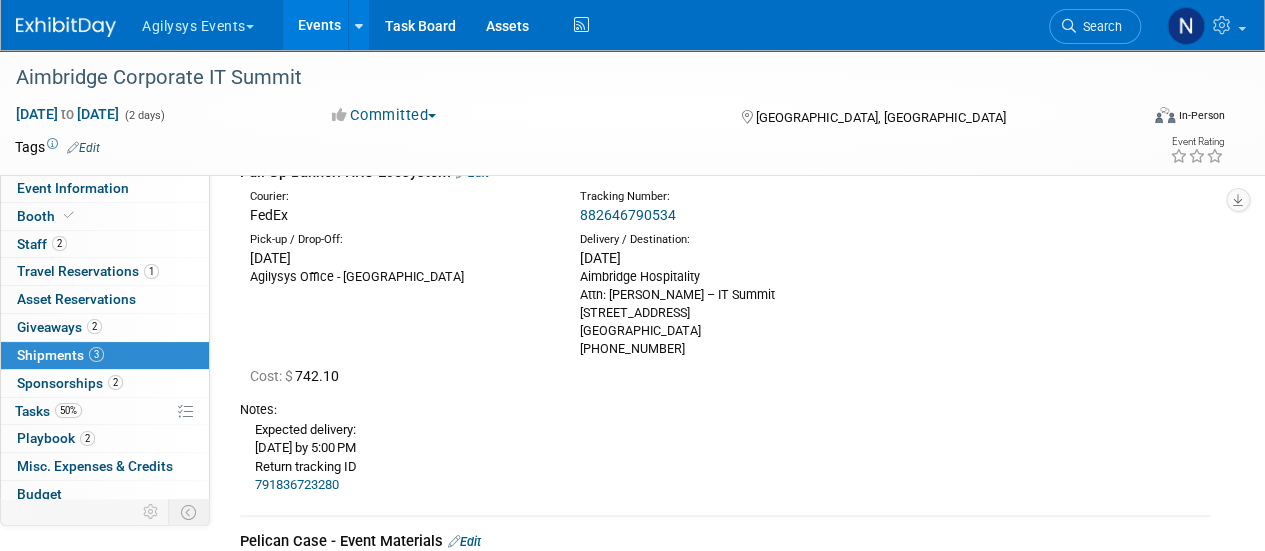 scroll, scrollTop: 448, scrollLeft: 0, axis: vertical 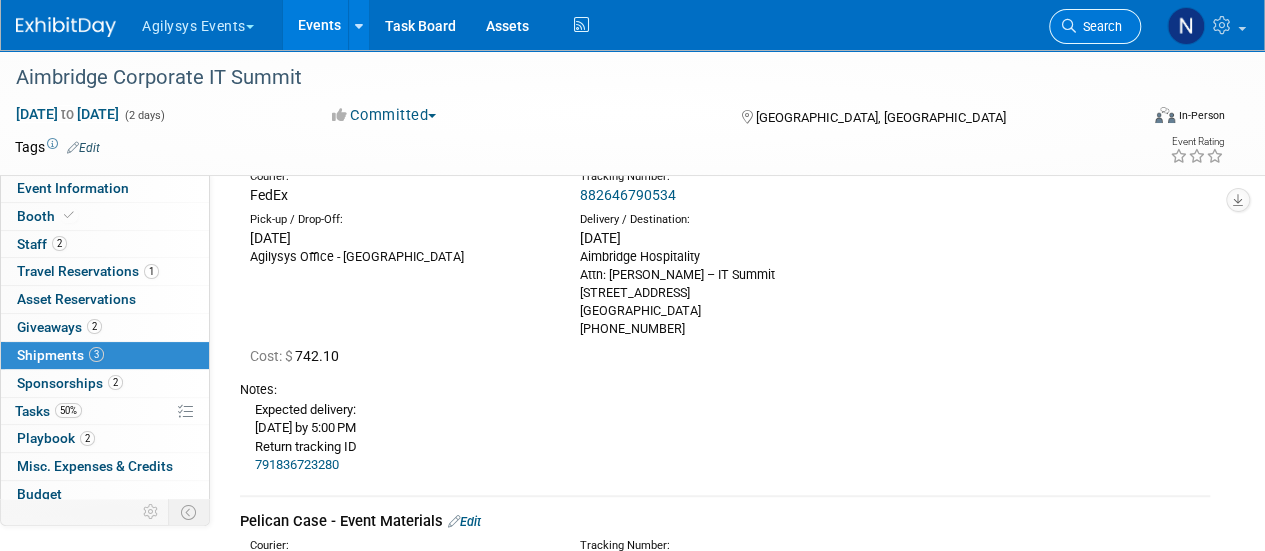 click on "Search" at bounding box center (1099, 26) 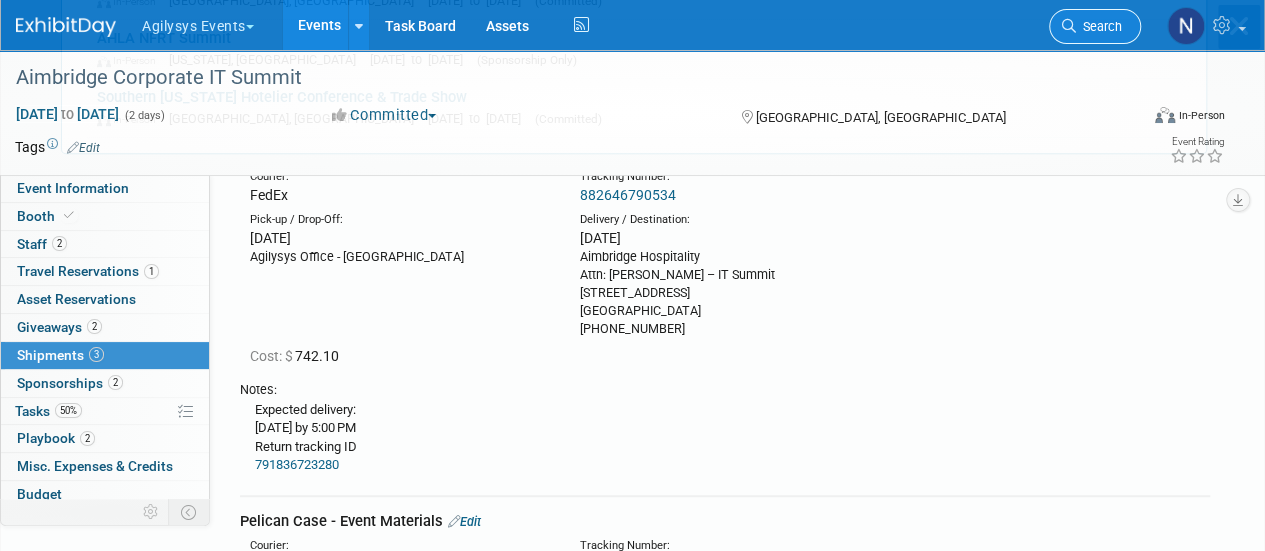 scroll, scrollTop: 0, scrollLeft: 0, axis: both 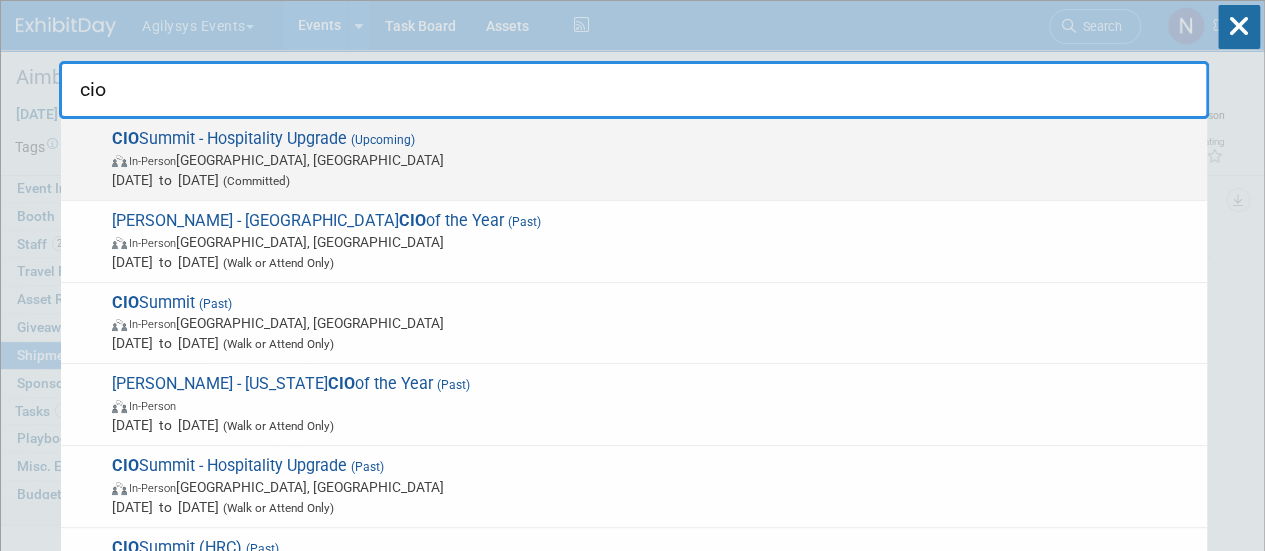 type on "cio" 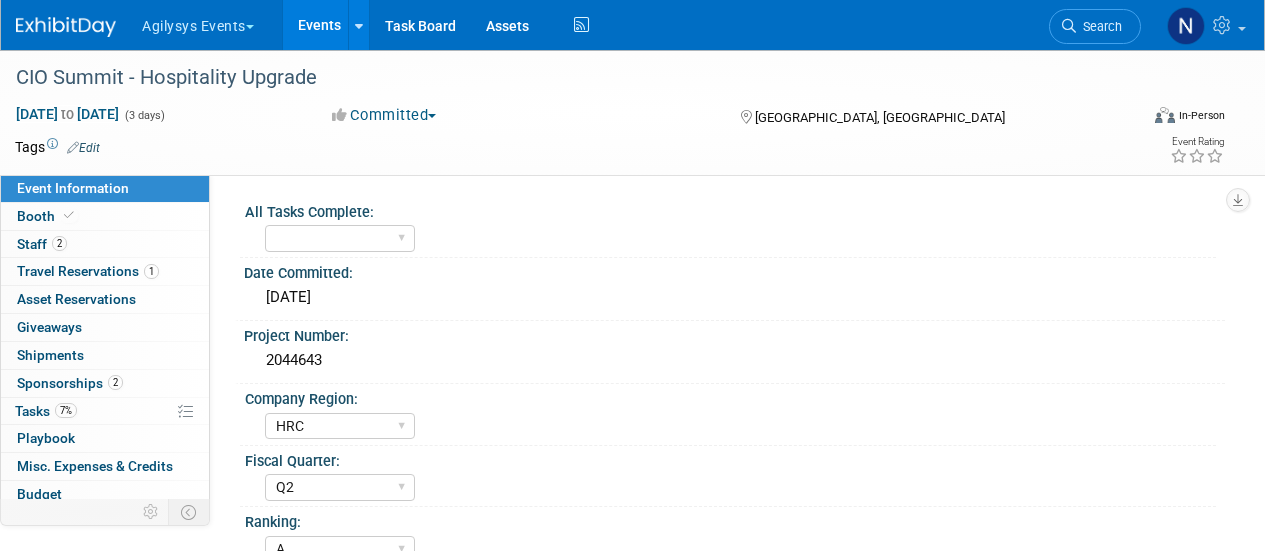 select on "HRC" 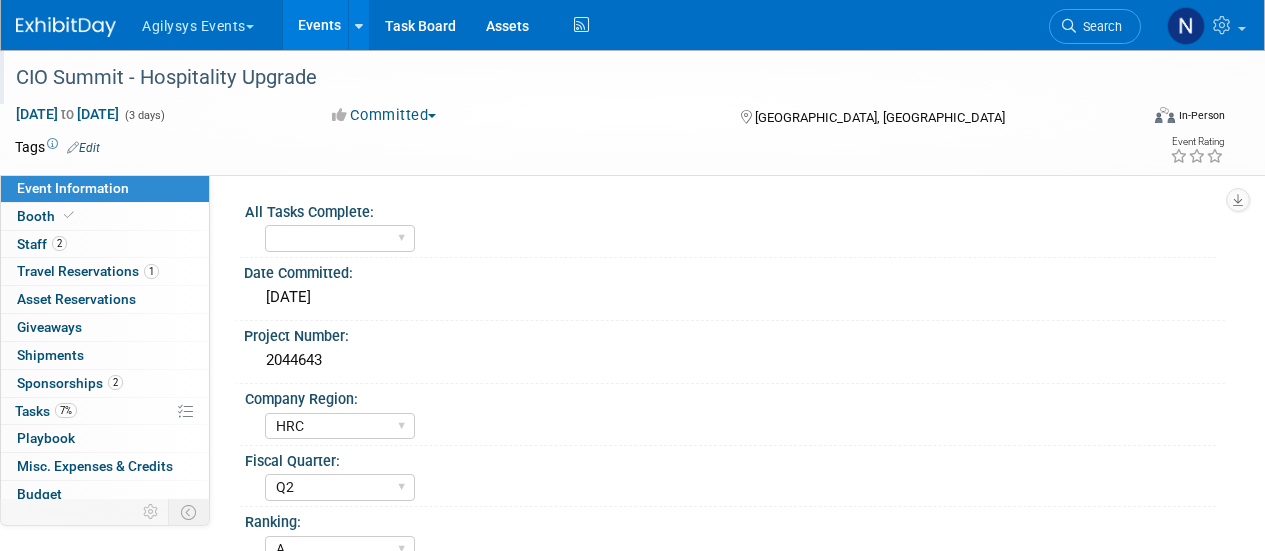 scroll, scrollTop: 0, scrollLeft: 0, axis: both 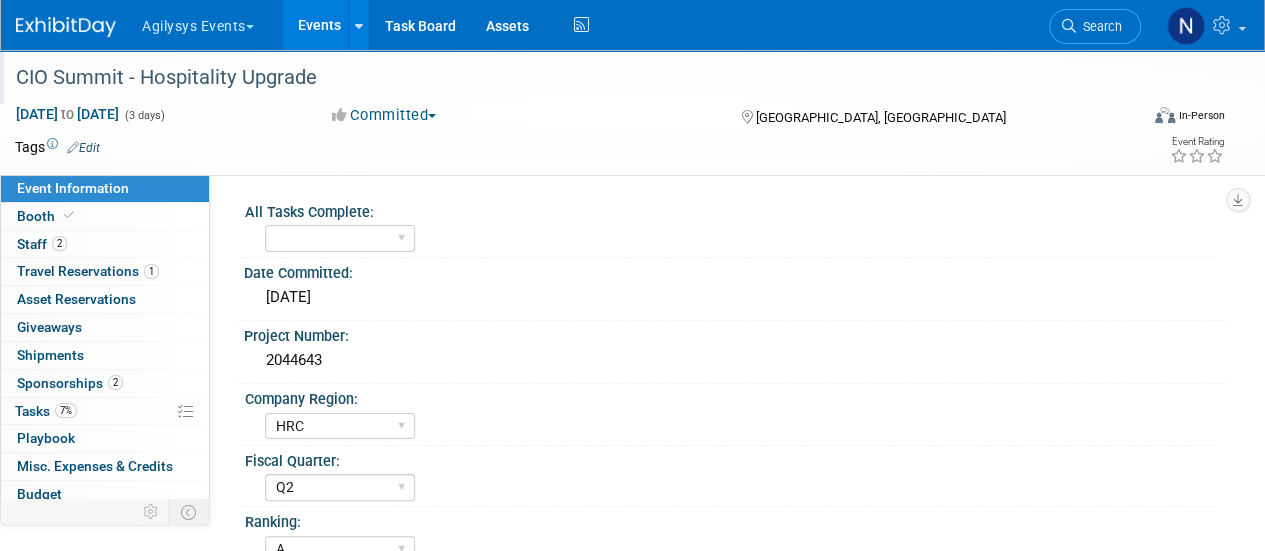 click on "CIO Summit - Hospitality Upgrade" at bounding box center (568, 77) 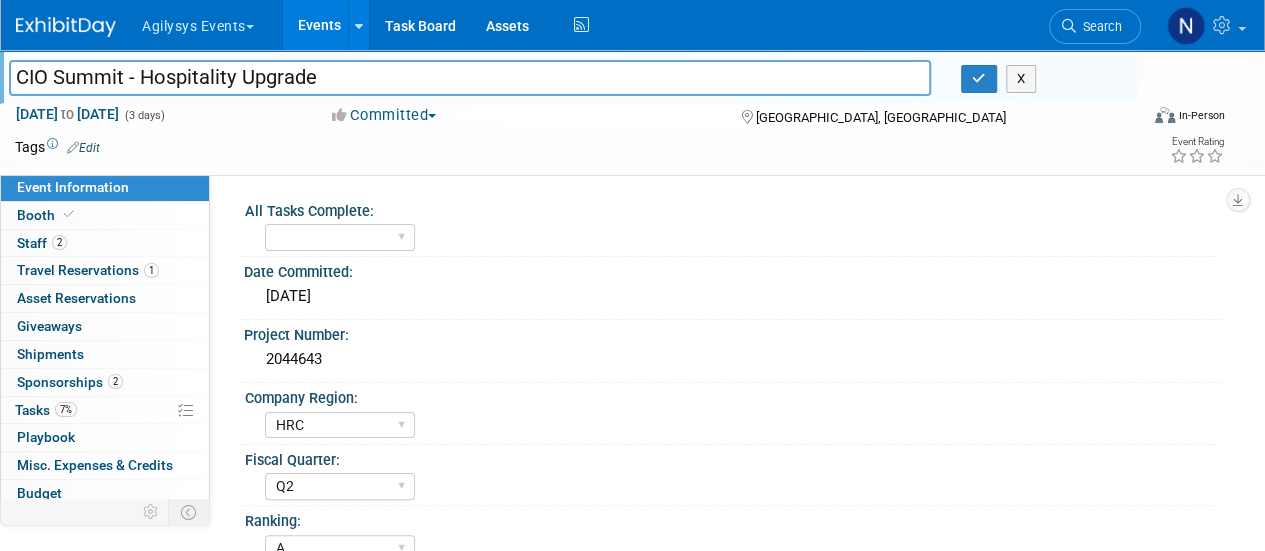 click on "Committed" at bounding box center [384, 115] 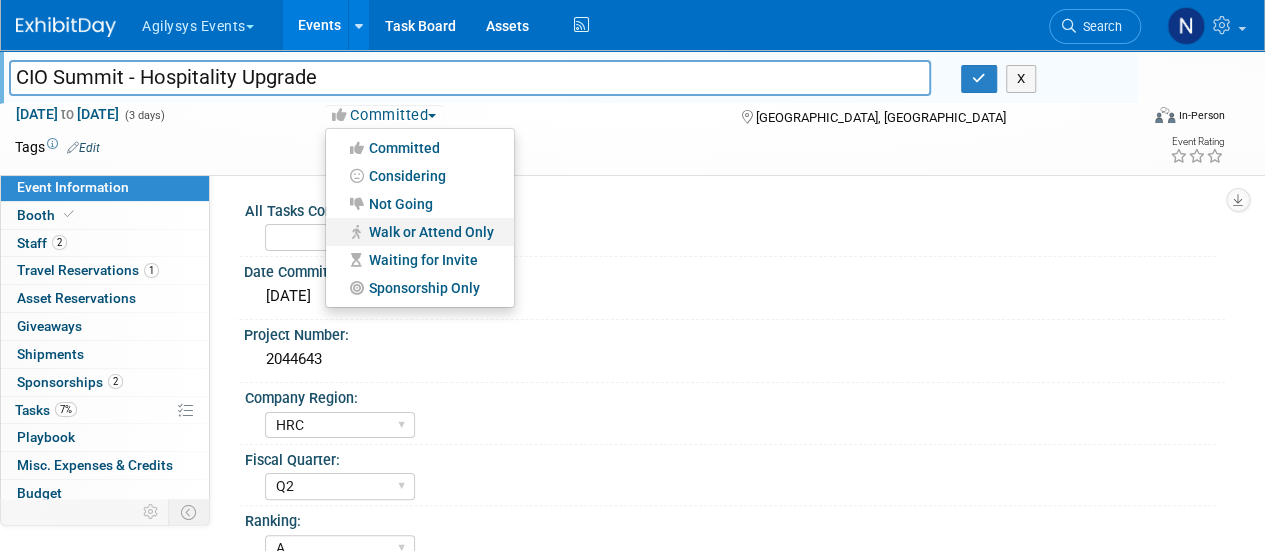 click on "Walk or Attend Only" at bounding box center (420, 232) 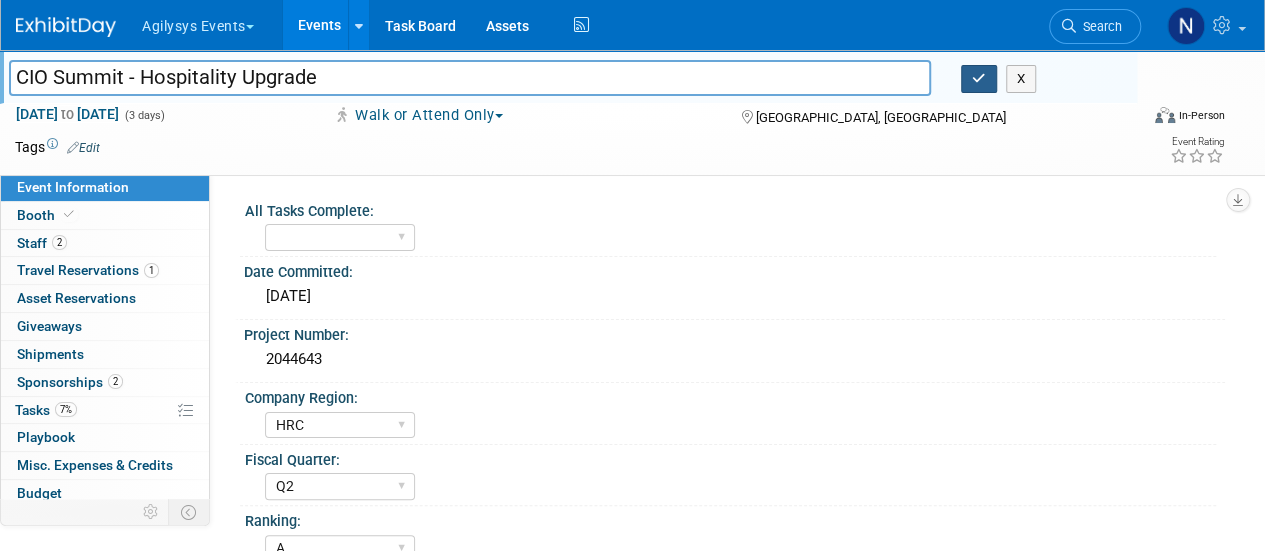 click at bounding box center [979, 79] 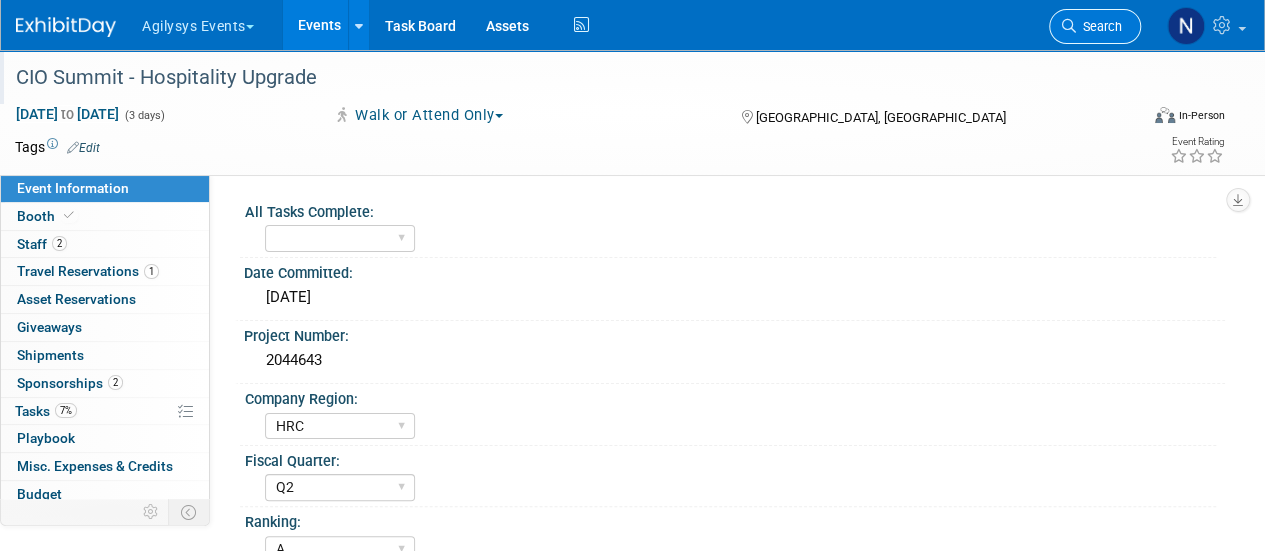 click on "Search" at bounding box center [1095, 26] 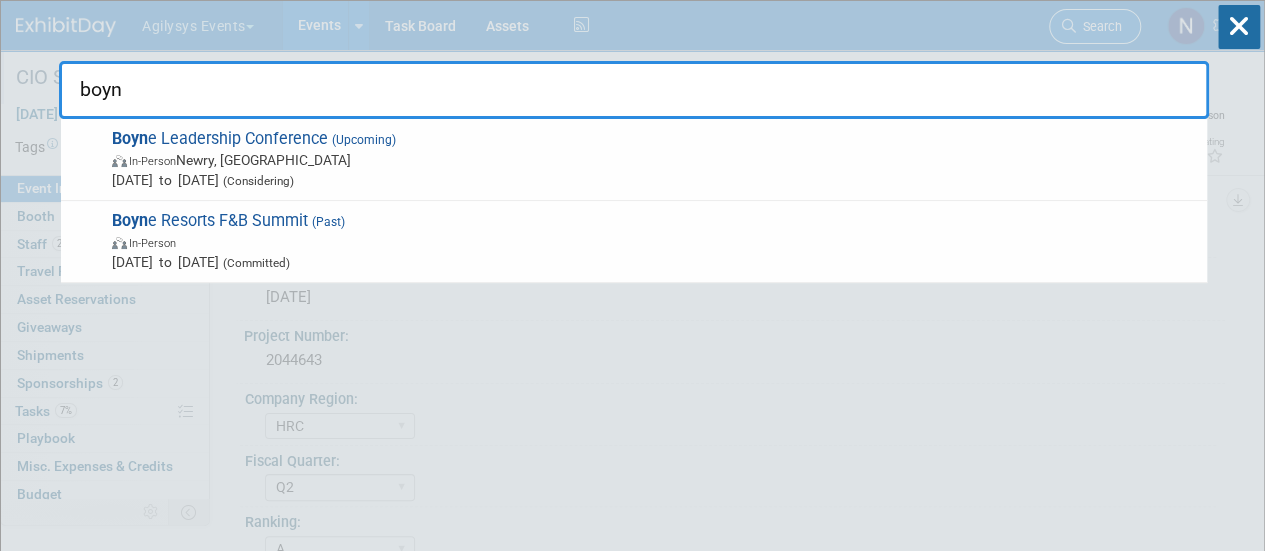 type on "boyne" 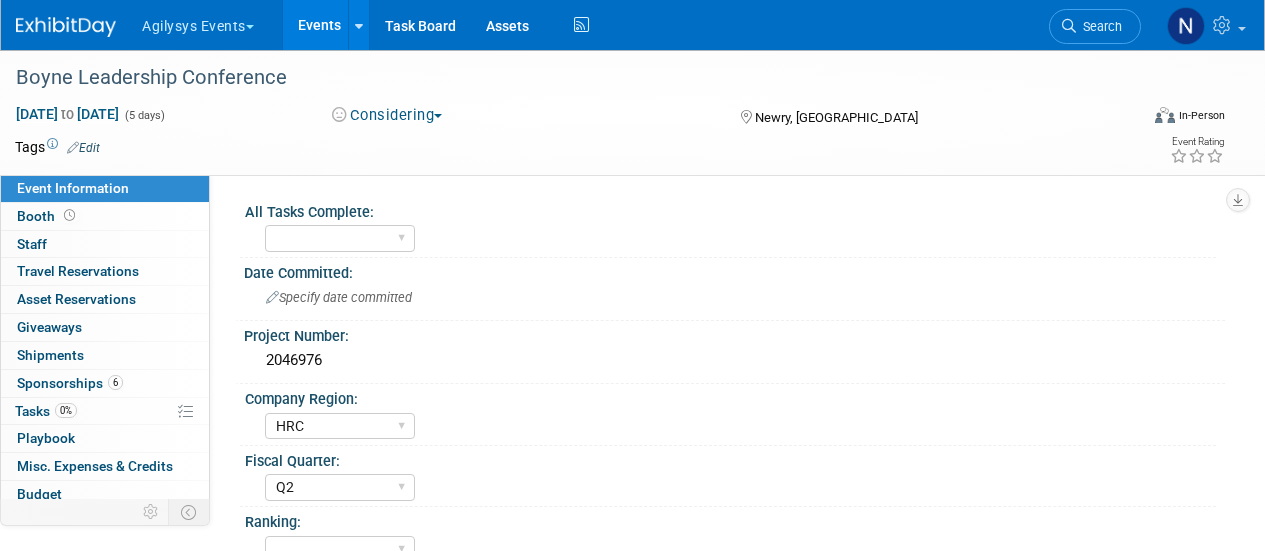 select on "HRC" 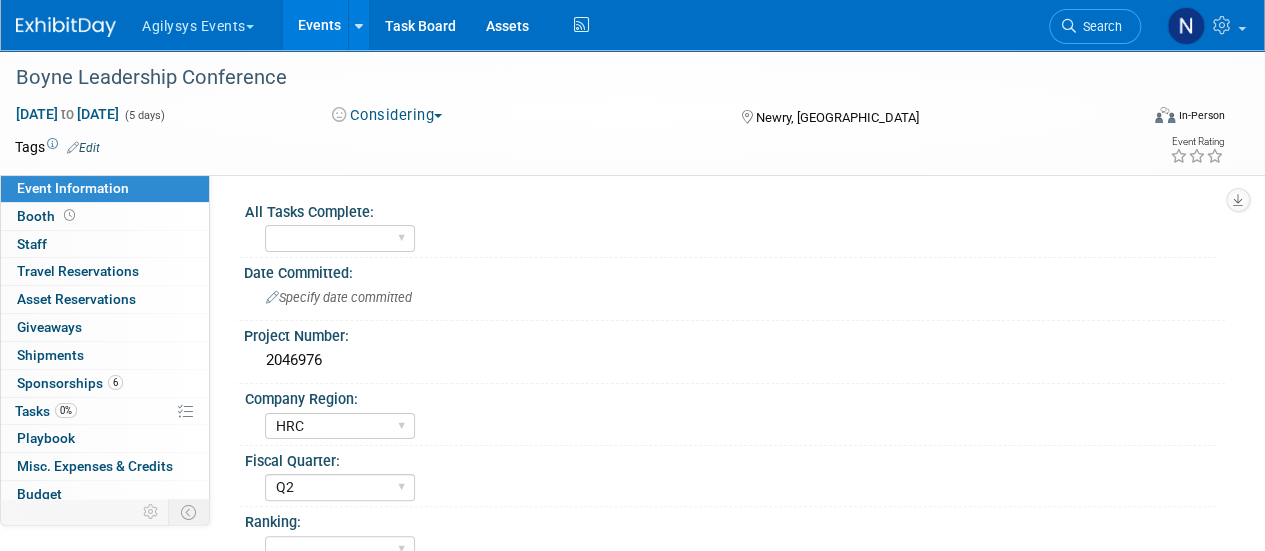 scroll, scrollTop: 0, scrollLeft: 0, axis: both 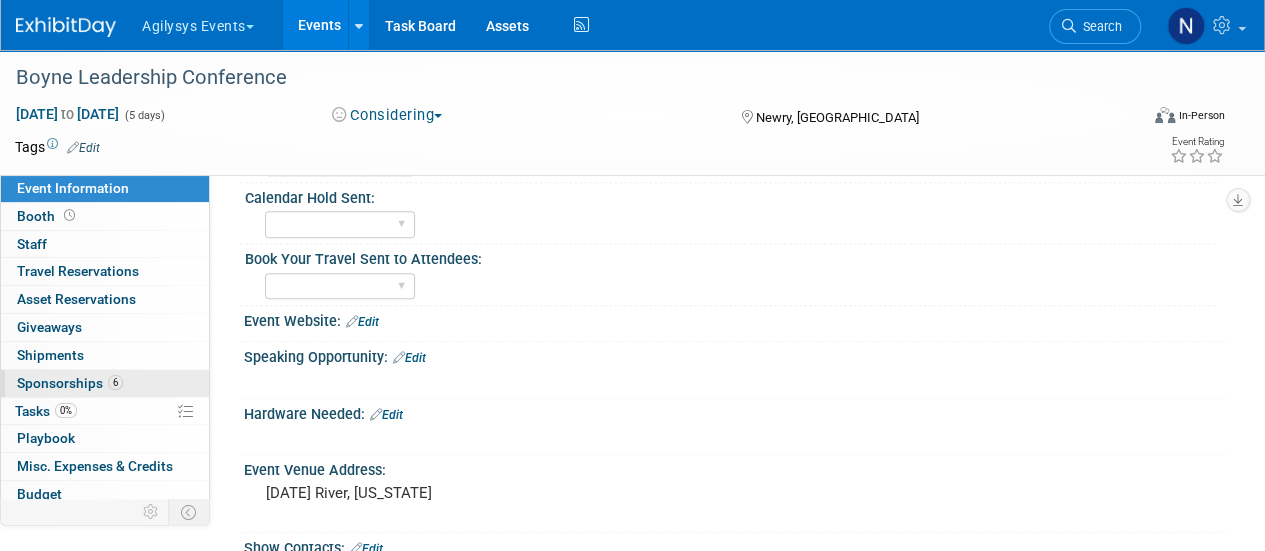 click on "6" at bounding box center (115, 382) 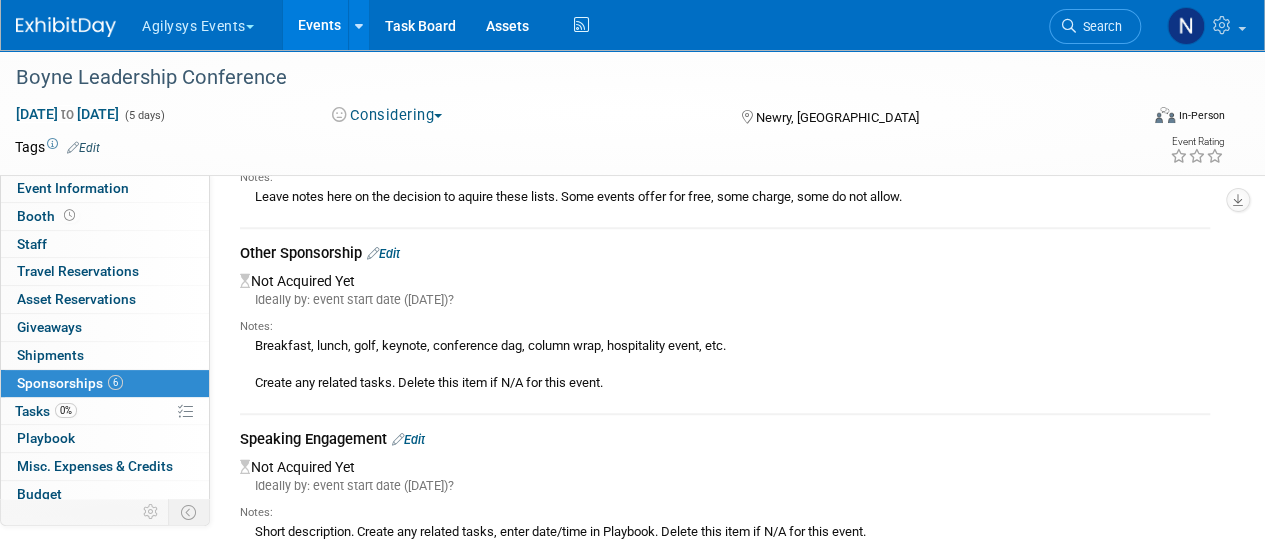 scroll, scrollTop: 869, scrollLeft: 0, axis: vertical 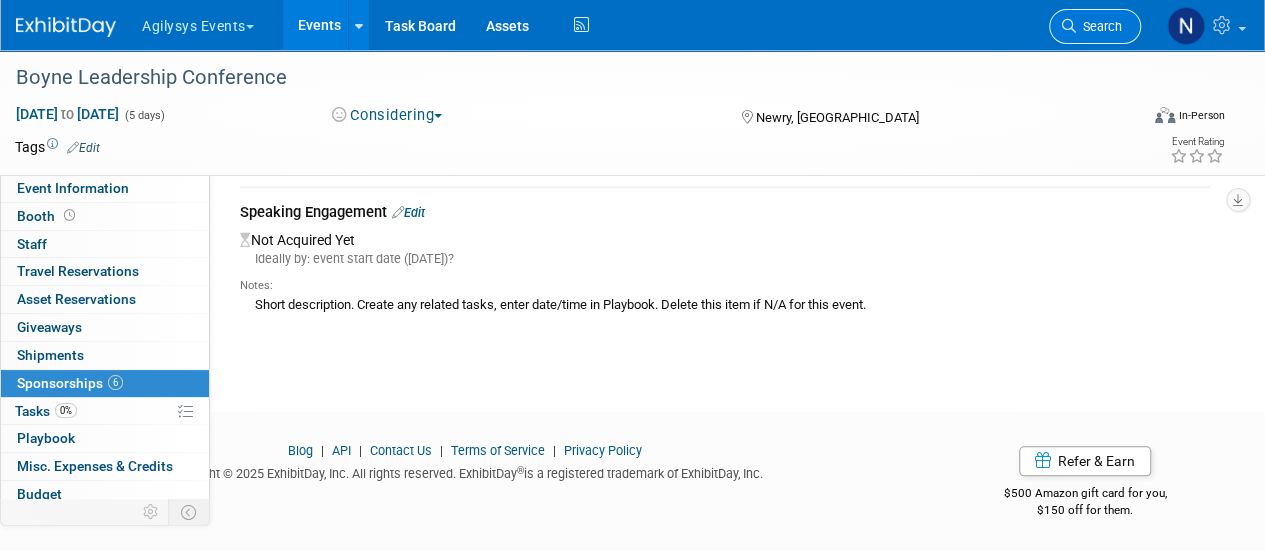click on "Search" at bounding box center (1099, 26) 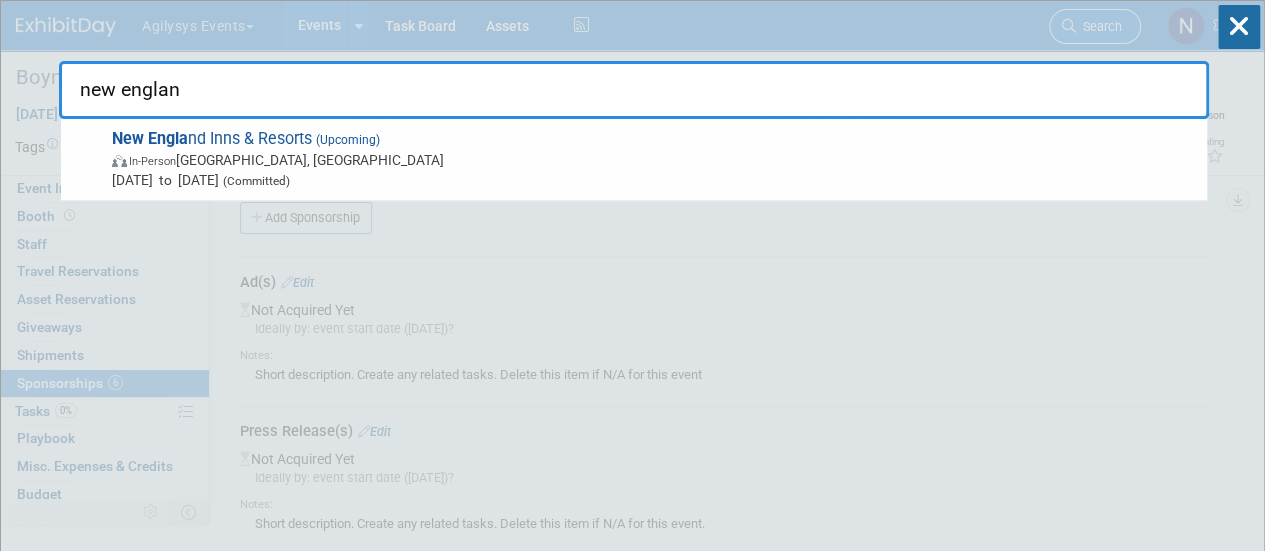 type on "new england" 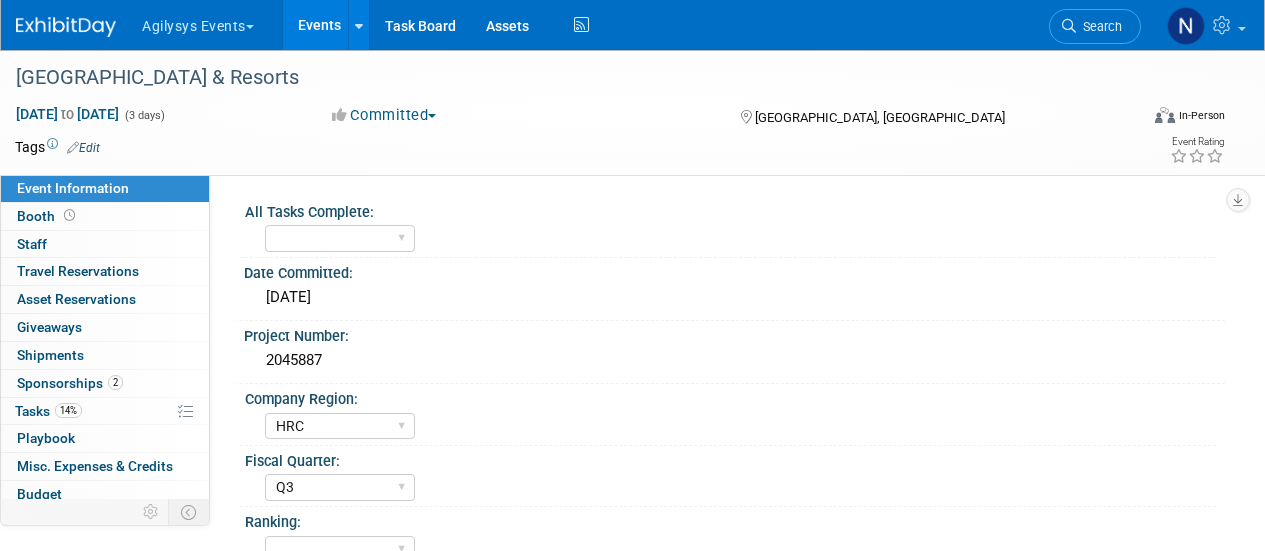 select on "HRC" 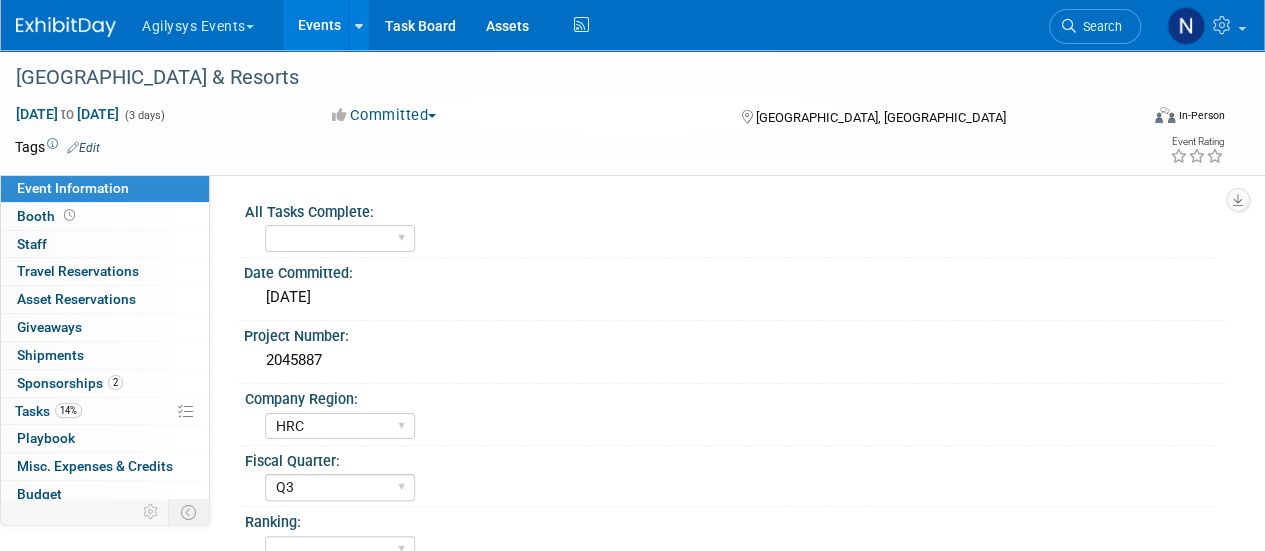 scroll, scrollTop: 0, scrollLeft: 0, axis: both 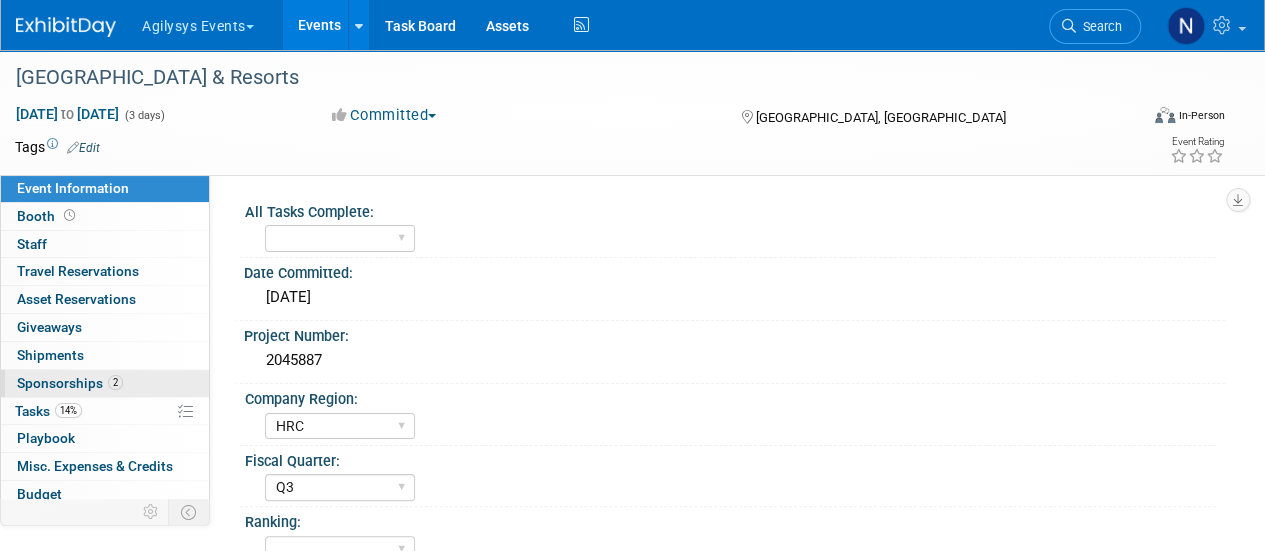 click on "2
Sponsorships 2" at bounding box center (105, 383) 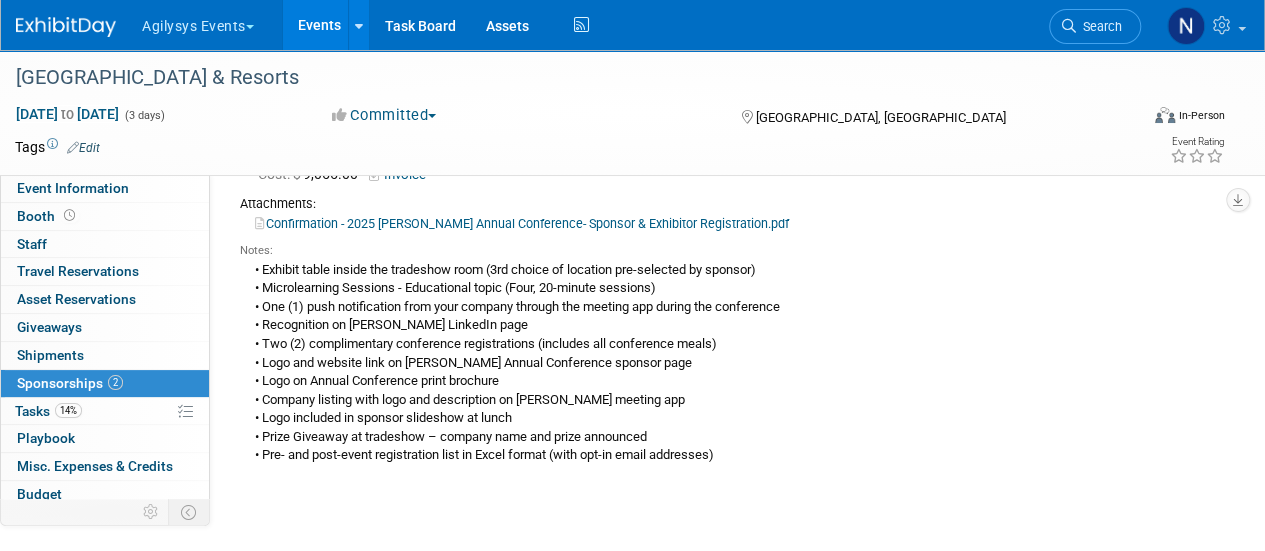 scroll, scrollTop: 308, scrollLeft: 0, axis: vertical 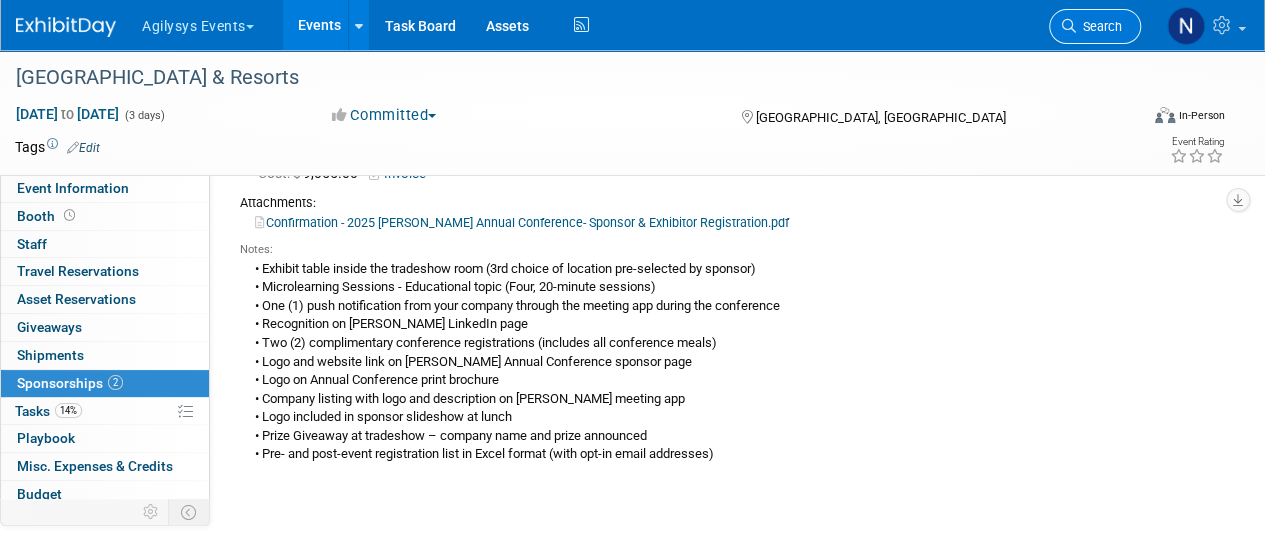 click on "Search" at bounding box center (1099, 26) 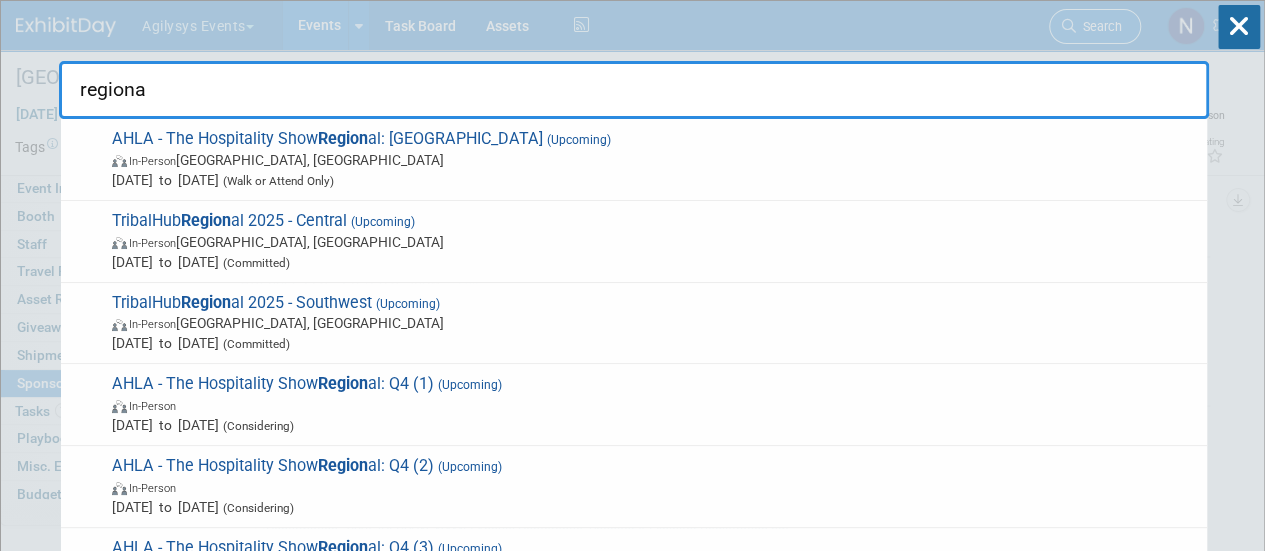type on "regional" 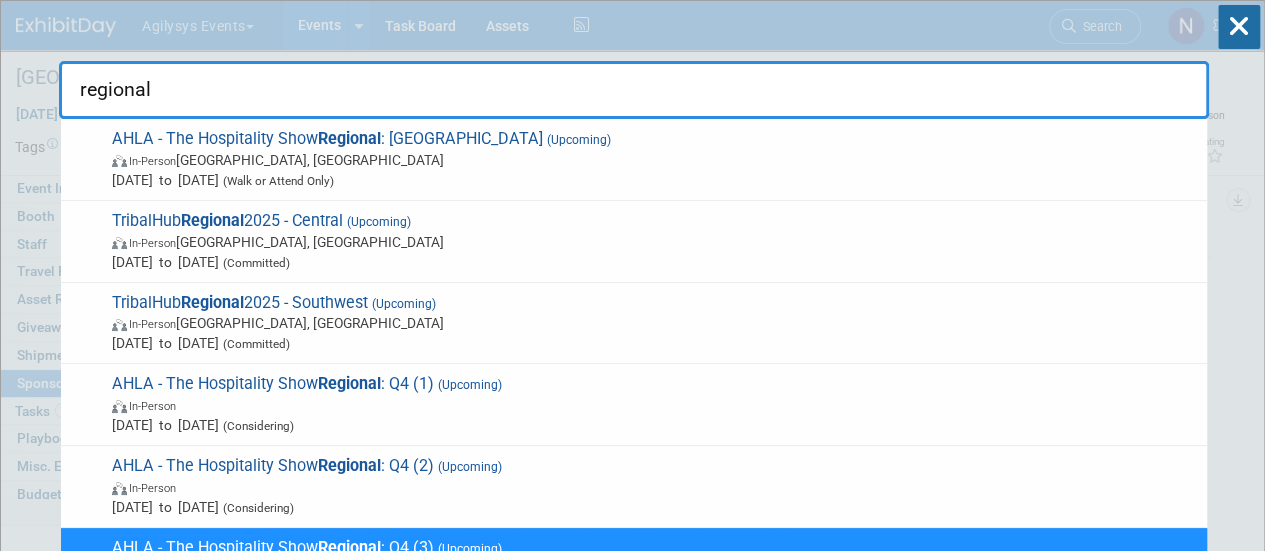 drag, startPoint x: 323, startPoint y: 92, endPoint x: 0, endPoint y: 123, distance: 324.4842 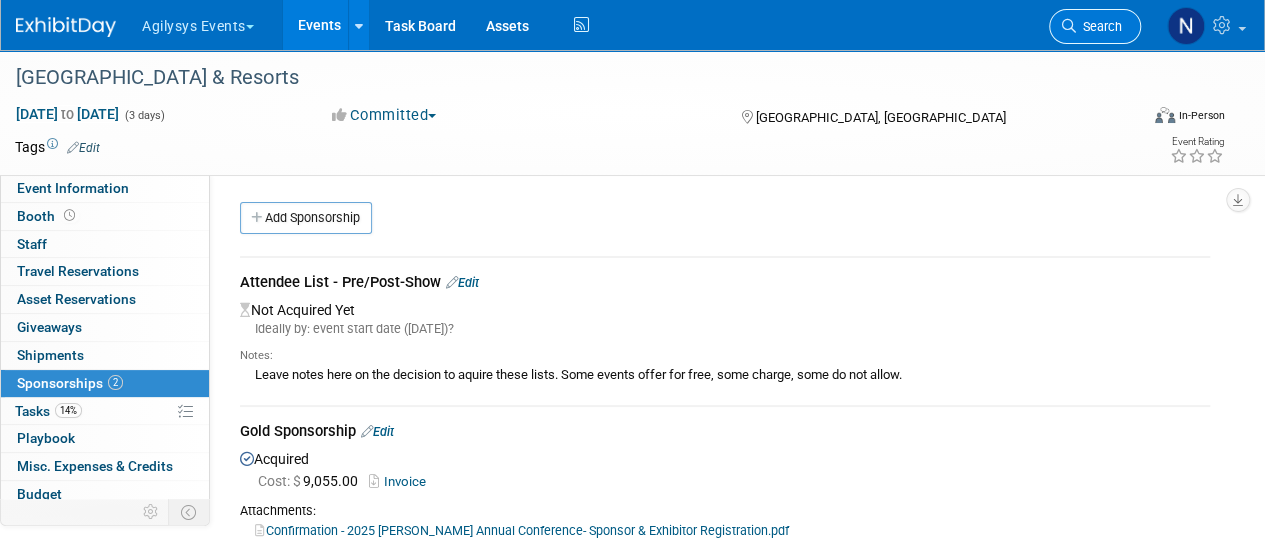 click on "Search" at bounding box center [1099, 26] 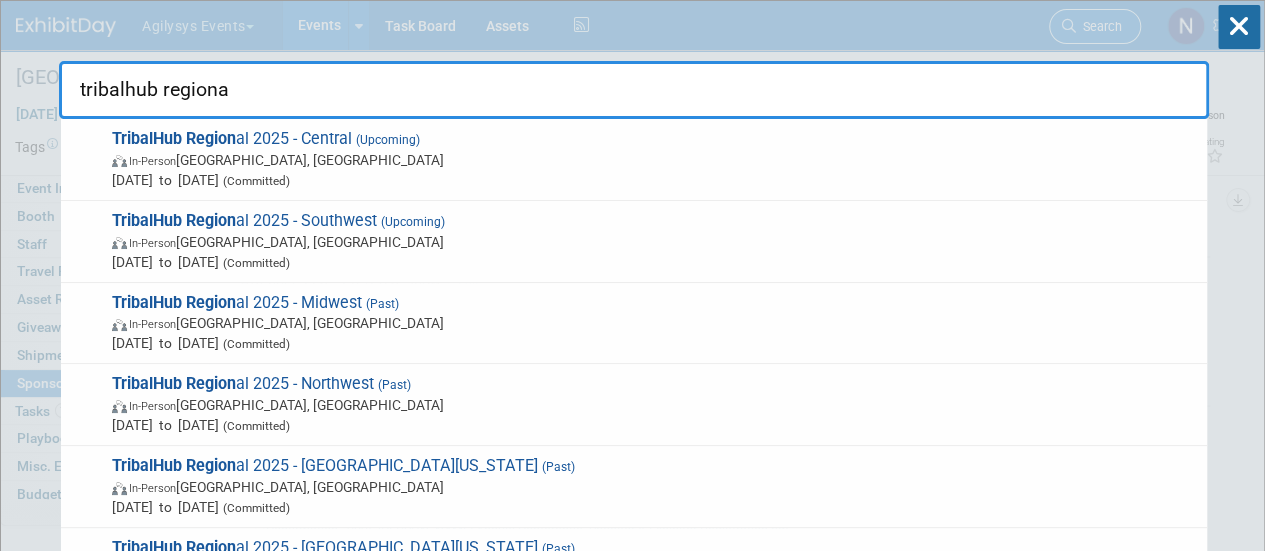 type on "tribalhub regional" 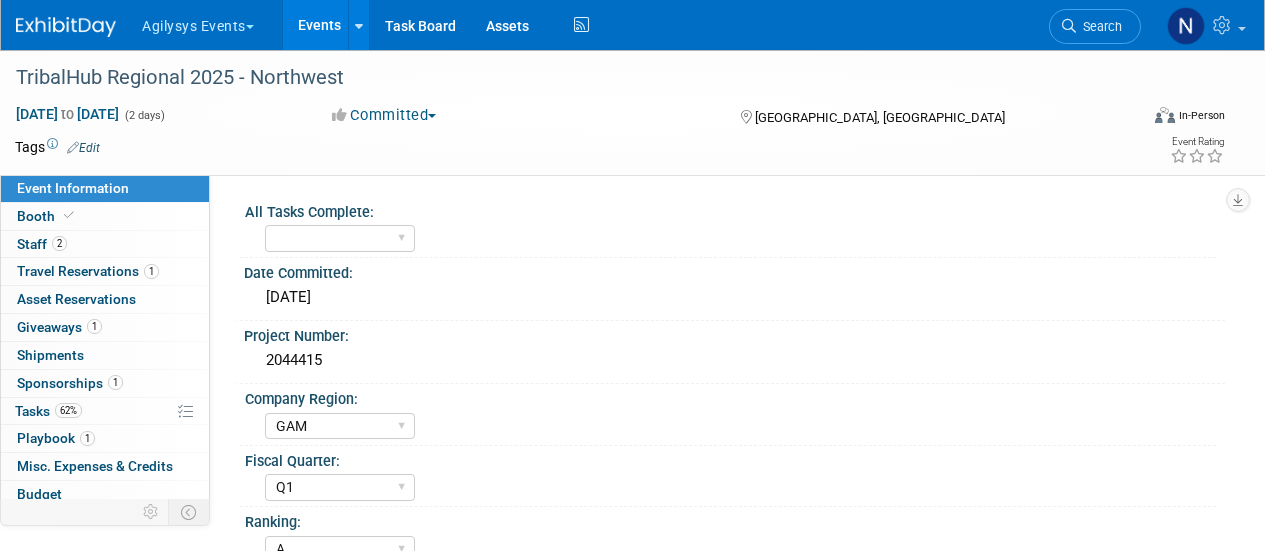 select on "GAM" 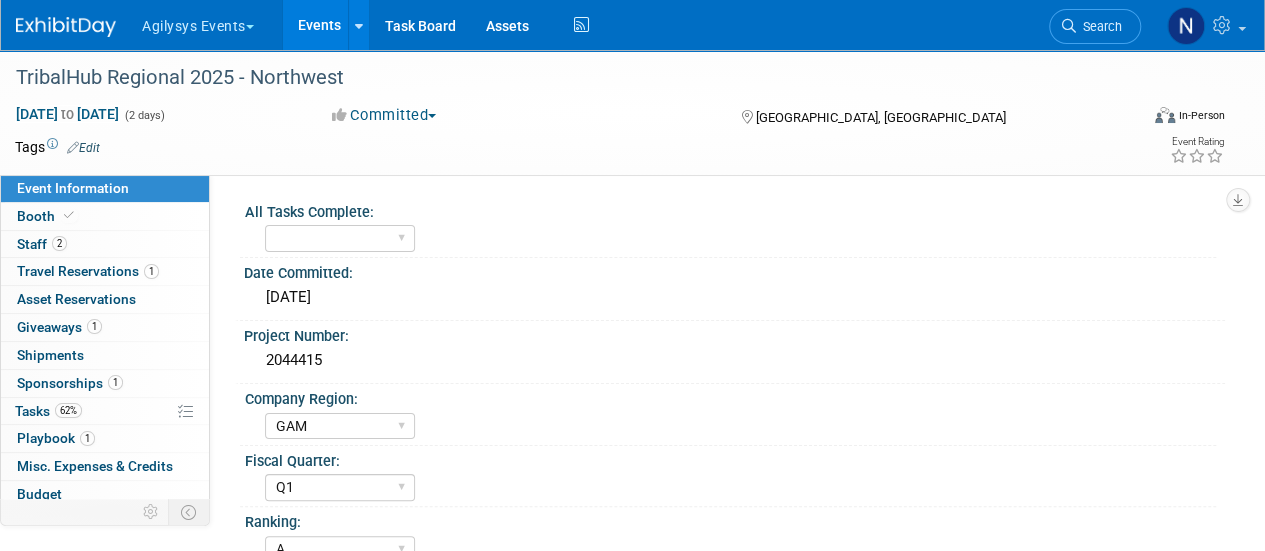 scroll, scrollTop: 0, scrollLeft: 0, axis: both 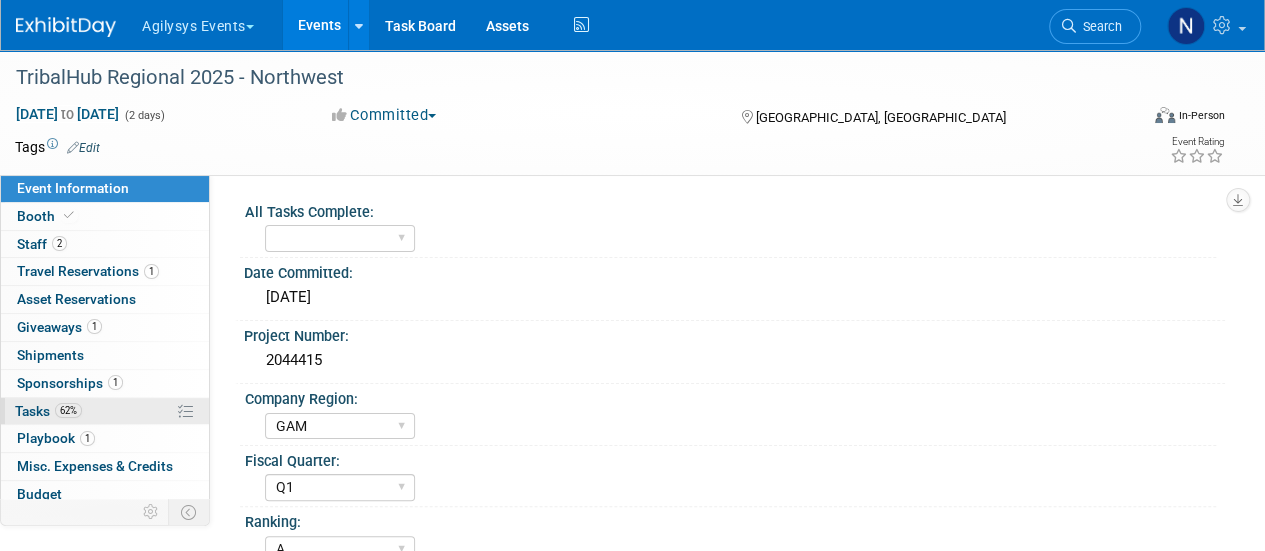 click on "62%
Tasks 62%" at bounding box center [105, 411] 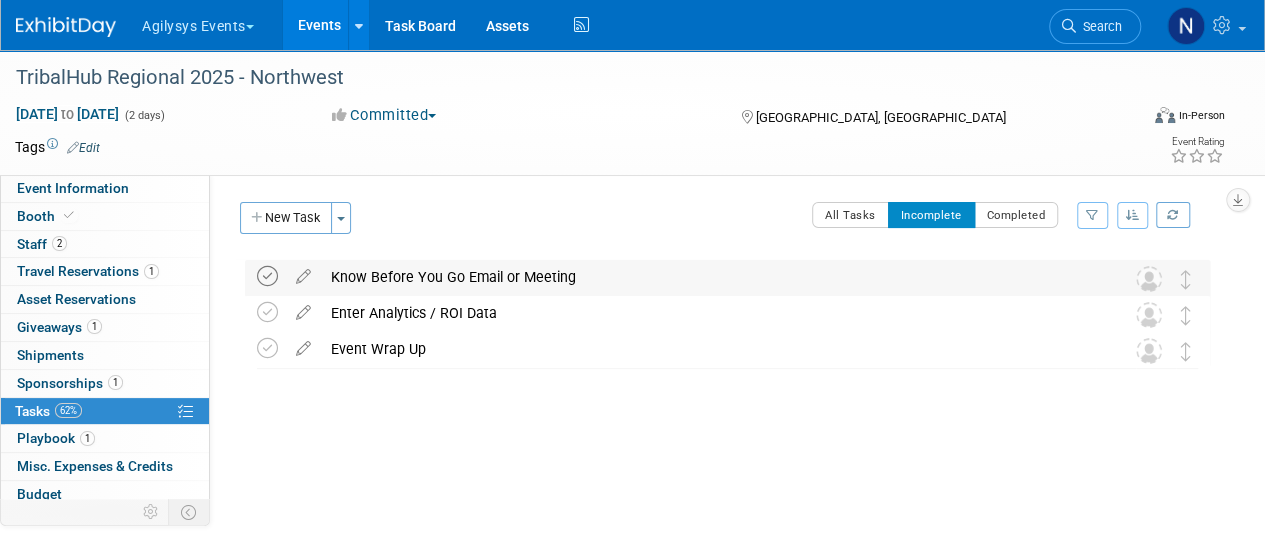 click at bounding box center [267, 276] 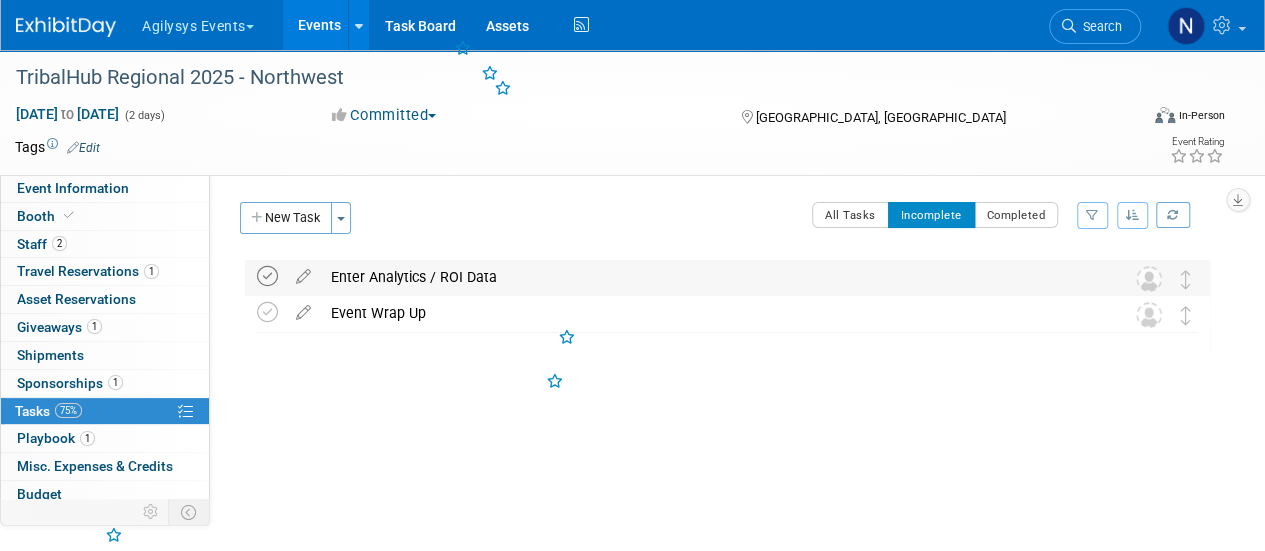 click at bounding box center [267, 276] 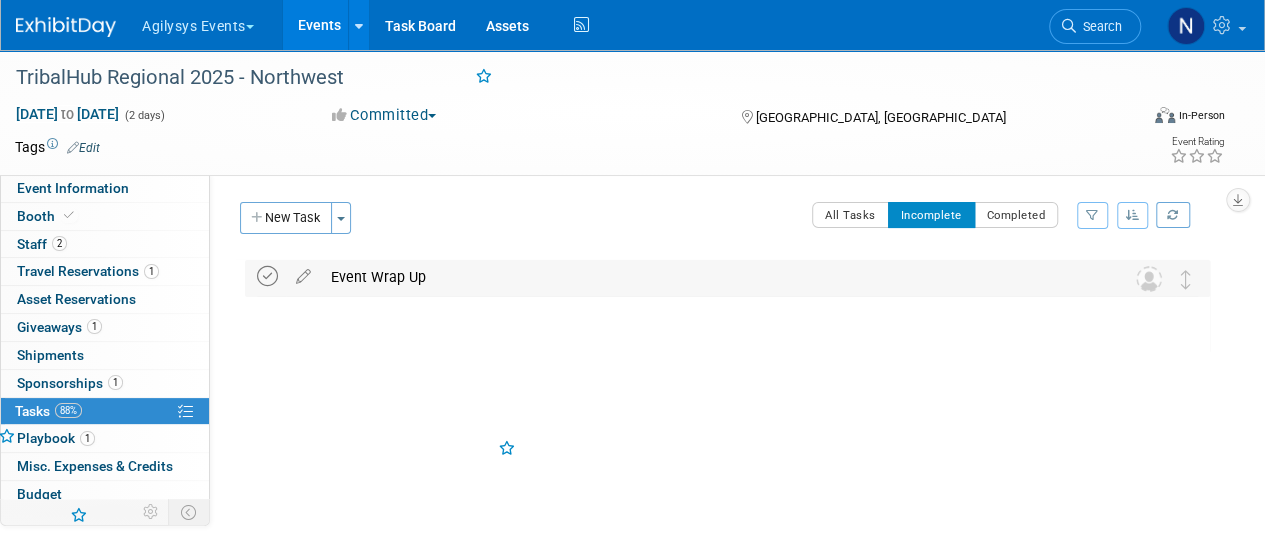 click at bounding box center (267, 276) 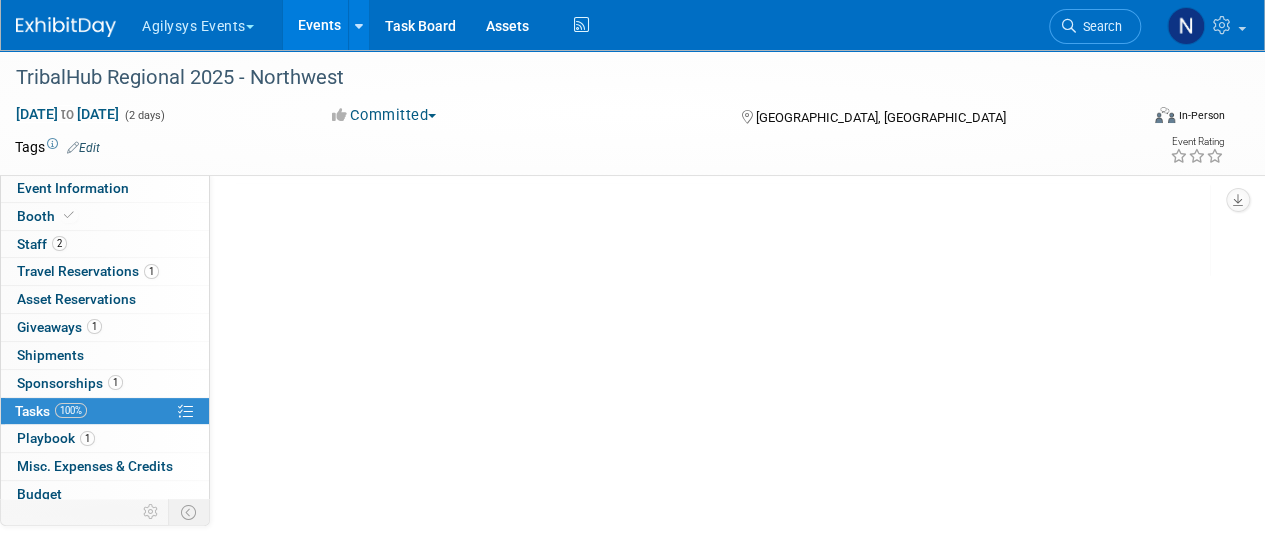 scroll, scrollTop: 0, scrollLeft: 0, axis: both 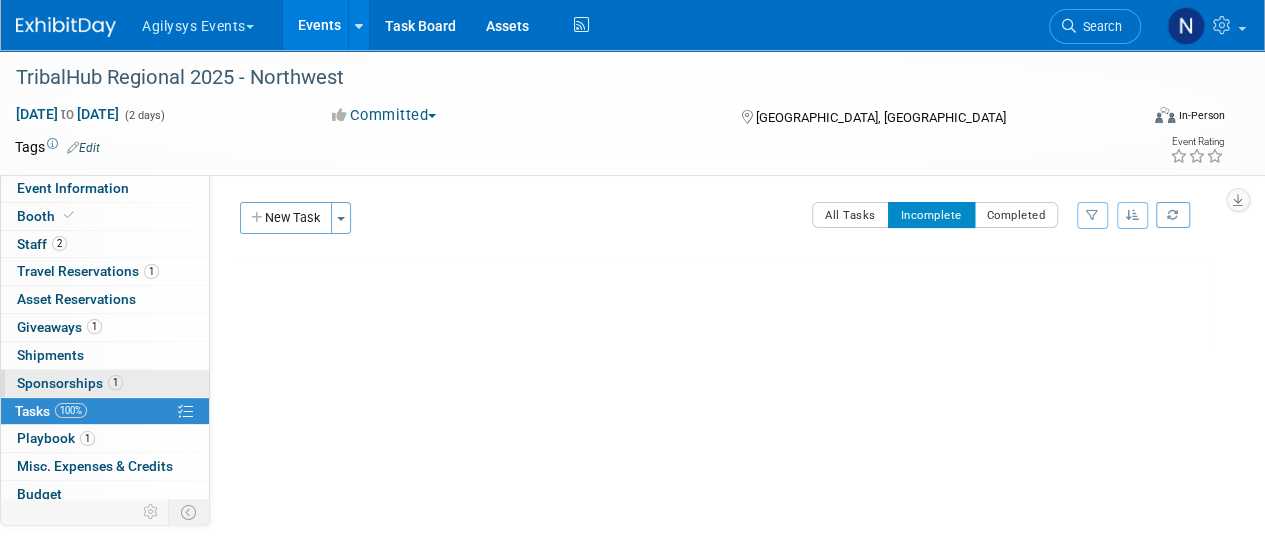 click on "Sponsorships 1" at bounding box center (70, 383) 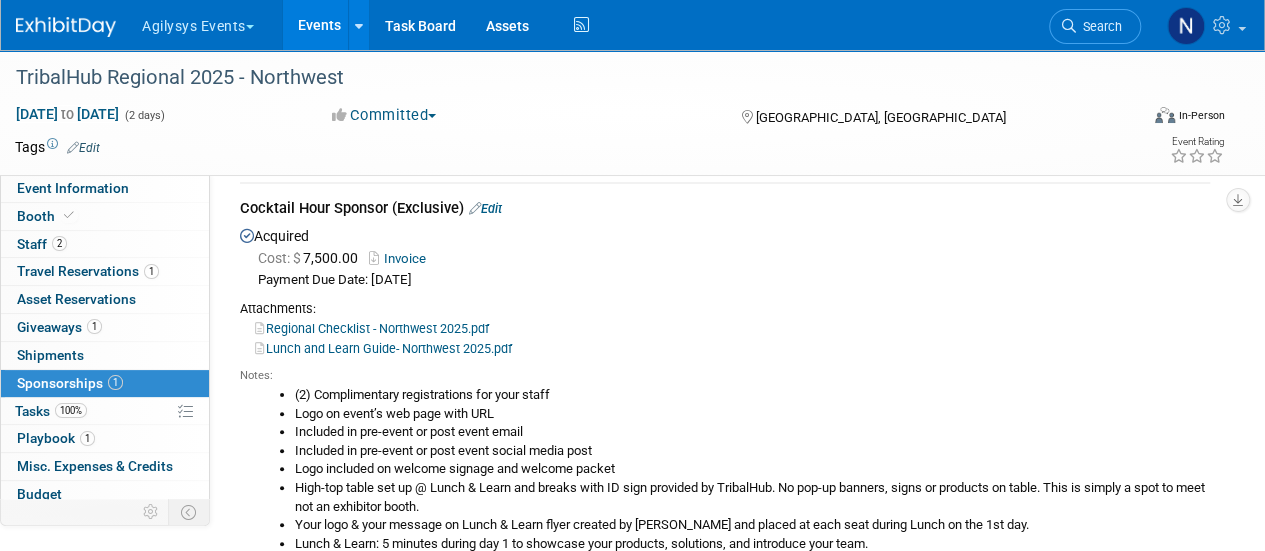 scroll, scrollTop: 50, scrollLeft: 0, axis: vertical 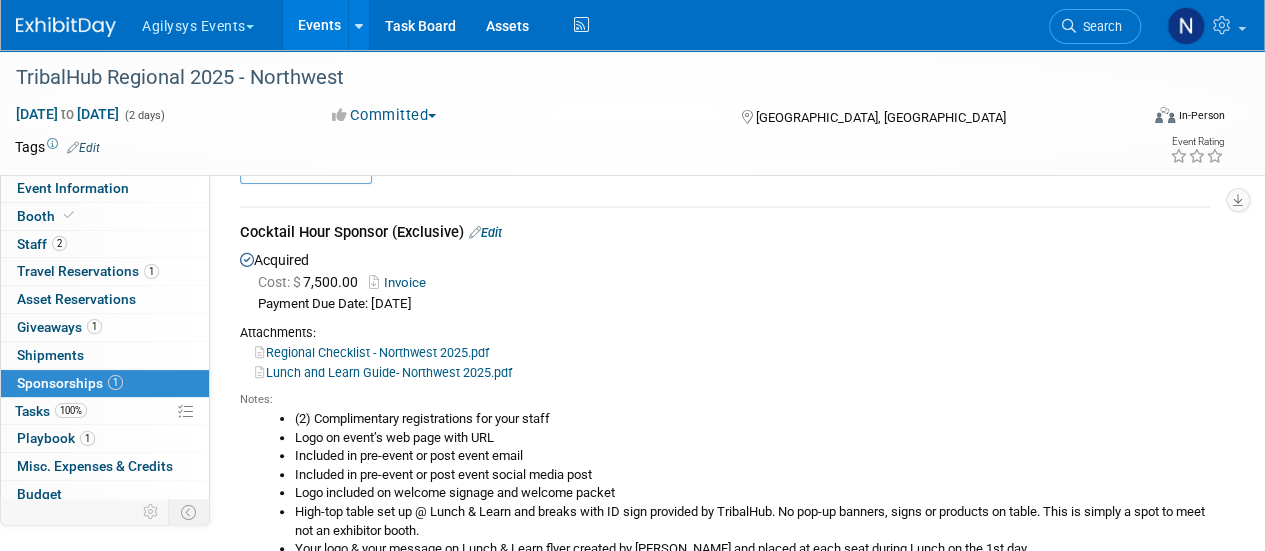 click on "Lunch and Learn Guide- Northwest 2025.pdf" at bounding box center (383, 372) 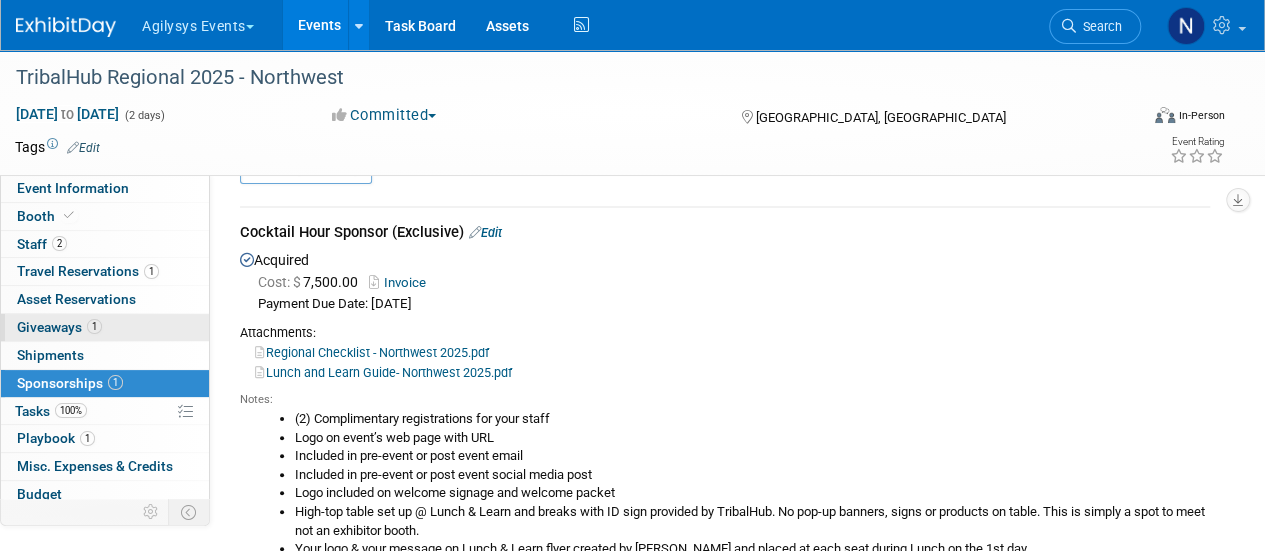 click on "1
Giveaways 1" at bounding box center [105, 327] 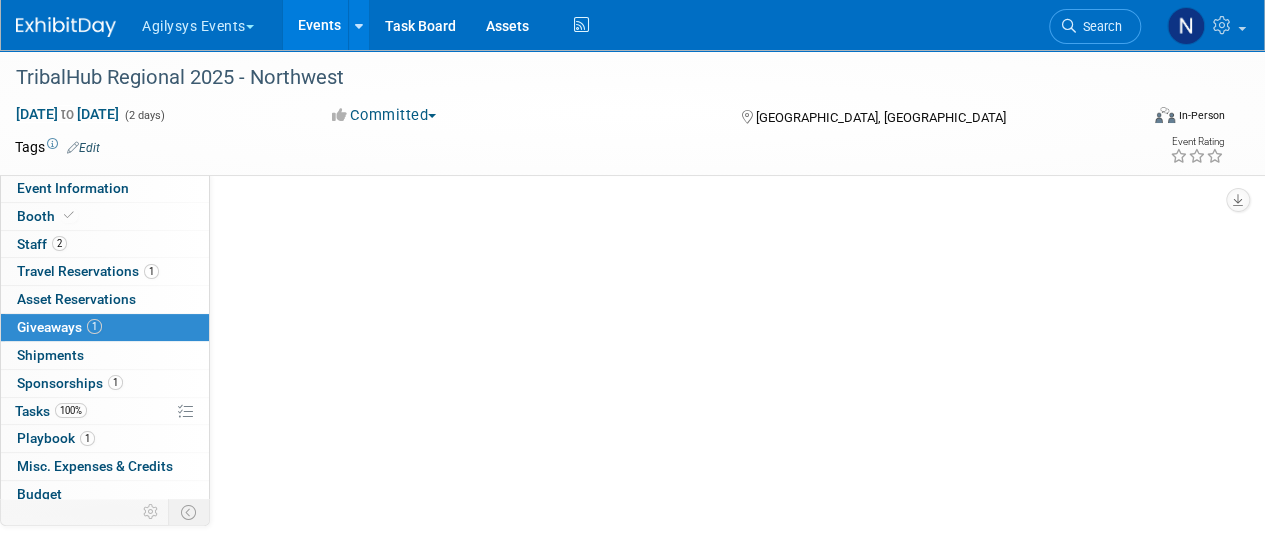 scroll, scrollTop: 0, scrollLeft: 0, axis: both 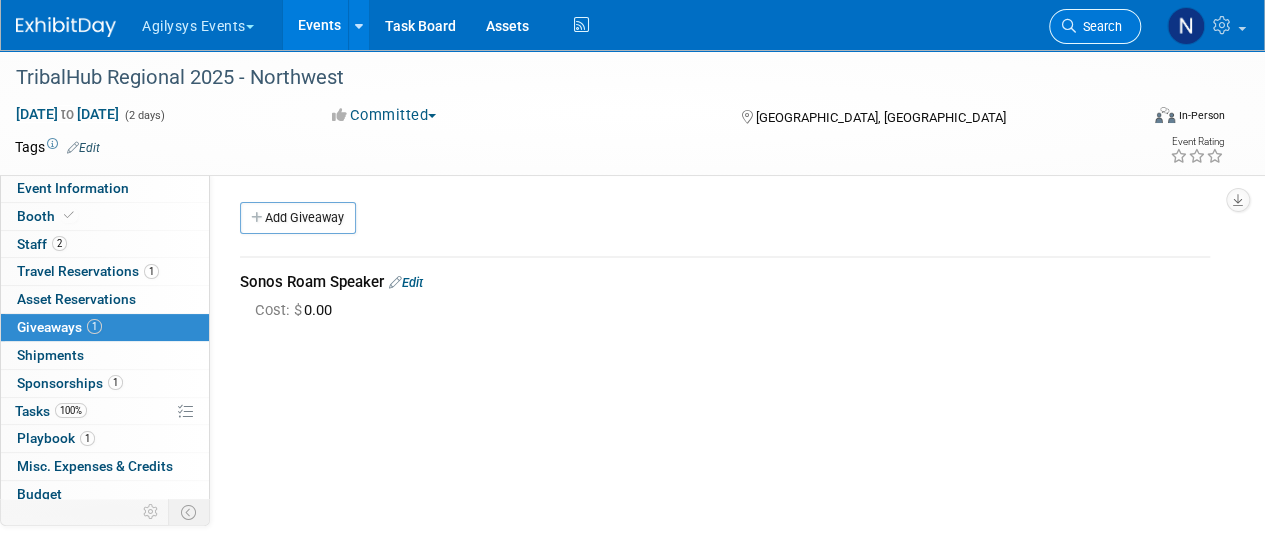 click at bounding box center (1069, 26) 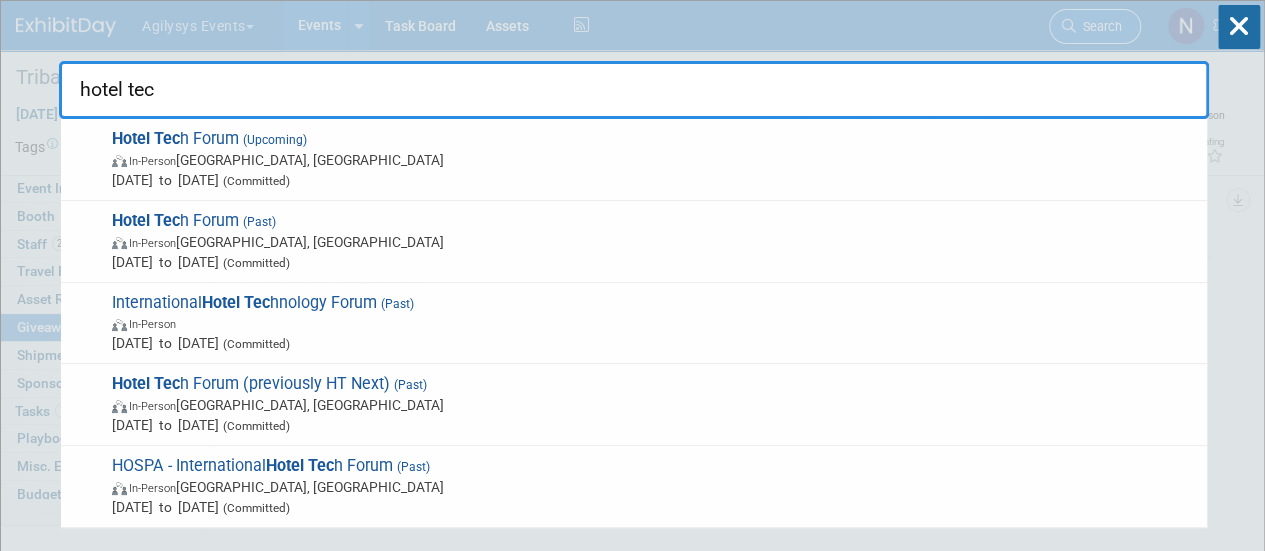 type on "hotel tech" 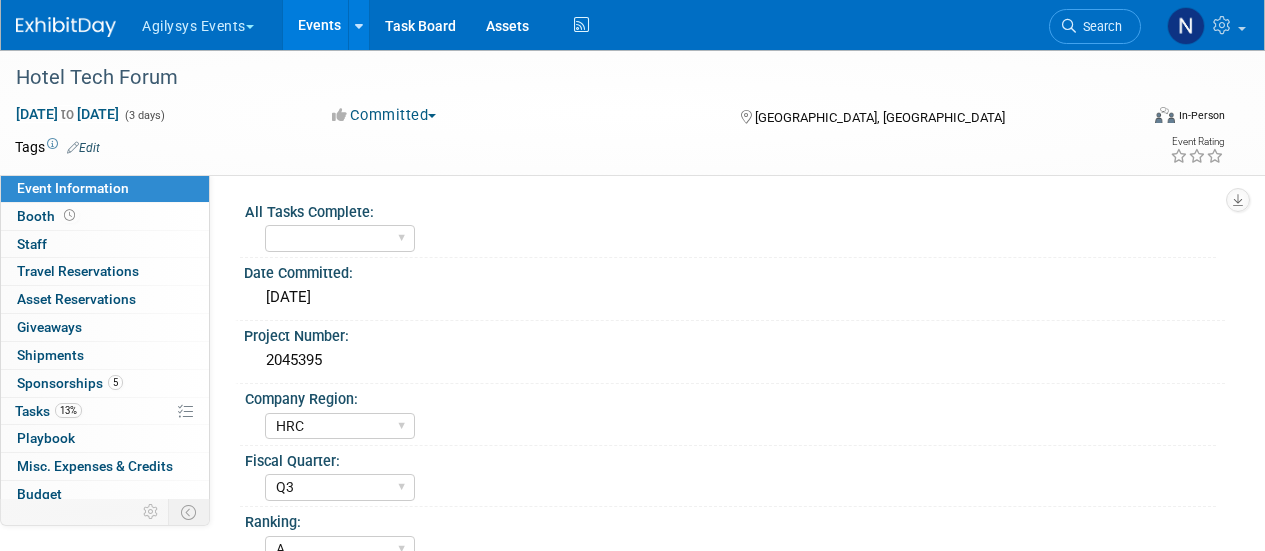 select on "HRC" 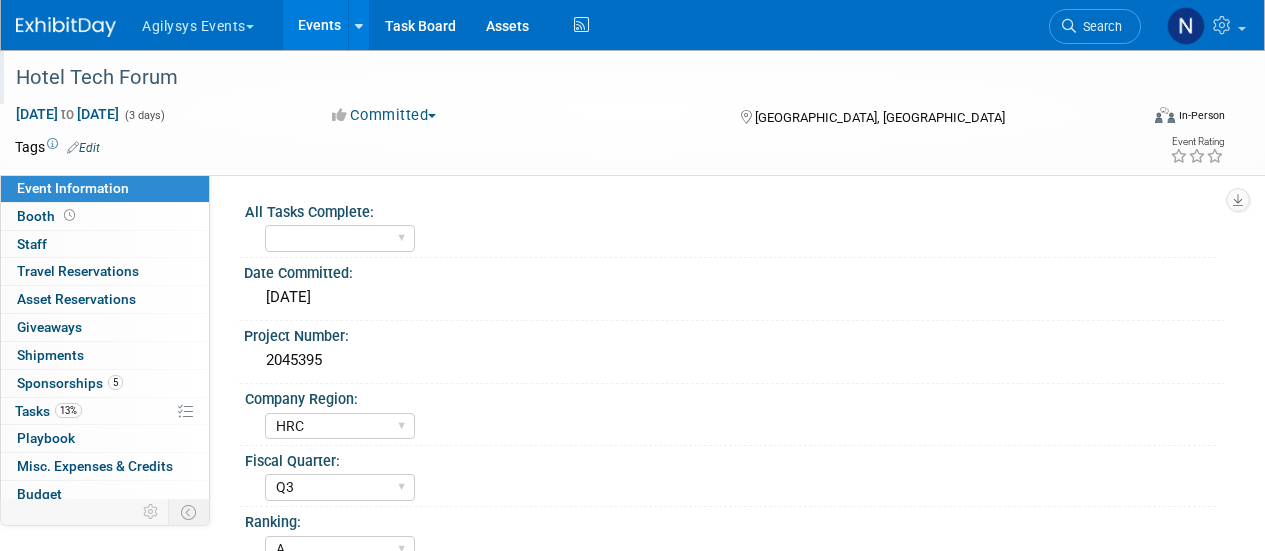 scroll, scrollTop: 0, scrollLeft: 0, axis: both 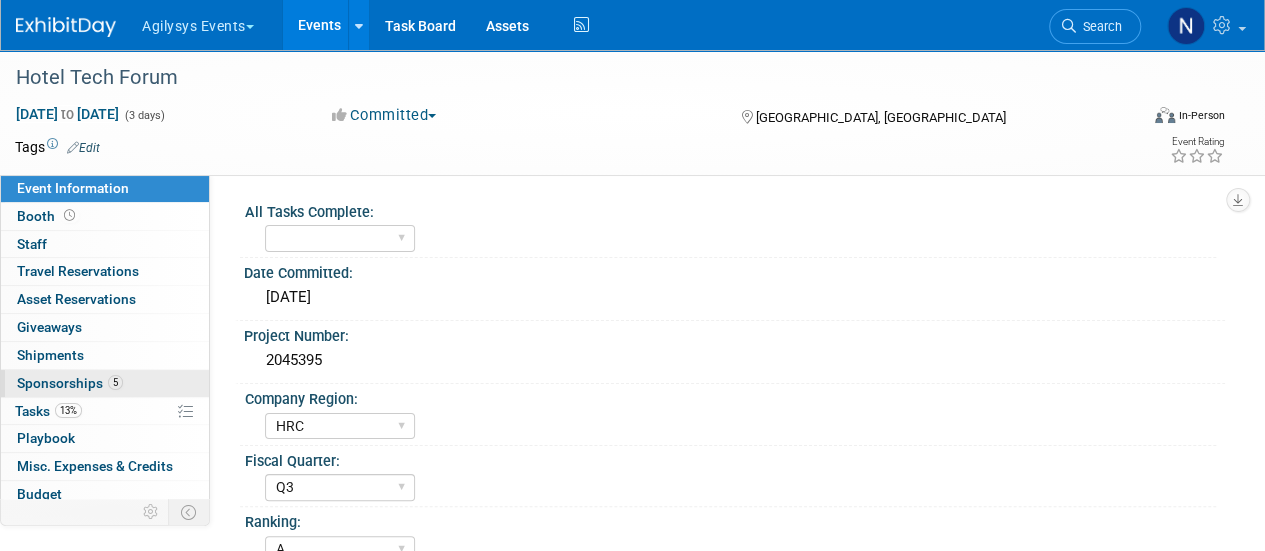 click on "Sponsorships 5" at bounding box center [70, 383] 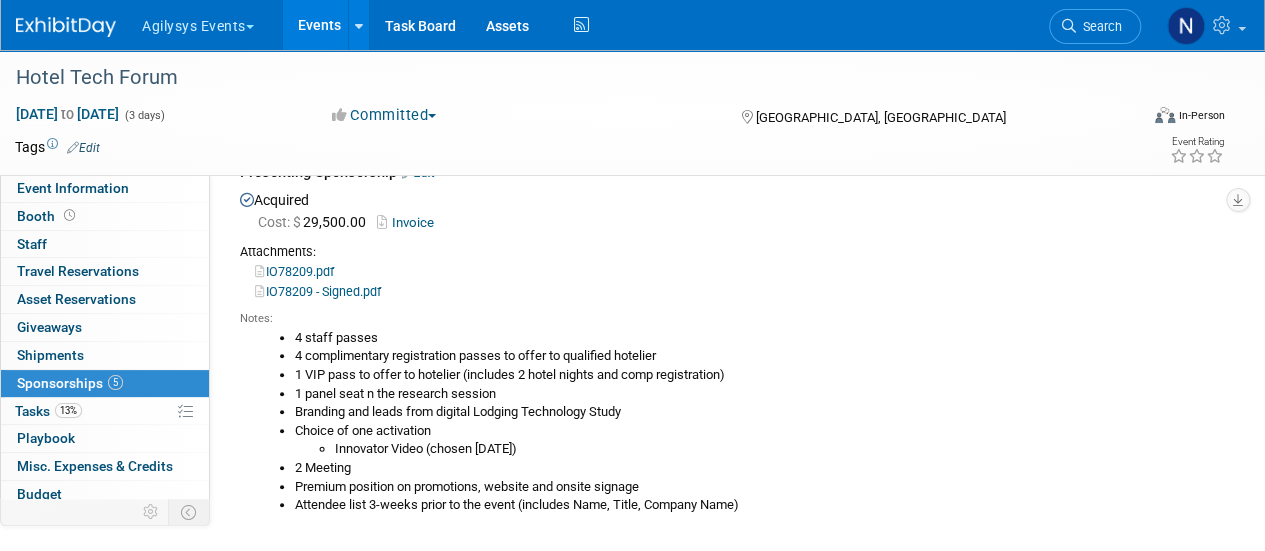 scroll, scrollTop: 726, scrollLeft: 0, axis: vertical 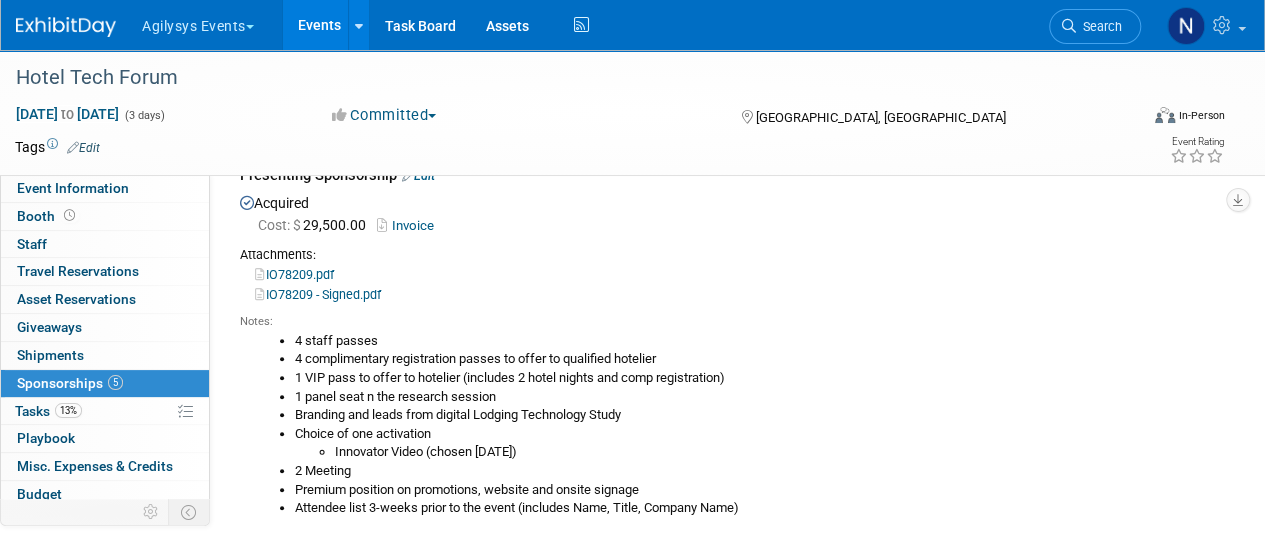 click on "IO78209 - Signed.pdf" at bounding box center [318, 294] 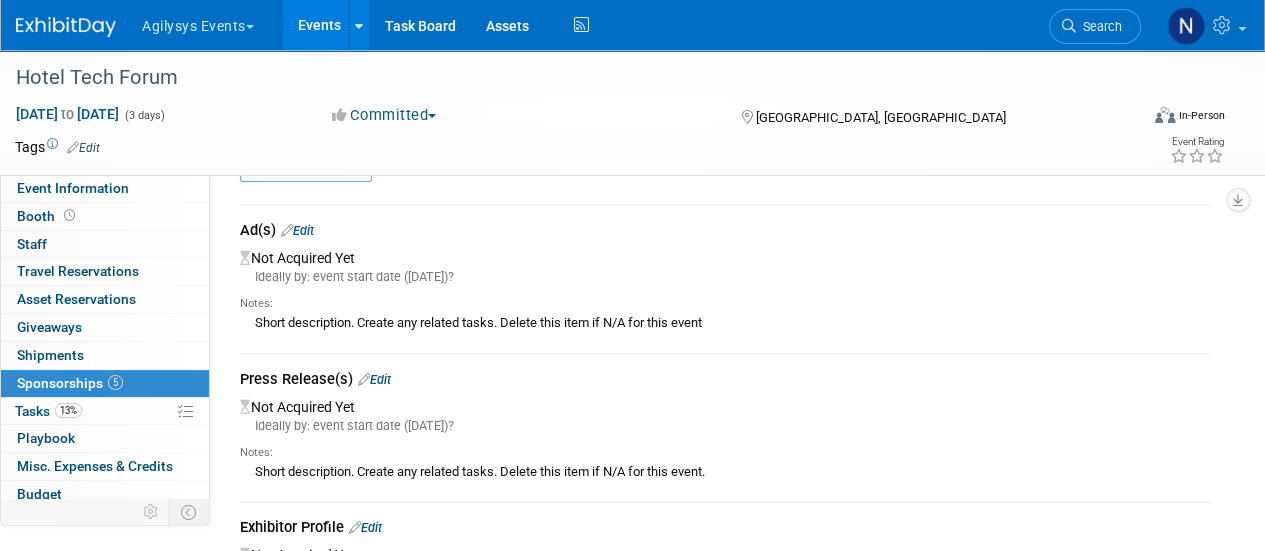 scroll, scrollTop: 0, scrollLeft: 0, axis: both 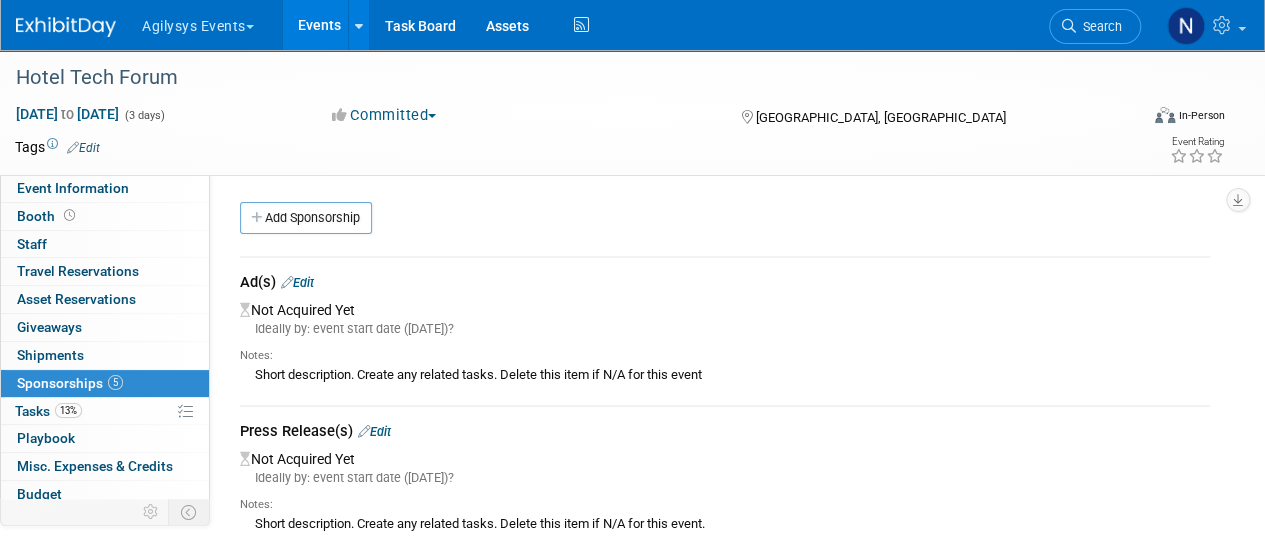 click on "Edit" at bounding box center [297, 282] 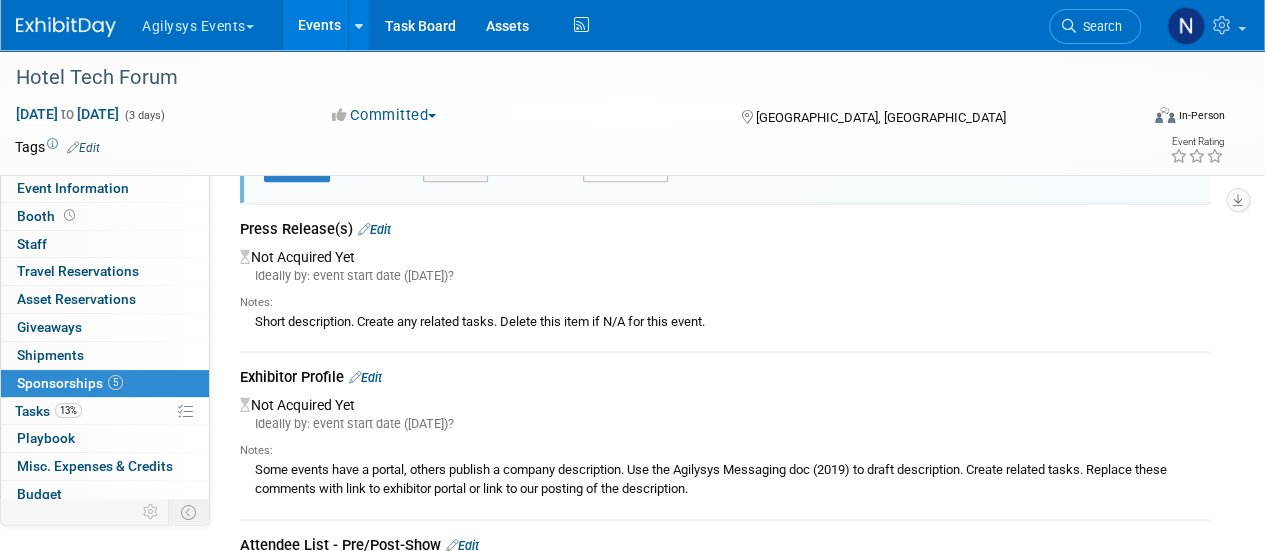 scroll, scrollTop: 333, scrollLeft: 0, axis: vertical 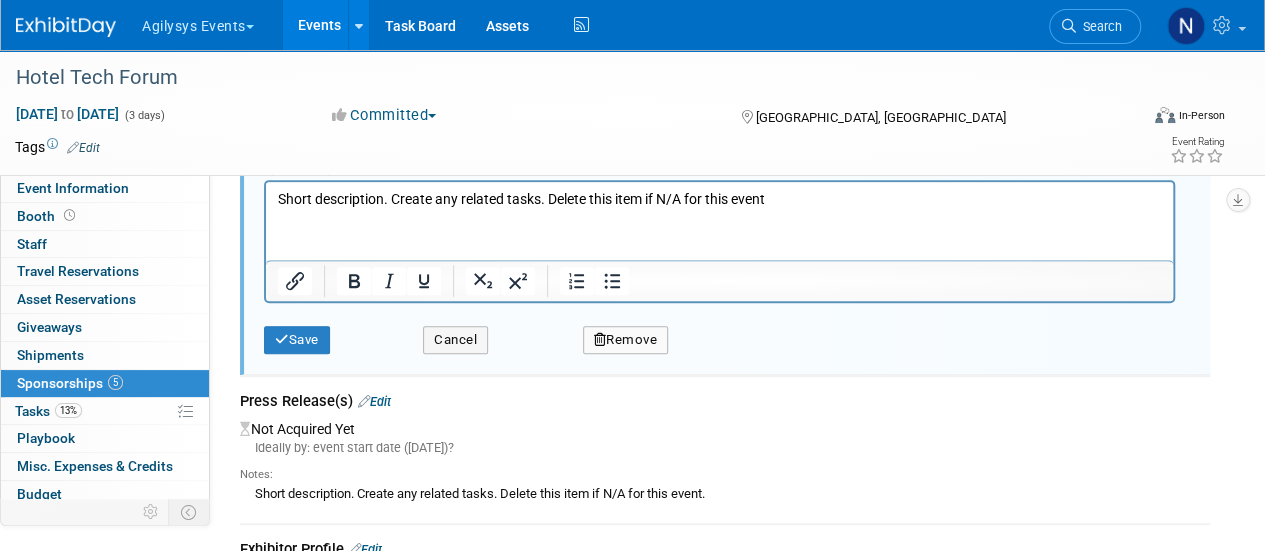 click on "Remove" at bounding box center [626, 340] 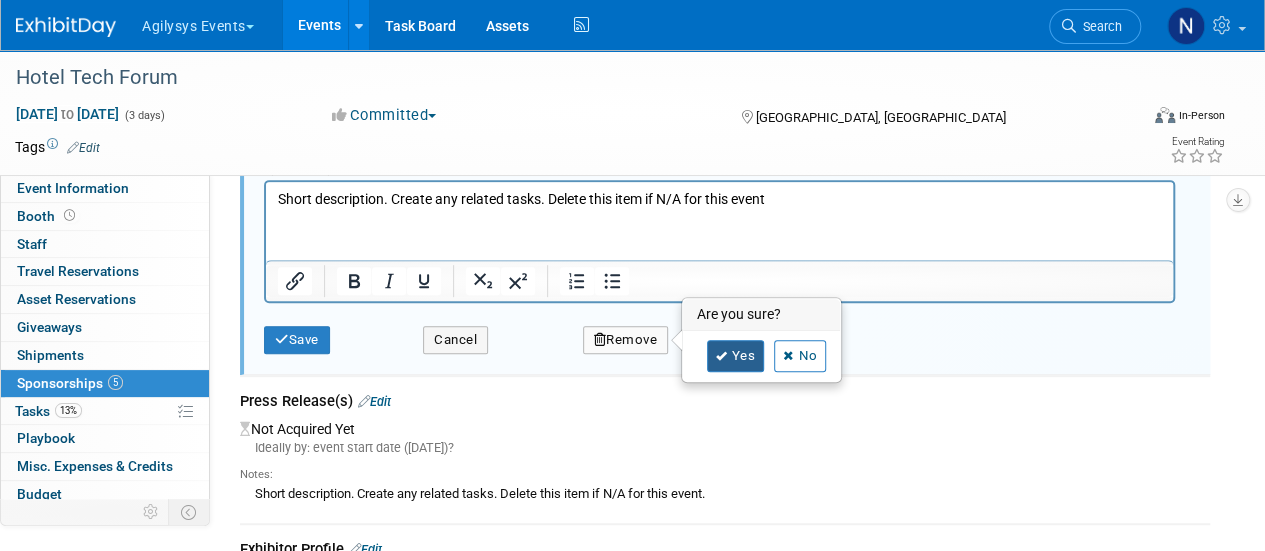 click on "Yes" at bounding box center [736, 356] 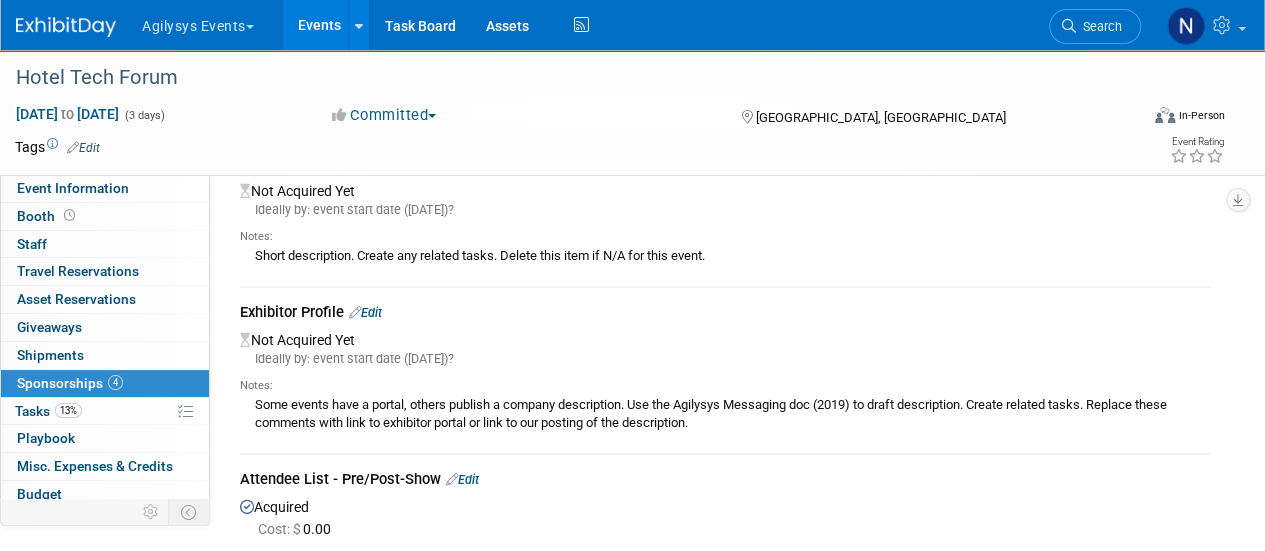 scroll, scrollTop: 0, scrollLeft: 0, axis: both 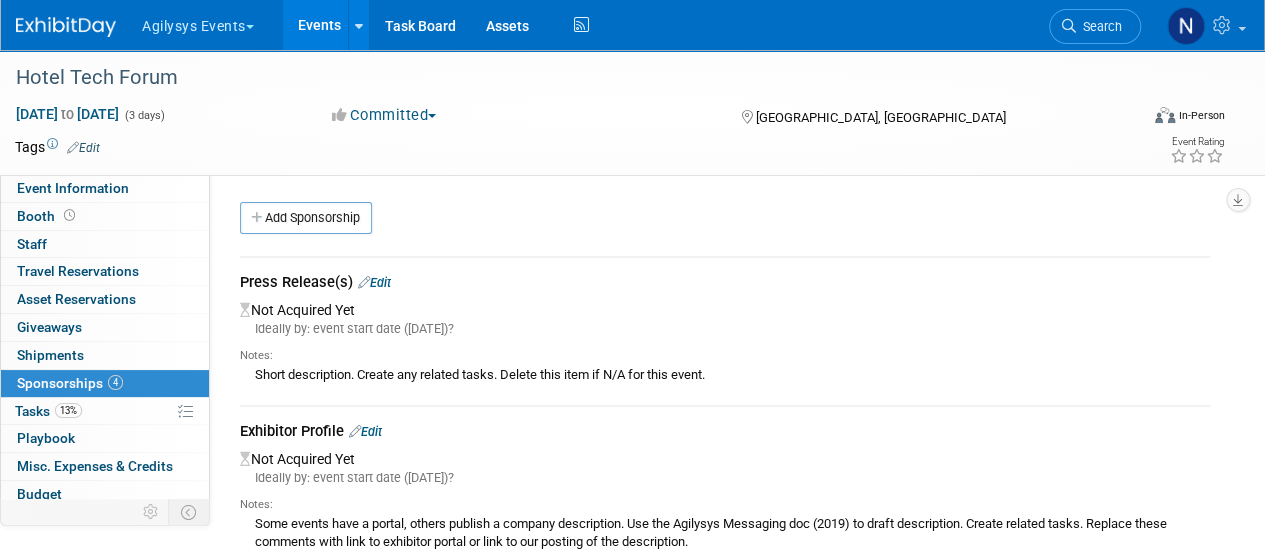 click on "Edit" at bounding box center (374, 282) 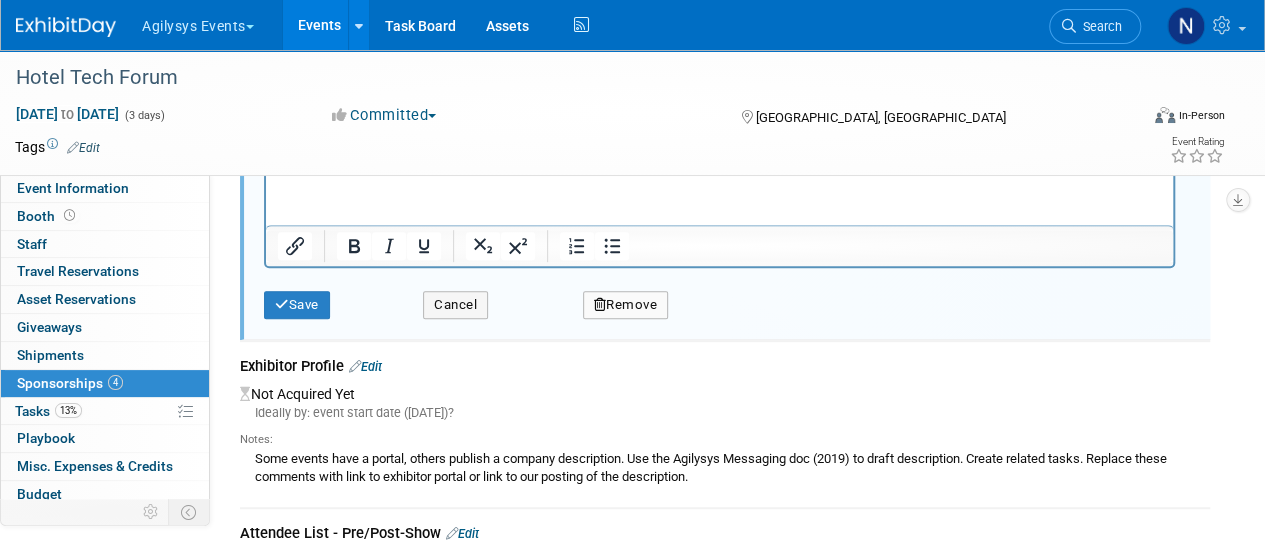 scroll, scrollTop: 376, scrollLeft: 0, axis: vertical 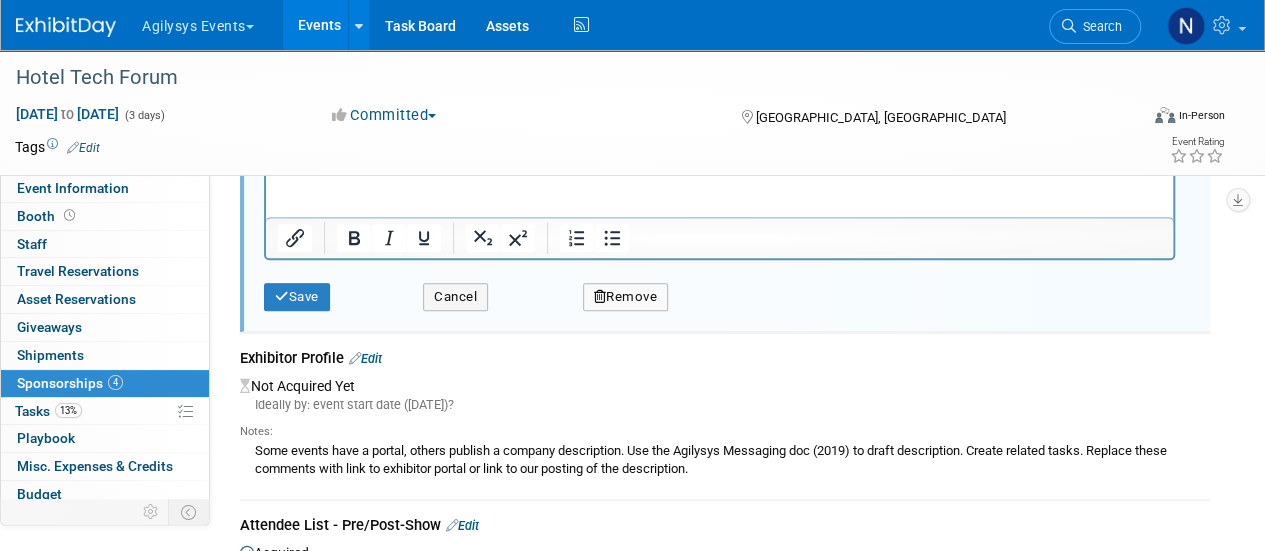 click on "Save
Cancel
Remove" at bounding box center [727, 290] 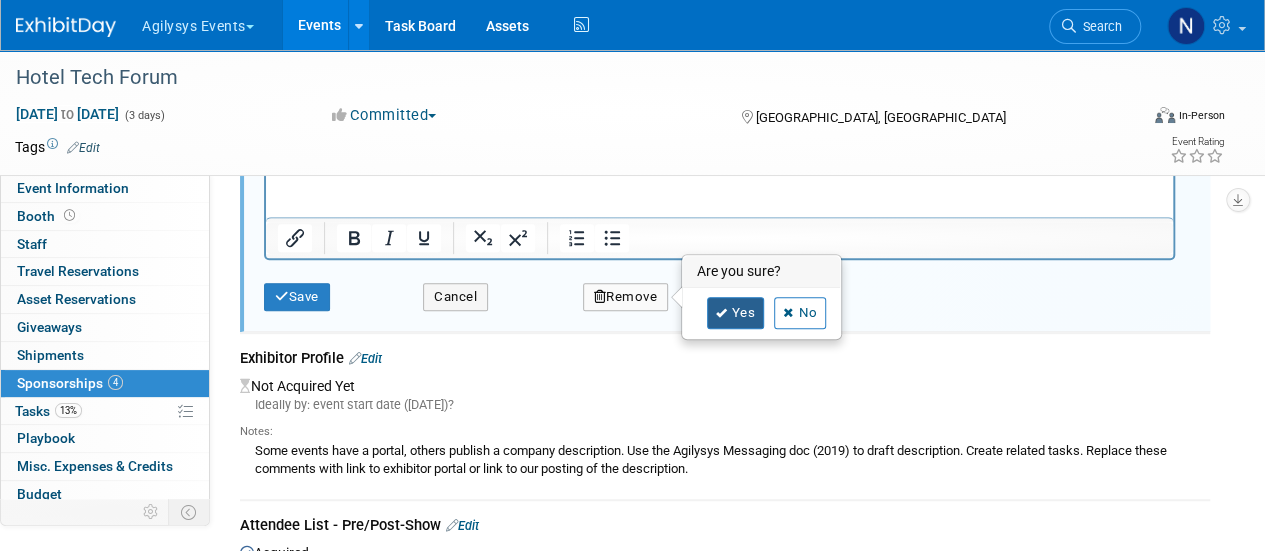 click at bounding box center (722, 313) 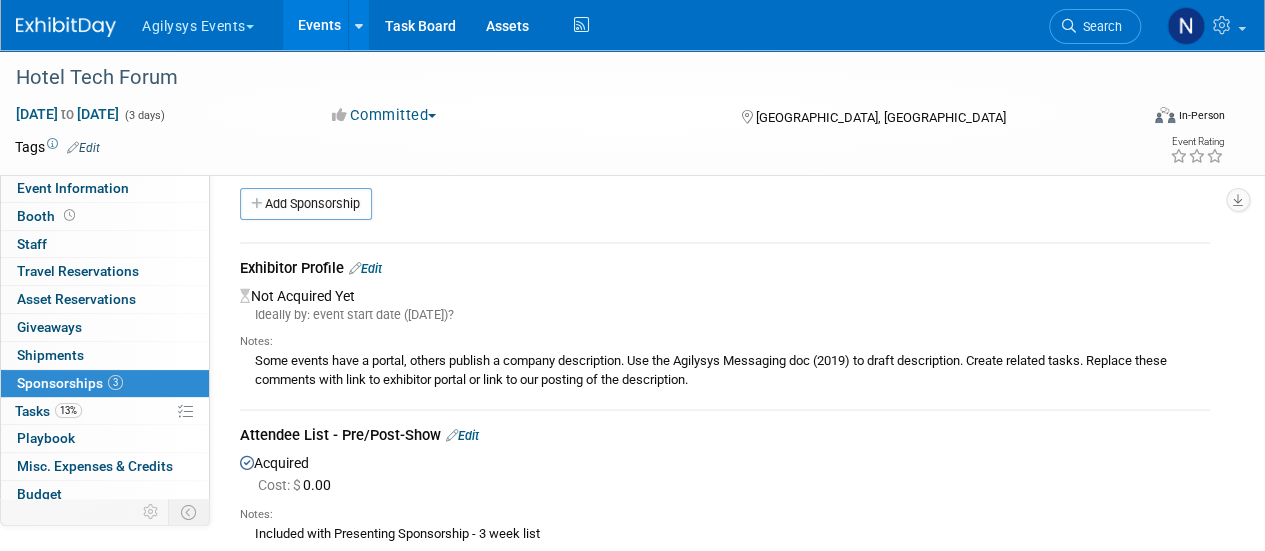 scroll, scrollTop: 0, scrollLeft: 0, axis: both 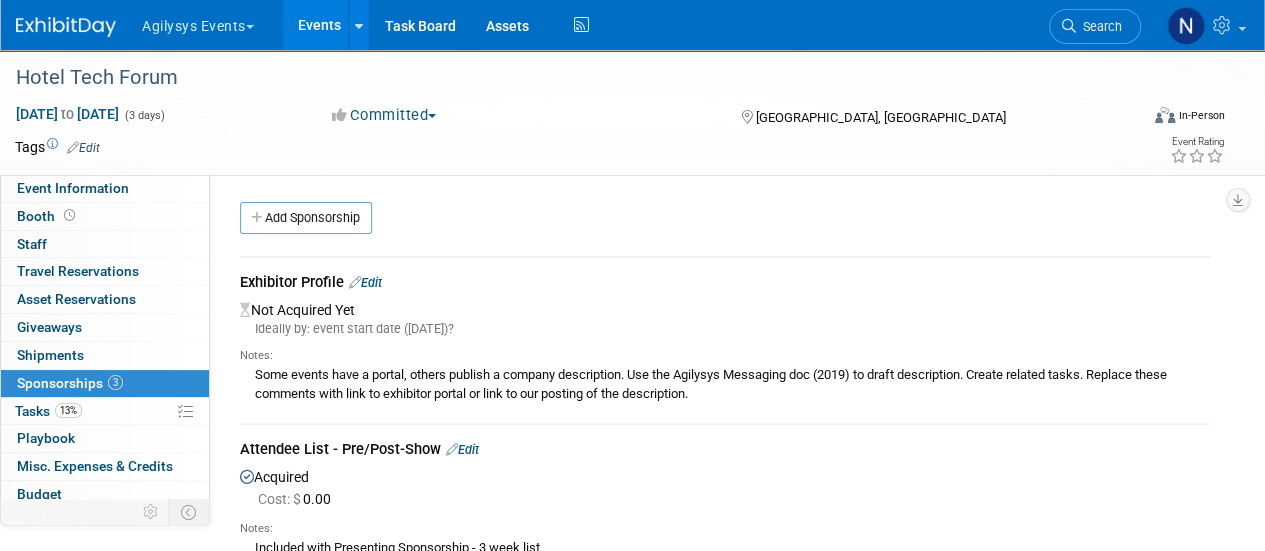 click on "Edit" at bounding box center (365, 282) 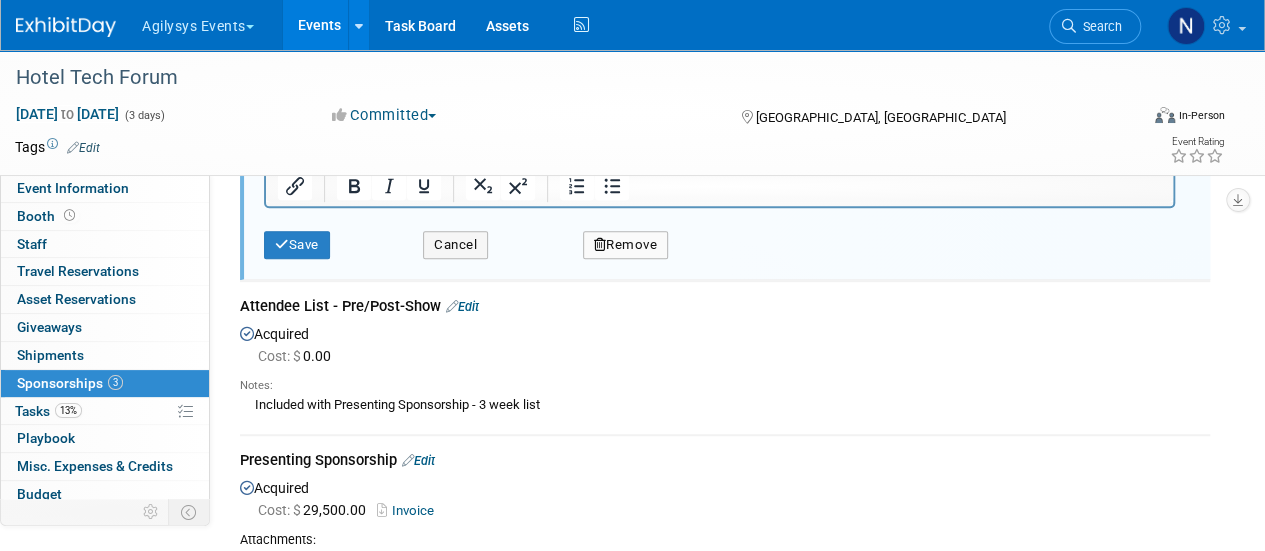 scroll, scrollTop: 446, scrollLeft: 0, axis: vertical 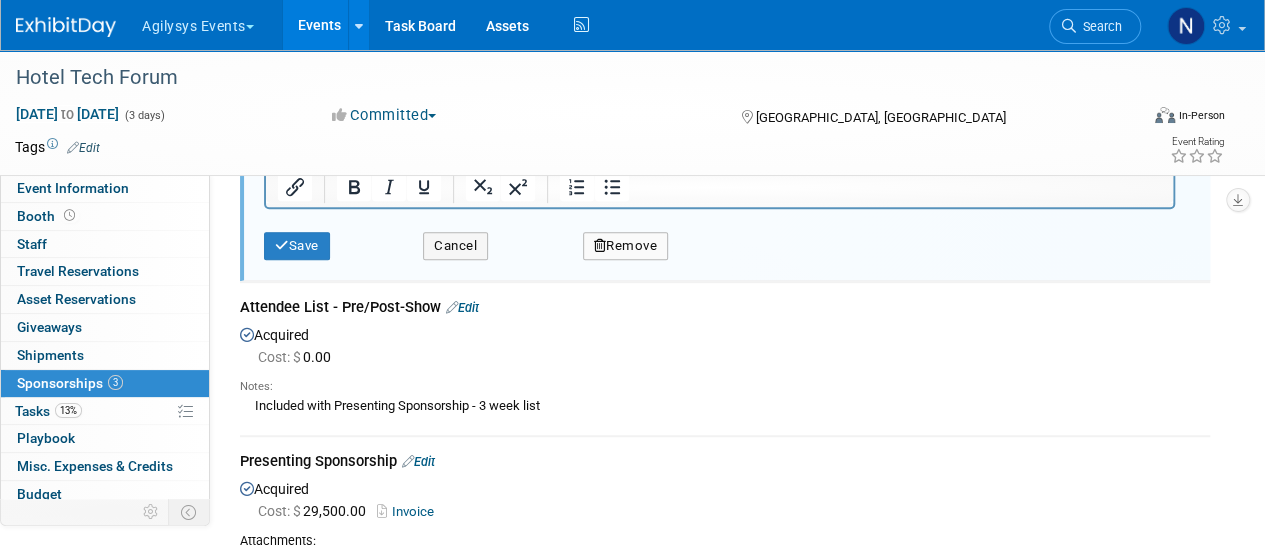click on "Remove" at bounding box center [626, 246] 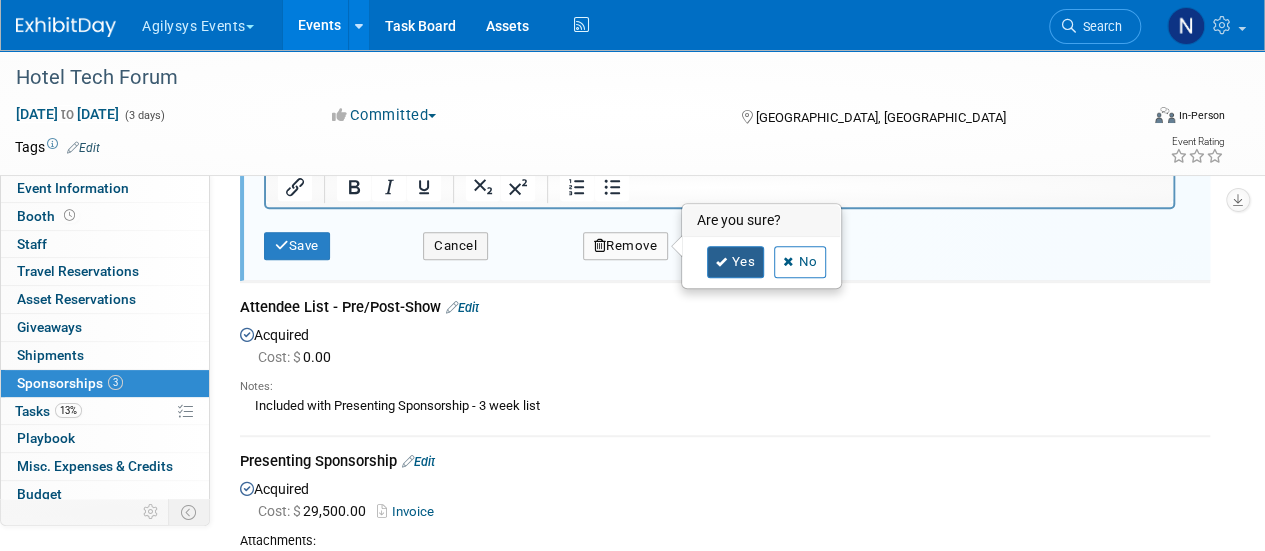 click on "Yes" at bounding box center (736, 262) 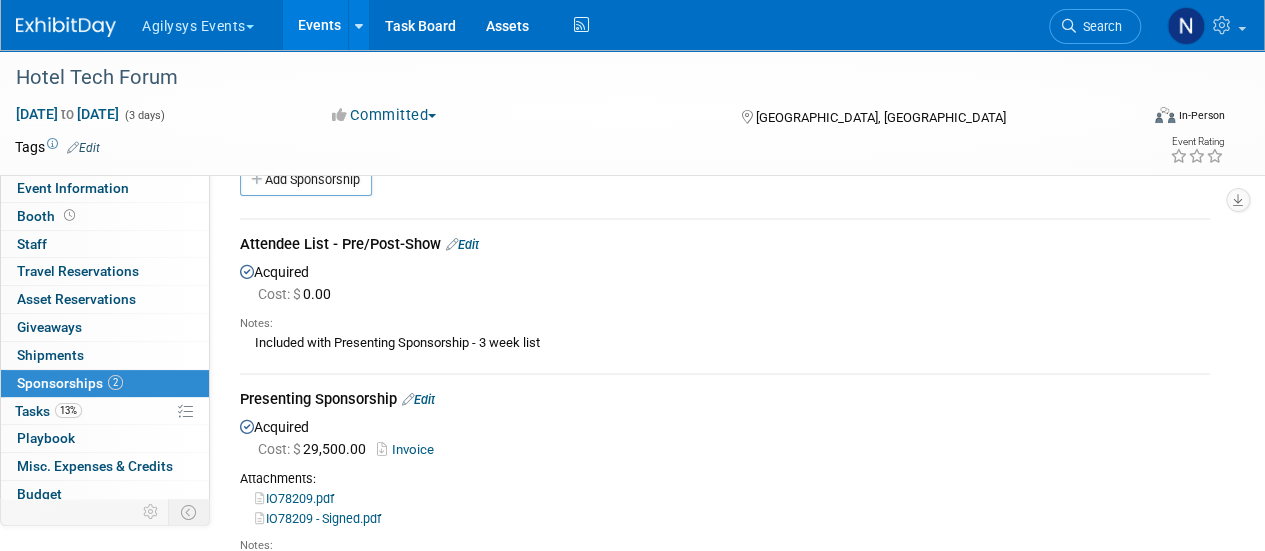 scroll, scrollTop: 0, scrollLeft: 0, axis: both 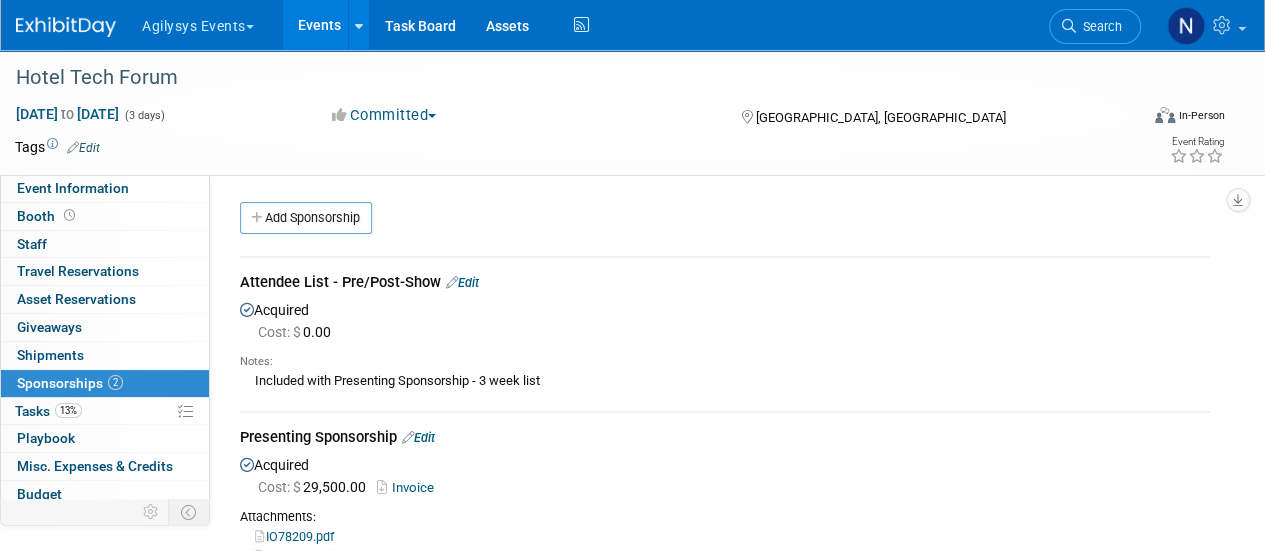 click at bounding box center (66, 27) 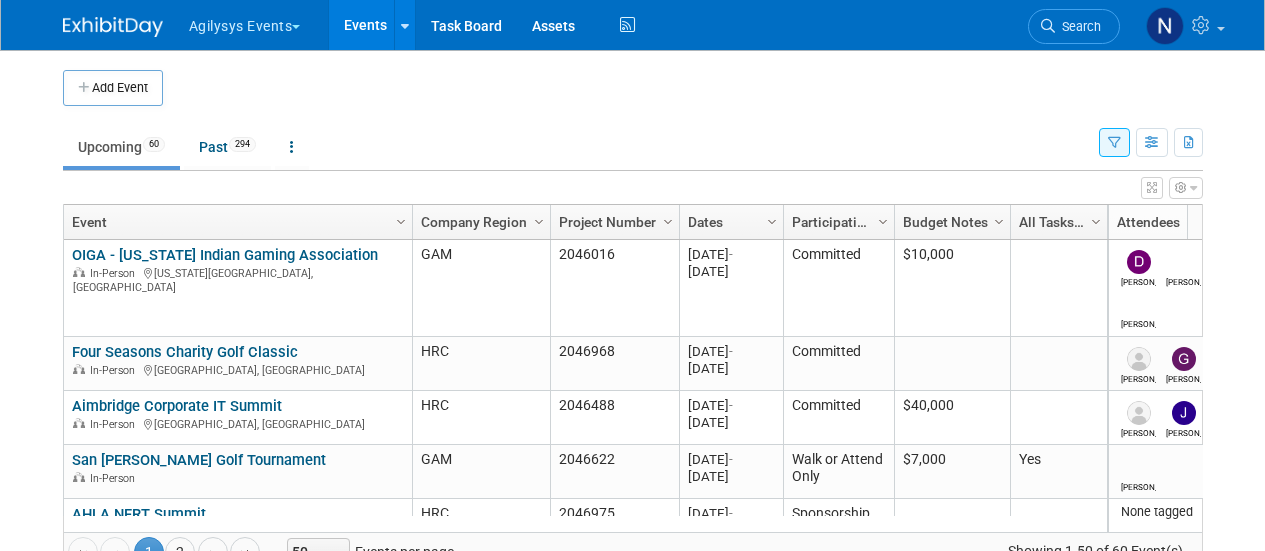 scroll, scrollTop: 0, scrollLeft: 0, axis: both 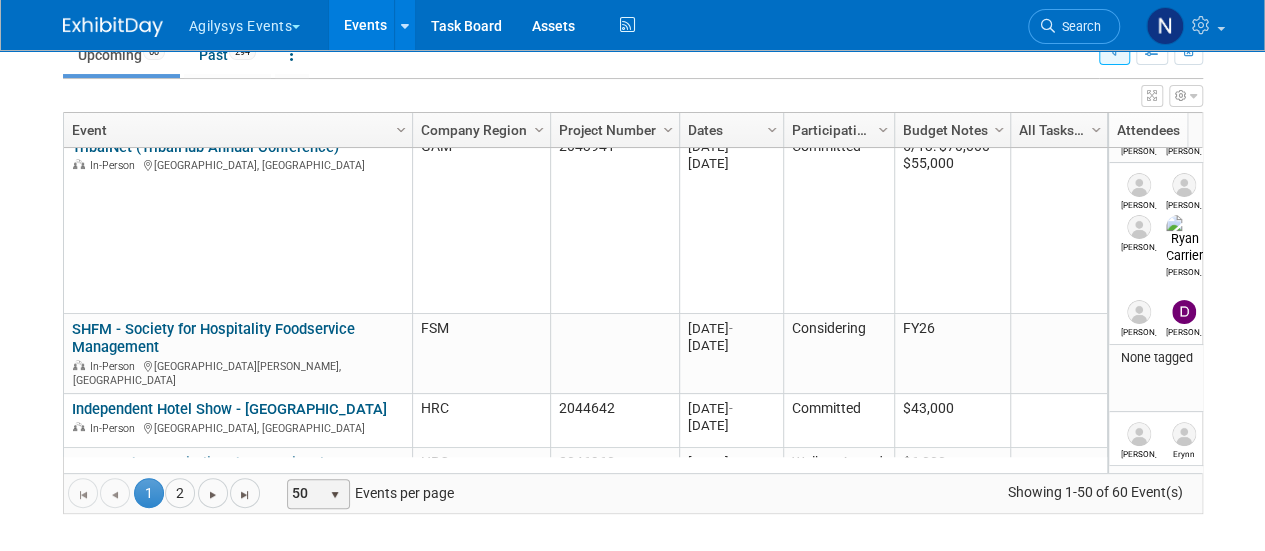 click on "select" at bounding box center (335, 494) 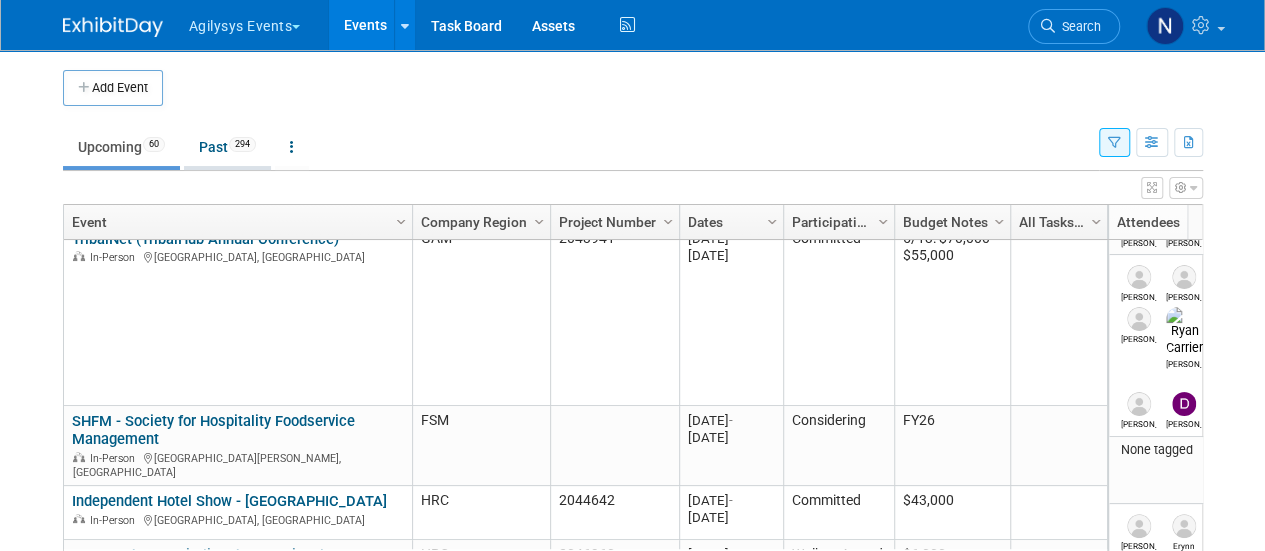 click on "Past
294" at bounding box center (227, 147) 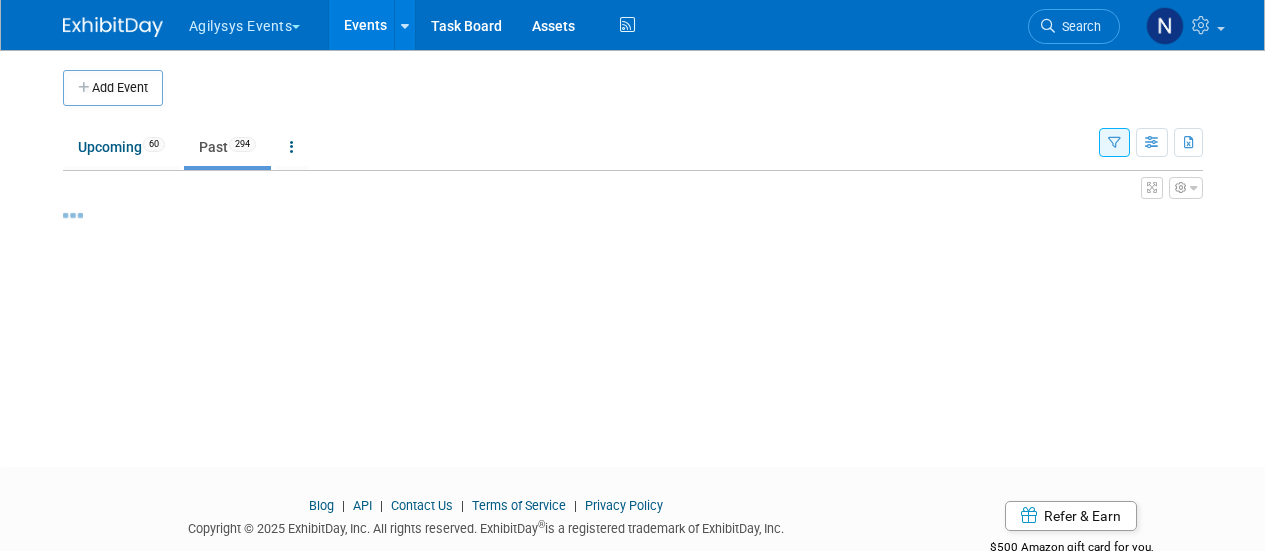 scroll, scrollTop: 0, scrollLeft: 0, axis: both 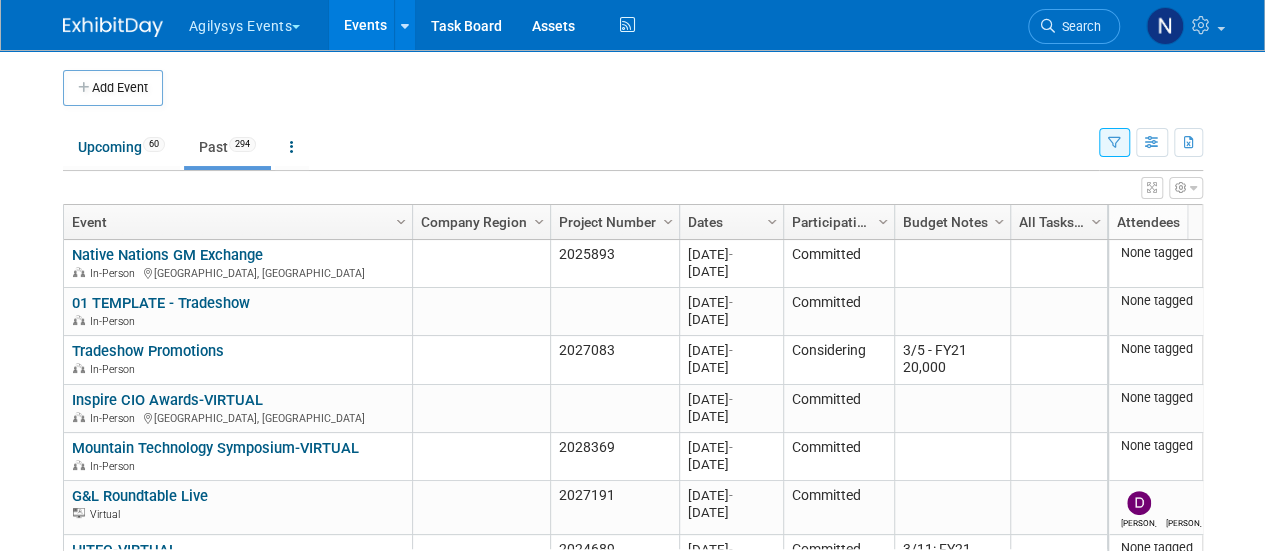 click on "Dates" at bounding box center [729, 222] 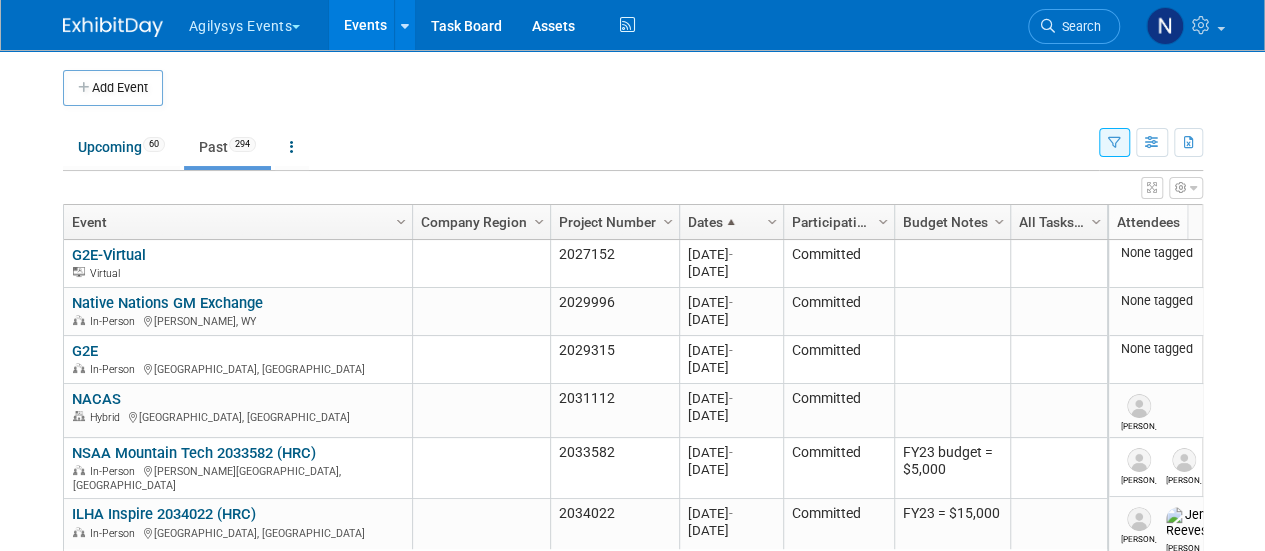 click at bounding box center [731, 222] 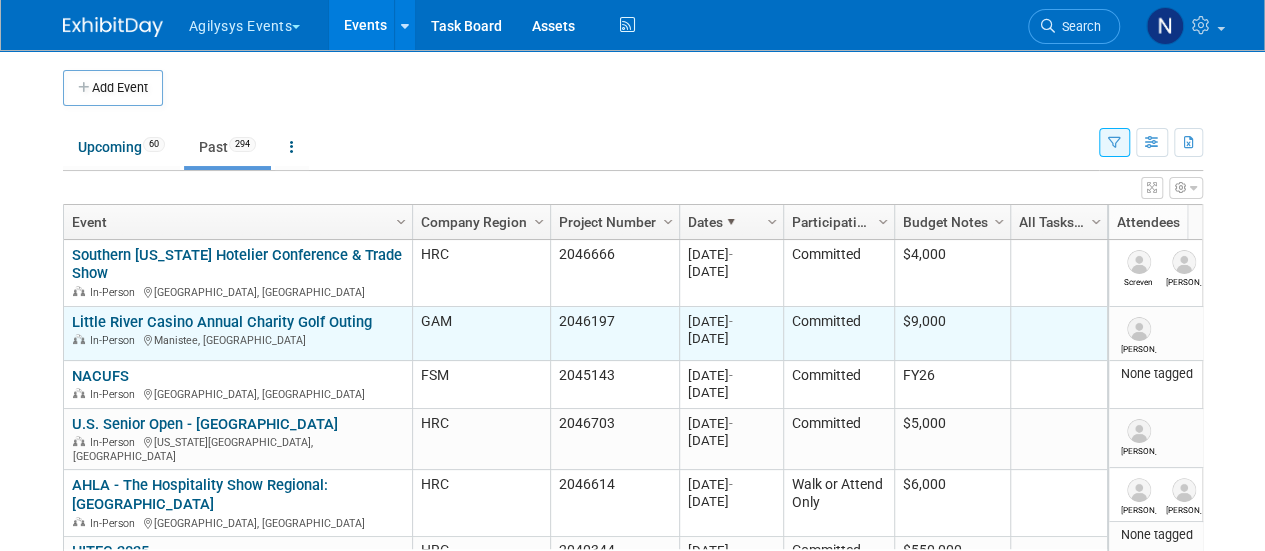 scroll, scrollTop: 256, scrollLeft: 0, axis: vertical 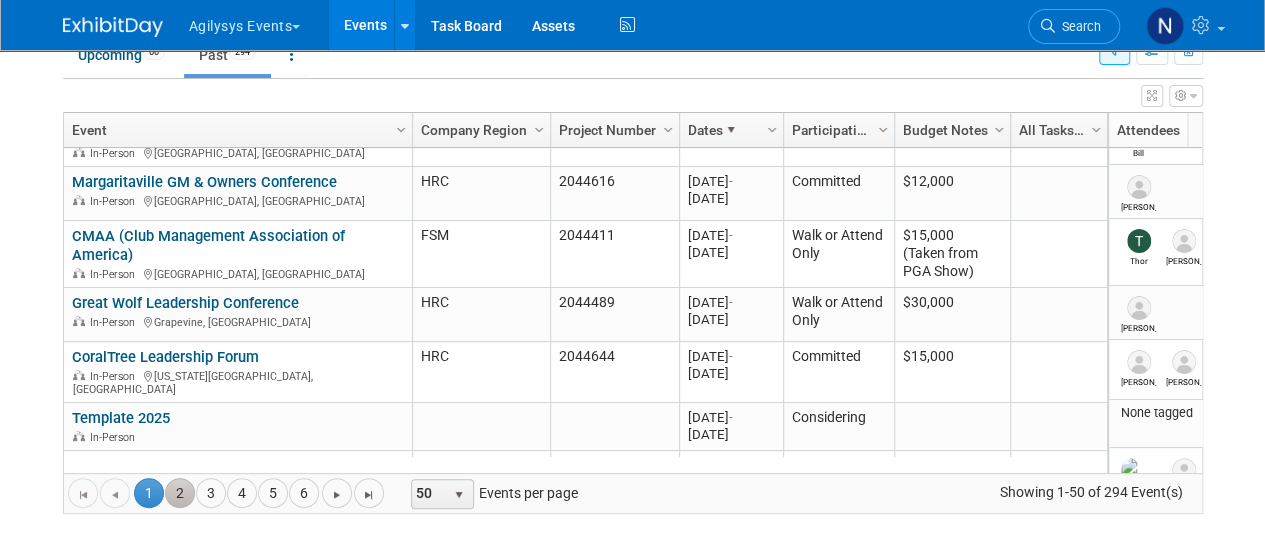 click on "2" at bounding box center (180, 493) 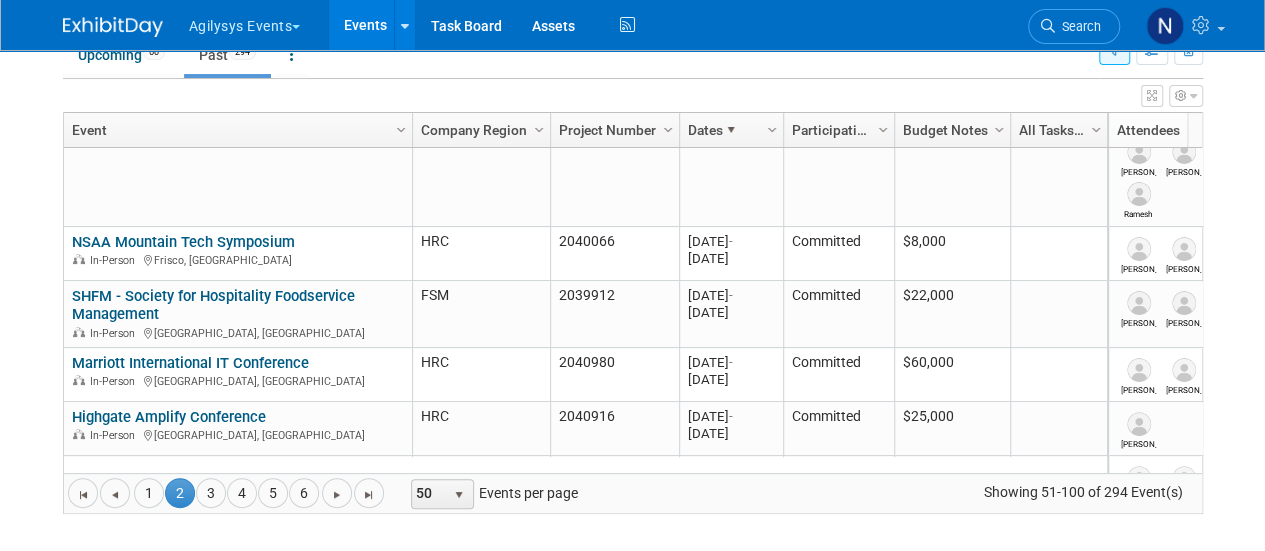 click at bounding box center [1114, 51] 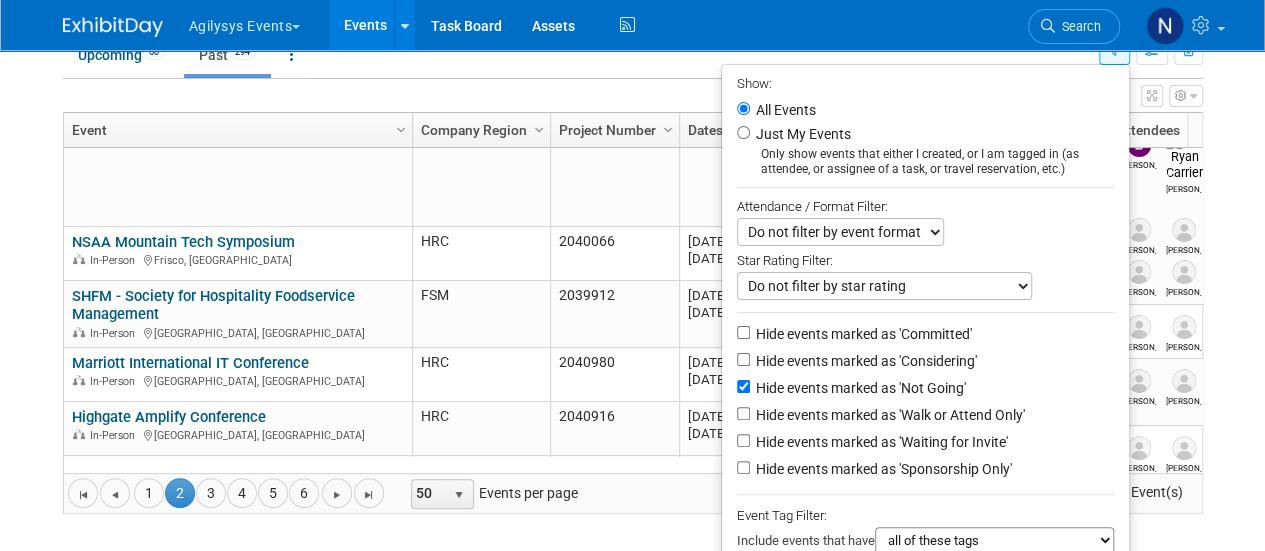 click on "Hide events marked as 'Not Going'" at bounding box center (859, 388) 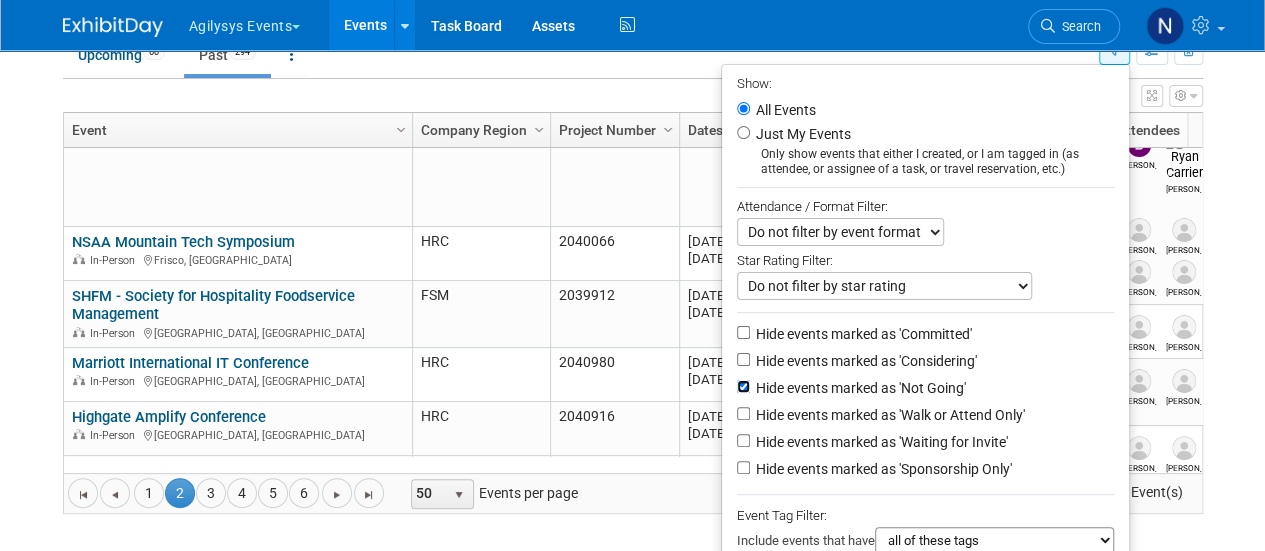 click on "Hide events marked as 'Not Going'" at bounding box center [743, 386] 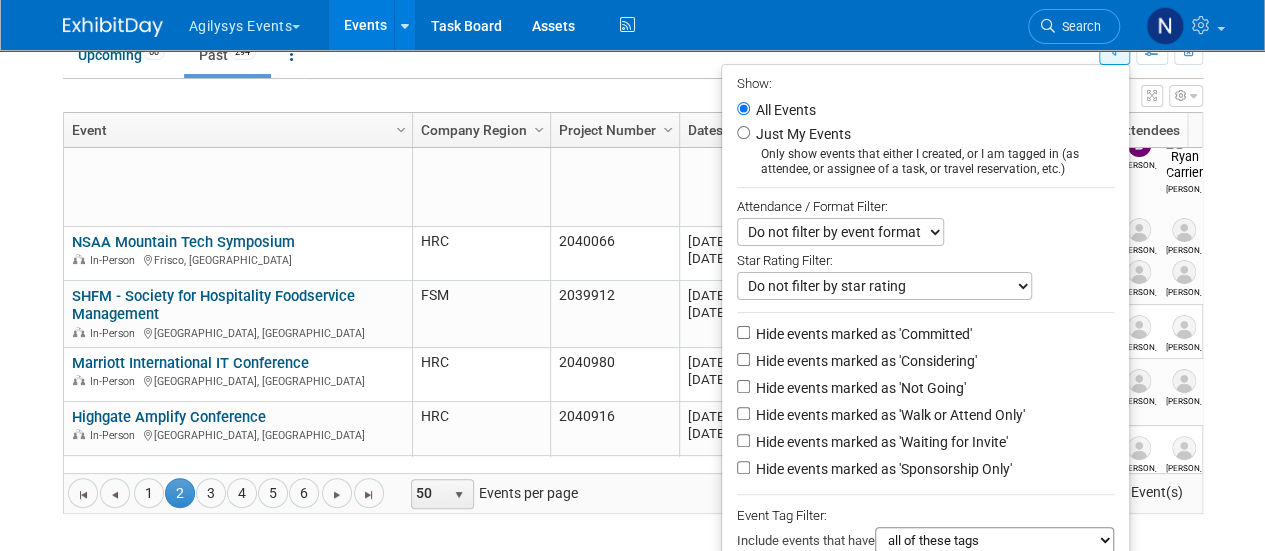 click on "Add Event
New Event
Duplicate Event Warning
There is another event in your workspace with a similar name during the same dates.
Attendance / Format:
<img src="https://www.exhibitday.com/Images/Format-InPerson.png" style="width: 19px; margin-top: 2px; margin-bottom: 2px; margin-left: 2px; filter: grayscale(100%); opacity: 0.75;" />   In-Person
<img src="https://www.exhibitday.com/Images/Format-Virtual.png" style="width: 19px; margin-top: 2px; margin-bottom: 2px; margin-left: 2px; filter: grayscale(100%); opacity: 0.75;" />   Virtual
<img src="https://www.exhibitday.com/Images/Format-Hybrid.png" style="width: 19px; margin-top: 2px; margin-bottom: 2px; margin-left: 2px; filter: grayscale(100%); opacity: 0.75;" />   Hybrid
In-Person        In-Person      Virtual      Hybrid
Participation:
Committed      Committed    Considering" at bounding box center [633, 256] 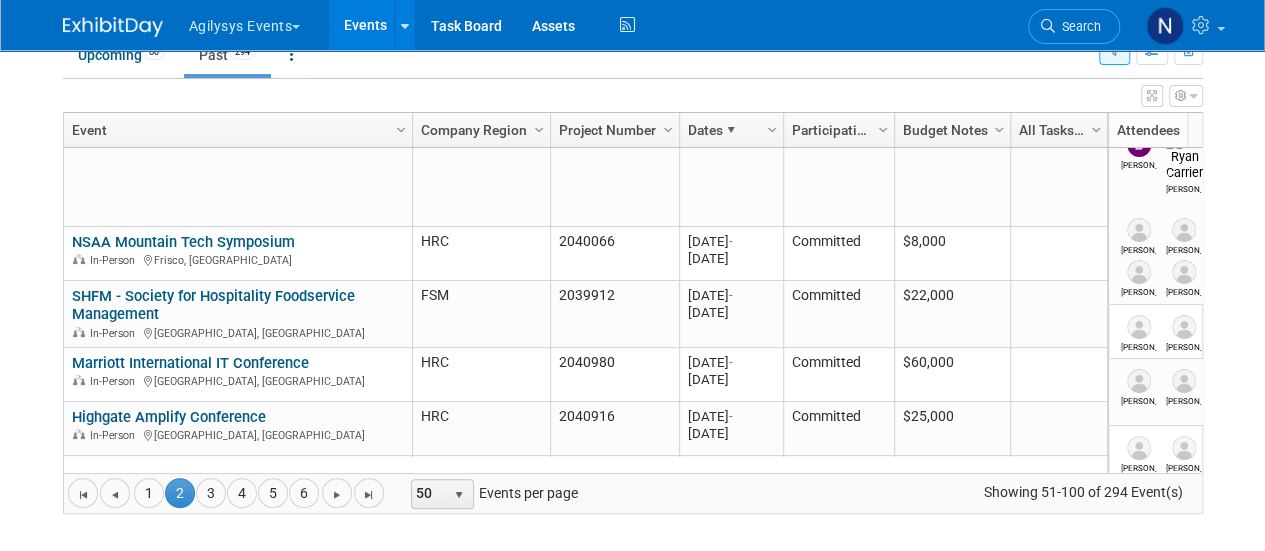 click at bounding box center [1114, 50] 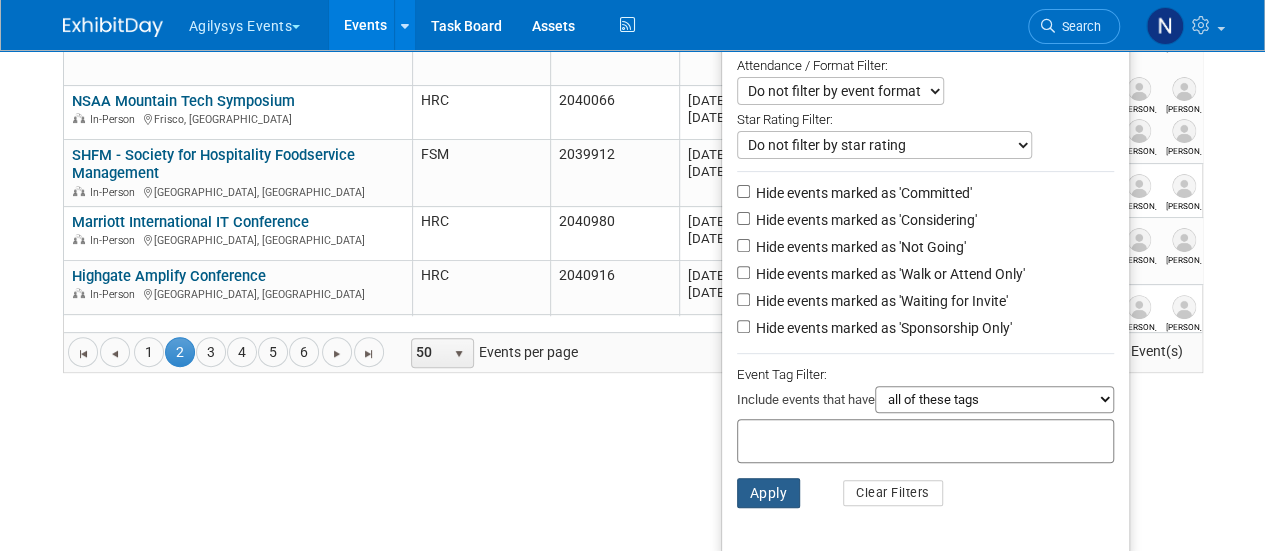 click on "Apply" at bounding box center (769, 493) 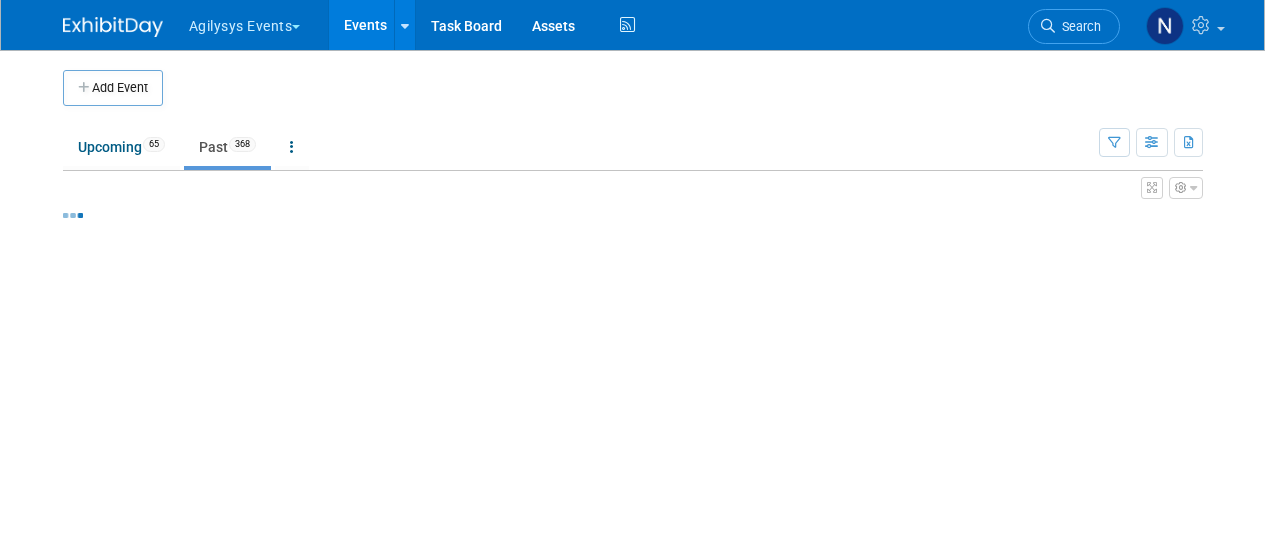scroll, scrollTop: 0, scrollLeft: 0, axis: both 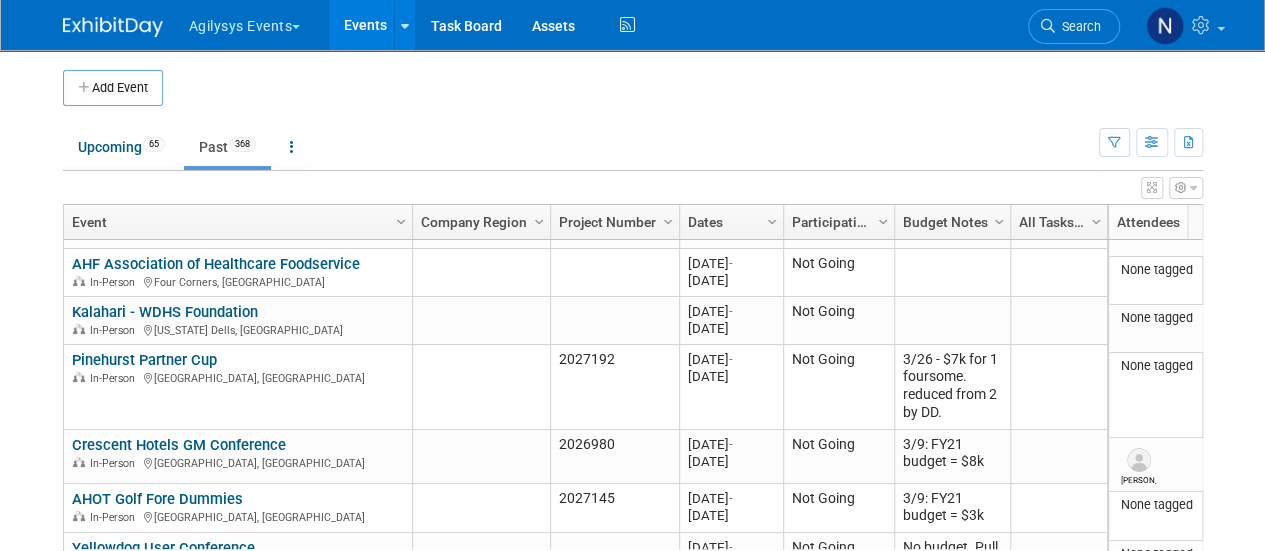 click on "Dates" at bounding box center (729, 222) 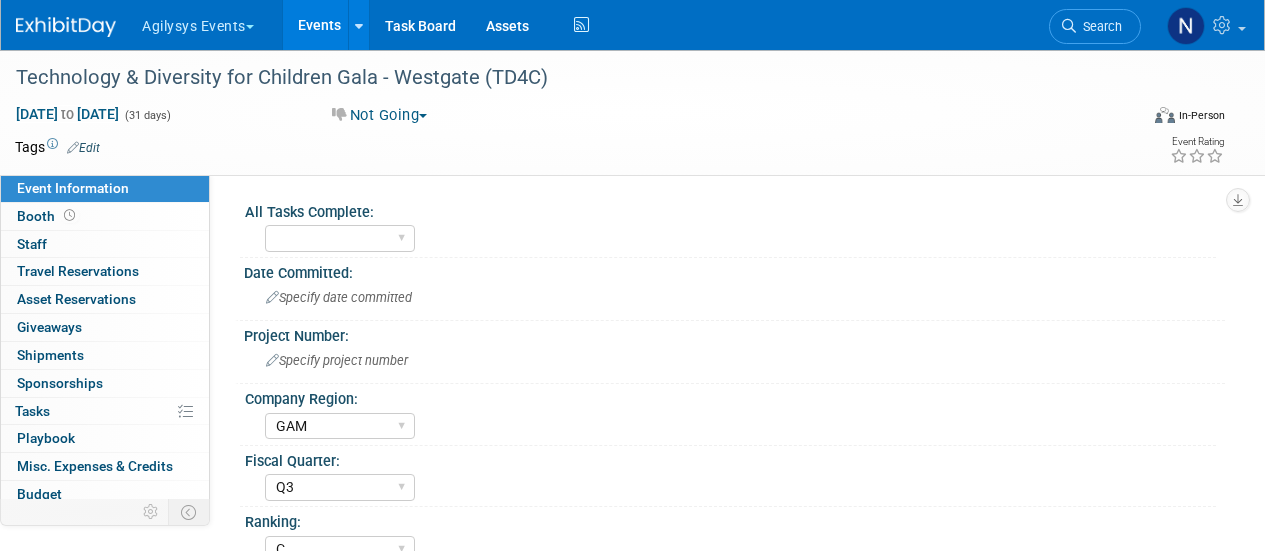 select on "GAM" 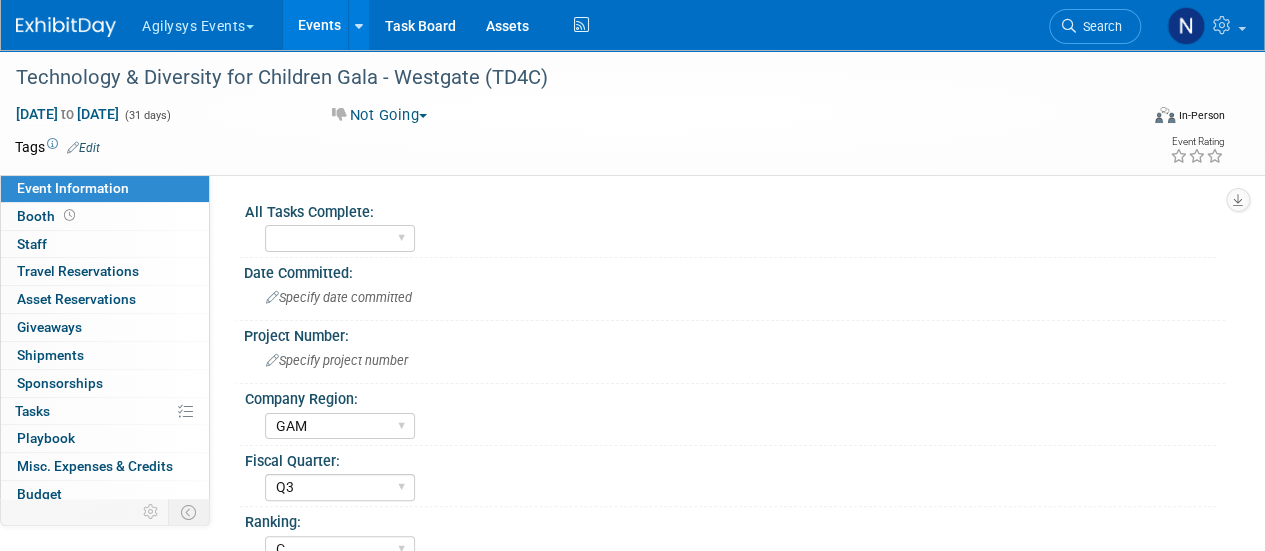 scroll, scrollTop: 0, scrollLeft: 0, axis: both 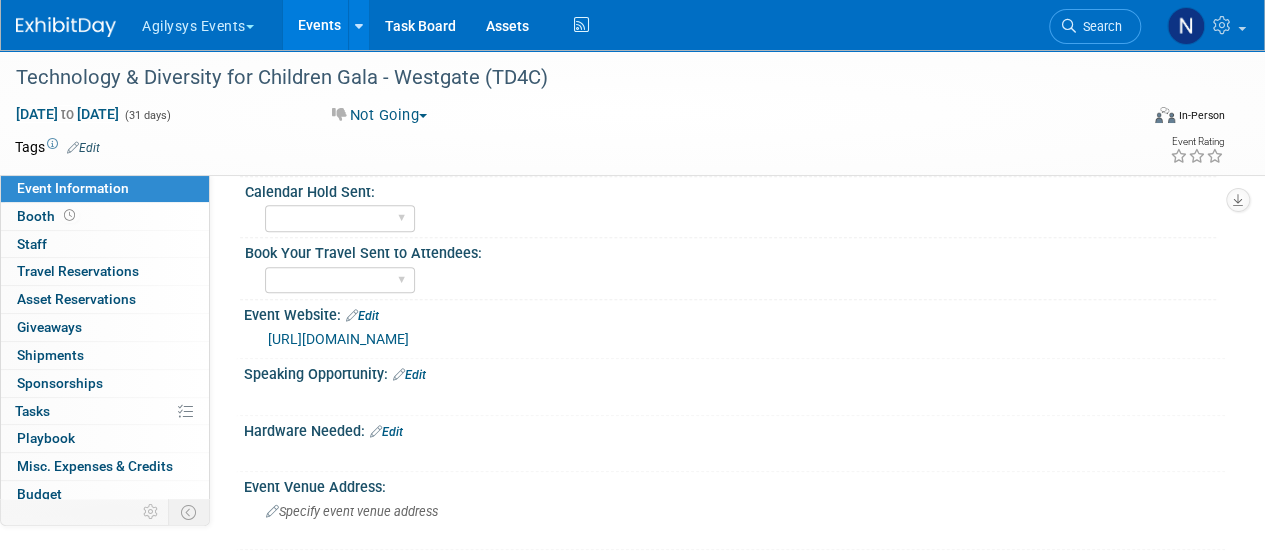 click on "[URL][DOMAIN_NAME]" at bounding box center (338, 339) 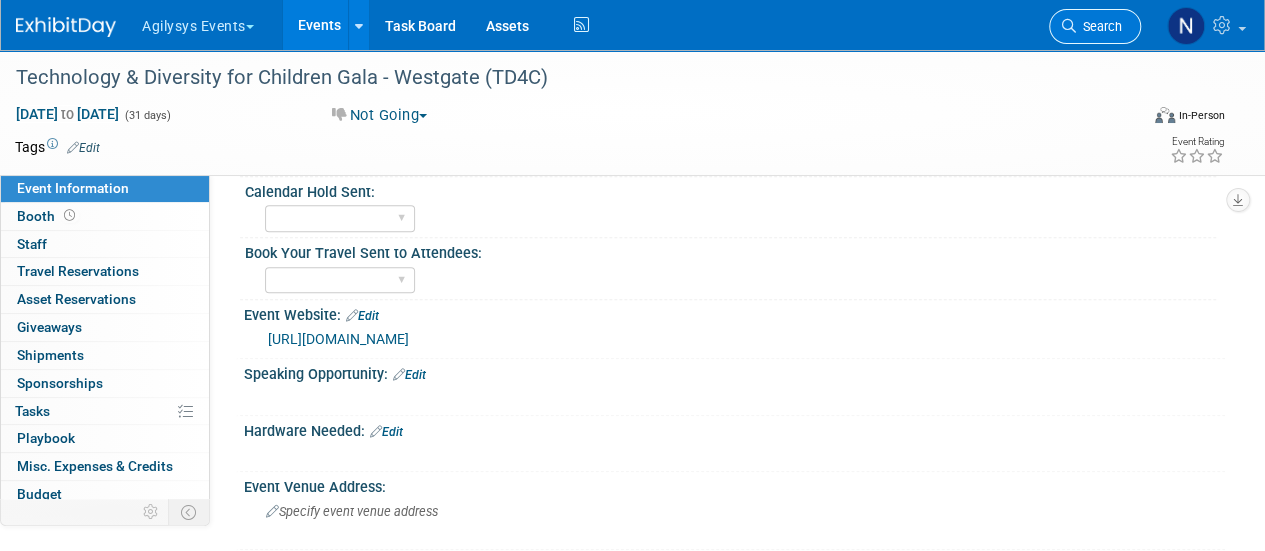 click on "Search" at bounding box center [1099, 26] 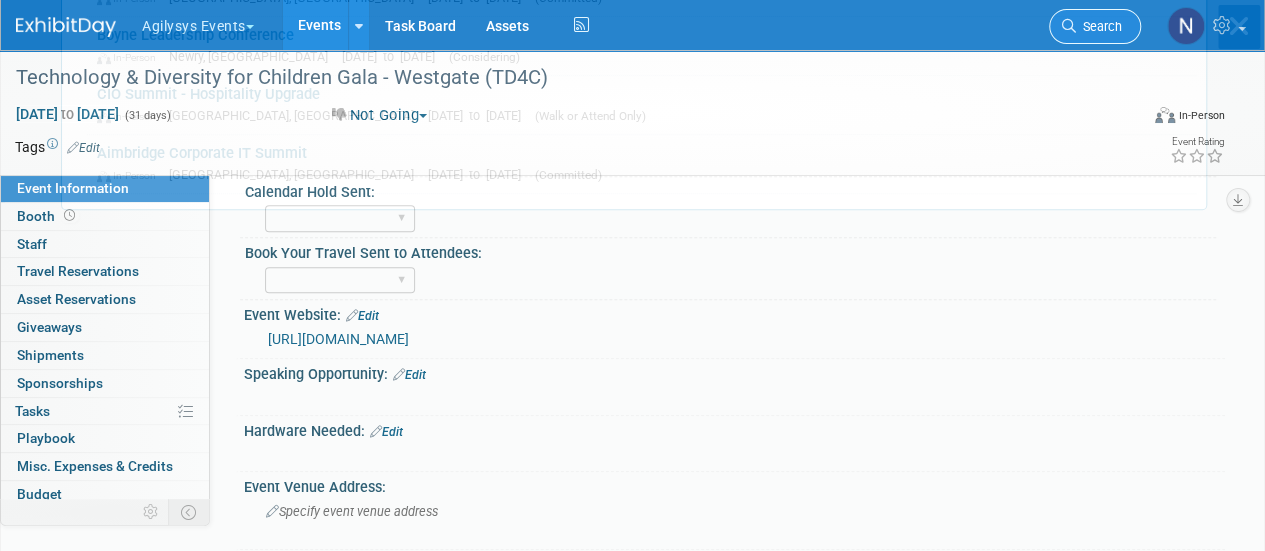 scroll, scrollTop: 0, scrollLeft: 0, axis: both 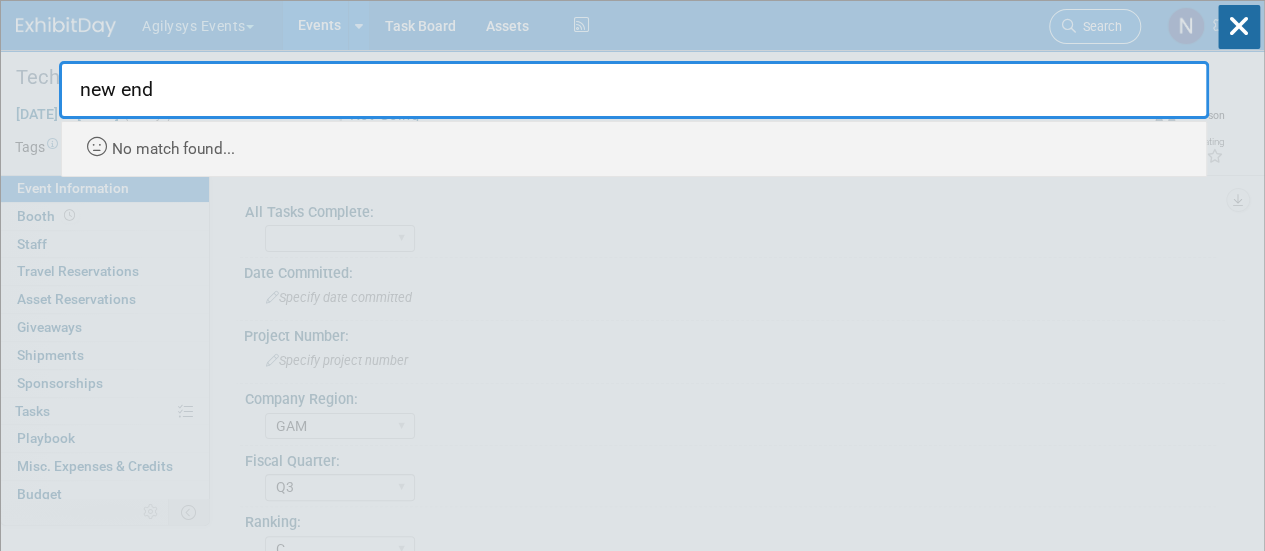 type on "new en" 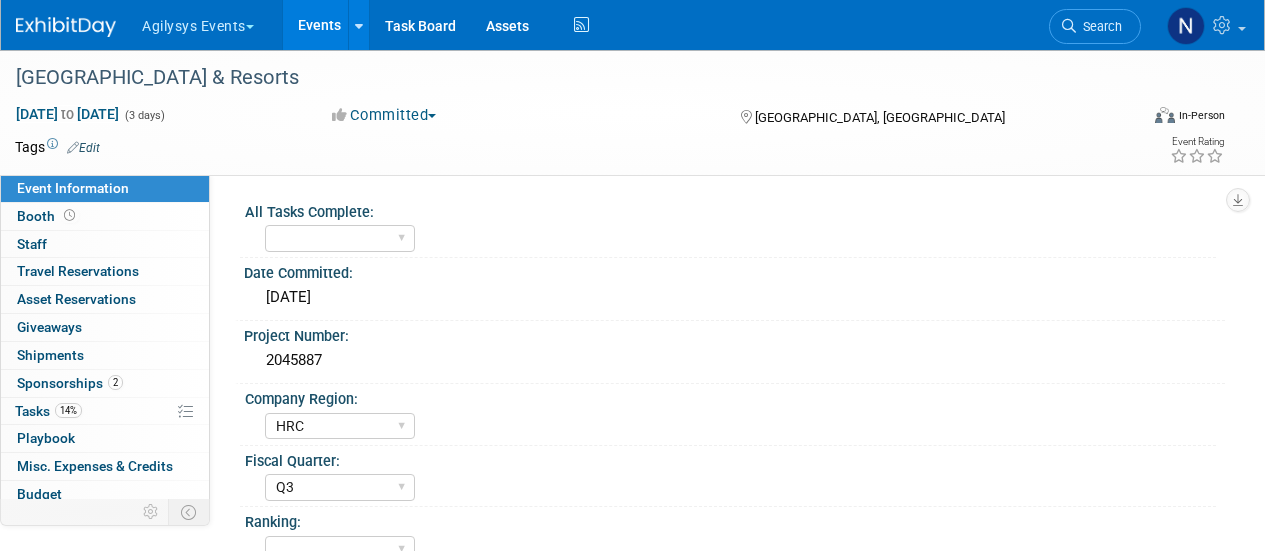 select on "HRC" 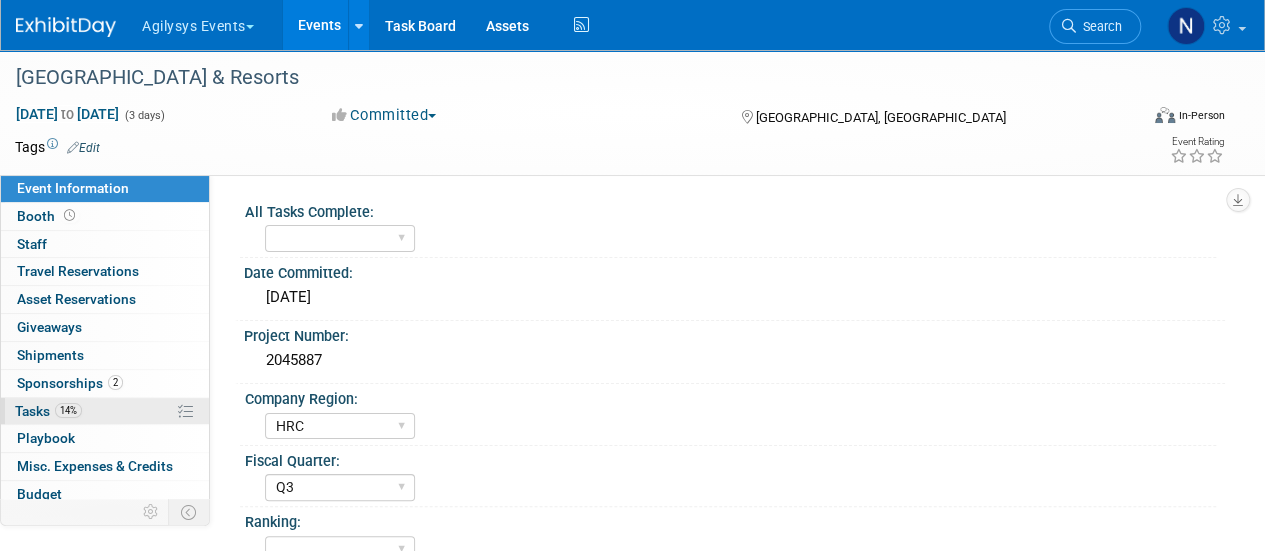 scroll, scrollTop: 0, scrollLeft: 0, axis: both 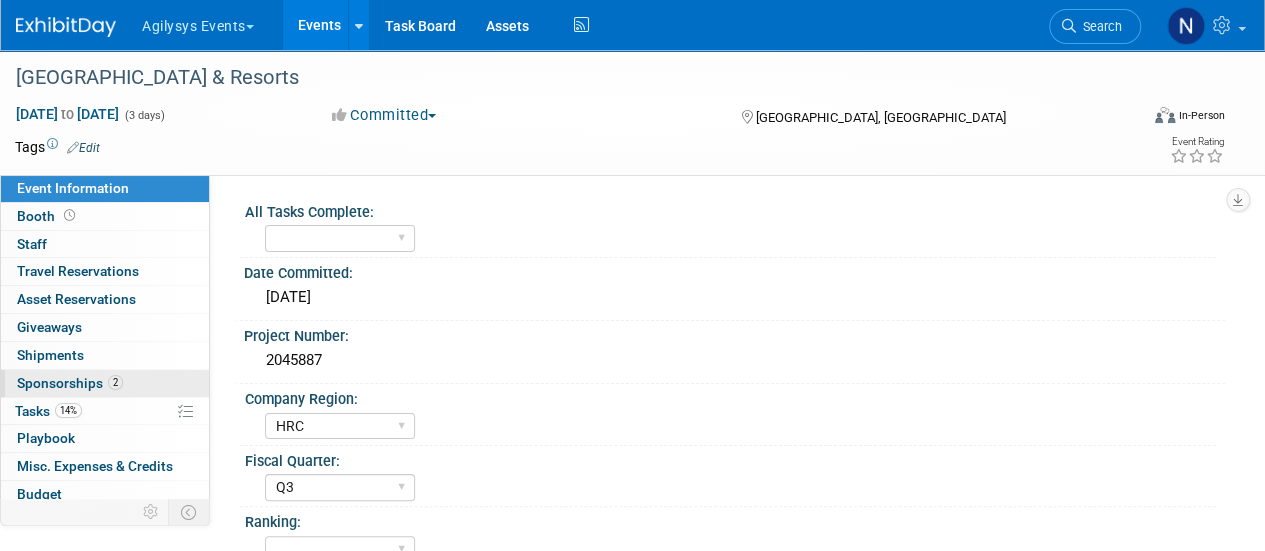 click on "2
Sponsorships 2" at bounding box center (105, 383) 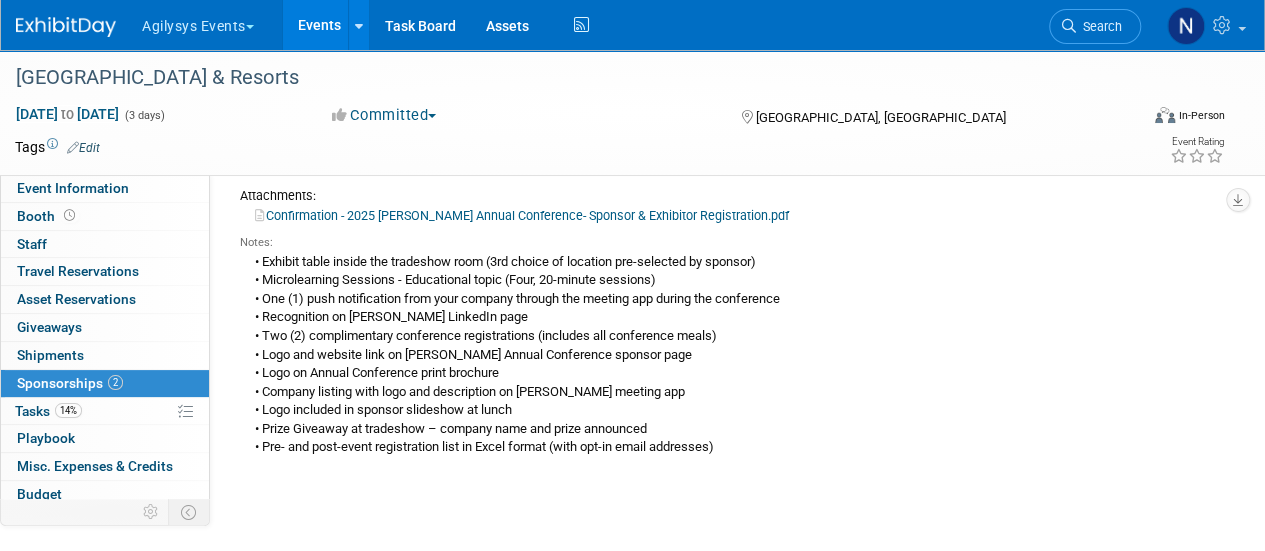 scroll, scrollTop: 314, scrollLeft: 0, axis: vertical 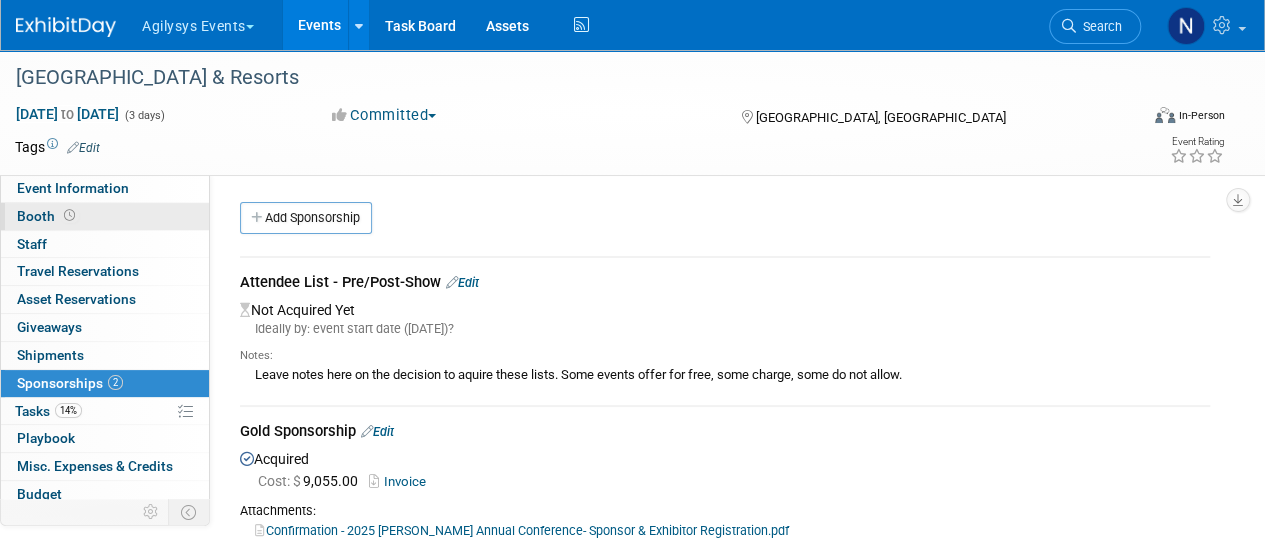 click on "Booth" at bounding box center [105, 216] 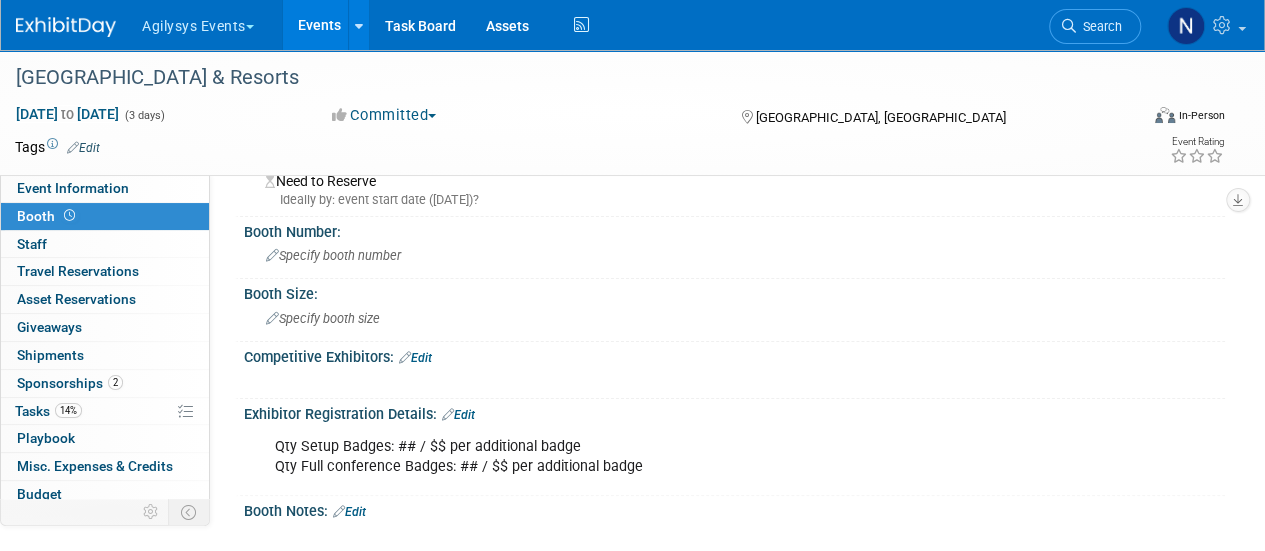 scroll, scrollTop: 0, scrollLeft: 0, axis: both 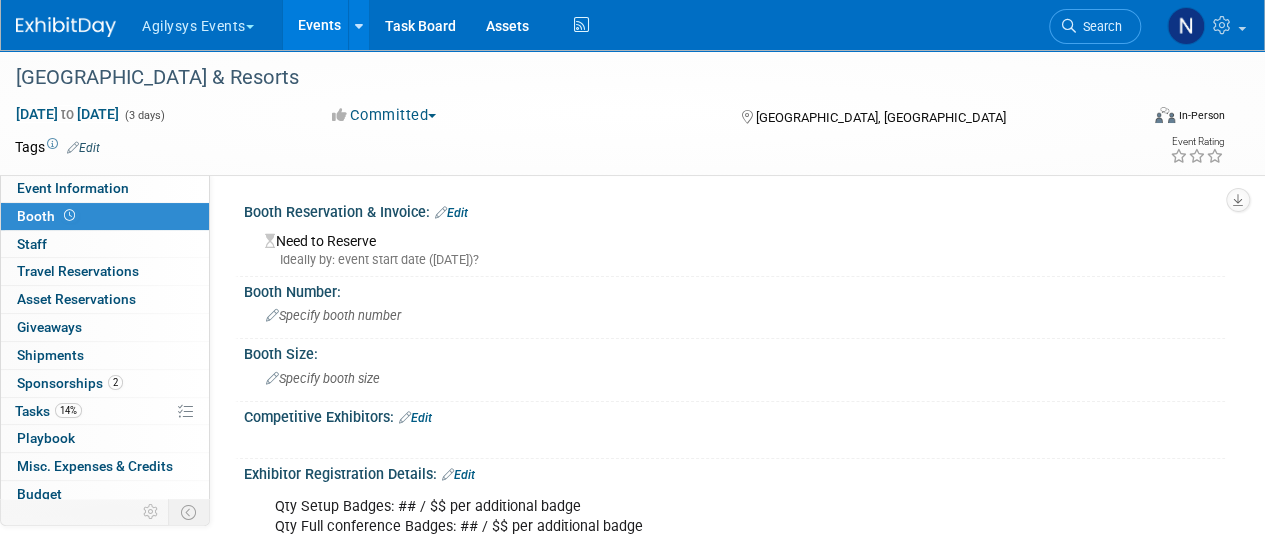 click on "Edit" at bounding box center [451, 213] 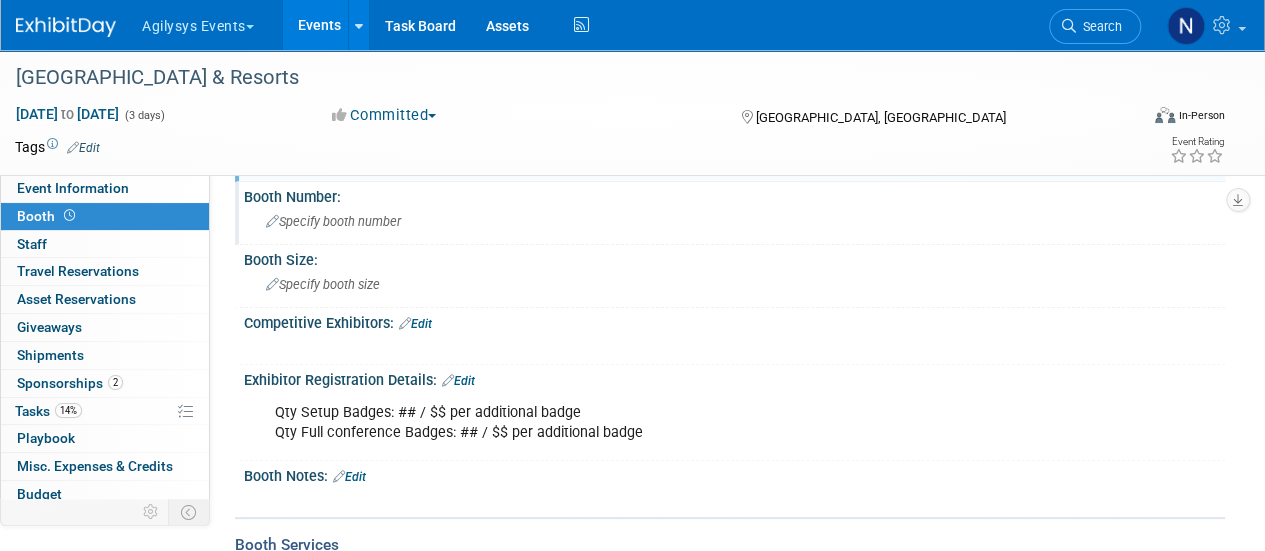 scroll, scrollTop: 0, scrollLeft: 0, axis: both 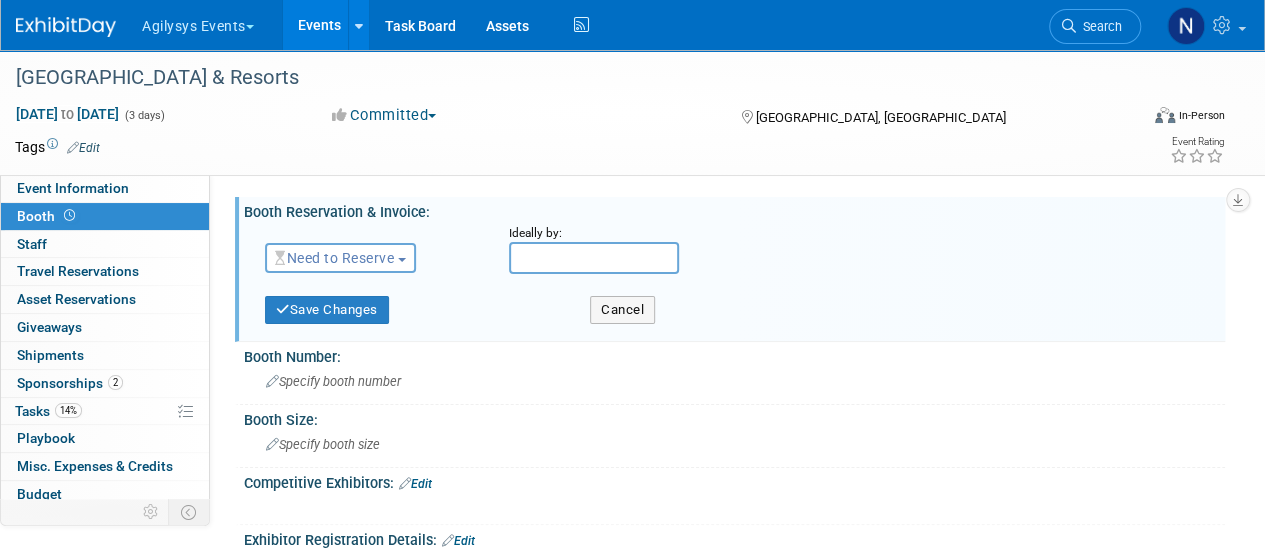 click on "Need to Reserve" at bounding box center (334, 258) 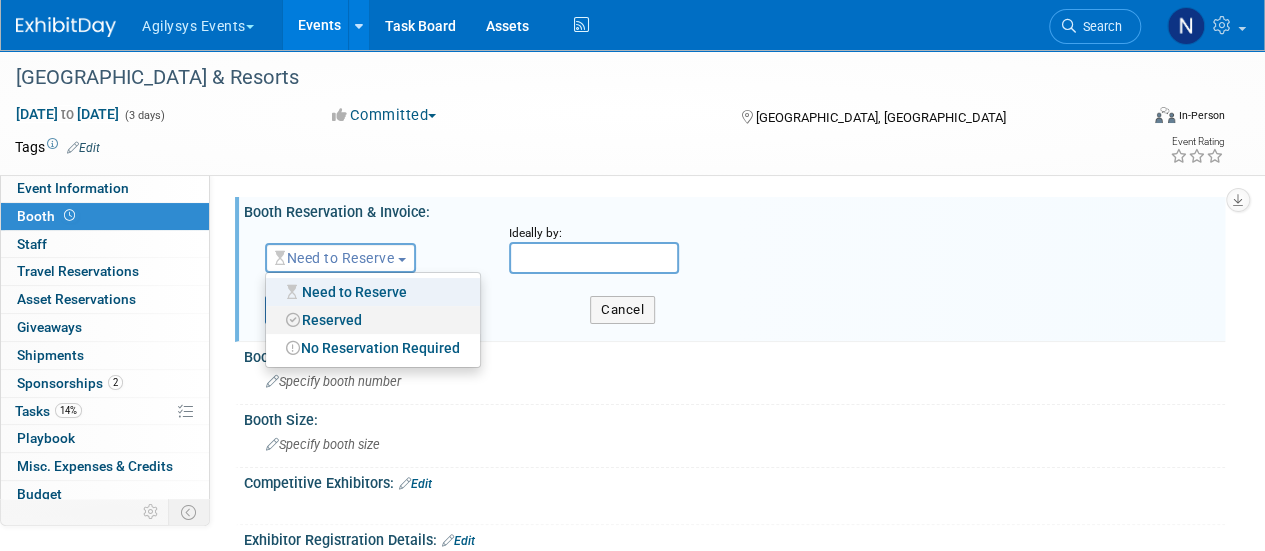 click on "Reserved" at bounding box center (373, 320) 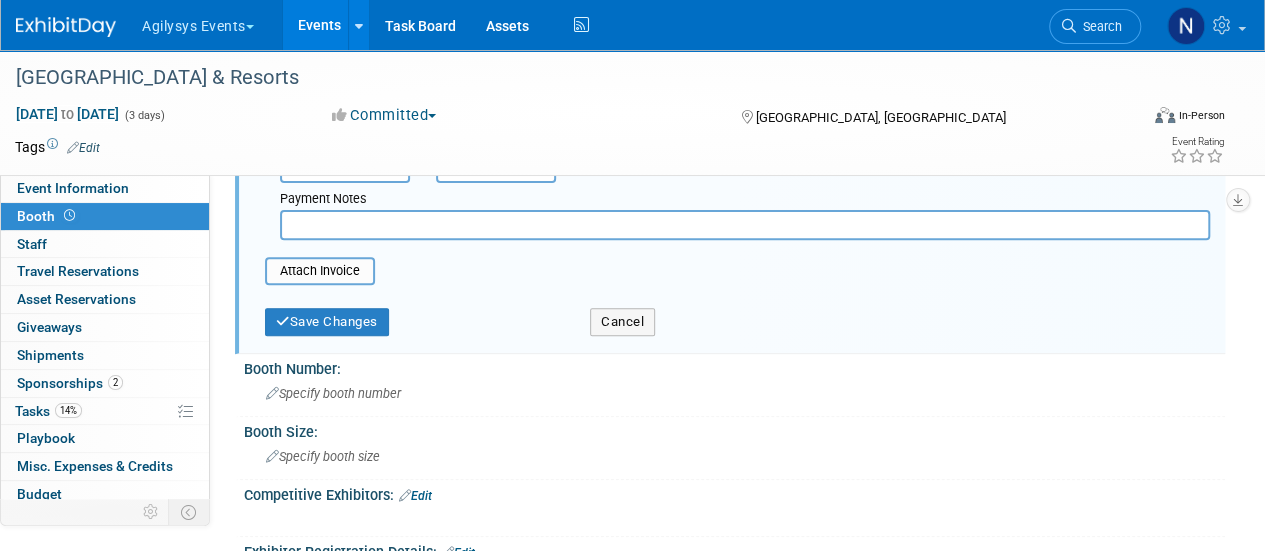 scroll, scrollTop: 262, scrollLeft: 0, axis: vertical 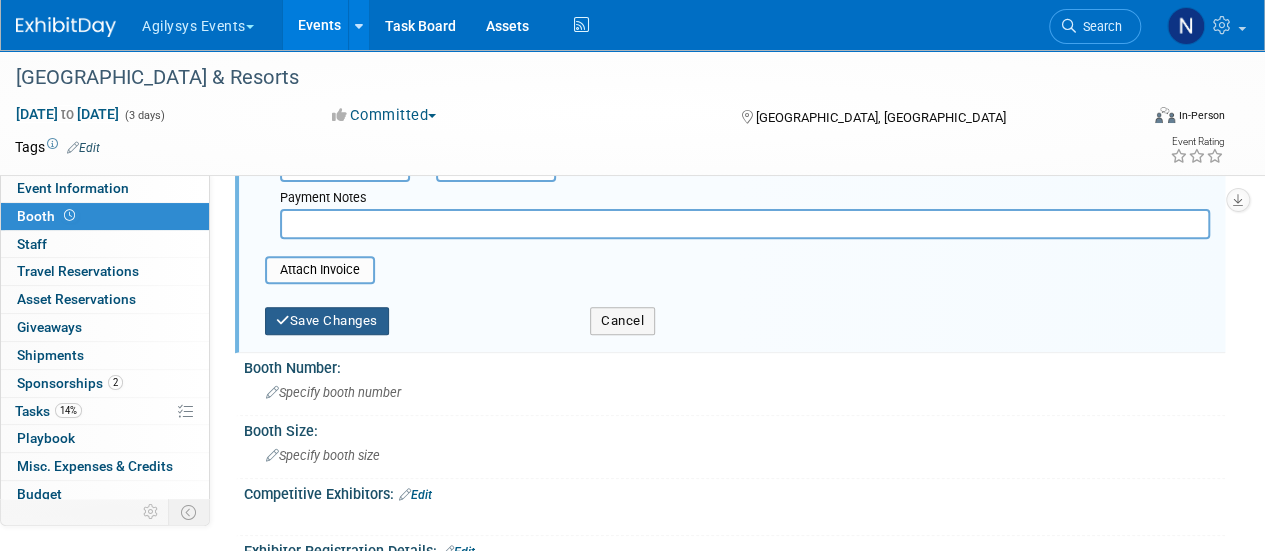 click on "Save Changes" at bounding box center [327, 321] 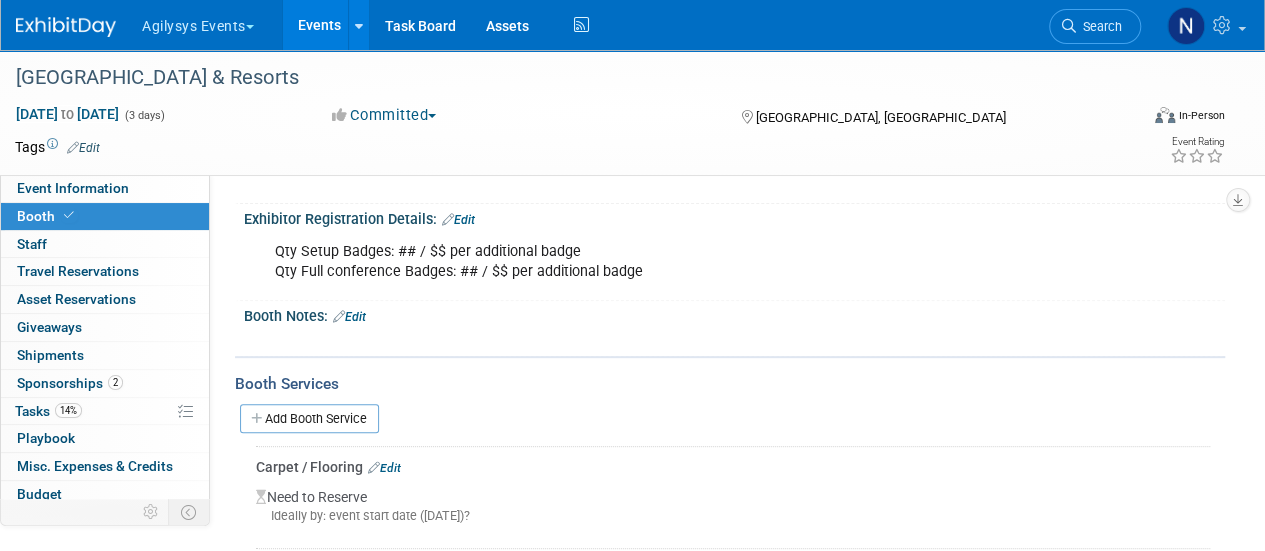 scroll, scrollTop: 0, scrollLeft: 0, axis: both 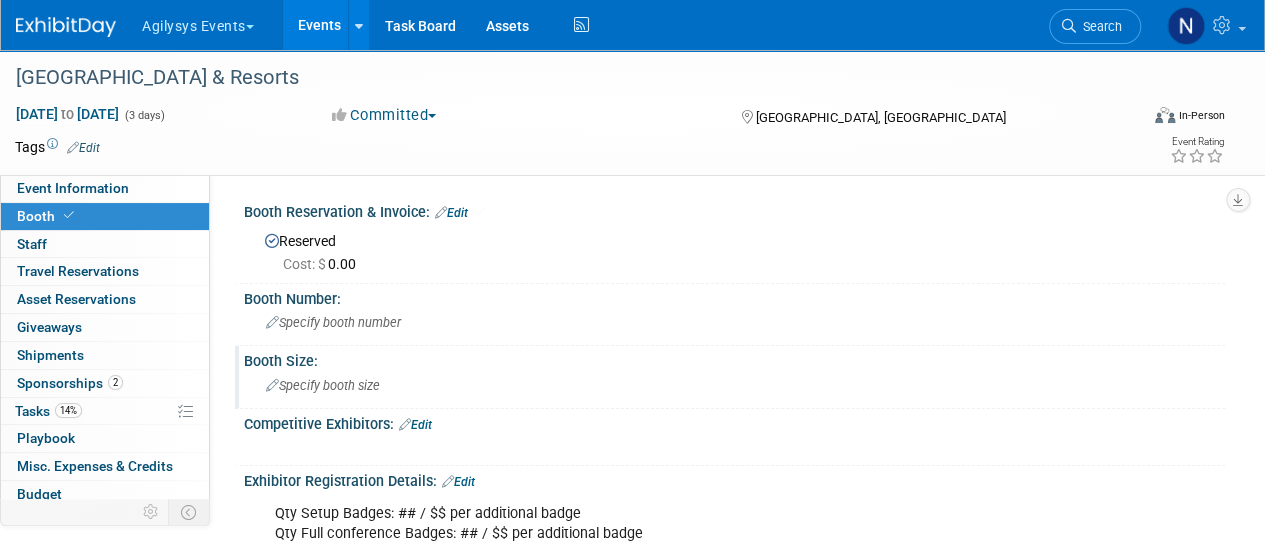 click on "Specify booth size" at bounding box center (323, 385) 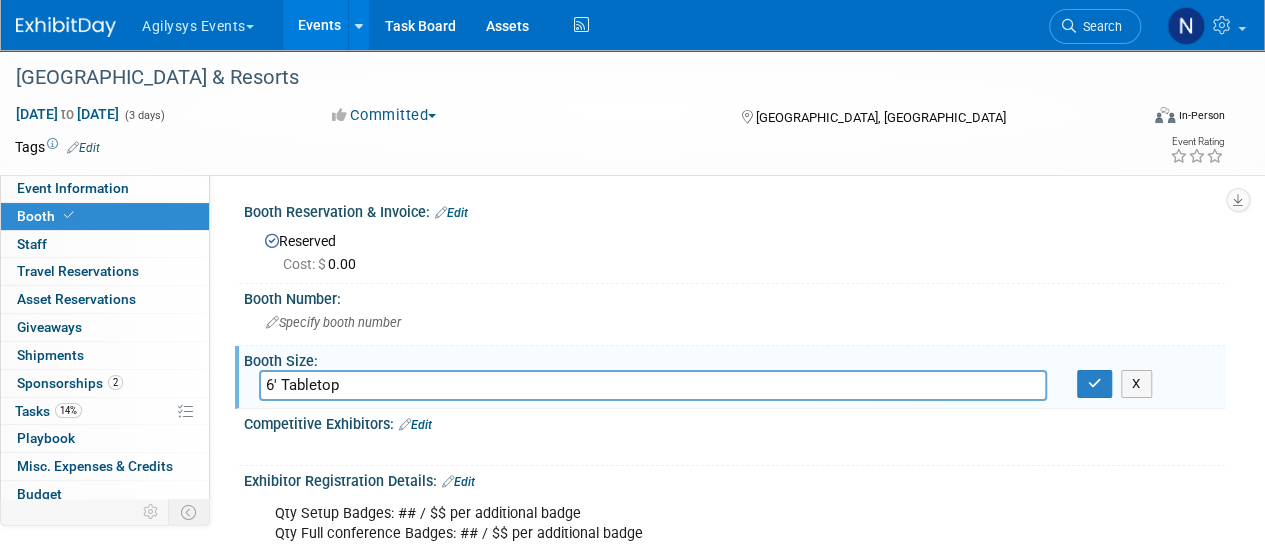 type on "6' Tabletop" 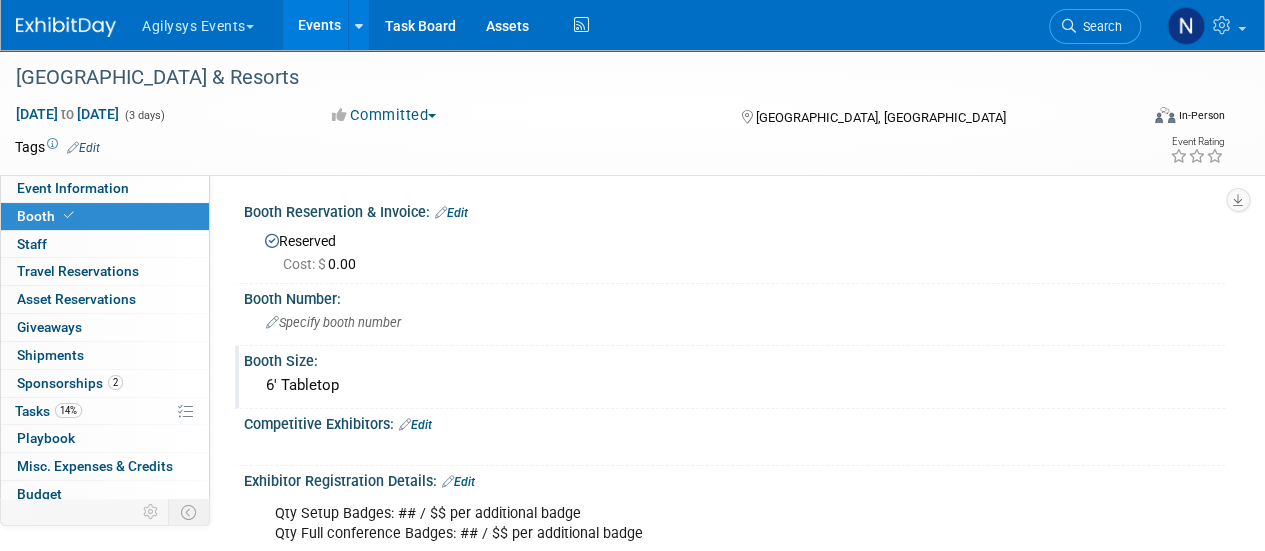 click at bounding box center [66, 27] 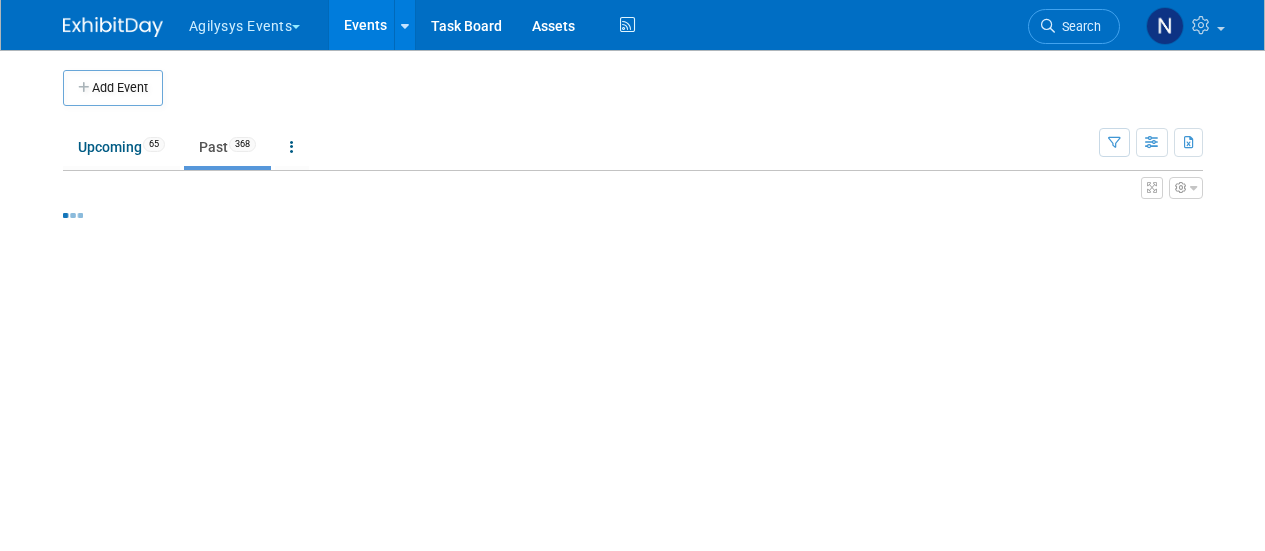 scroll, scrollTop: 0, scrollLeft: 0, axis: both 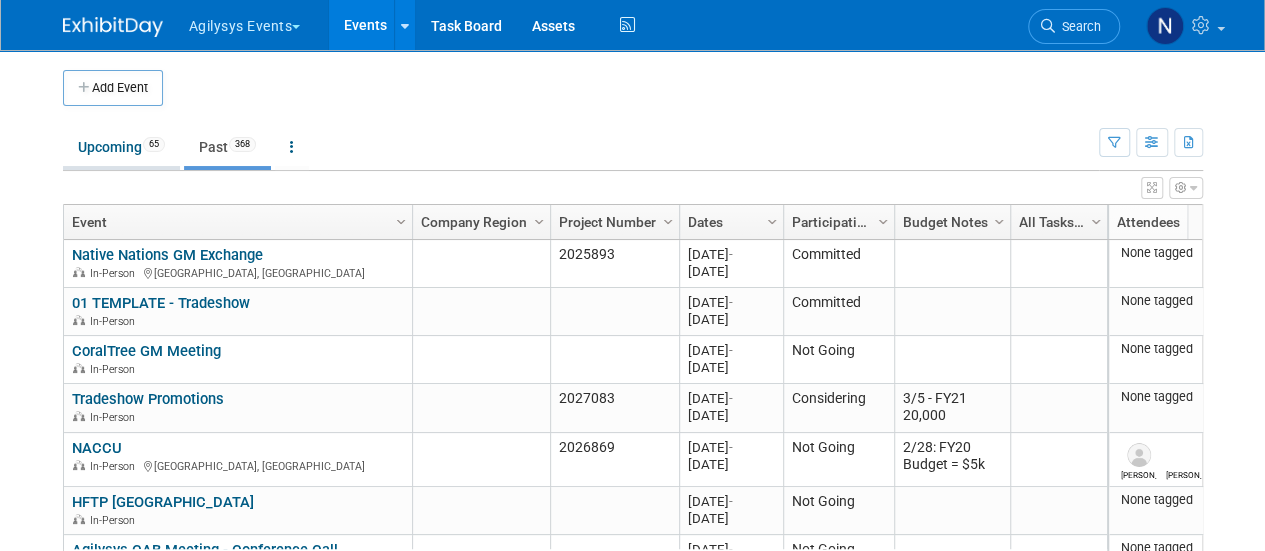 click on "Upcoming
65" at bounding box center [121, 147] 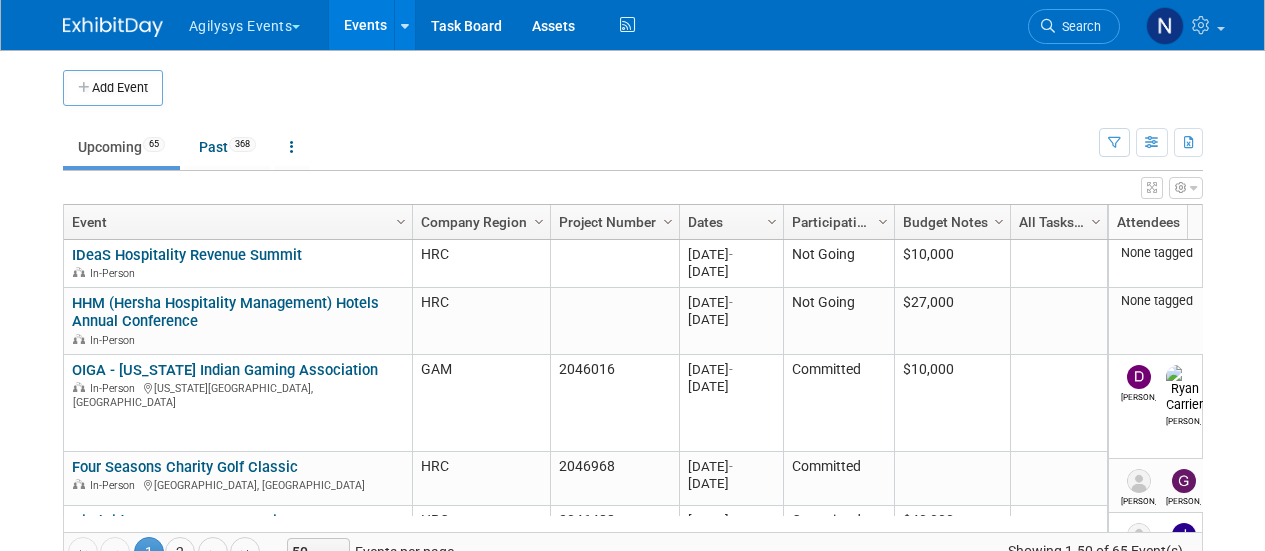 scroll, scrollTop: 0, scrollLeft: 0, axis: both 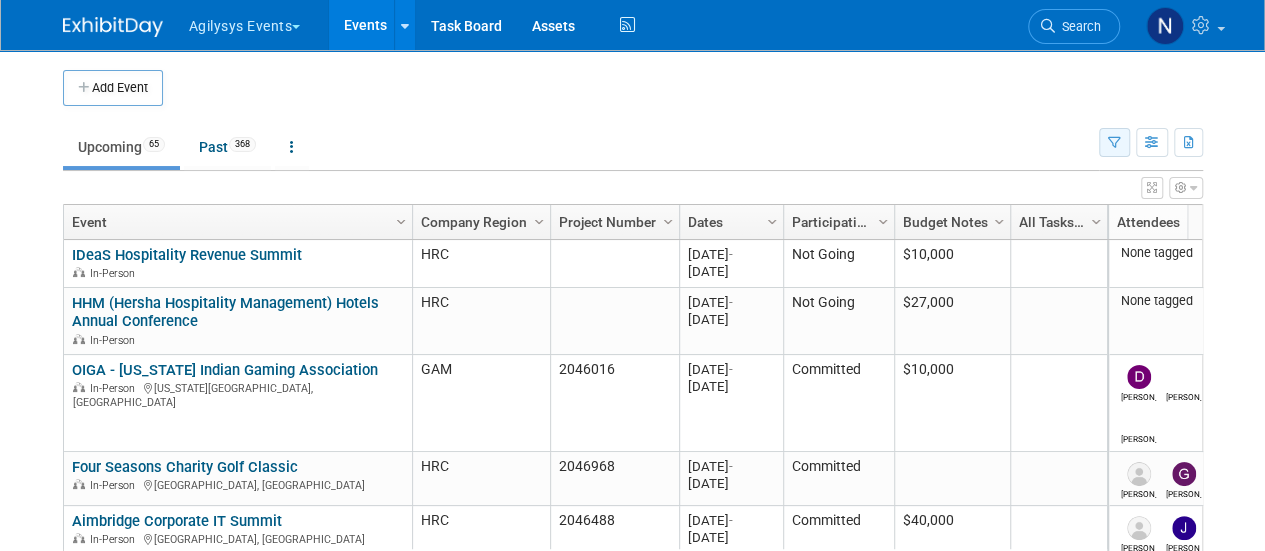 click at bounding box center (1114, 143) 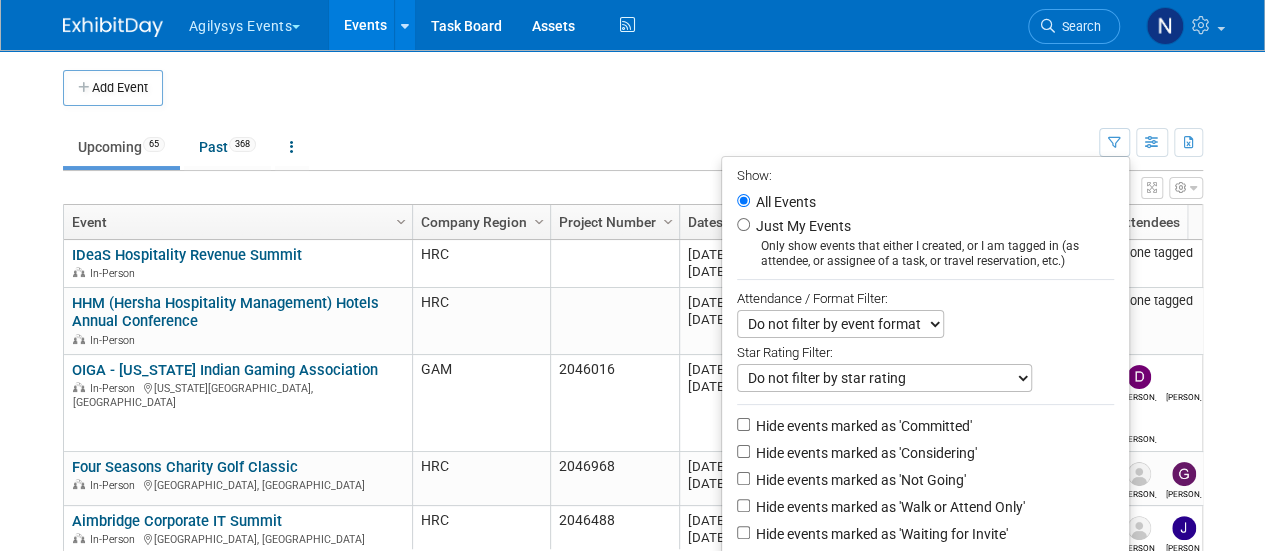 scroll, scrollTop: 233, scrollLeft: 0, axis: vertical 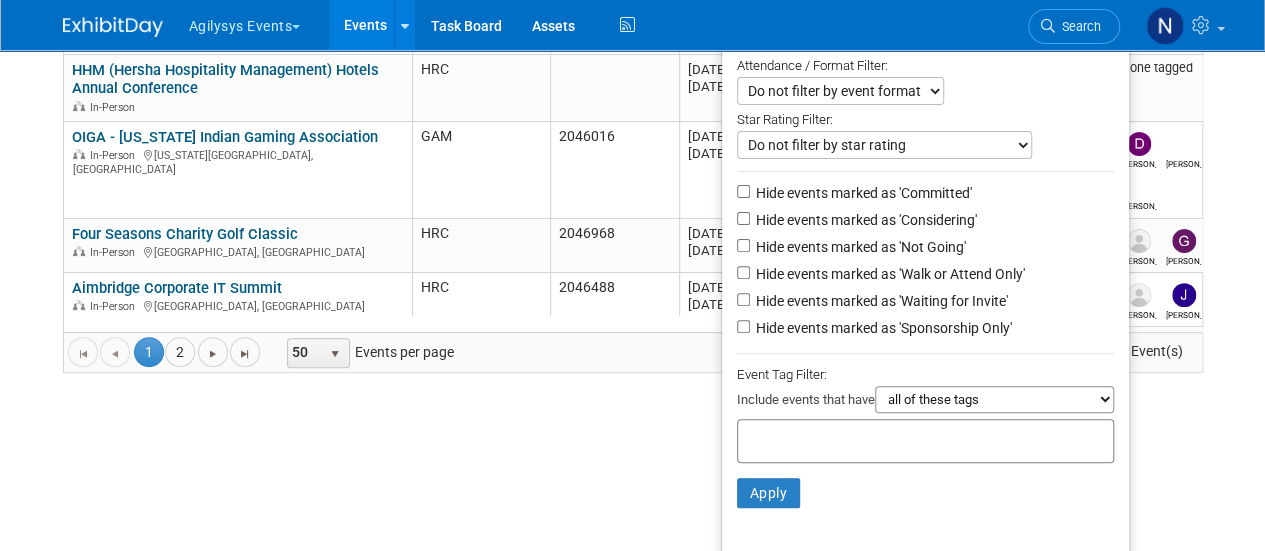 click on "Hide events marked as 'Not Going'" at bounding box center [859, 247] 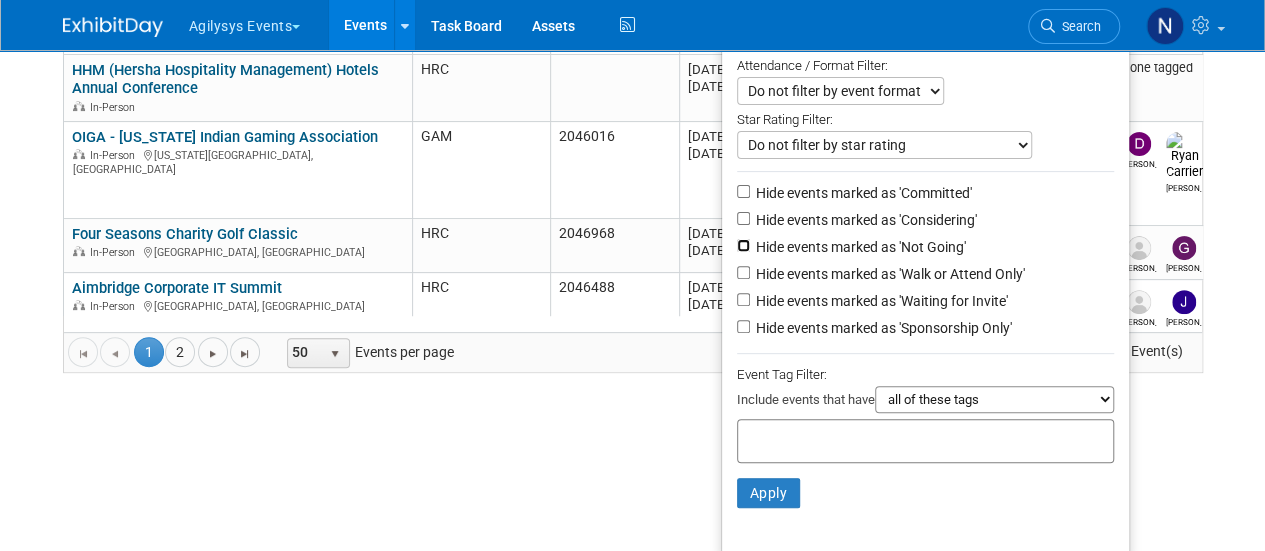 click on "Hide events marked as 'Not Going'" at bounding box center [743, 245] 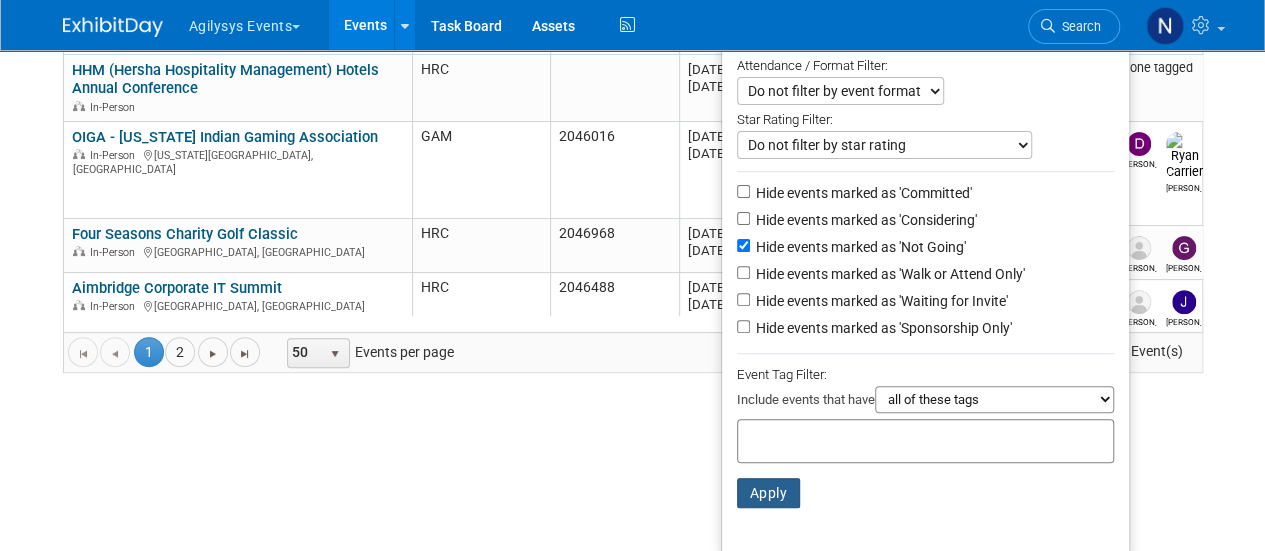 click on "Apply" at bounding box center [769, 493] 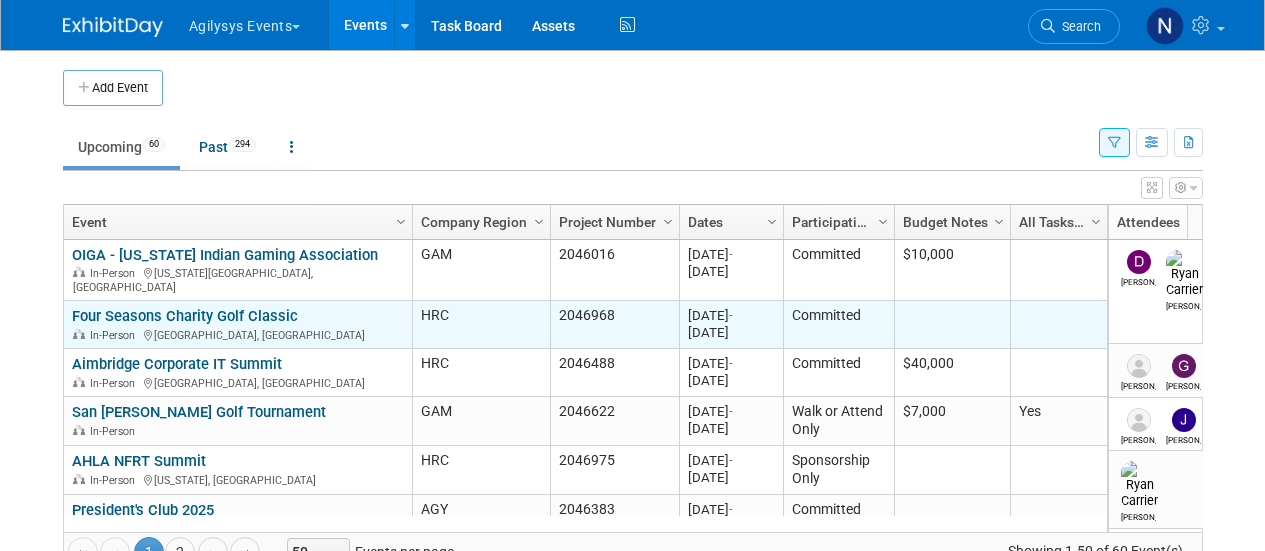 scroll, scrollTop: 0, scrollLeft: 0, axis: both 